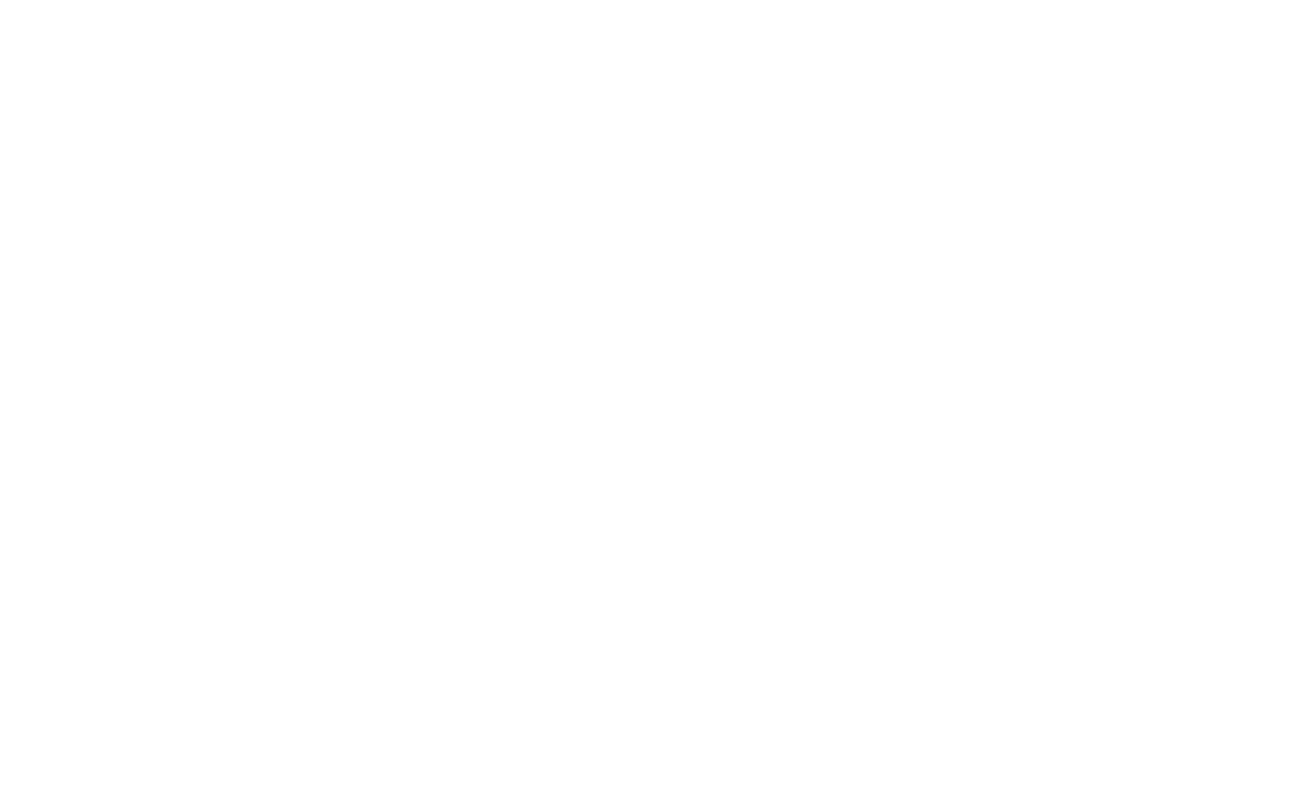 scroll, scrollTop: 0, scrollLeft: 0, axis: both 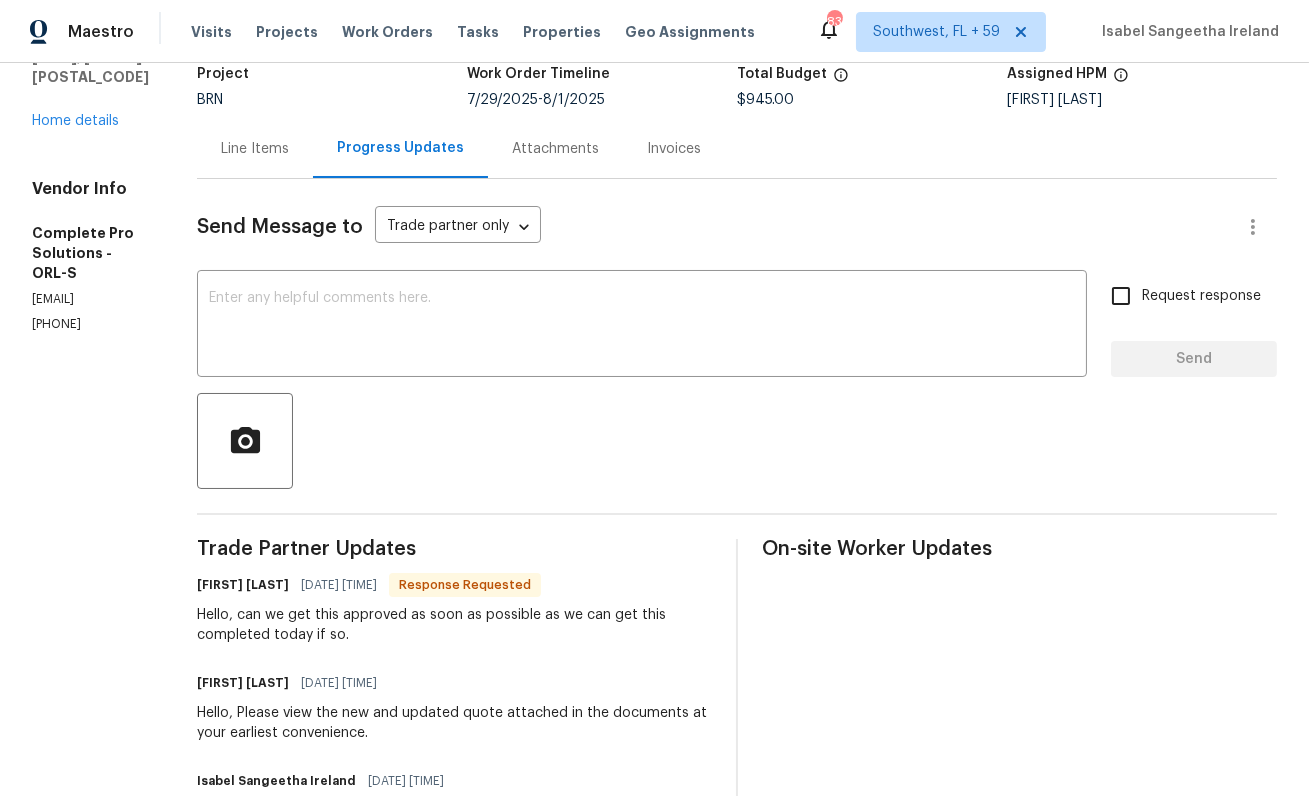 click on "Line Items" at bounding box center [255, 149] 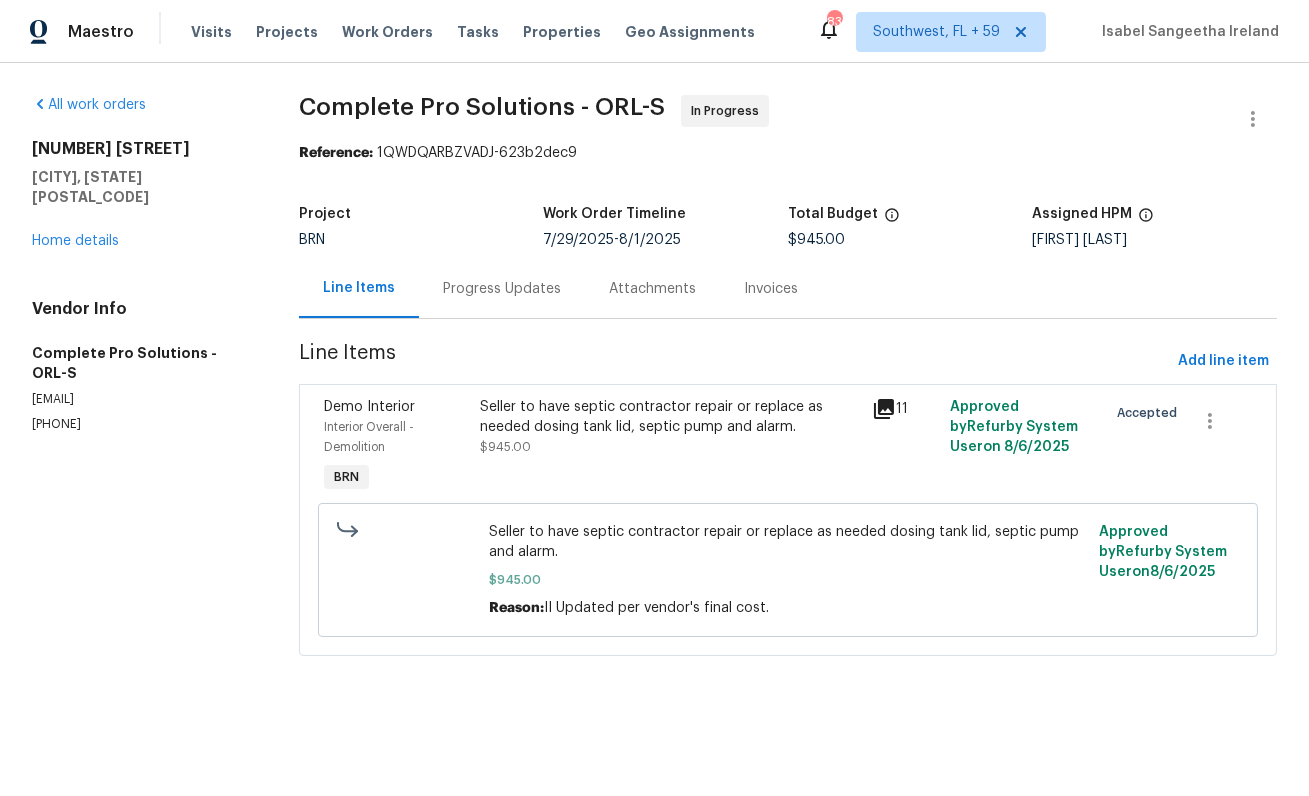 click on "Progress Updates" at bounding box center [502, 289] 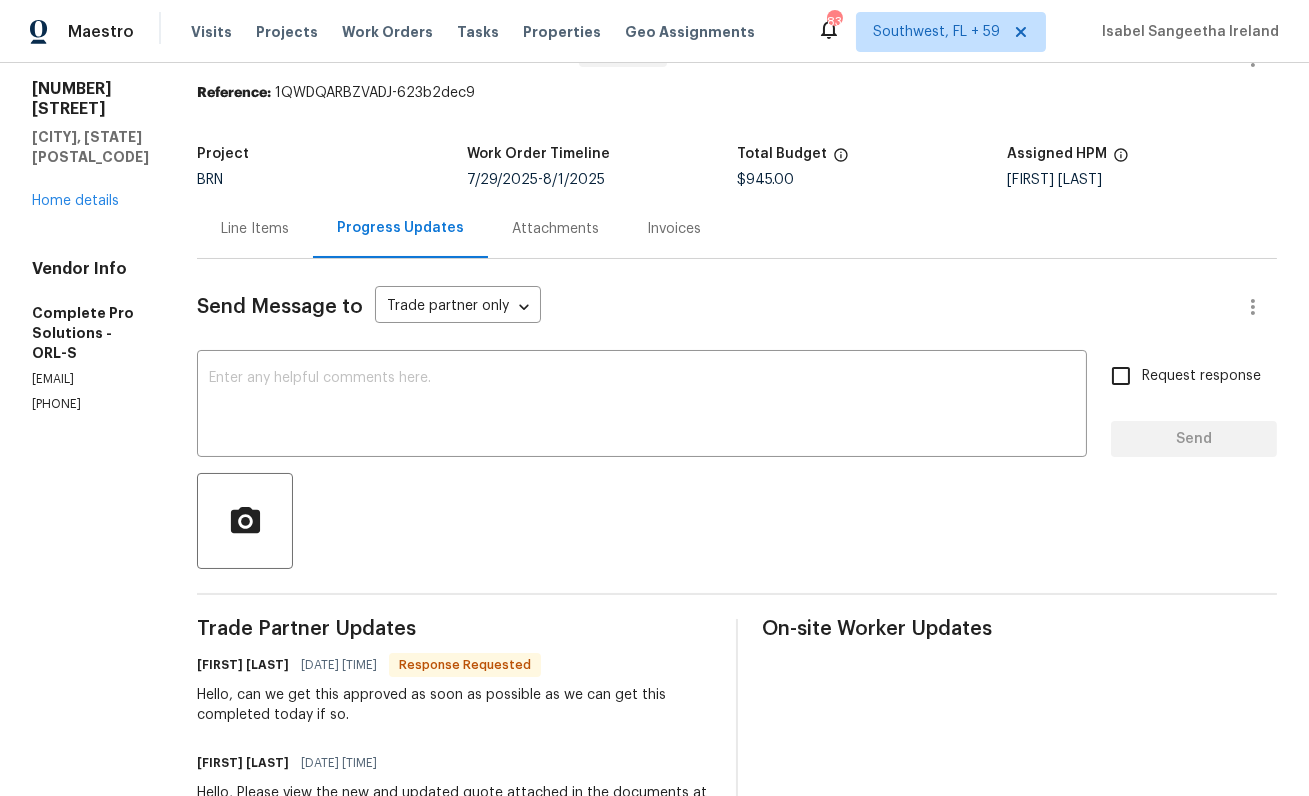 scroll, scrollTop: 0, scrollLeft: 0, axis: both 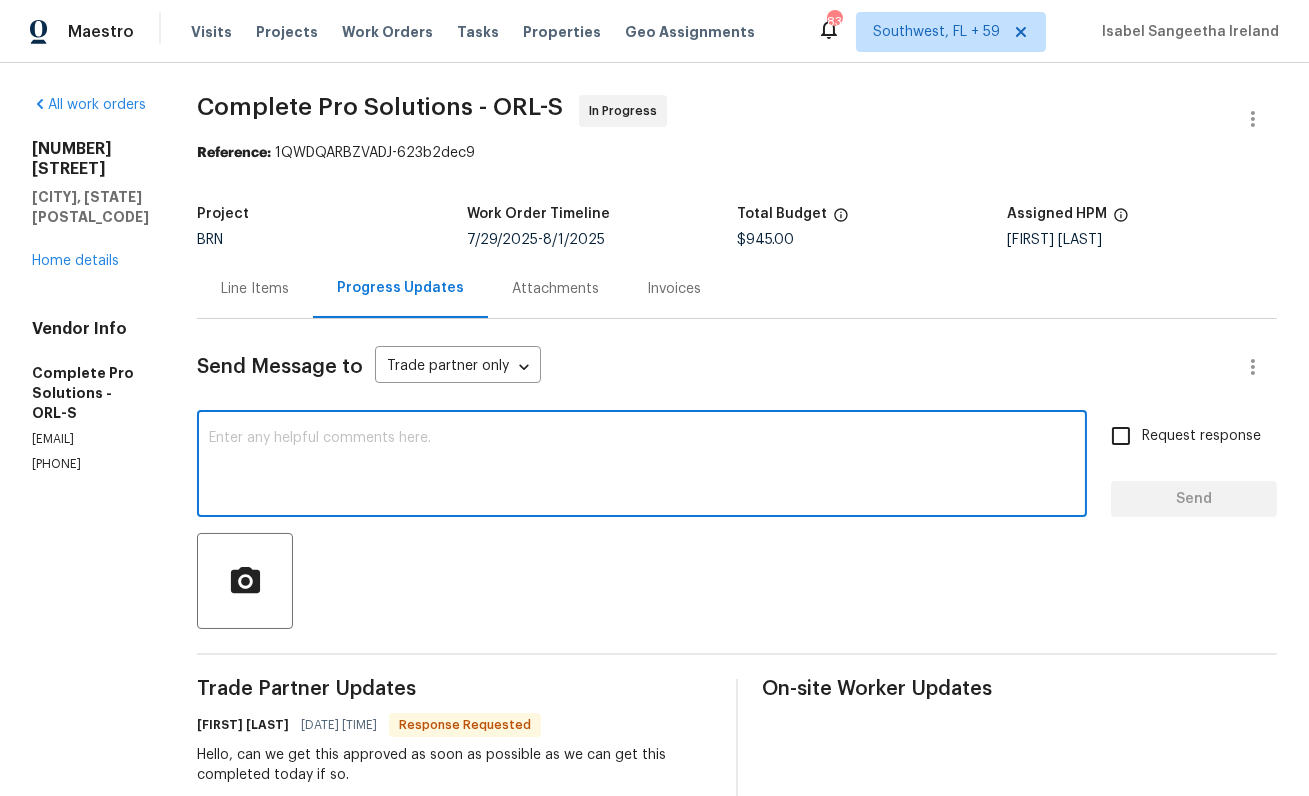 click at bounding box center (642, 466) 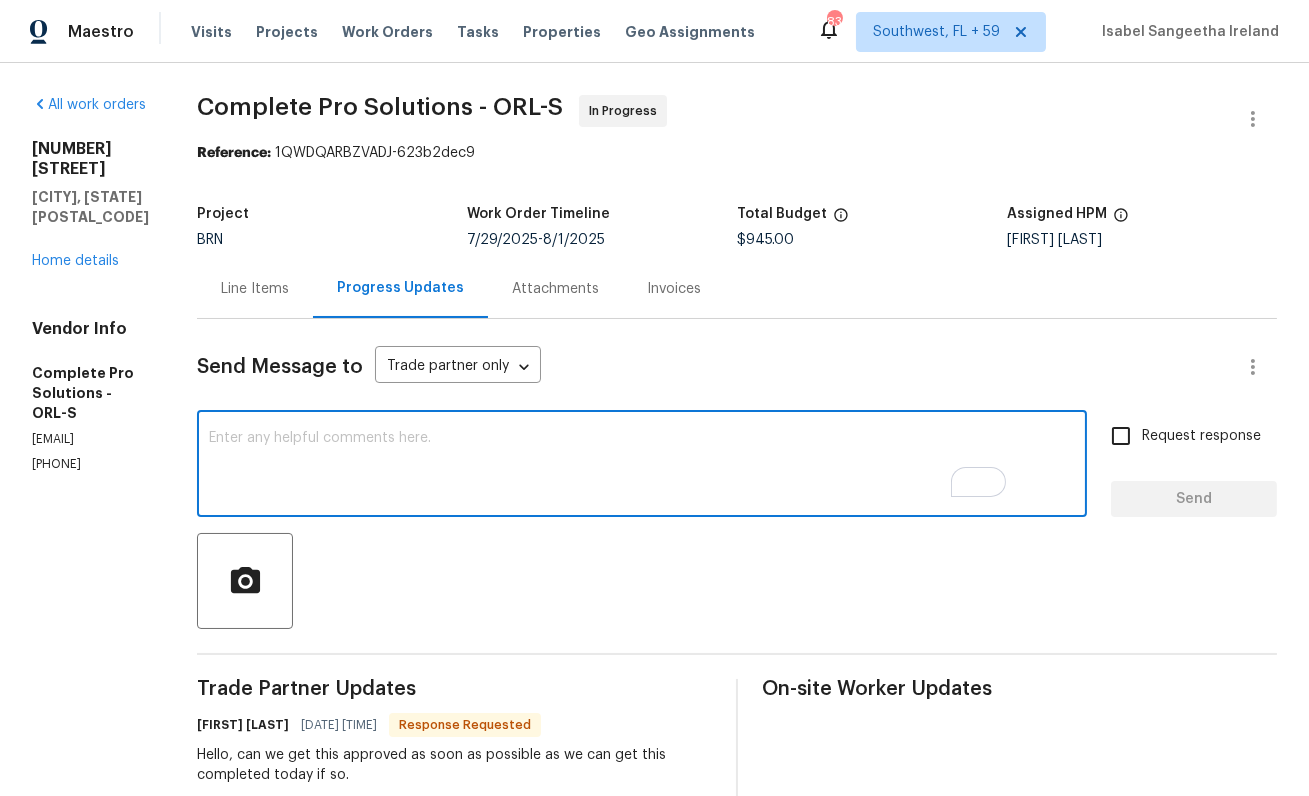 scroll, scrollTop: 577, scrollLeft: 0, axis: vertical 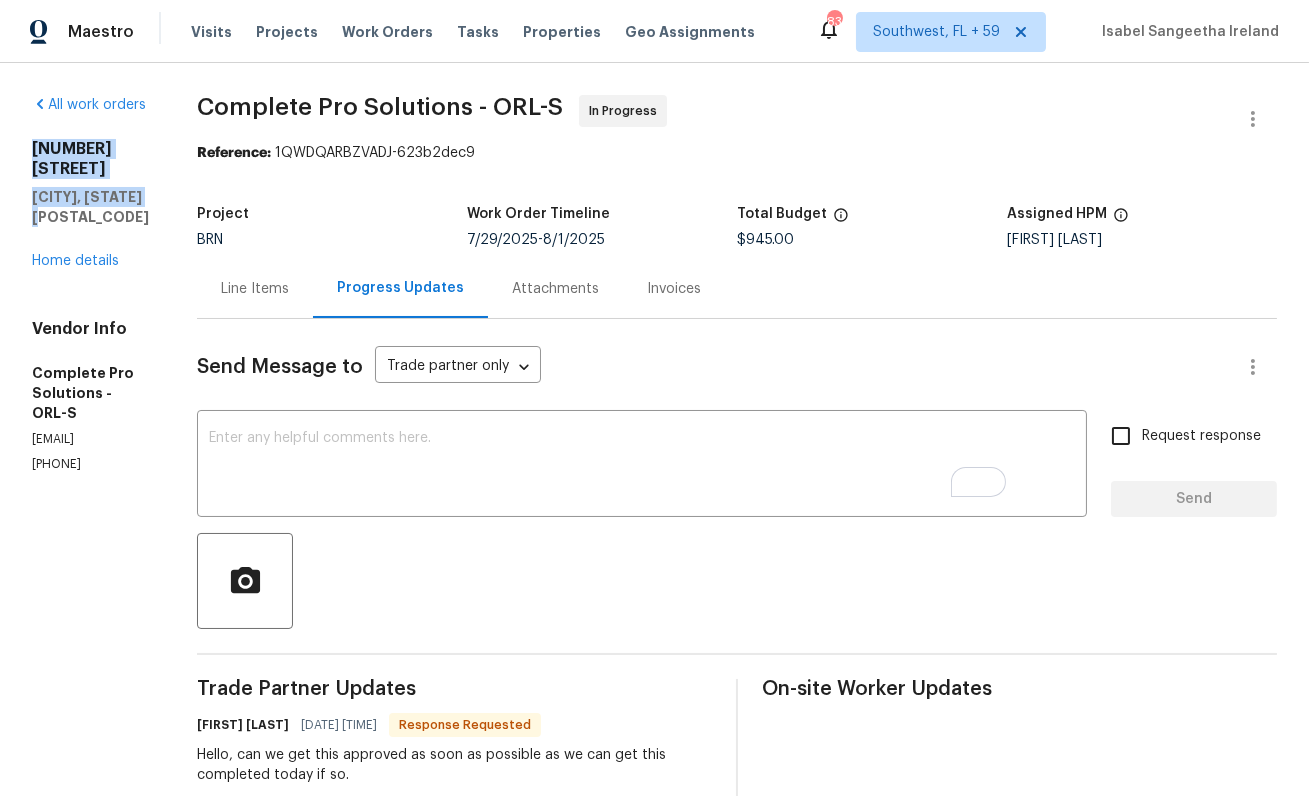 drag, startPoint x: 28, startPoint y: 151, endPoint x: 155, endPoint y: 169, distance: 128.26924 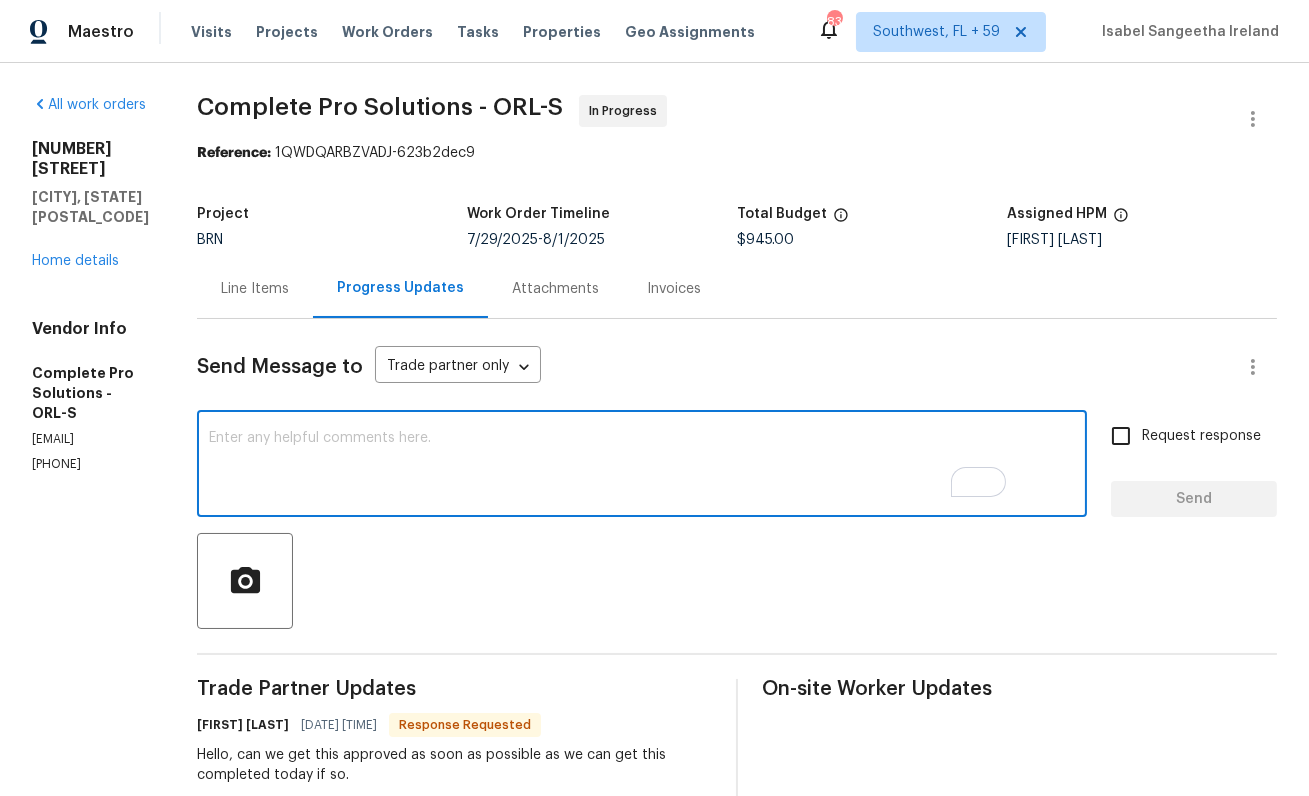 click at bounding box center (642, 466) 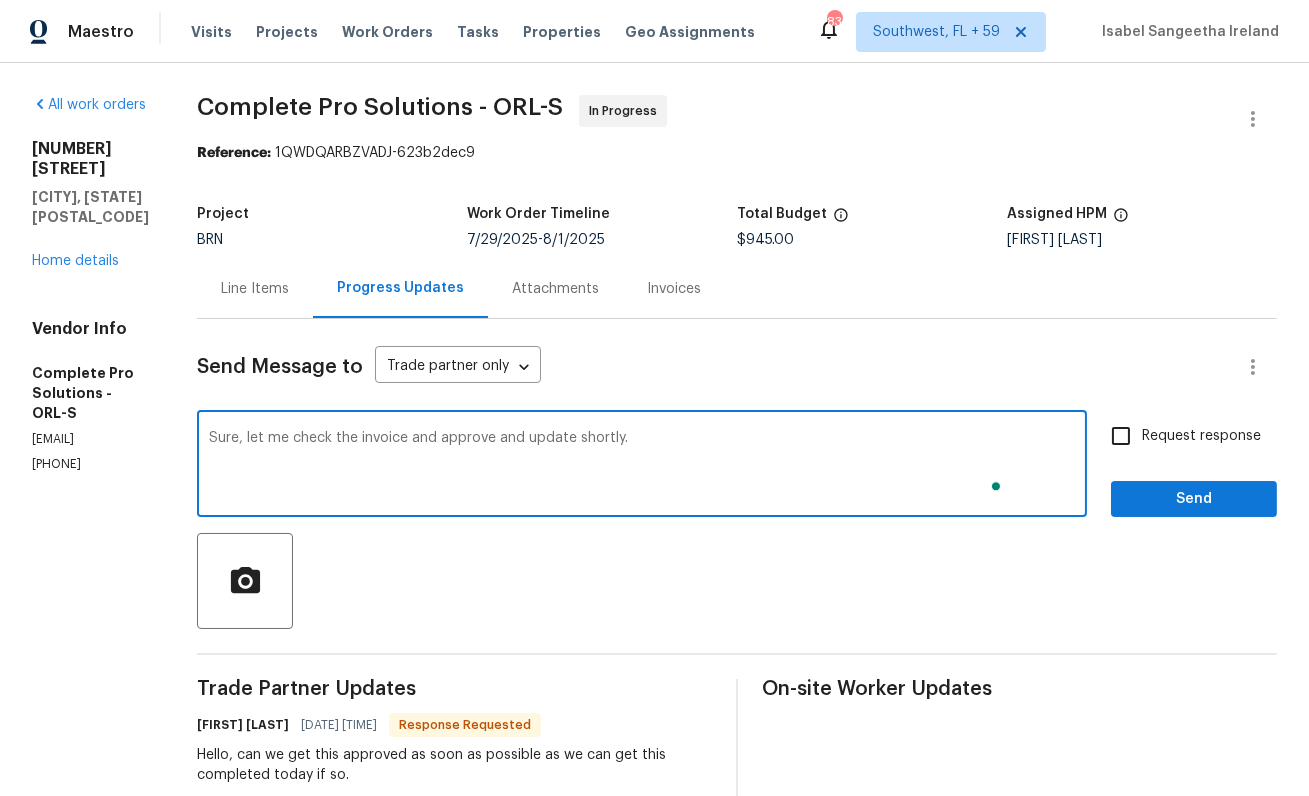 type on "Sure, let me check the invoice and approve and update shortly." 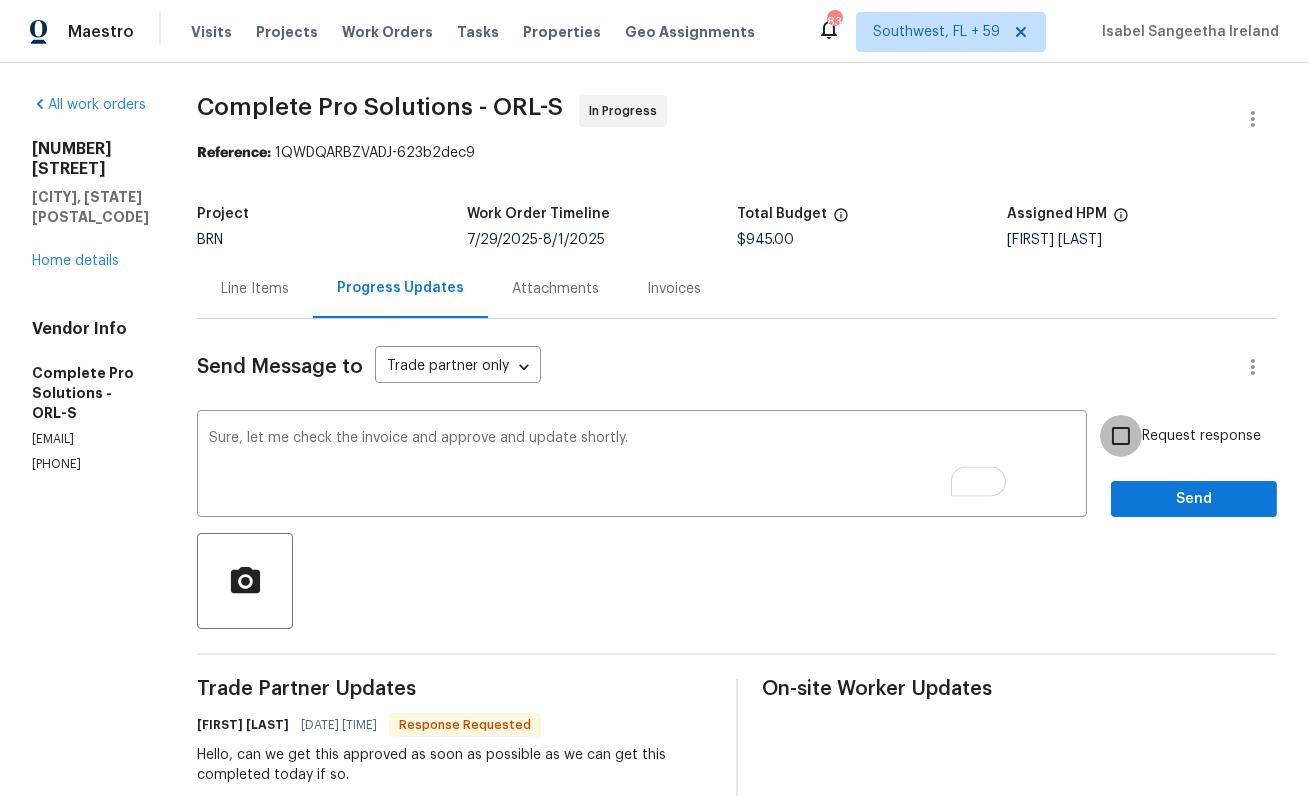 click on "Request response" at bounding box center (1121, 436) 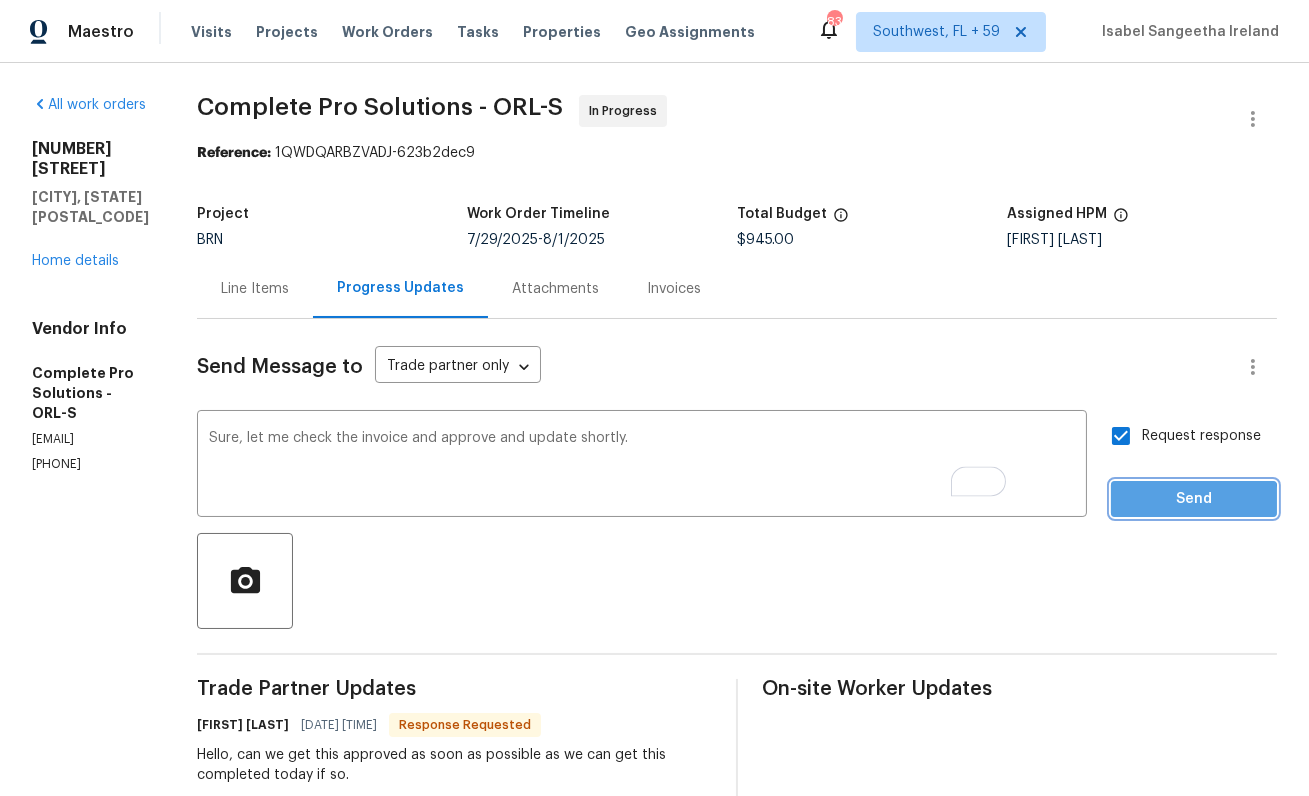 click on "Send" at bounding box center (1194, 499) 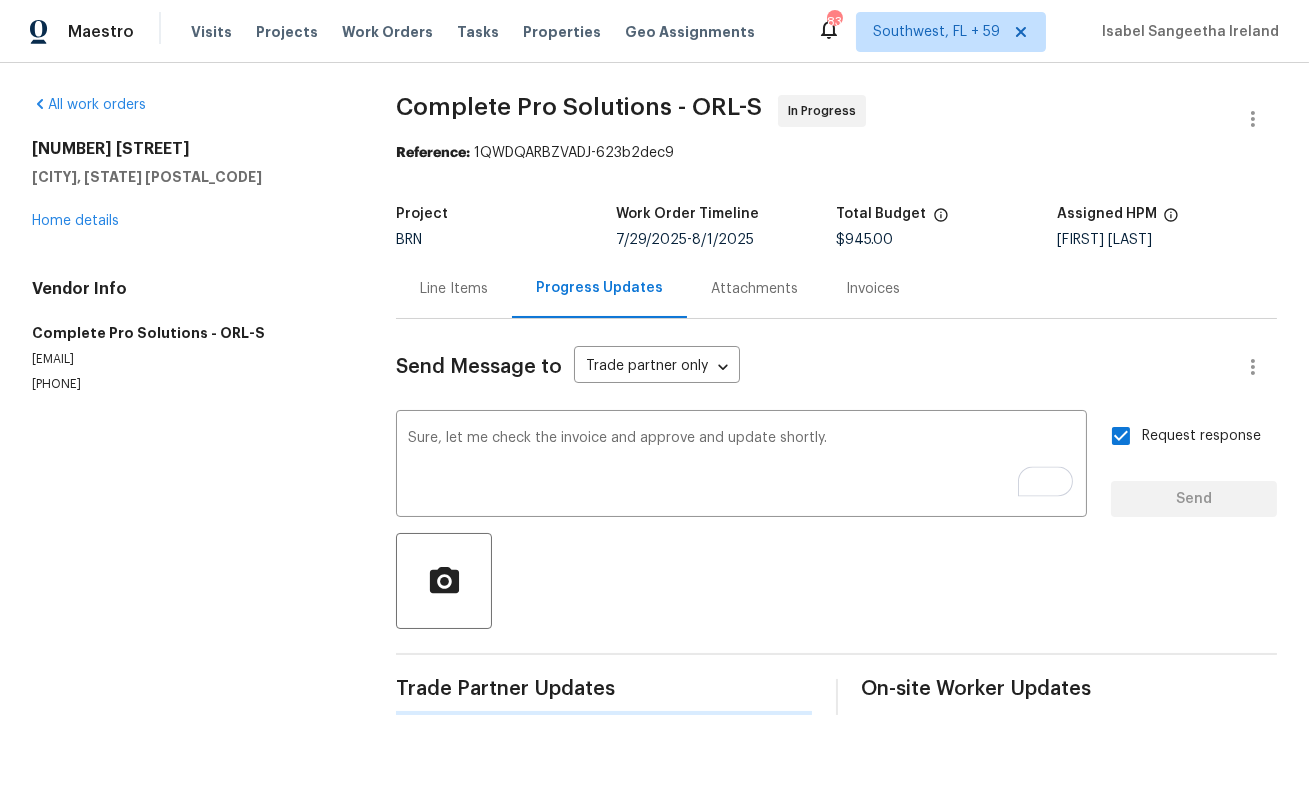 type 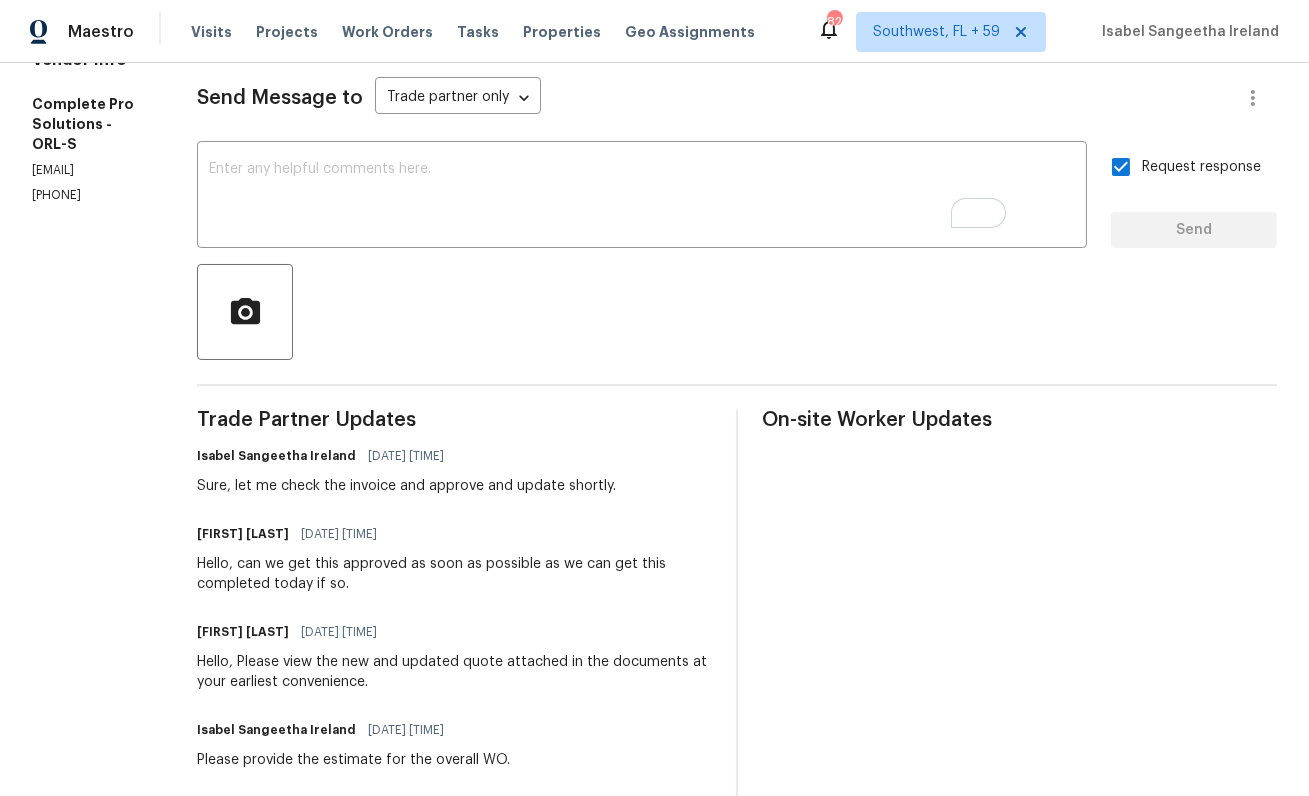 scroll, scrollTop: 0, scrollLeft: 0, axis: both 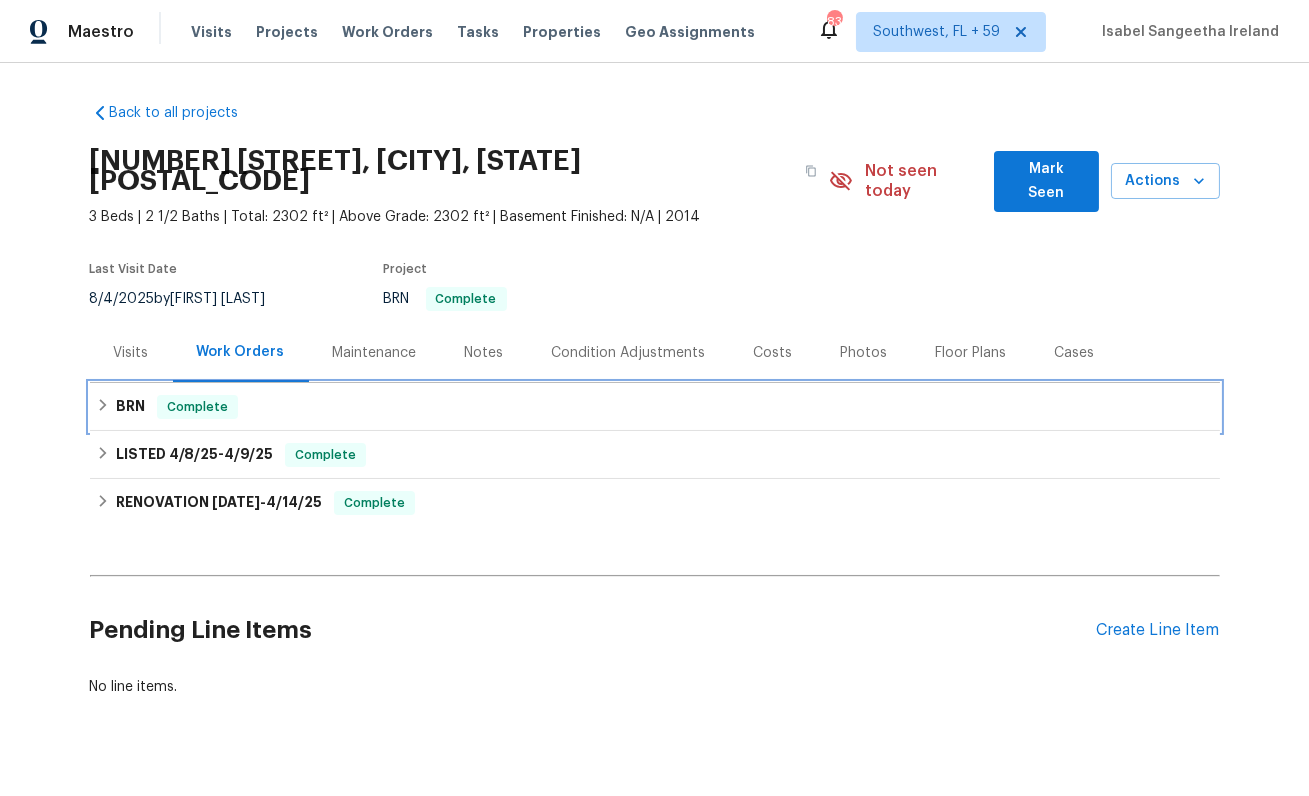 click on "BRN" at bounding box center [130, 407] 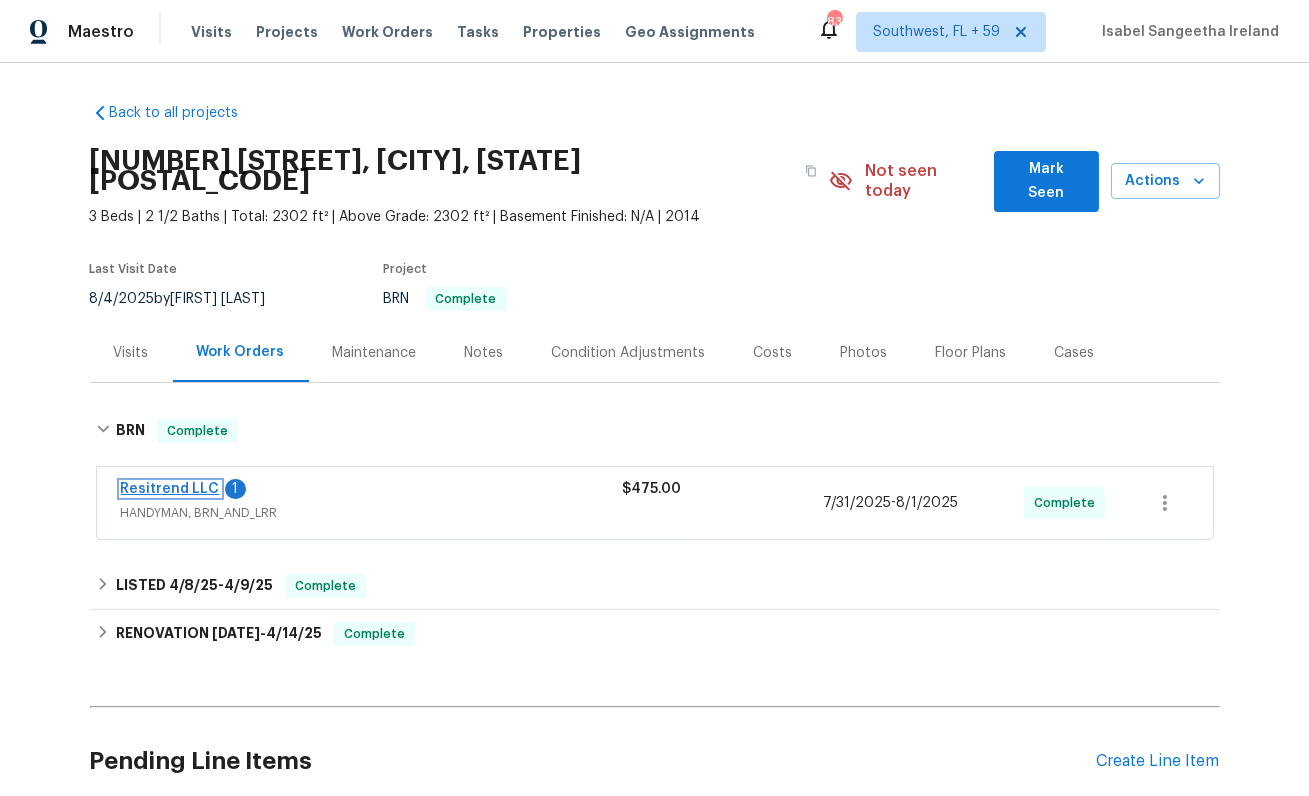 click on "Resitrend LLC" at bounding box center (170, 489) 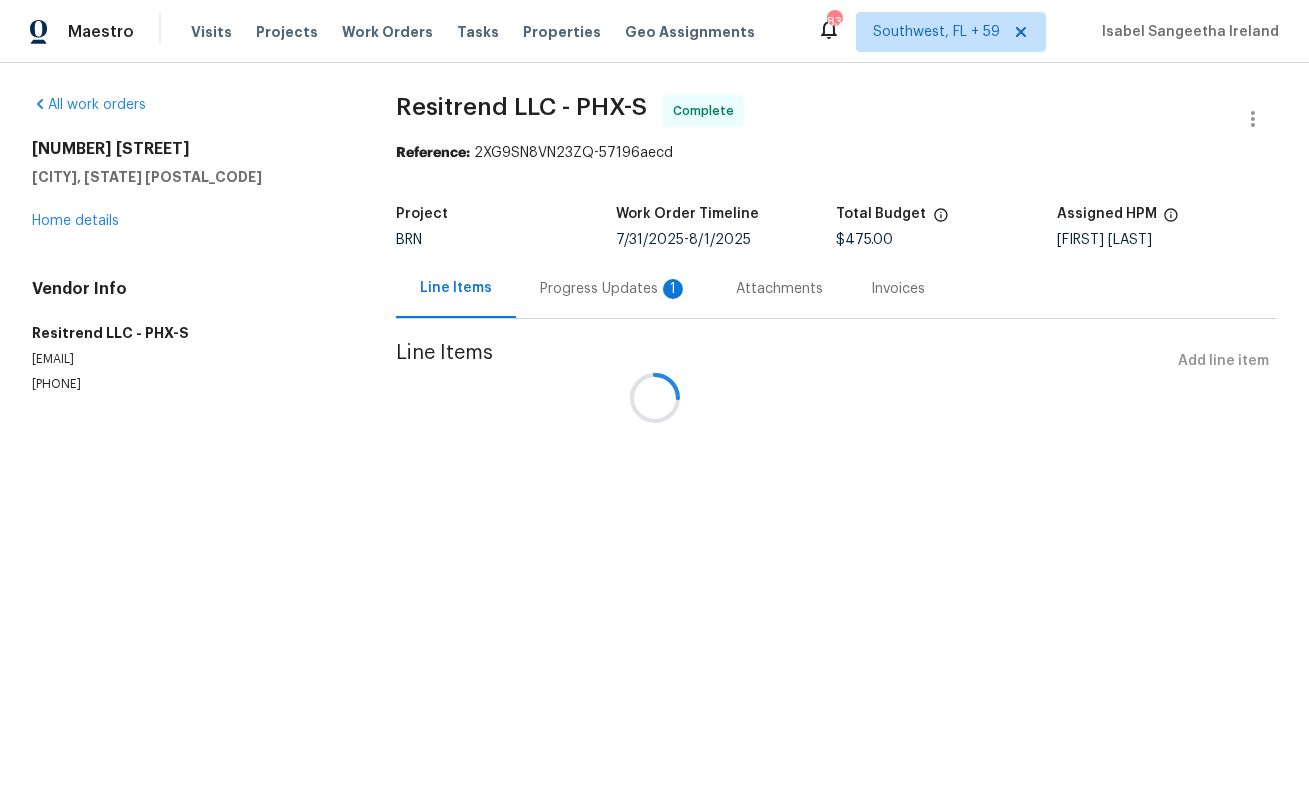 click at bounding box center [654, 398] 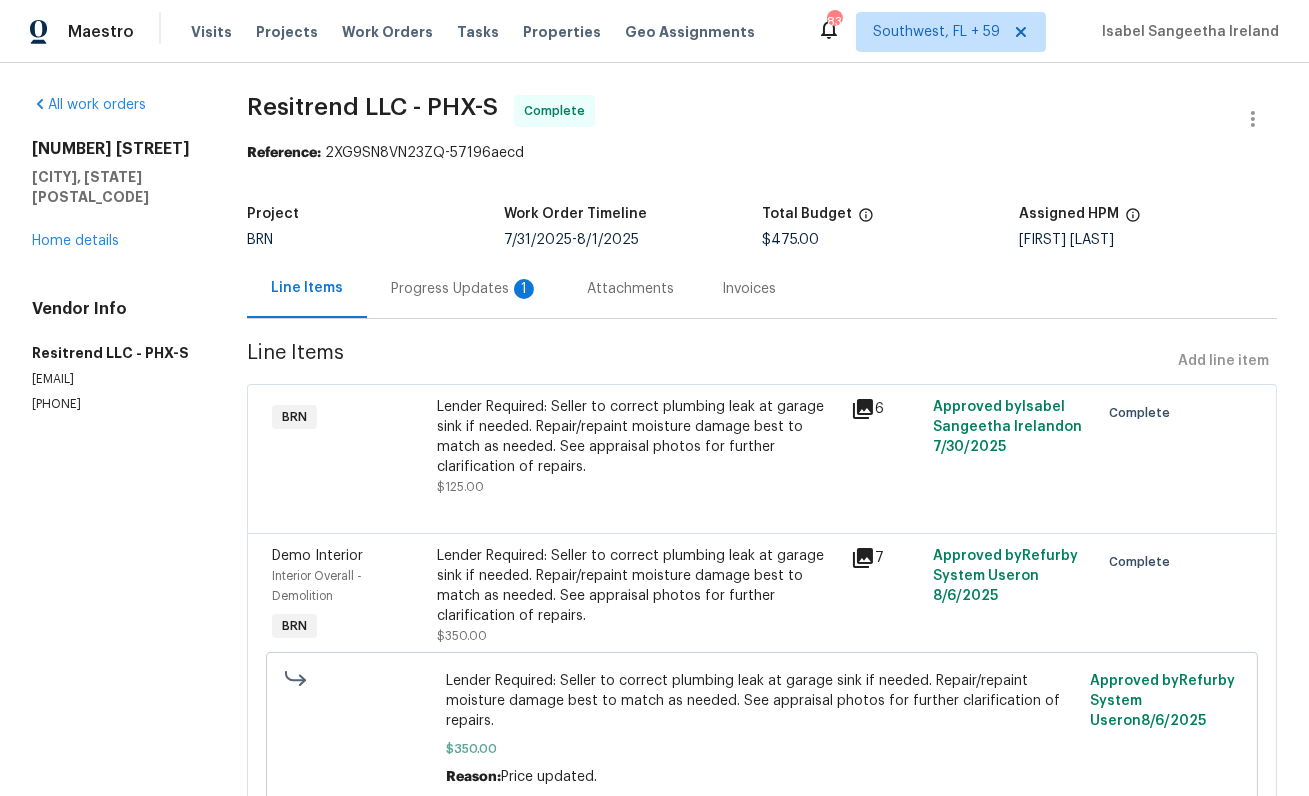 click on "Progress Updates 1" at bounding box center (465, 288) 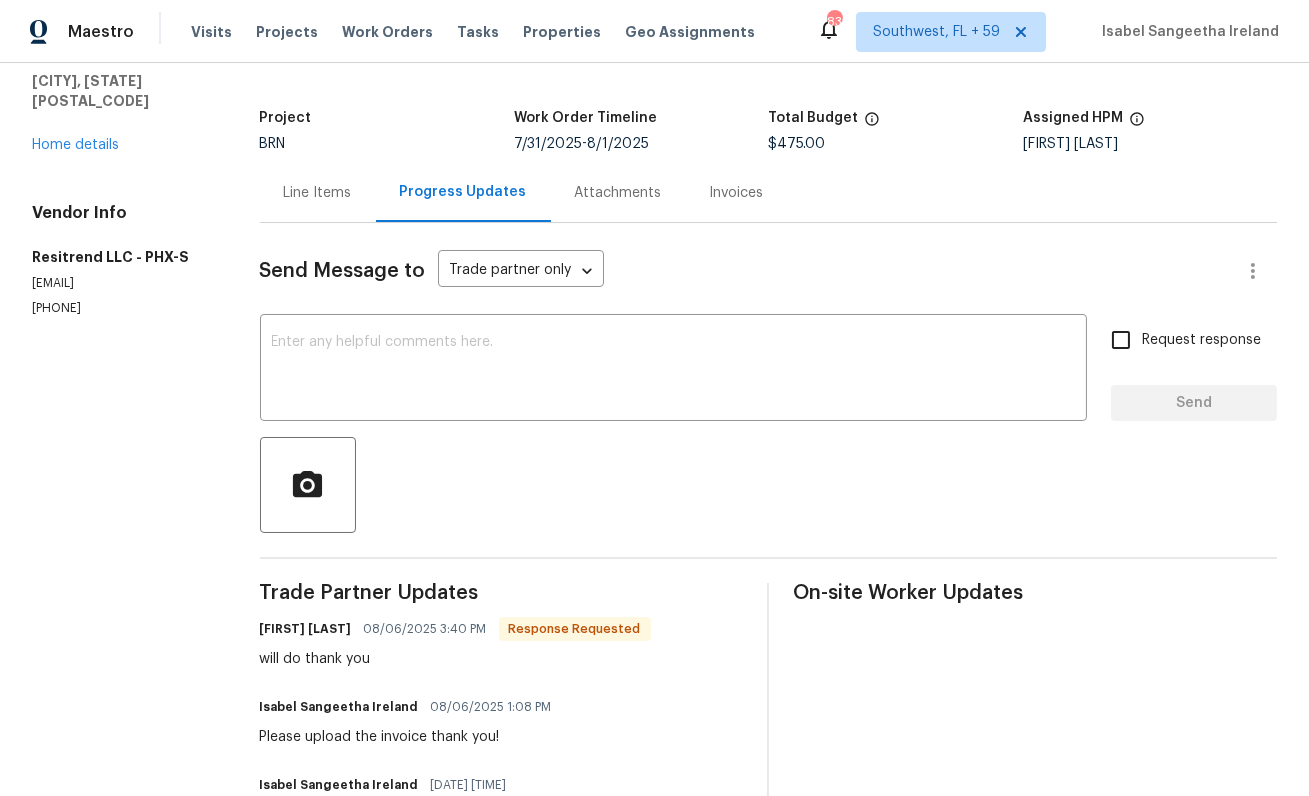 scroll, scrollTop: 118, scrollLeft: 0, axis: vertical 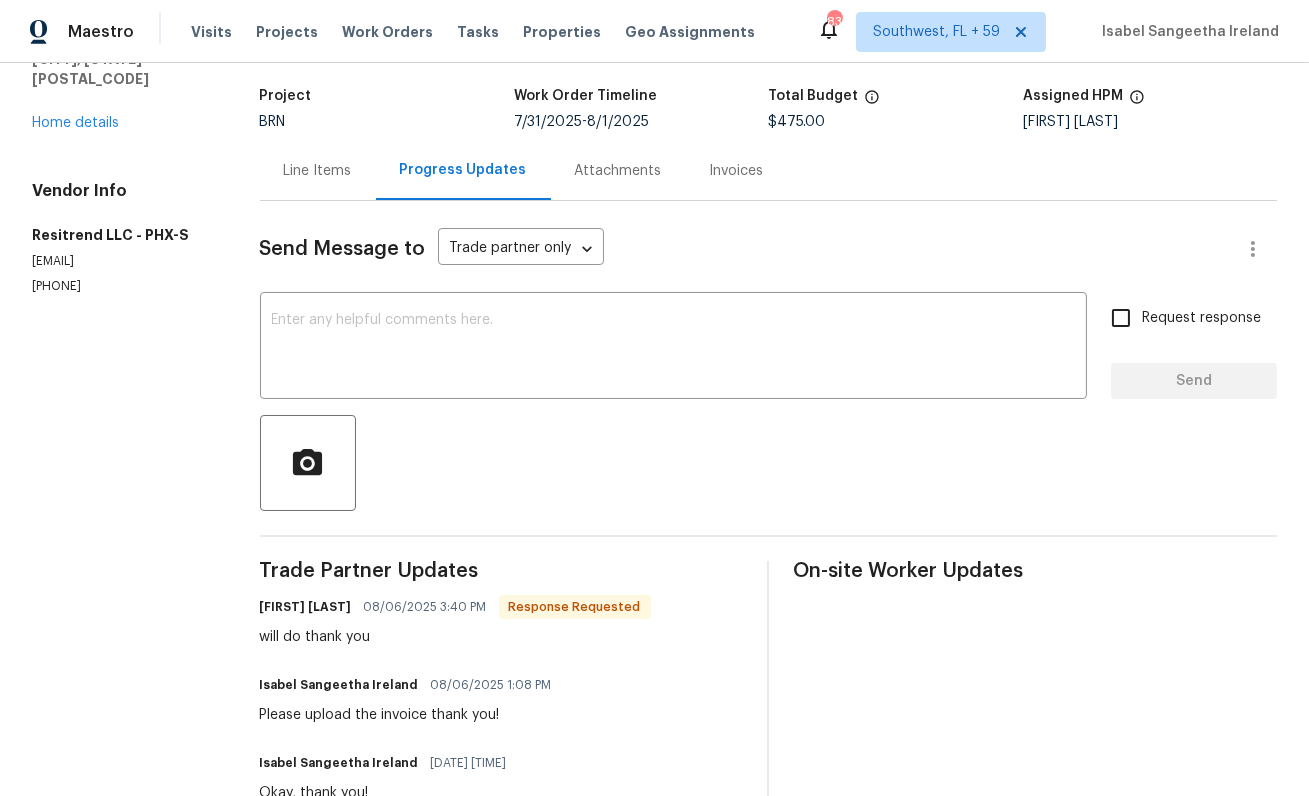click on "Invoices" at bounding box center (737, 171) 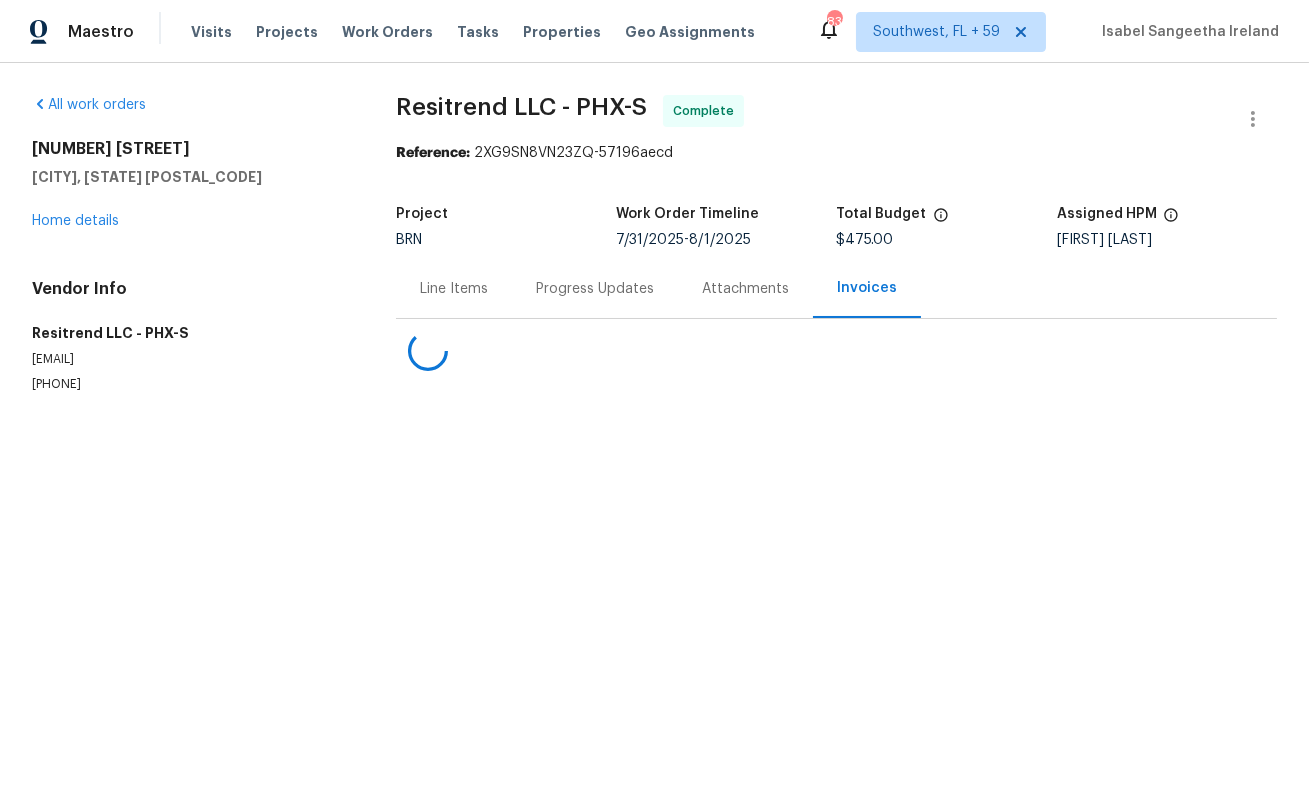 scroll, scrollTop: 0, scrollLeft: 0, axis: both 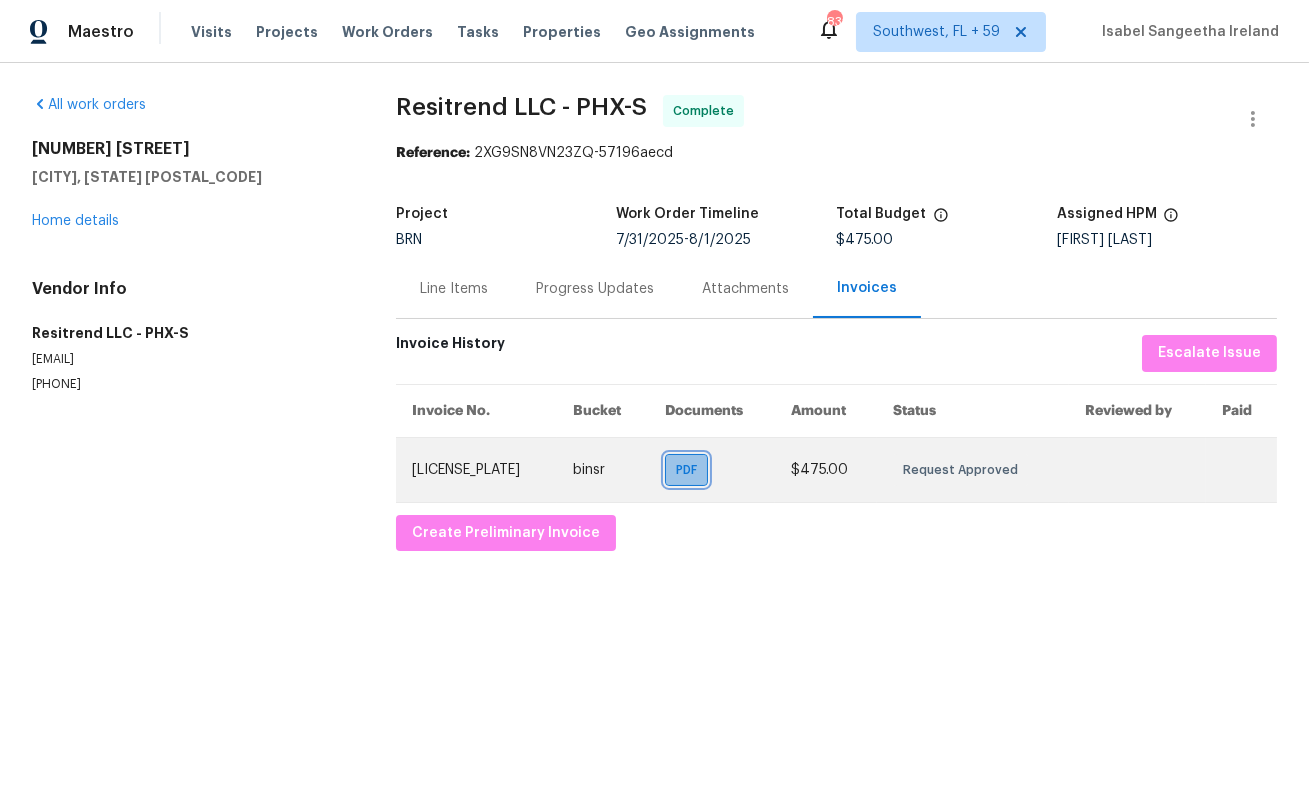 click on "PDF" at bounding box center (686, 470) 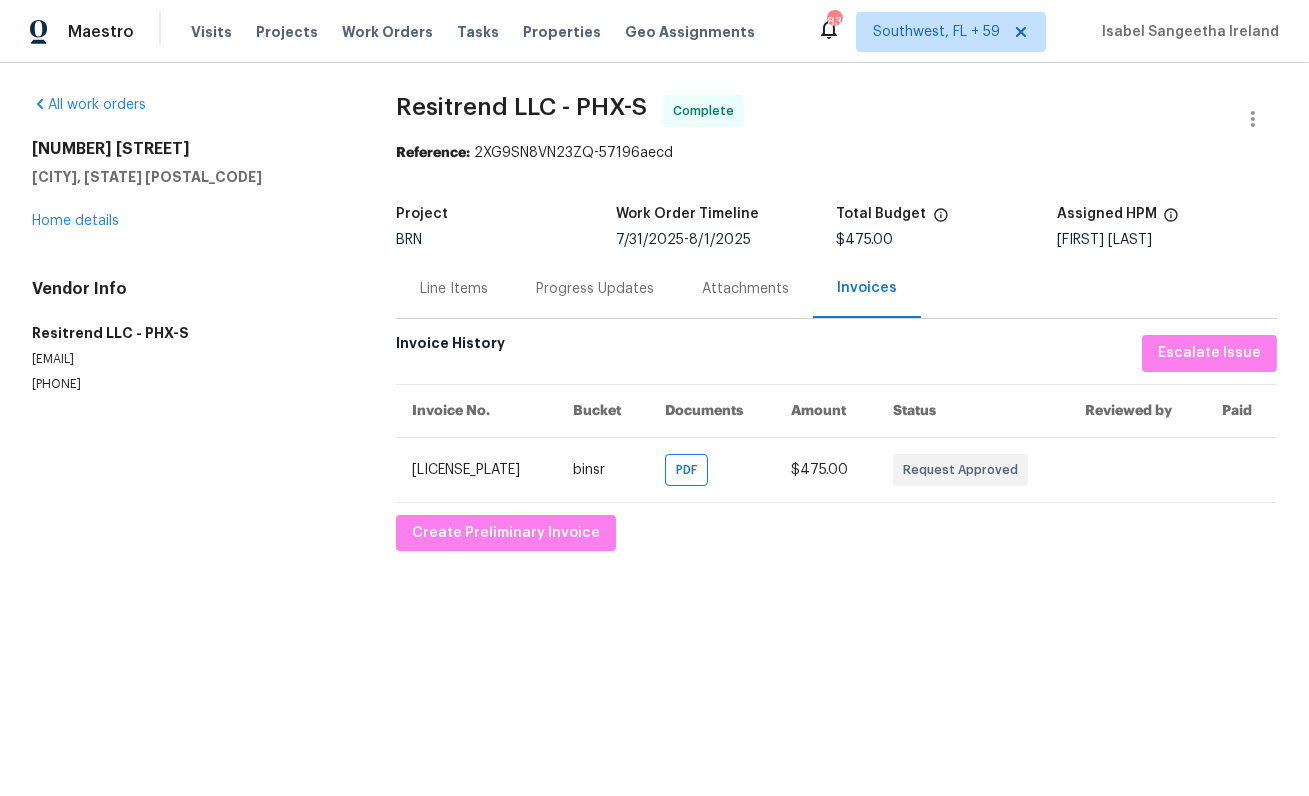 click on "Progress Updates" at bounding box center (595, 289) 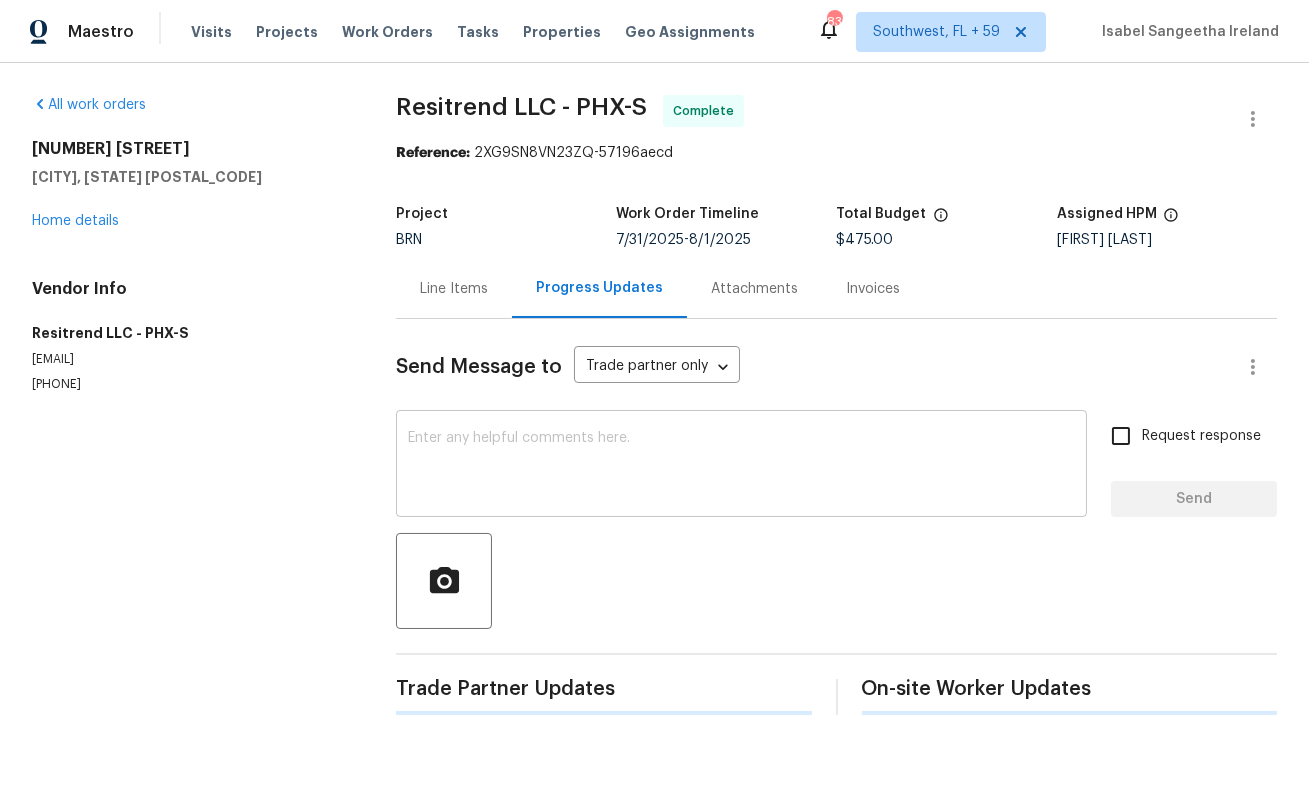 click at bounding box center (741, 466) 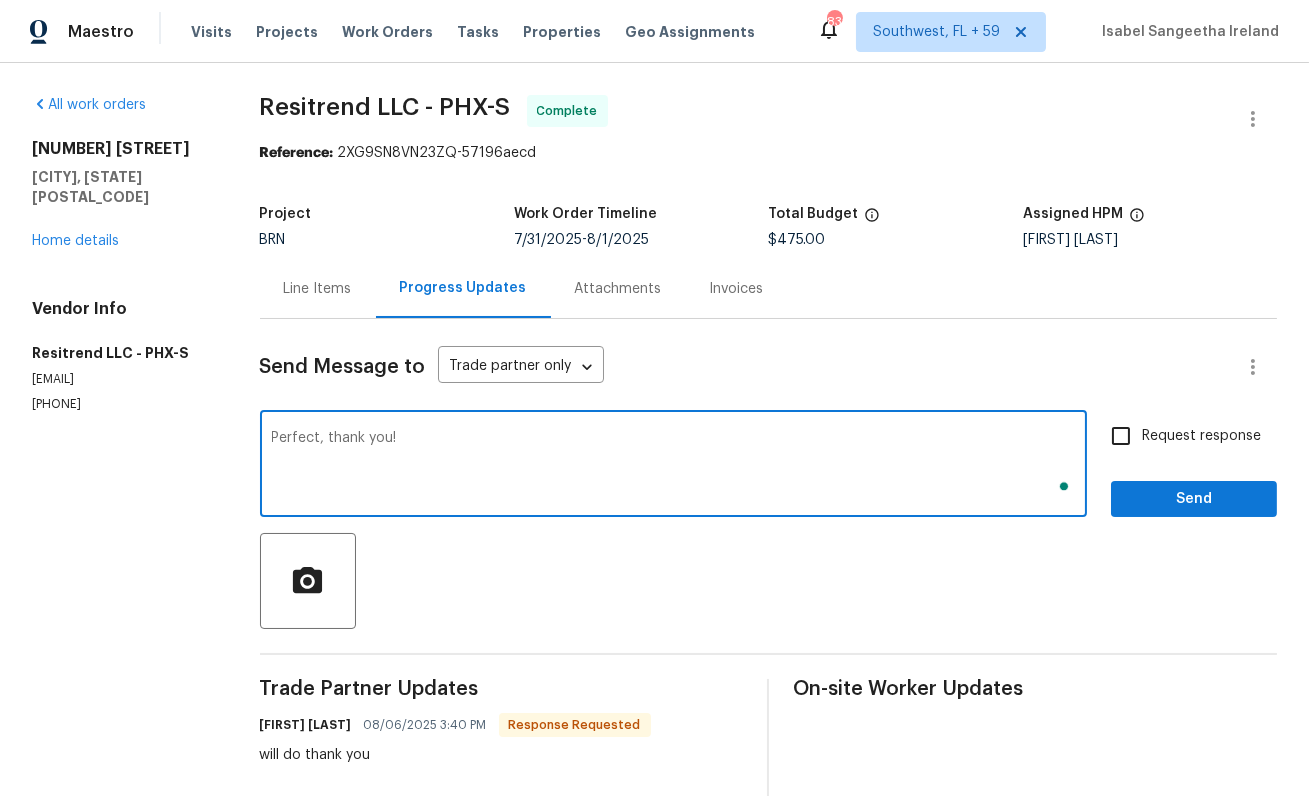 type on "Perfect, thank you!" 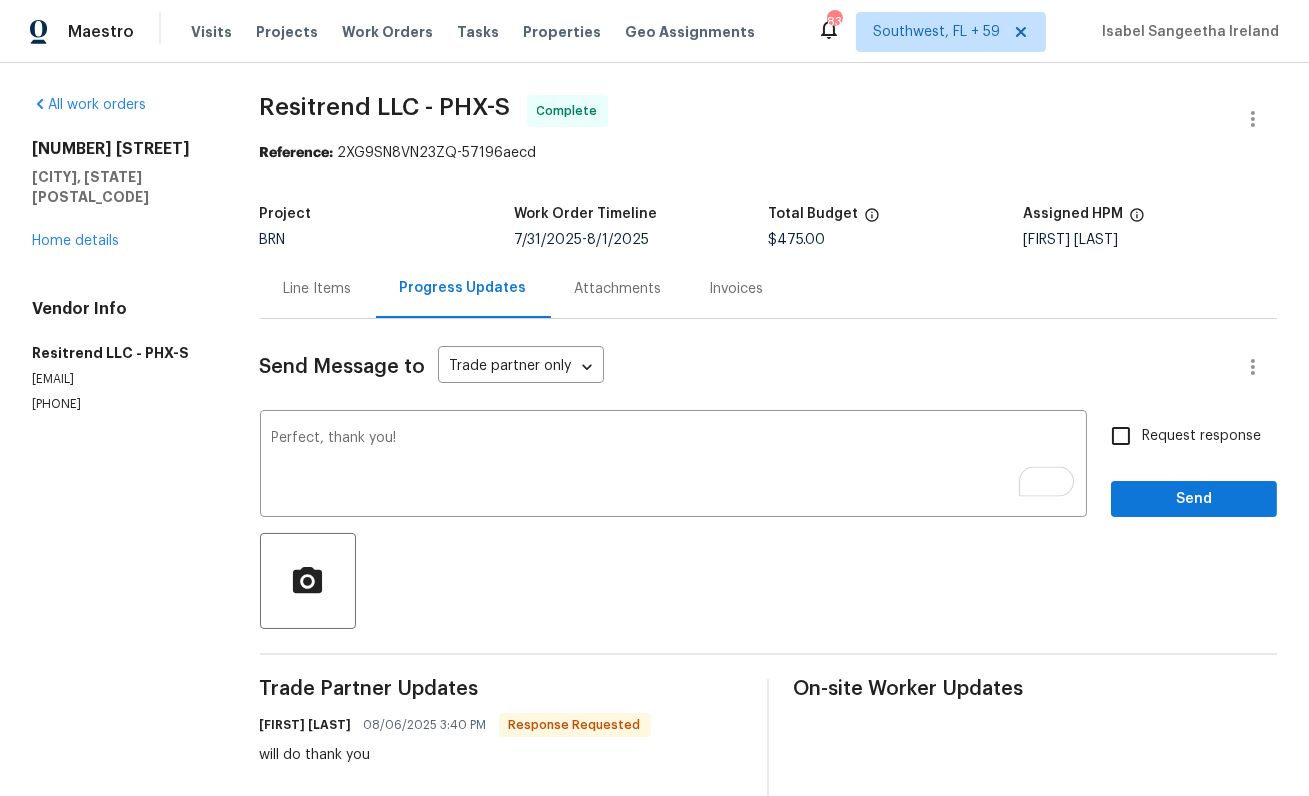 click on "Request response" at bounding box center [1201, 436] 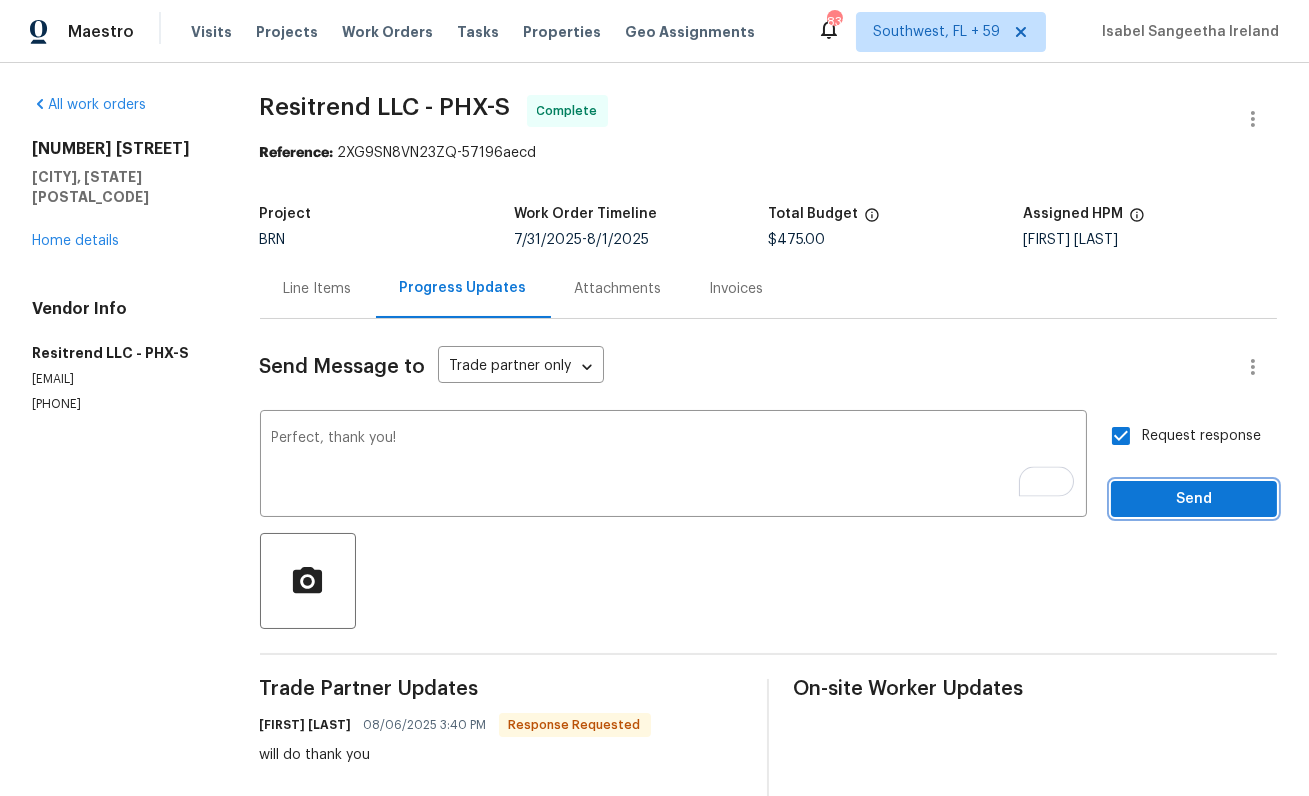 click on "Send" at bounding box center (1194, 499) 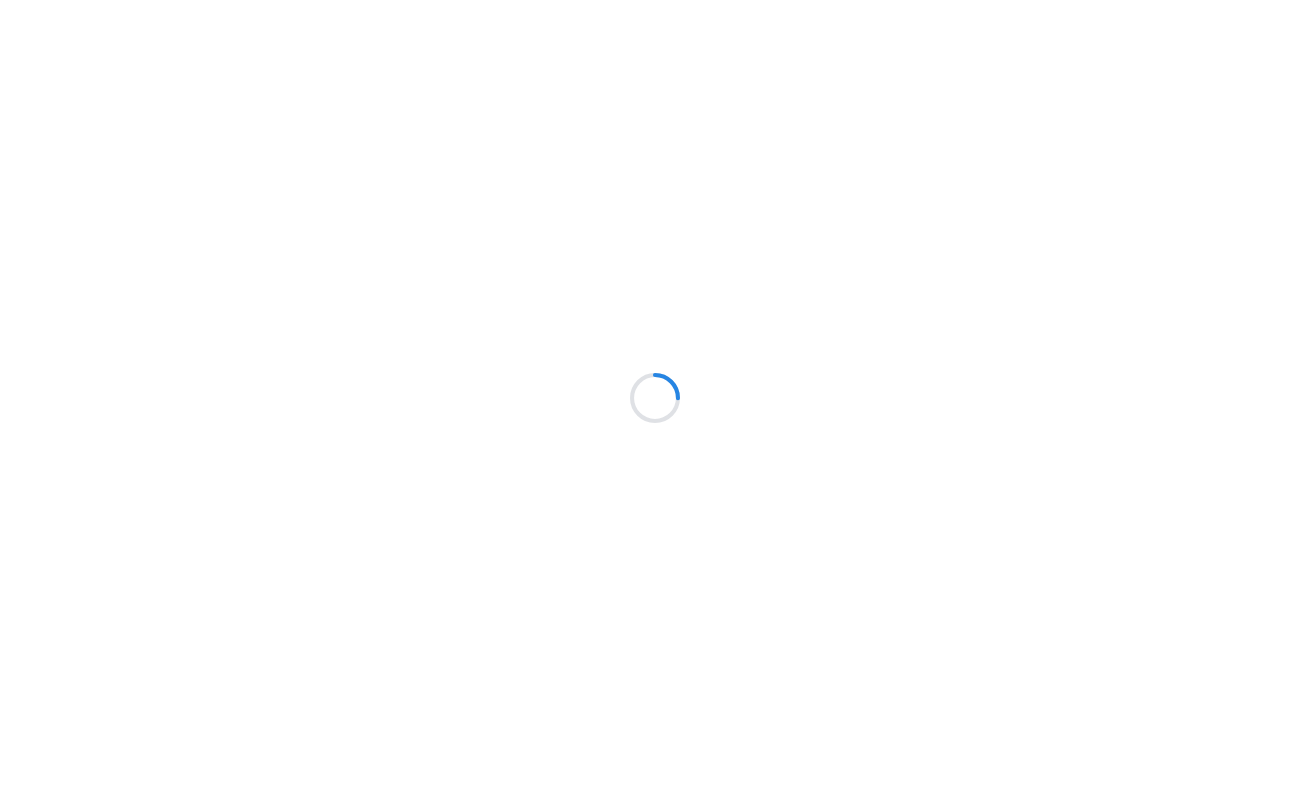 scroll, scrollTop: 0, scrollLeft: 0, axis: both 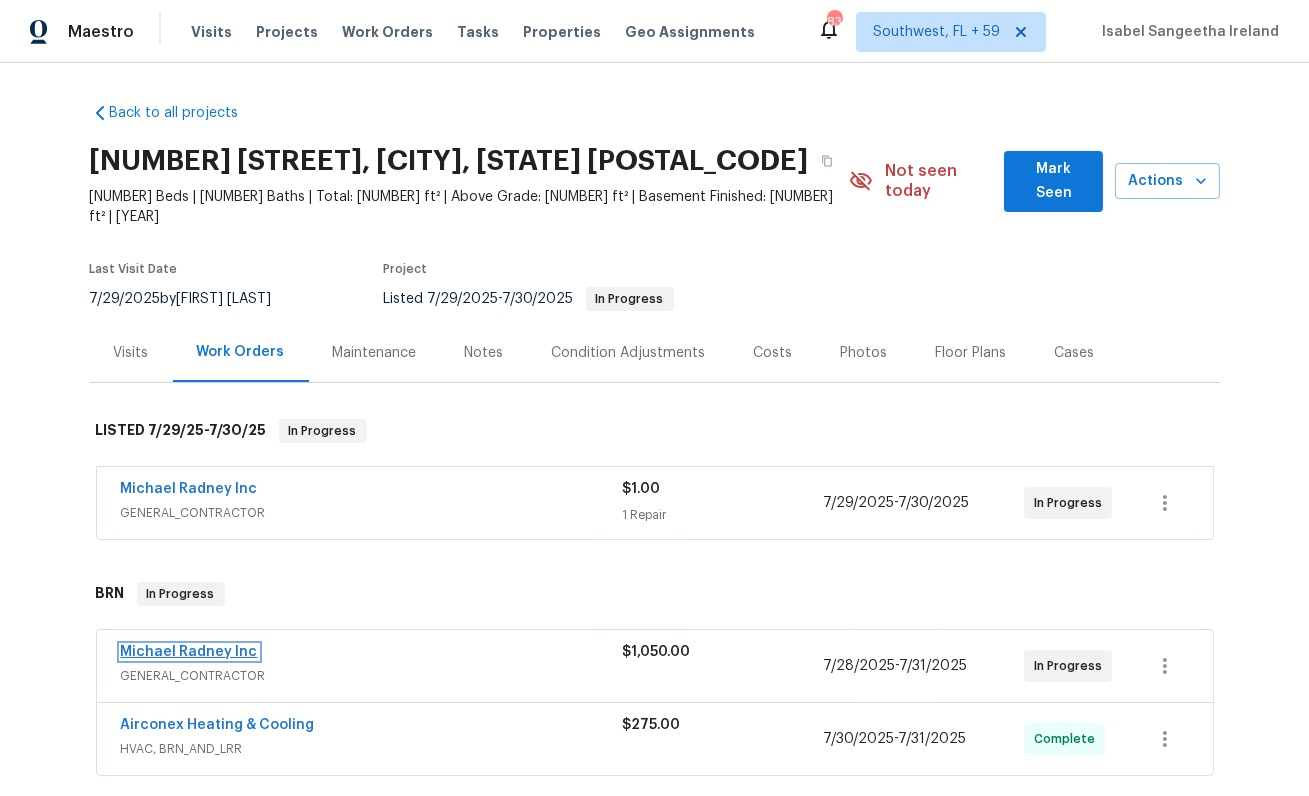click on "Michael Radney Inc" at bounding box center (189, 652) 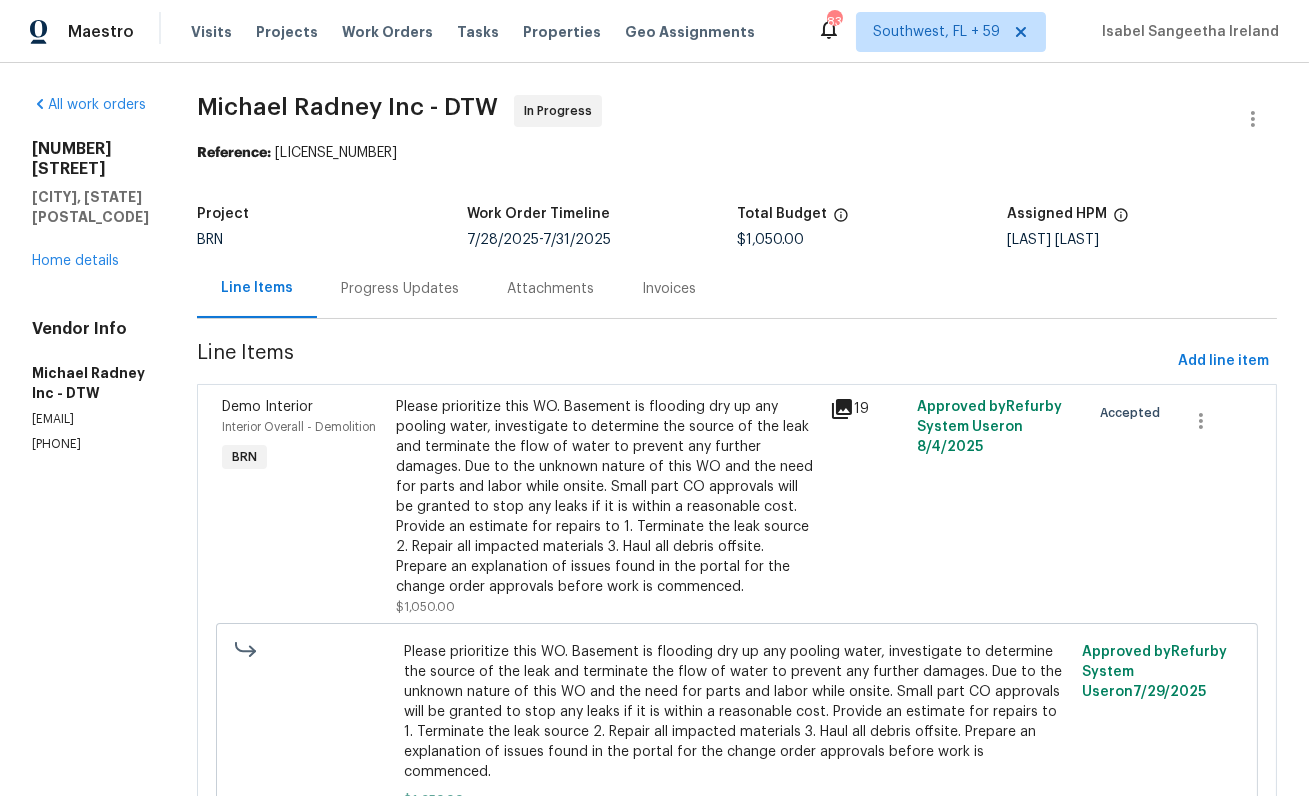 click on "Progress Updates" at bounding box center (400, 288) 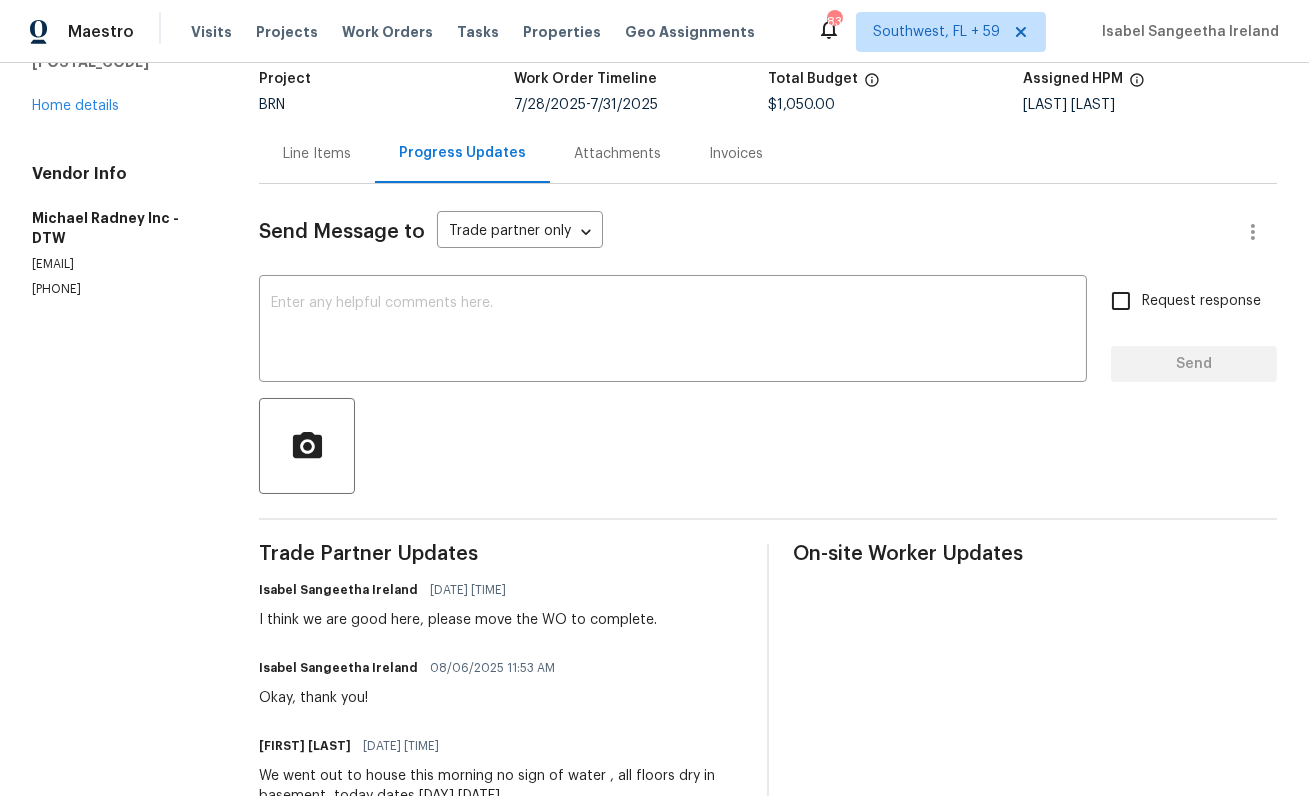 scroll, scrollTop: 0, scrollLeft: 0, axis: both 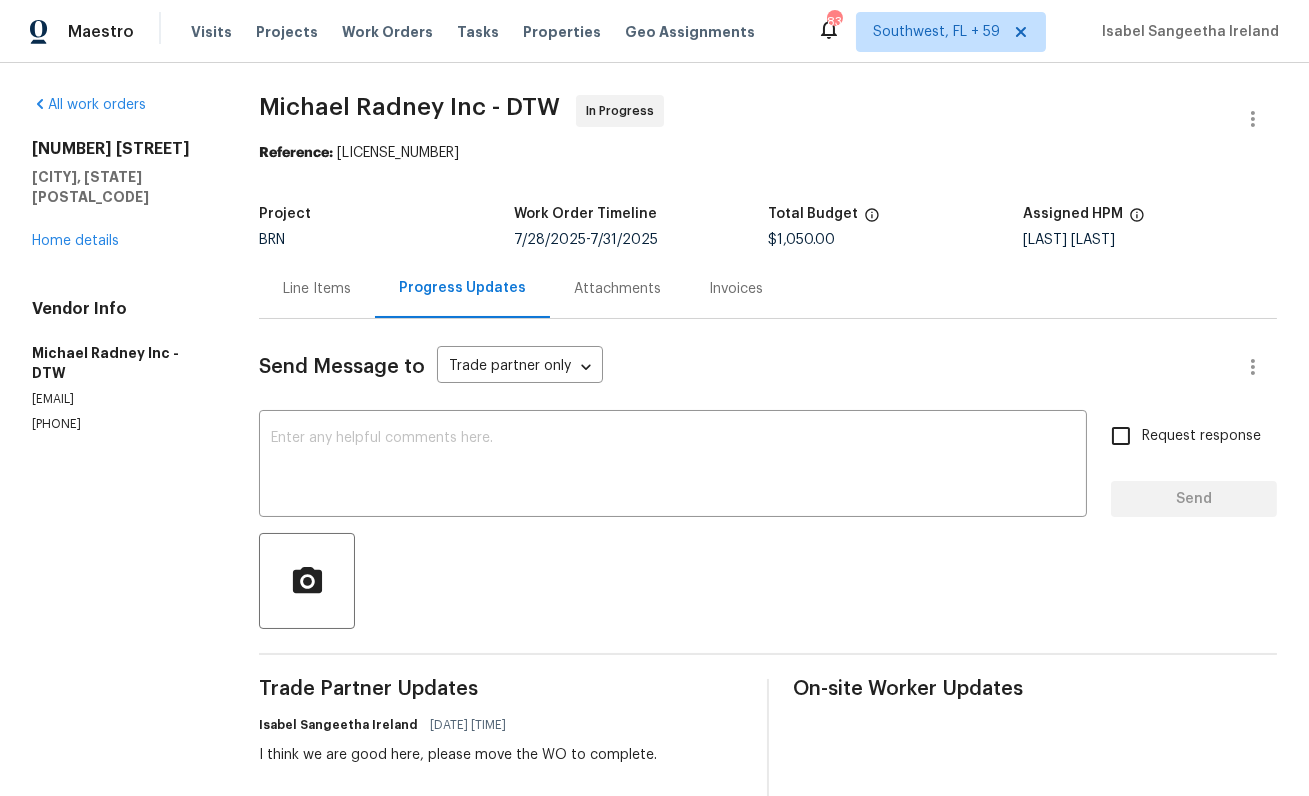 click on "(313) 308-7400" at bounding box center [121, 424] 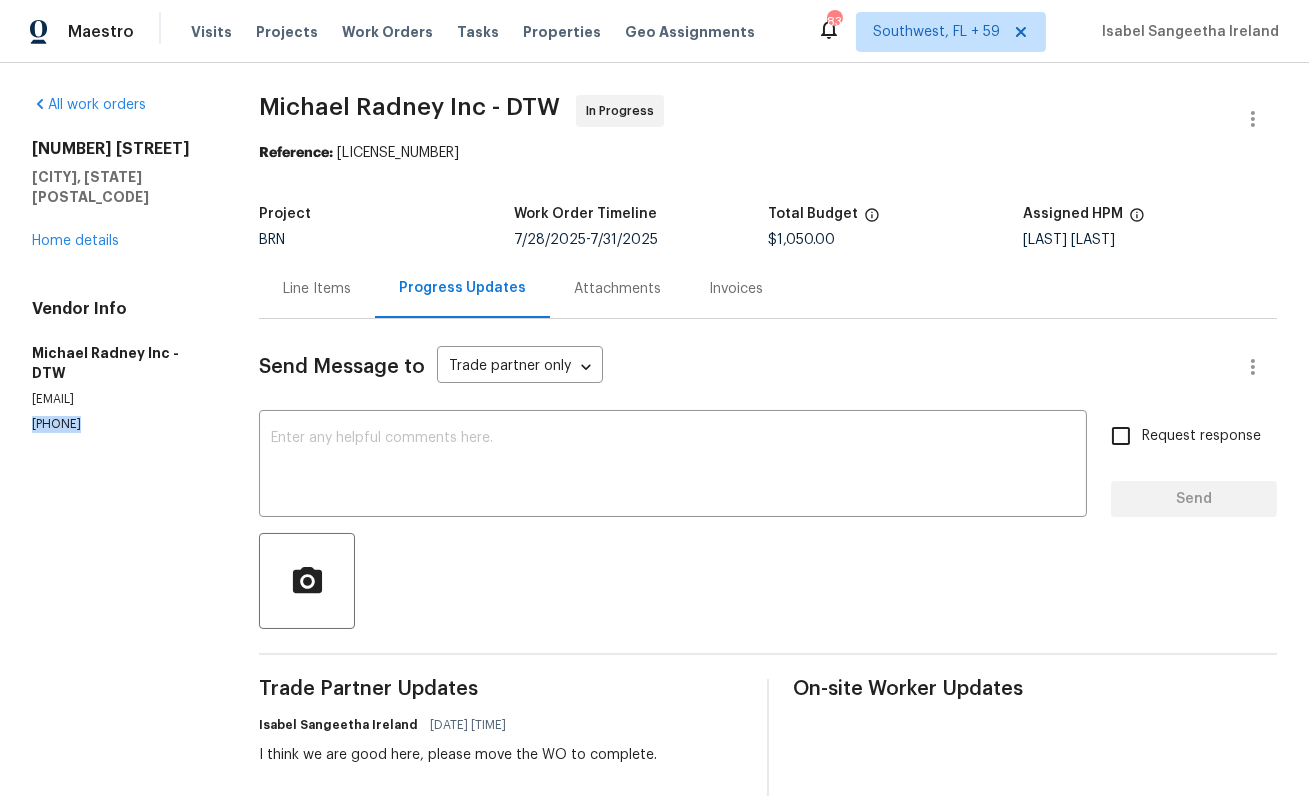 click on "(313) 308-7400" at bounding box center [121, 424] 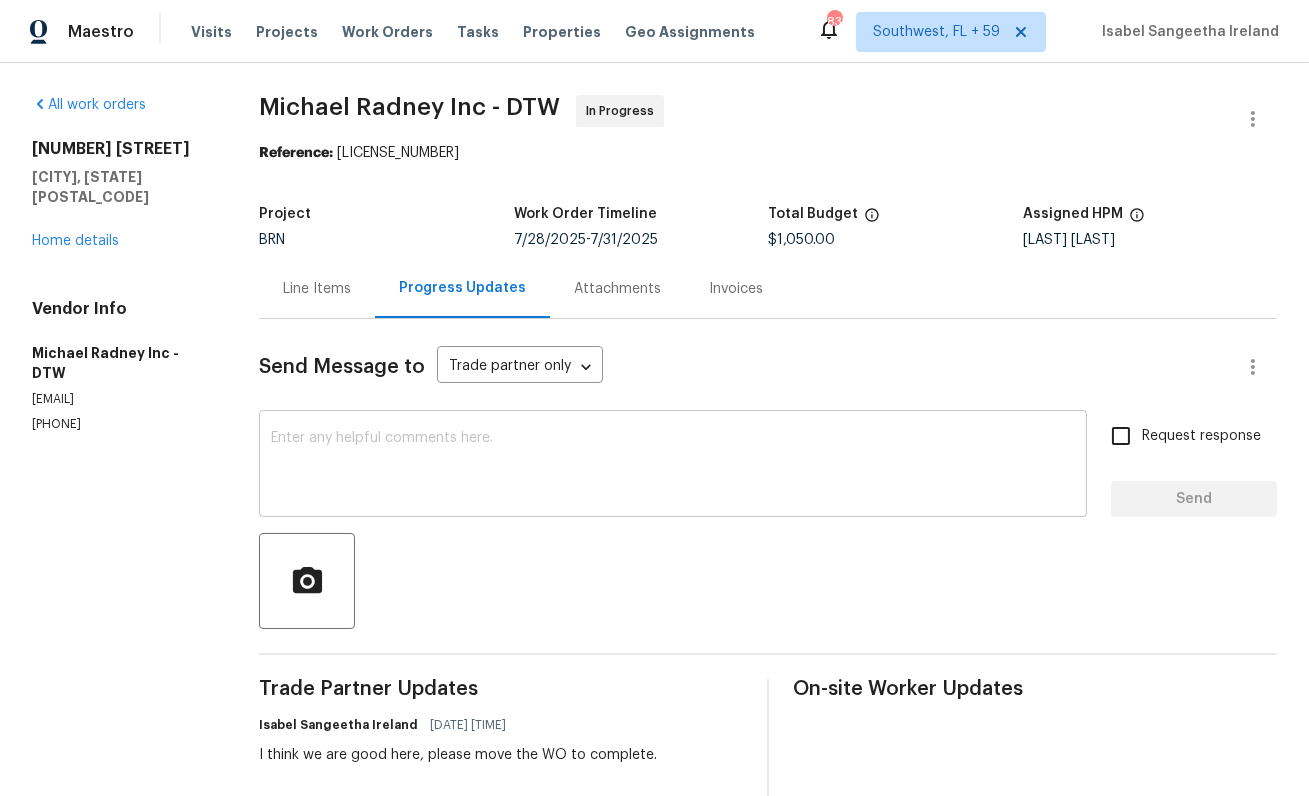 click at bounding box center [673, 466] 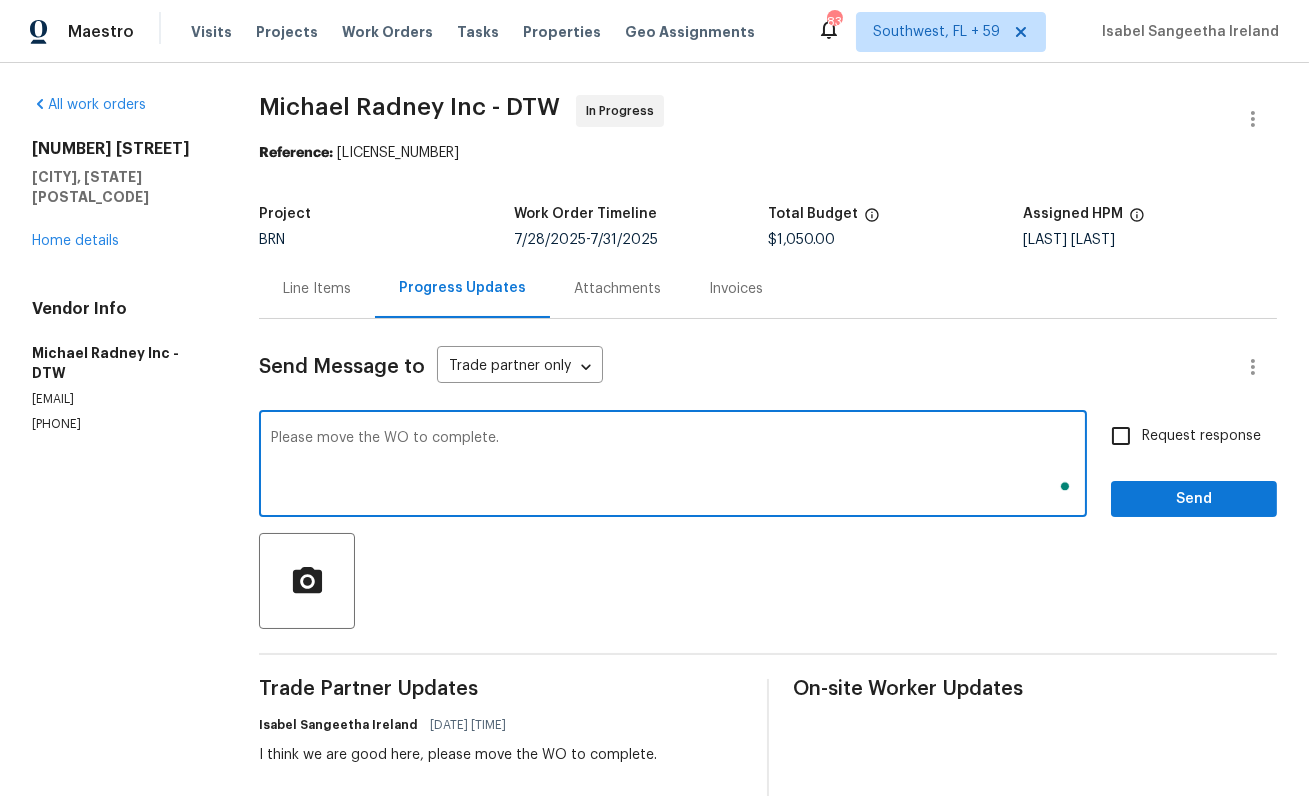 type on "Please move the WO to complete." 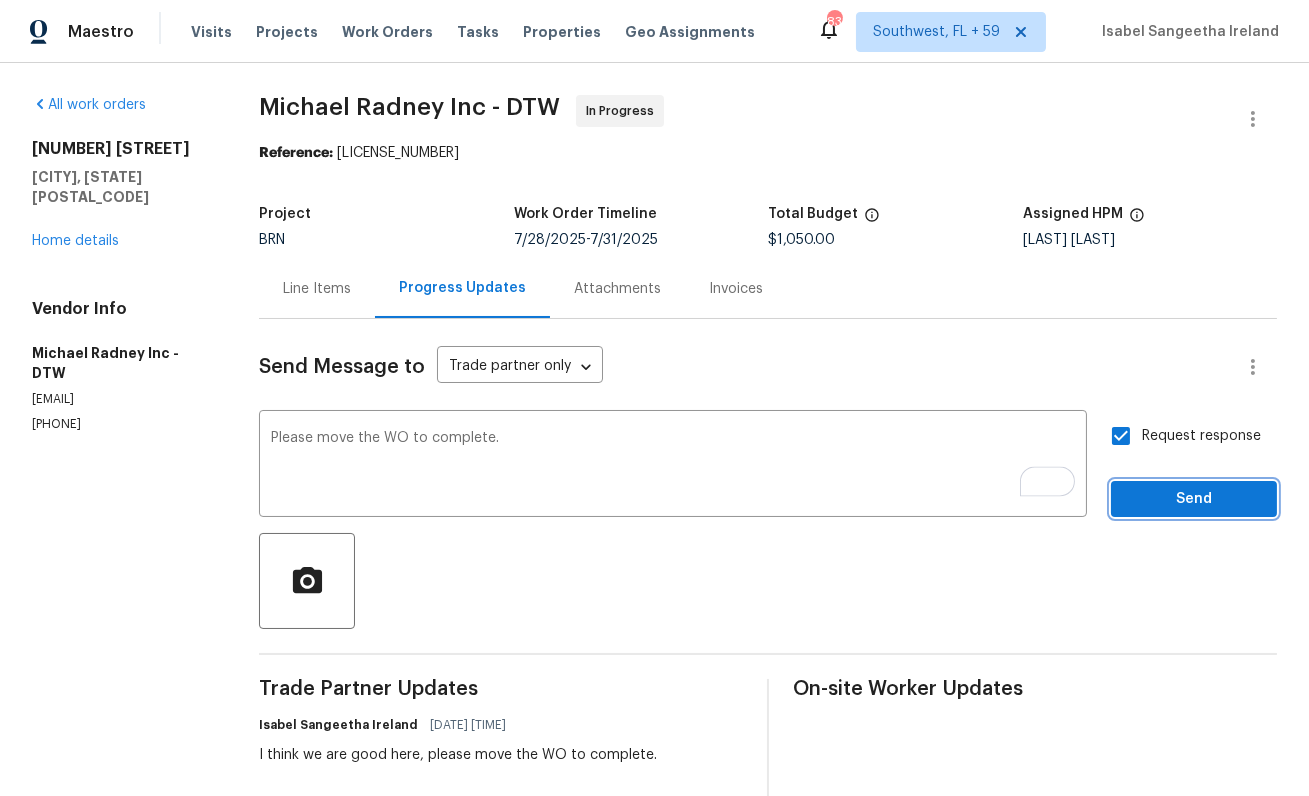 click on "Send" at bounding box center (1194, 499) 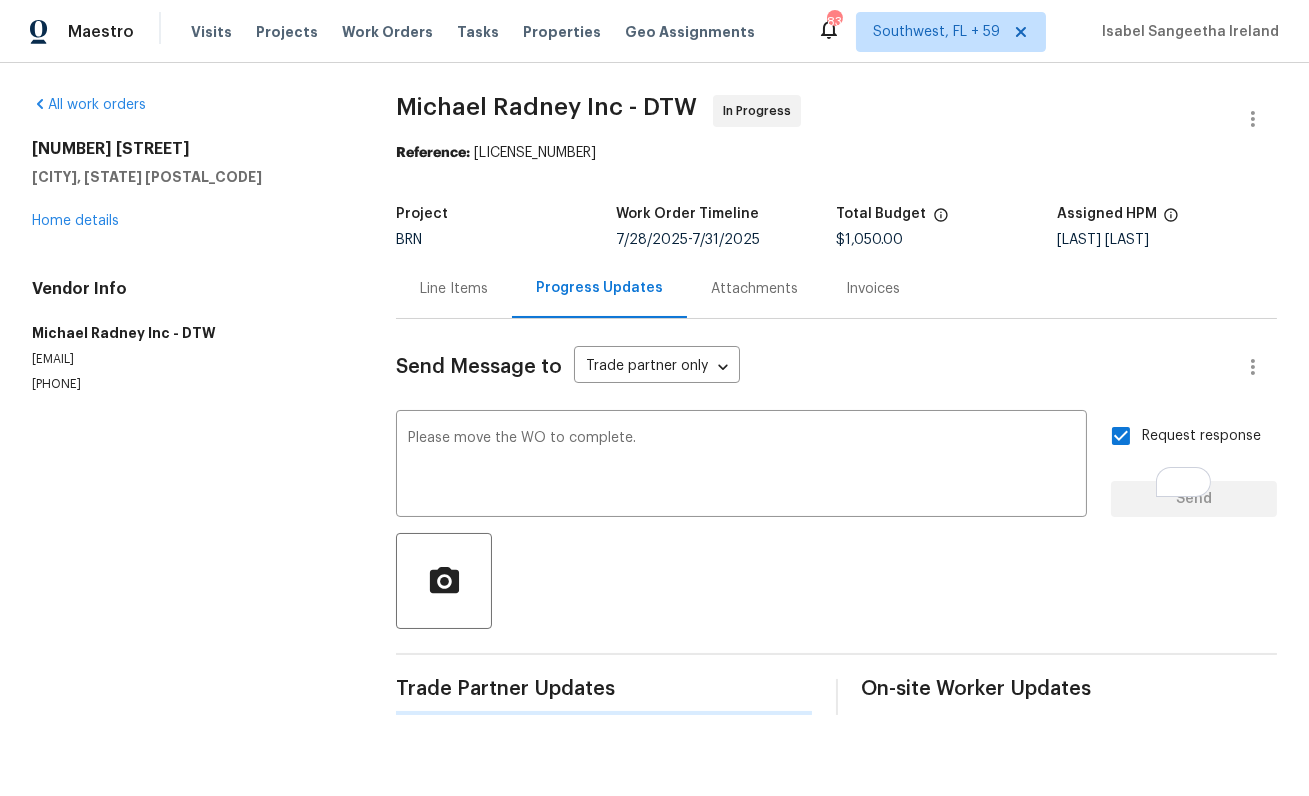 type 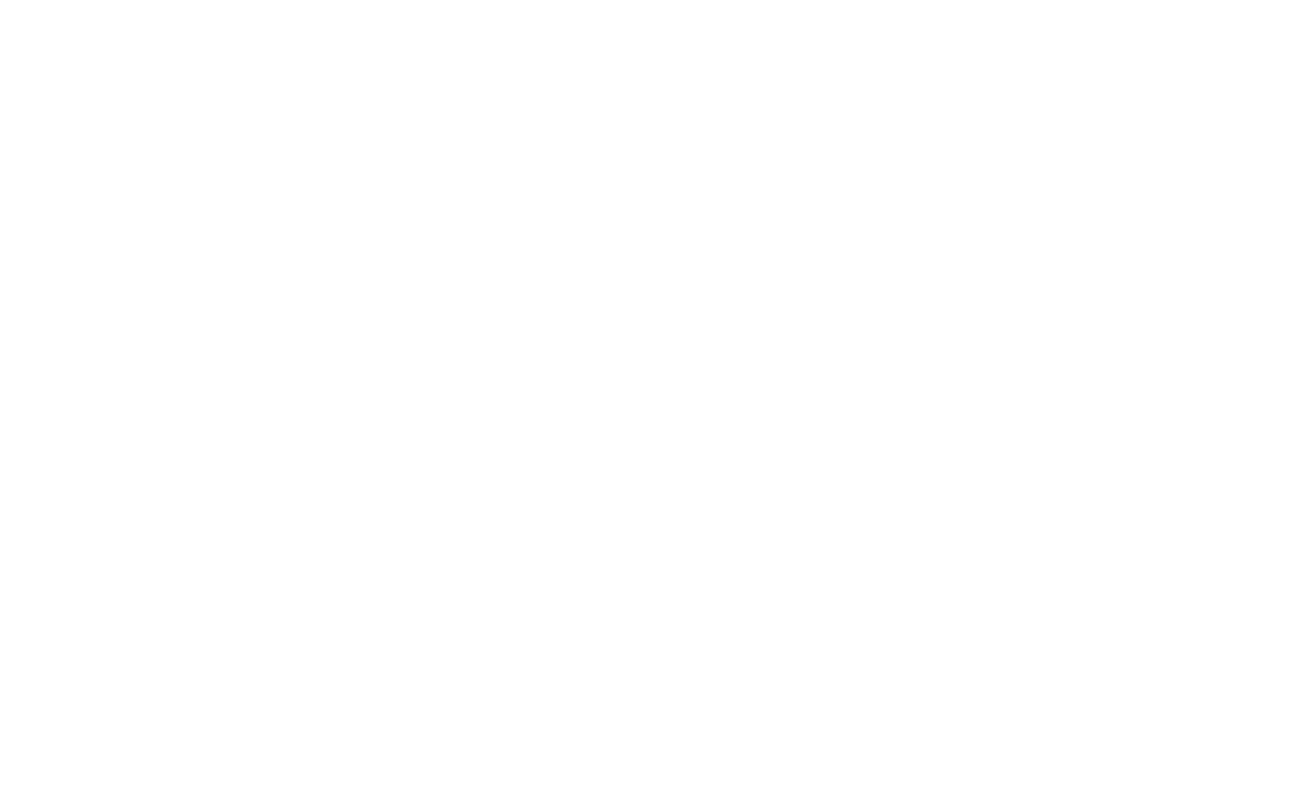 scroll, scrollTop: 0, scrollLeft: 0, axis: both 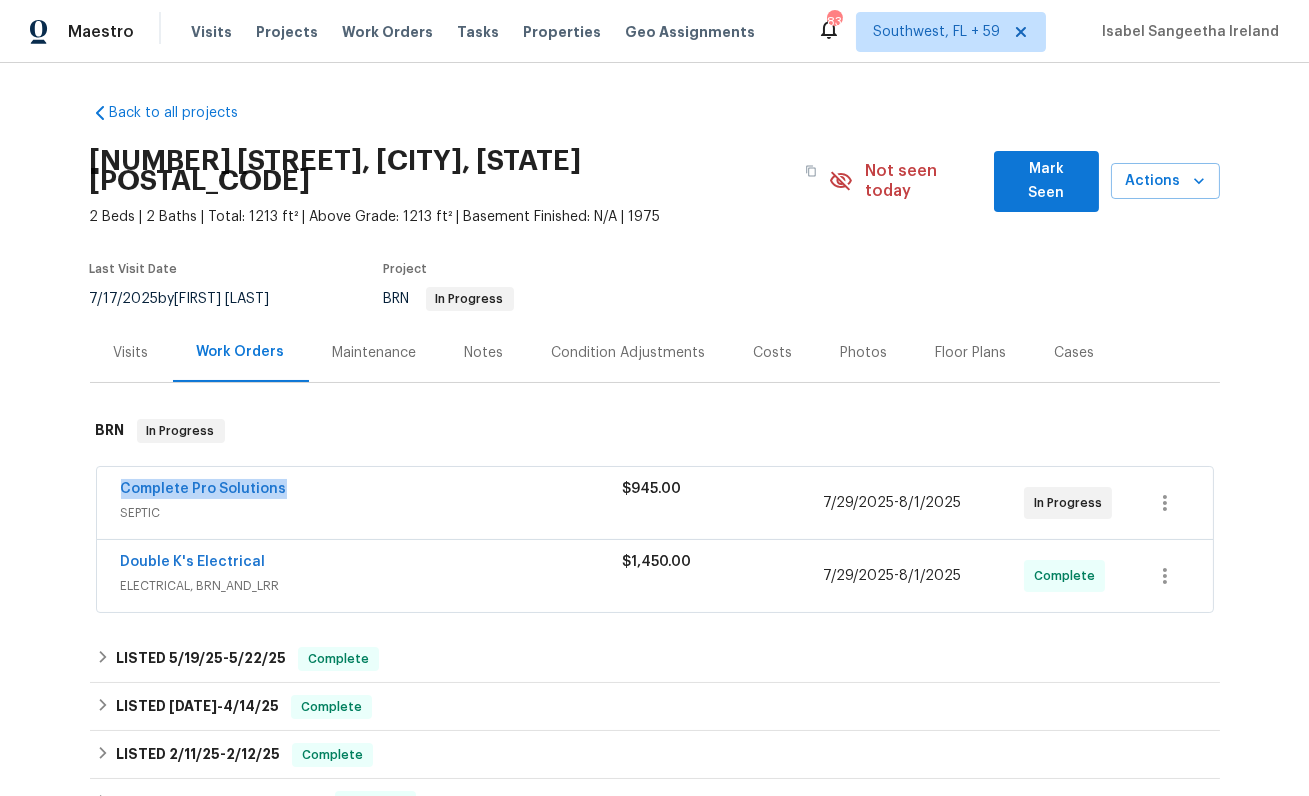 drag, startPoint x: 281, startPoint y: 470, endPoint x: 95, endPoint y: 470, distance: 186 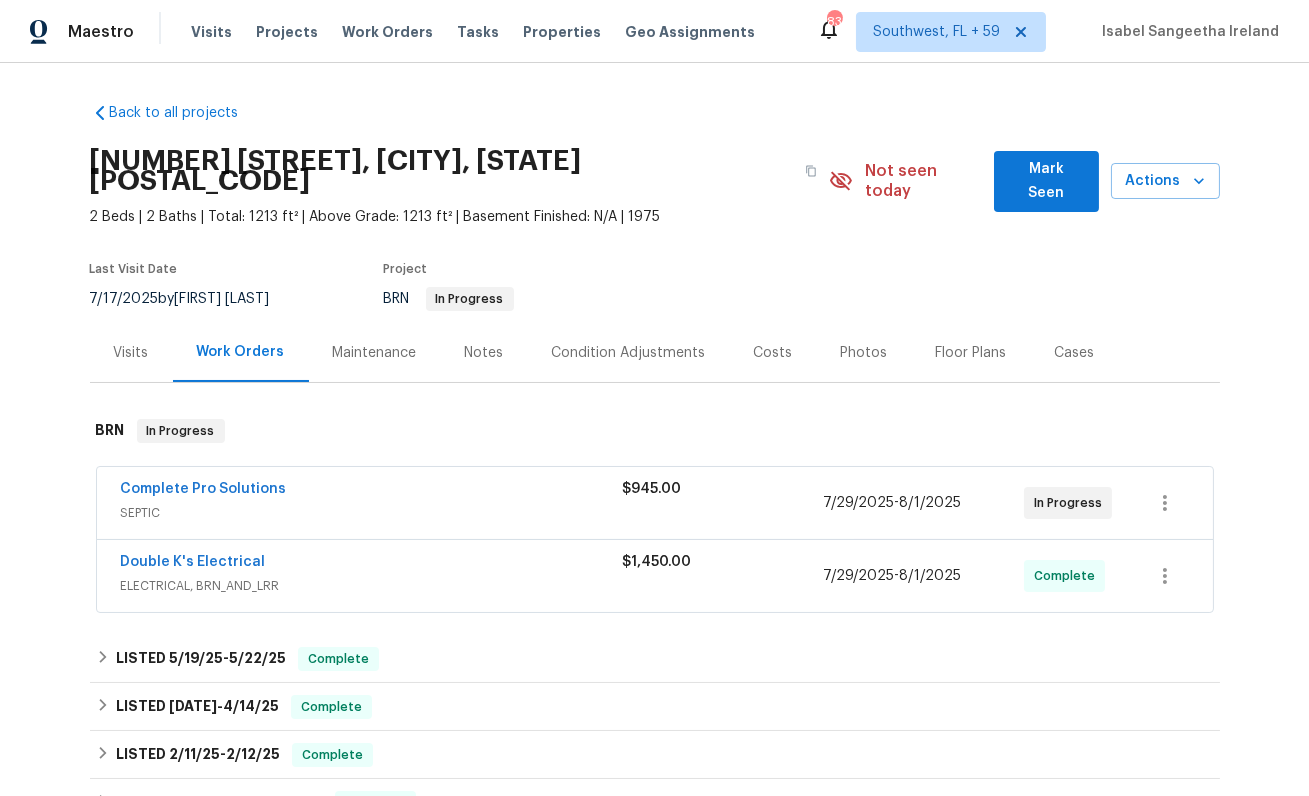 click on "Complete Pro Solutions" at bounding box center [204, 489] 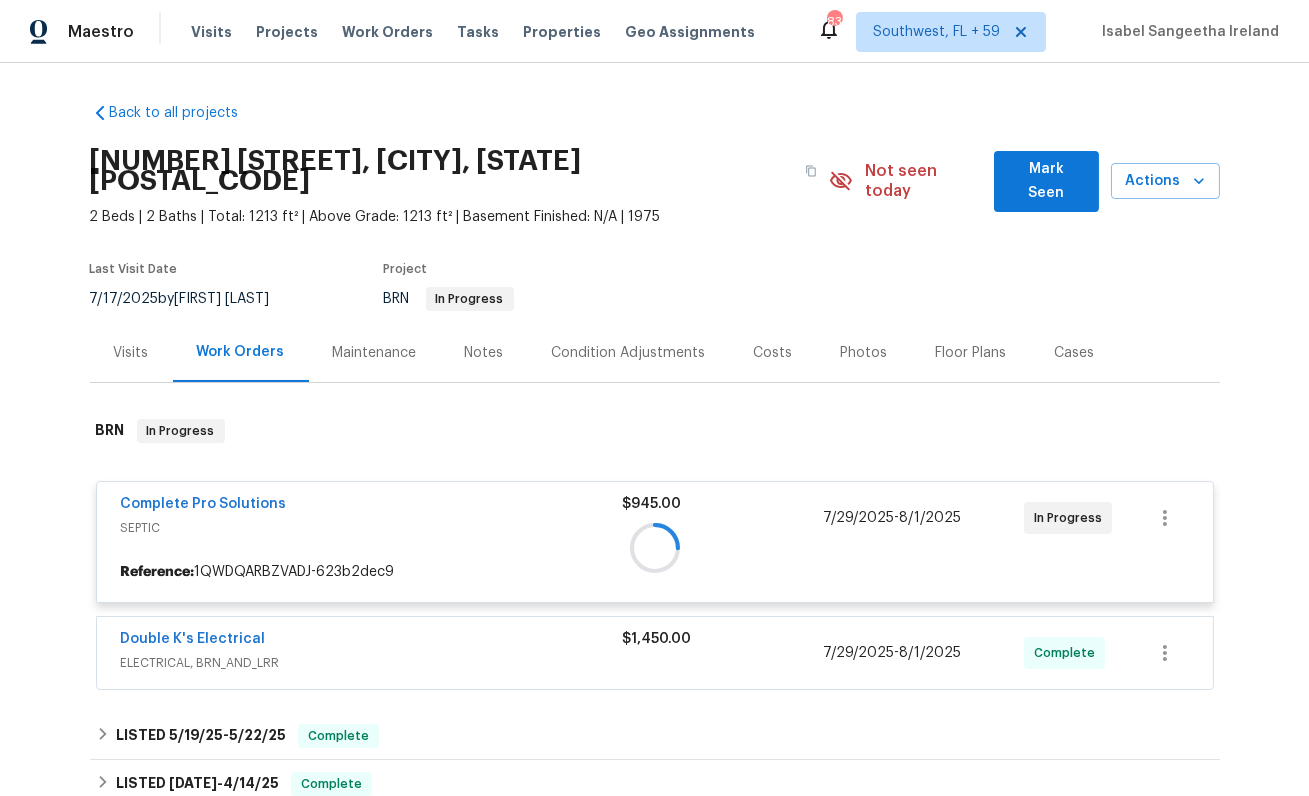 click at bounding box center (655, 547) 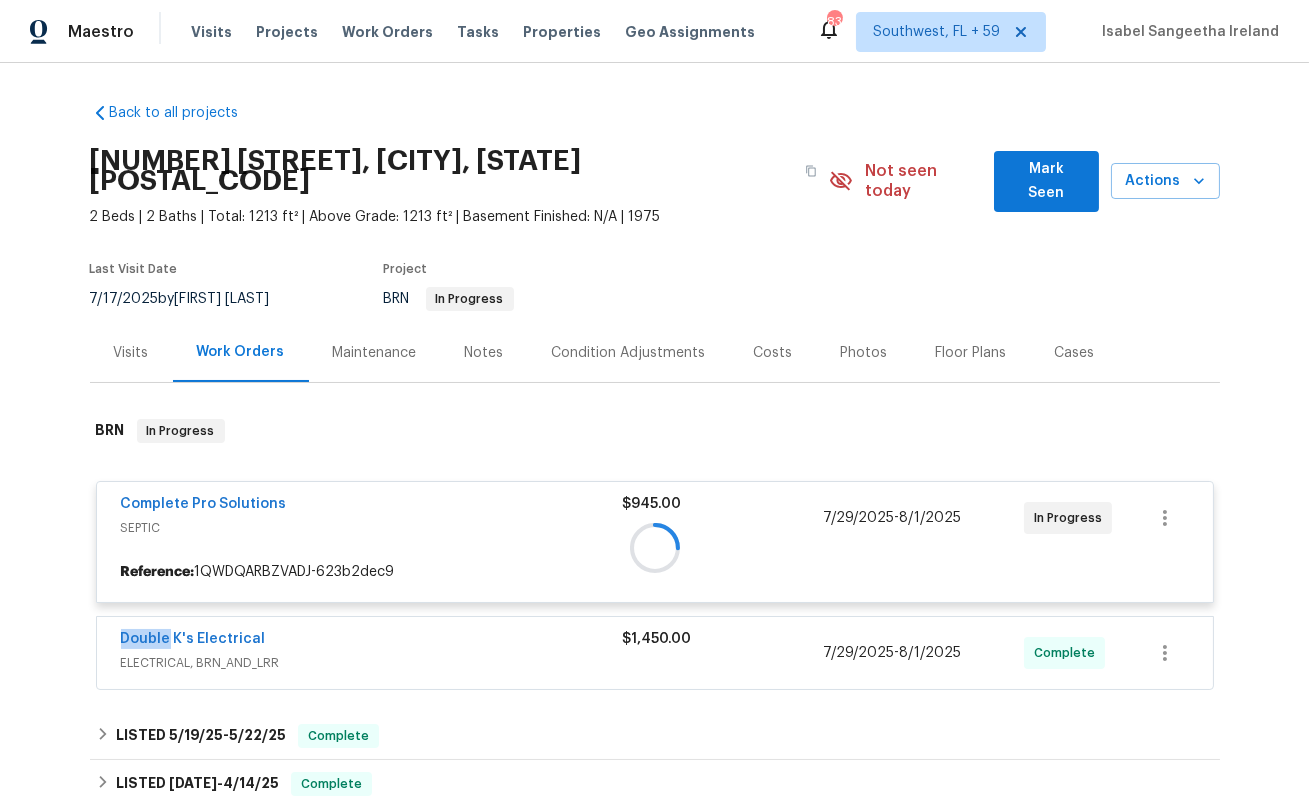 click at bounding box center [655, 547] 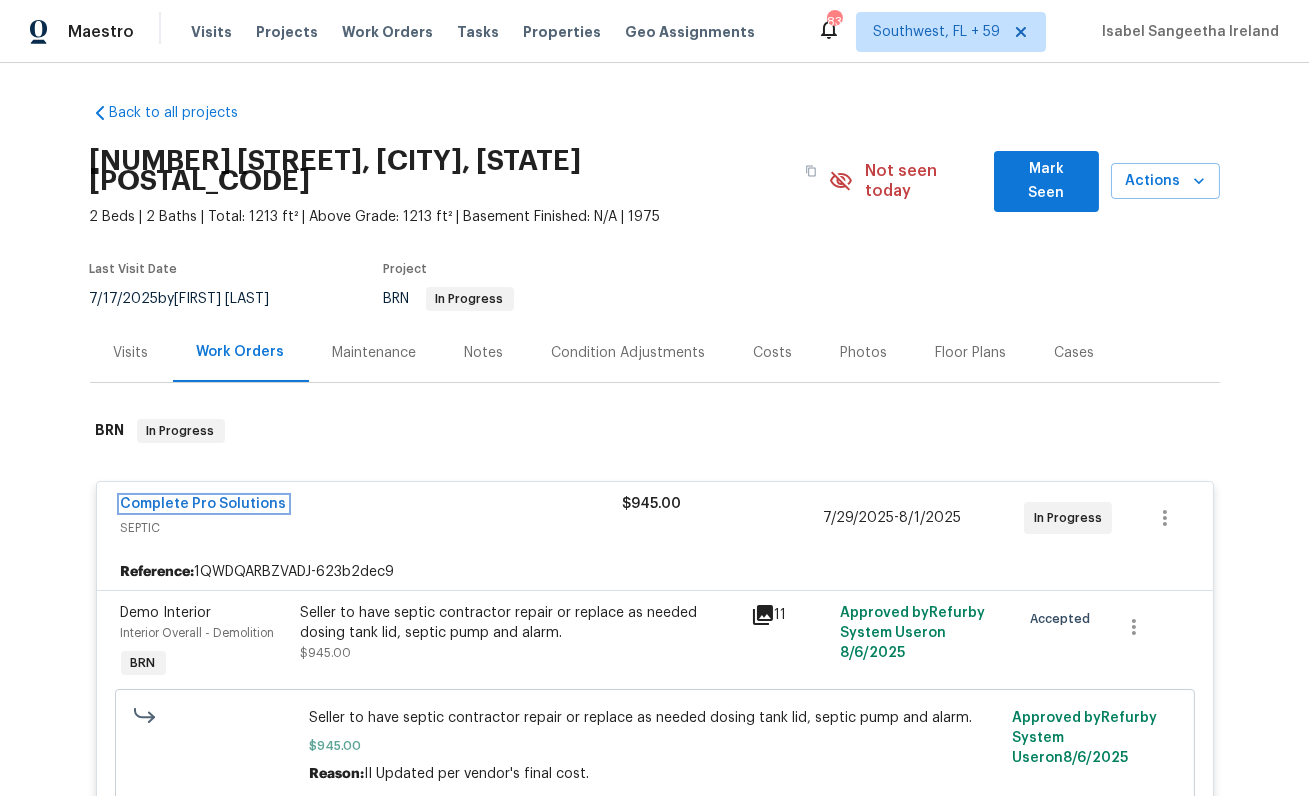 click on "Complete Pro Solutions" at bounding box center (204, 504) 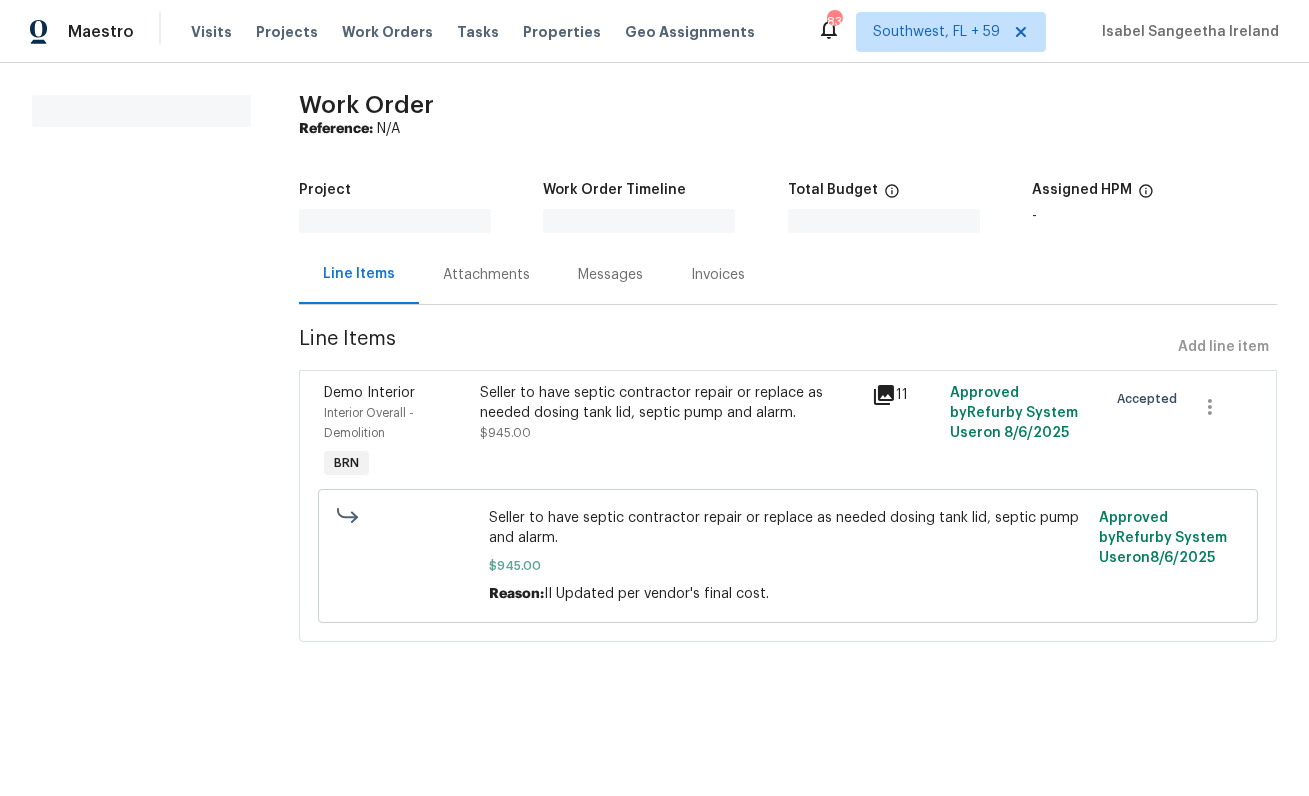 click on "Seller to have septic contractor repair or replace as needed dosing tank lid, septic pump and alarm." at bounding box center [670, 403] 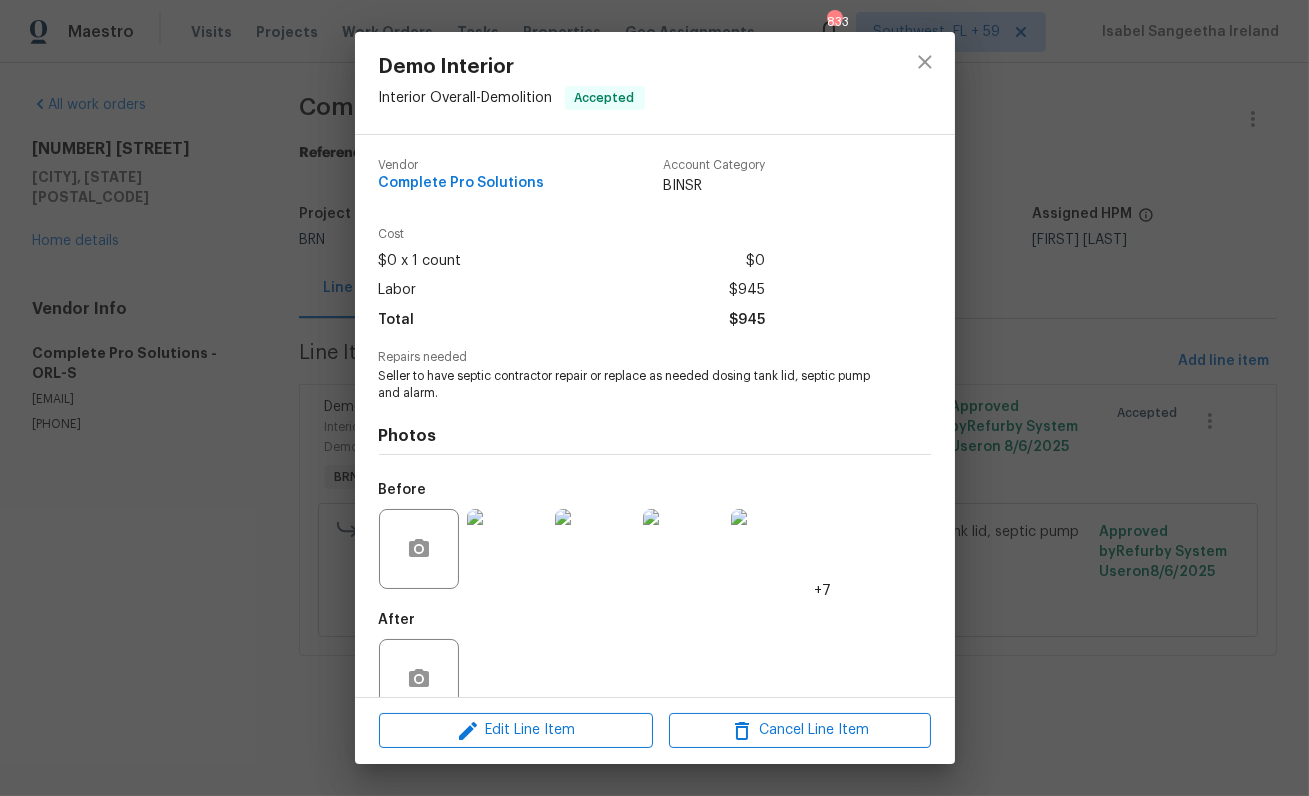 click on "Seller to have septic contractor repair or replace as needed dosing tank lid, septic pump and alarm." at bounding box center (627, 385) 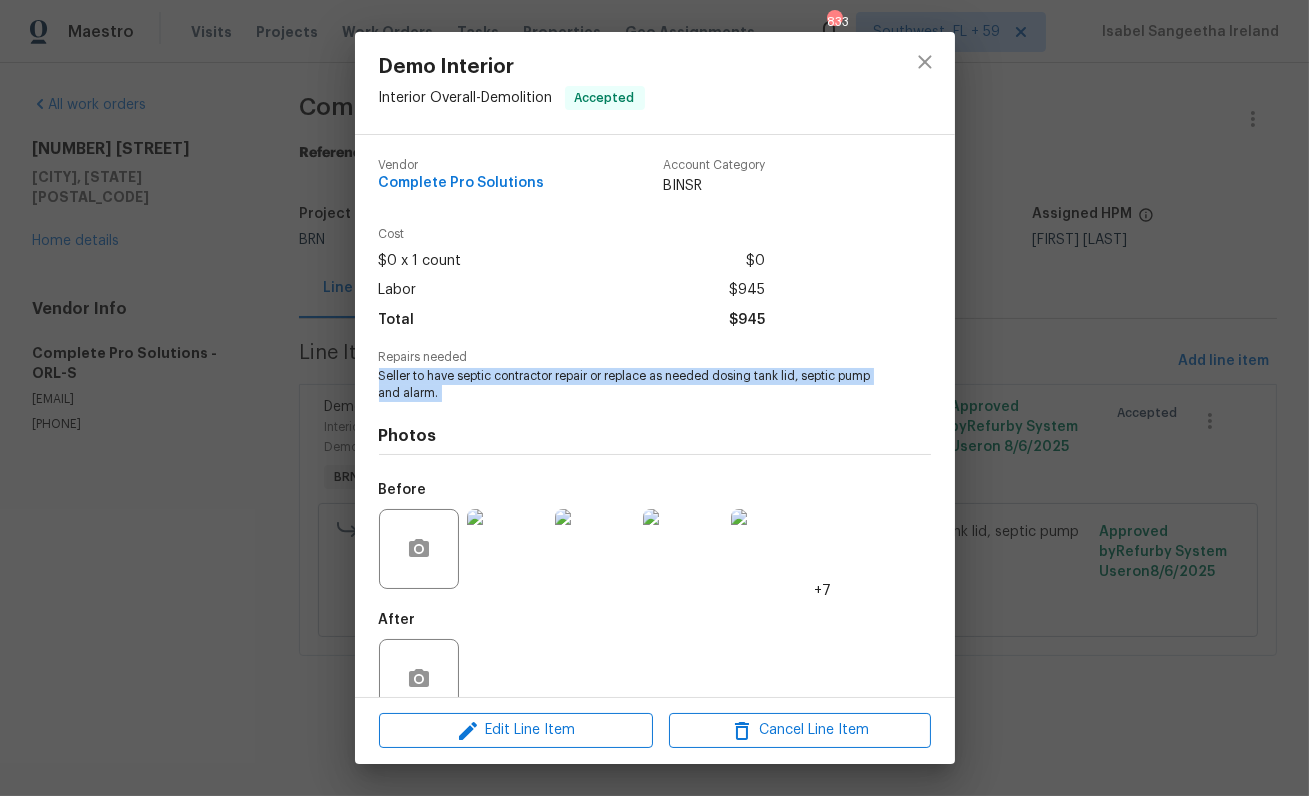 click on "Seller to have septic contractor repair or replace as needed dosing tank lid, septic pump and alarm." at bounding box center [627, 385] 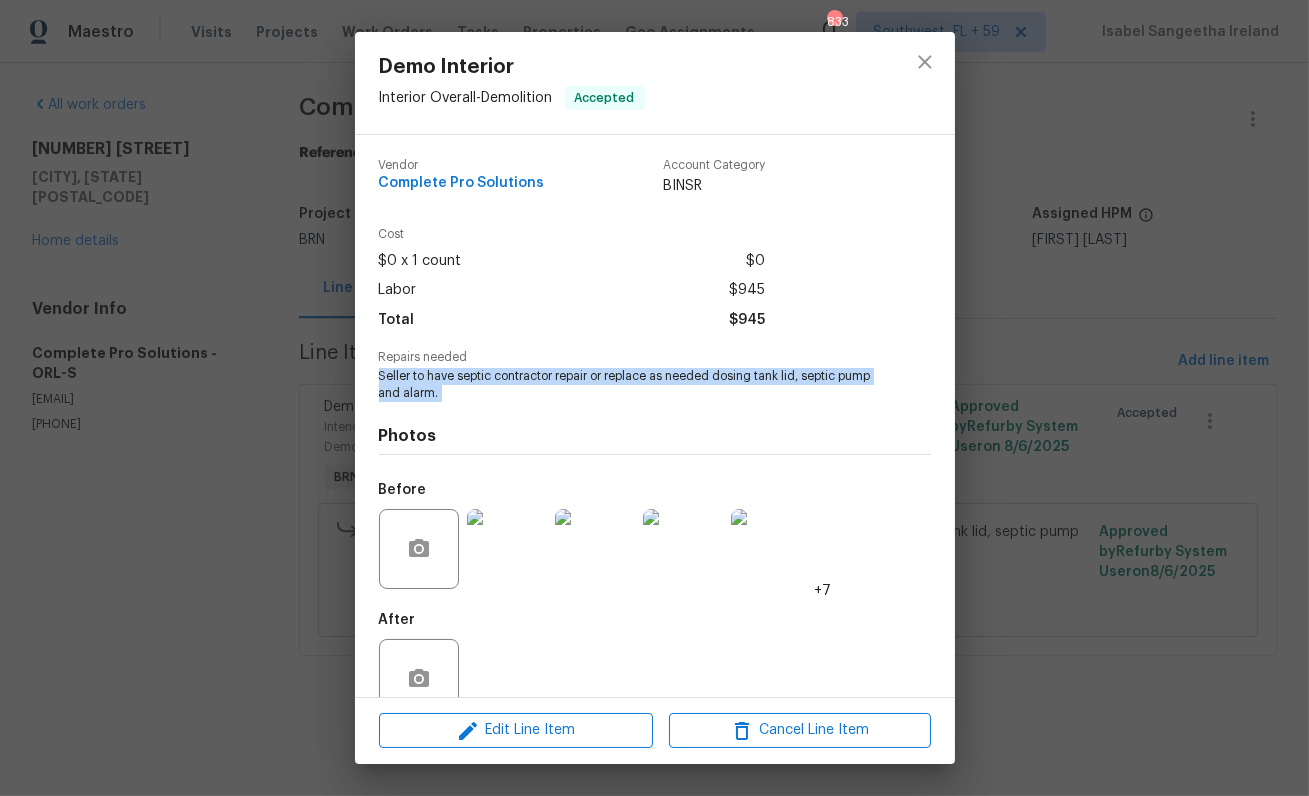 click on "Demo Interior Interior Overall  -  Demolition Accepted Vendor Complete Pro Solutions Account Category BINSR Cost $0 x 1 count $0 Labor $945 Total $945 Repairs needed Seller to have septic contractor repair or replace as needed dosing tank lid, septic pump and alarm. Photos Before  +7 After  Edit Line Item  Cancel Line Item" at bounding box center (654, 398) 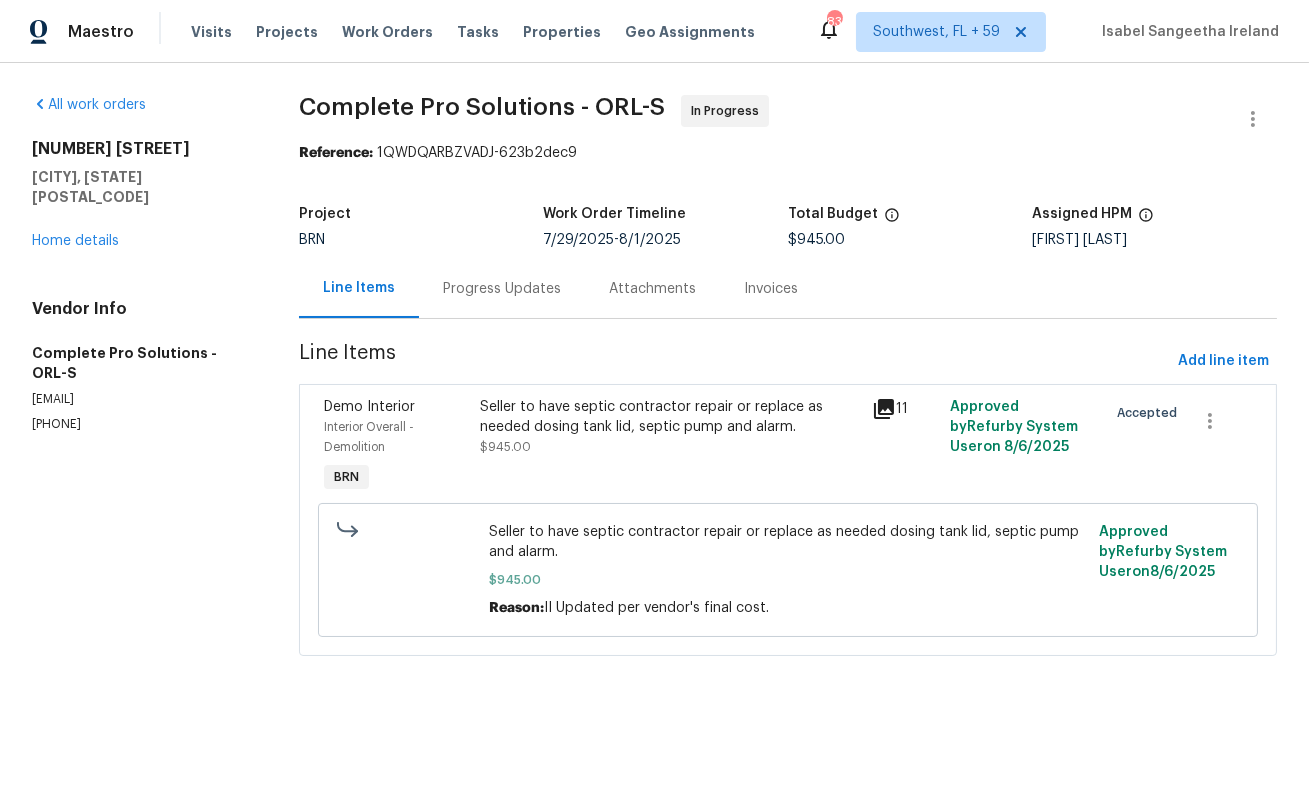 click on "Progress Updates" at bounding box center (502, 289) 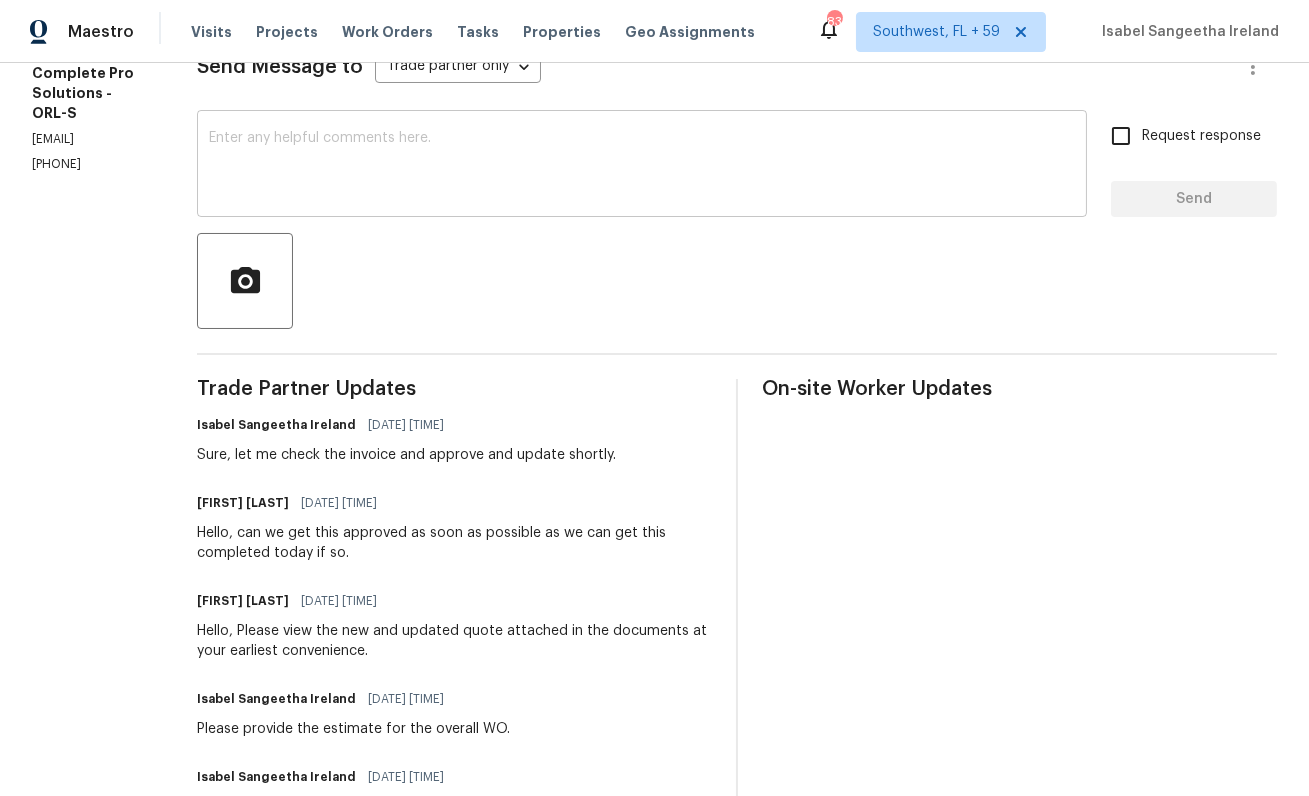 scroll, scrollTop: 401, scrollLeft: 0, axis: vertical 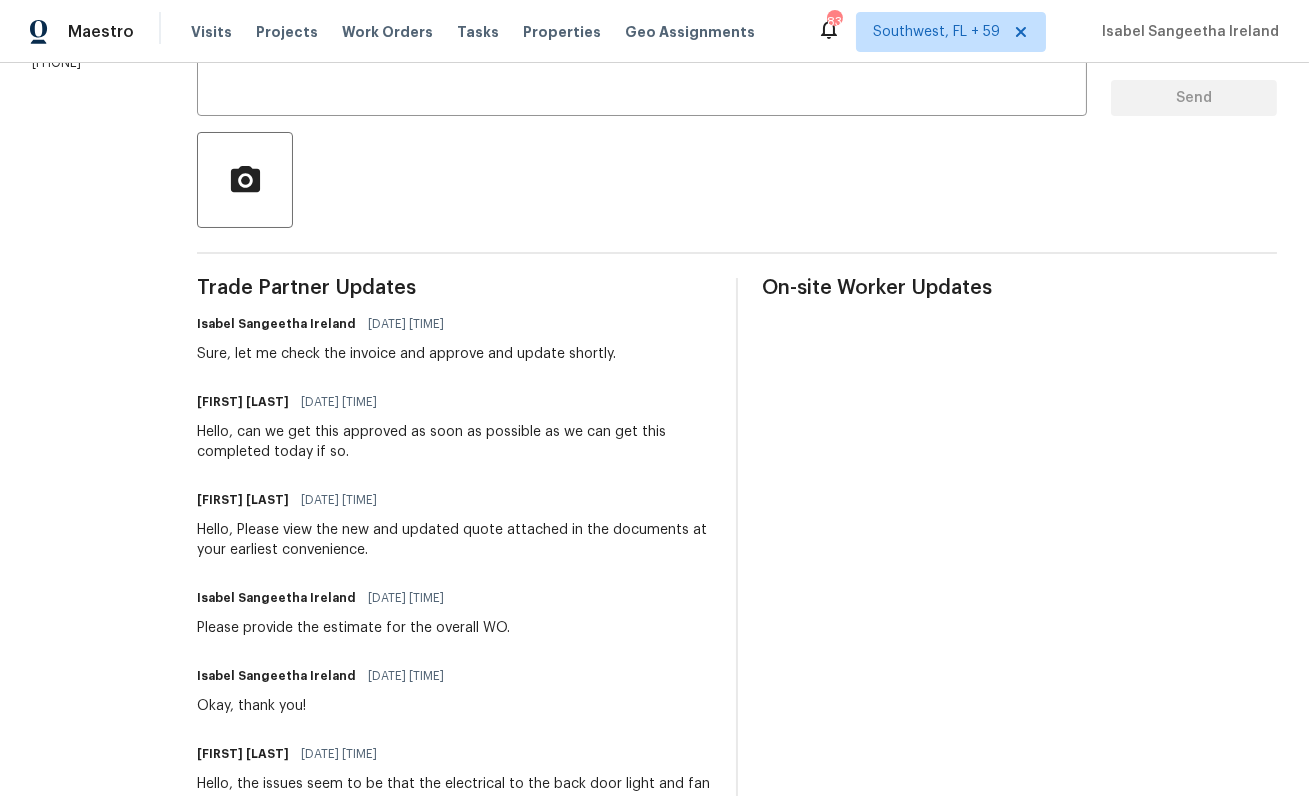 click on "Sure, let me check the invoice and approve and update shortly." at bounding box center [406, 354] 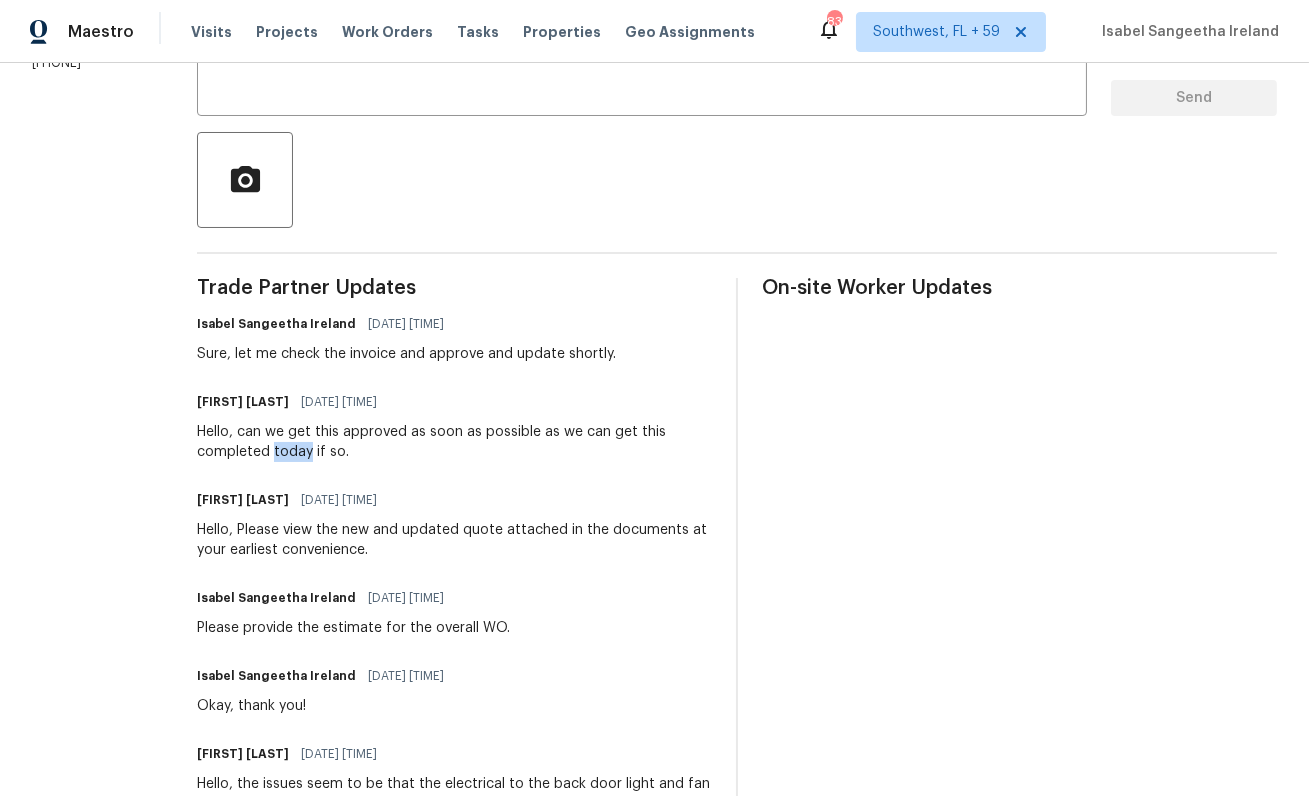 click on "Hello, can we get this approved as soon as possible as we can get this completed today if so." at bounding box center (454, 442) 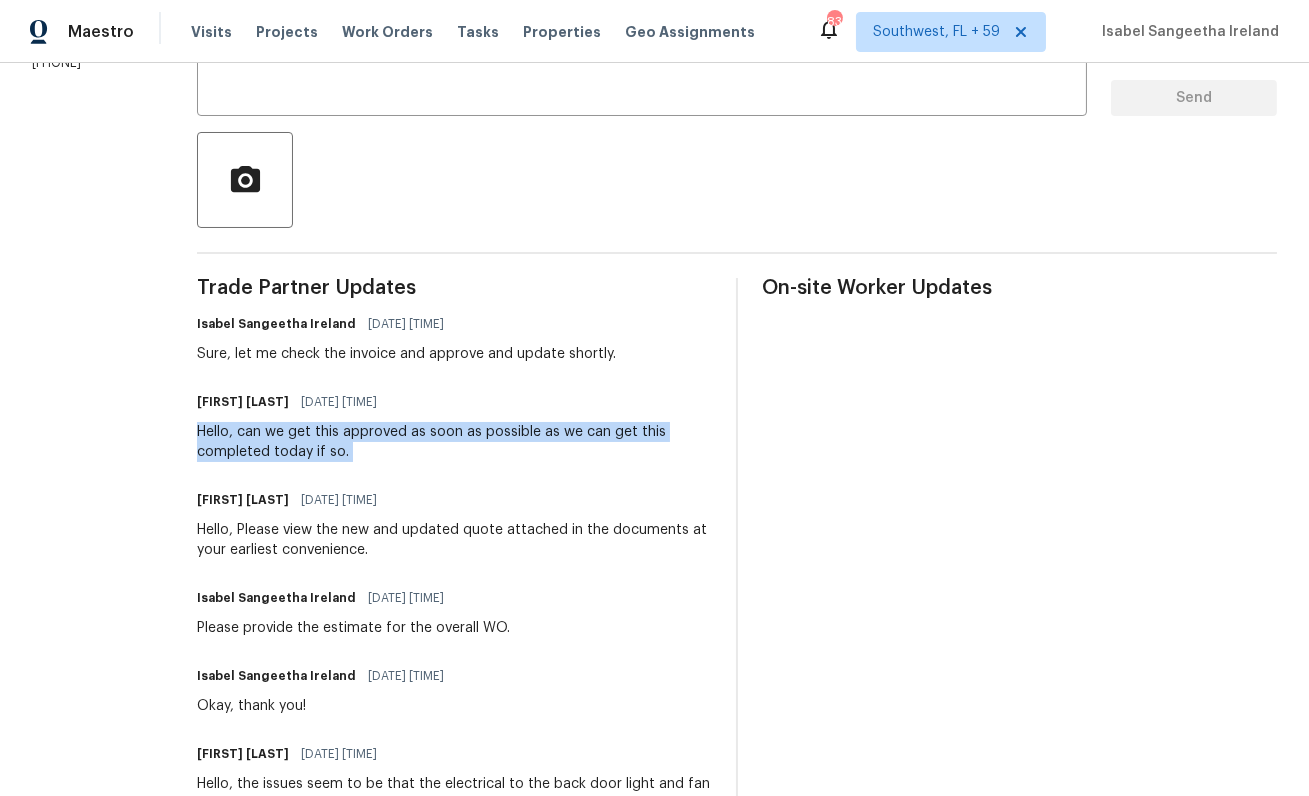 click on "Hello, can we get this approved as soon as possible as we can get this completed today if so." at bounding box center (454, 442) 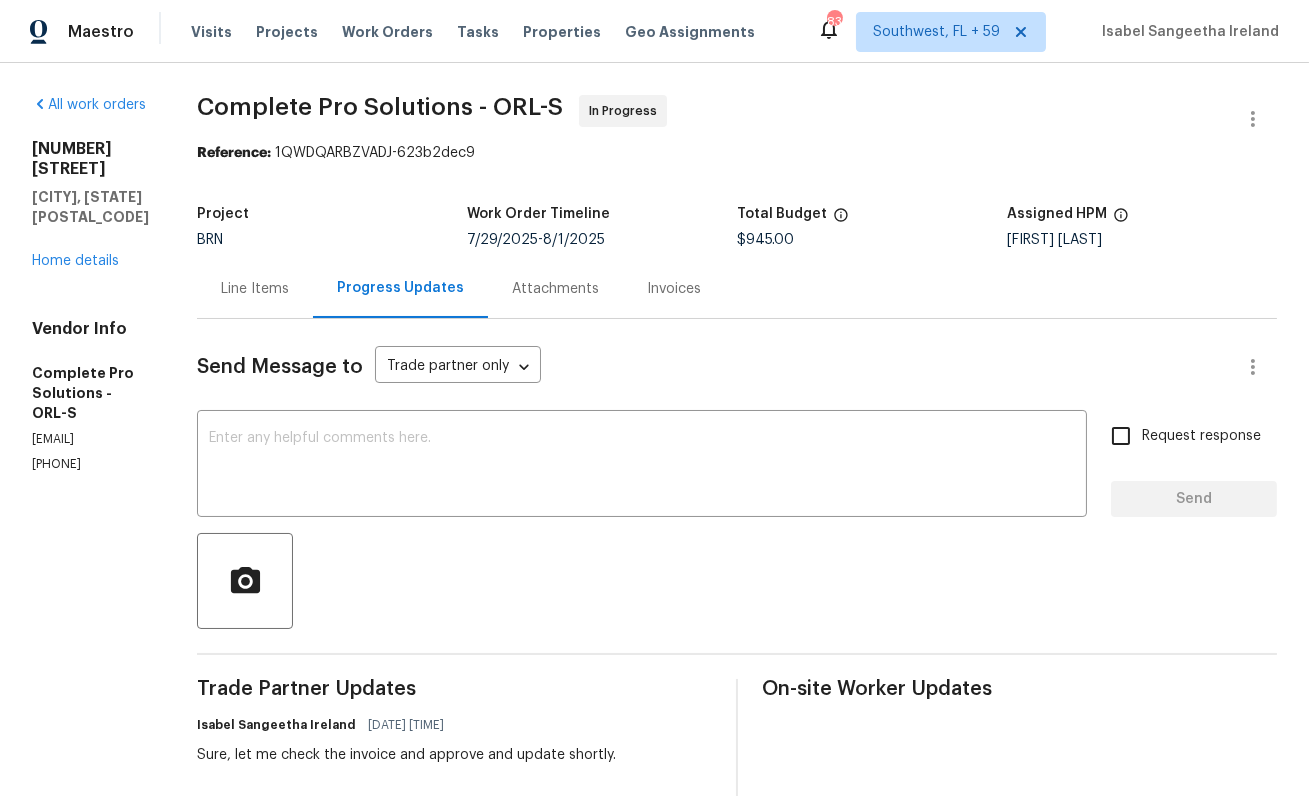 click on "Total Budget" at bounding box center (872, 220) 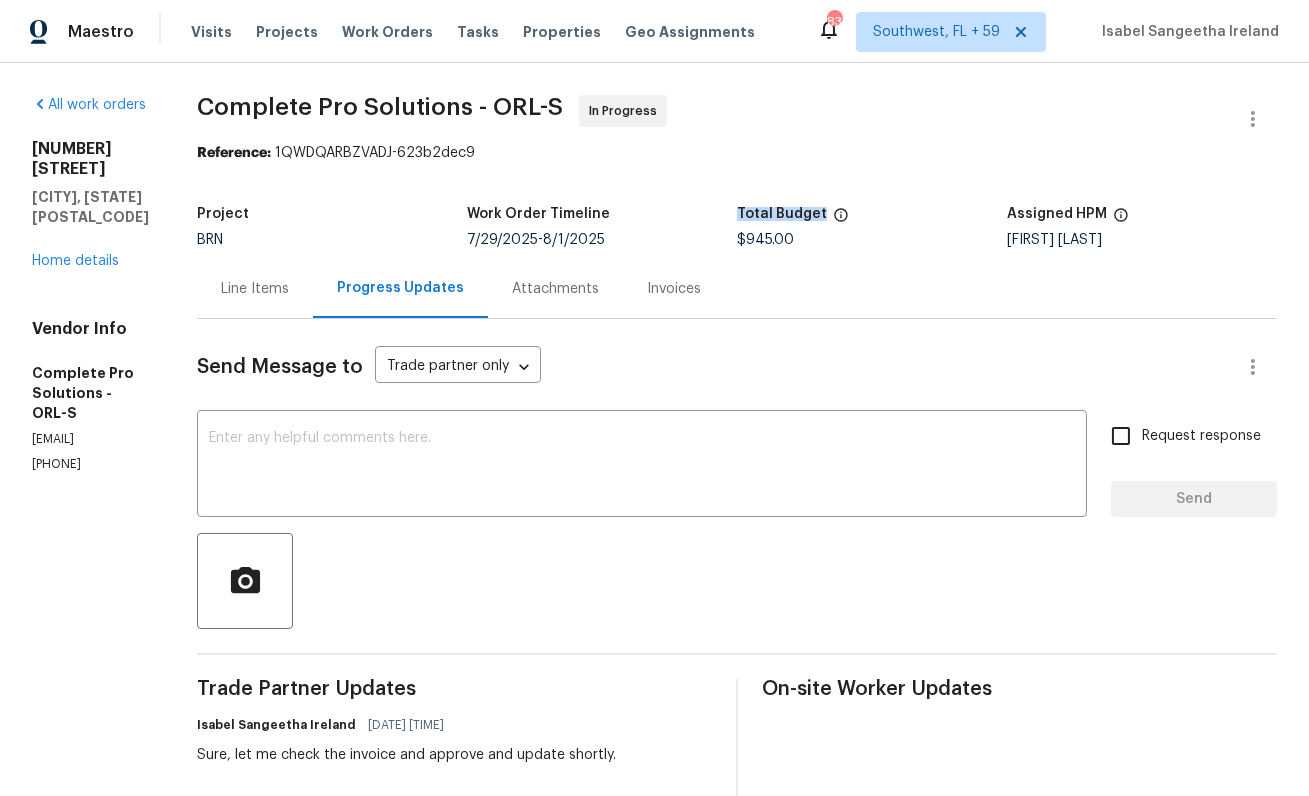 click on "Total Budget" at bounding box center [872, 220] 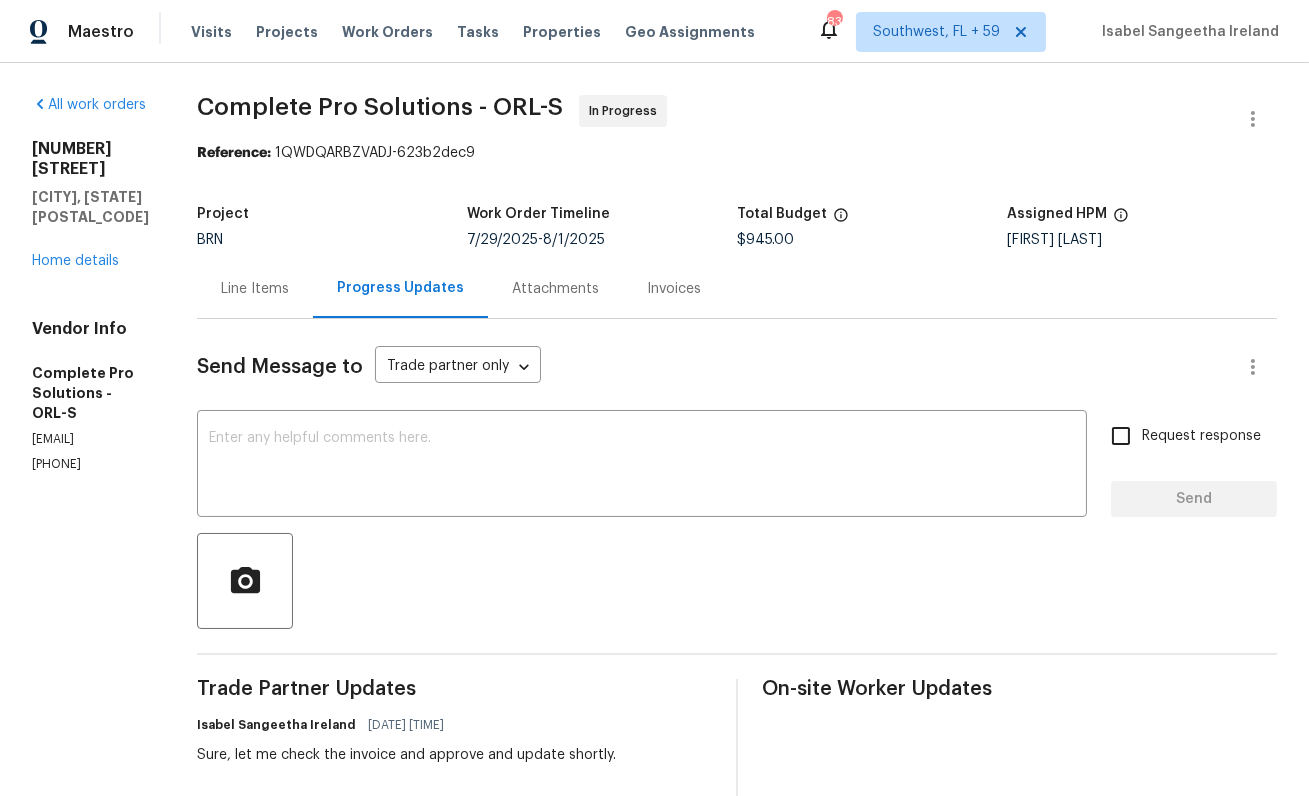 click on "$945.00" at bounding box center (765, 240) 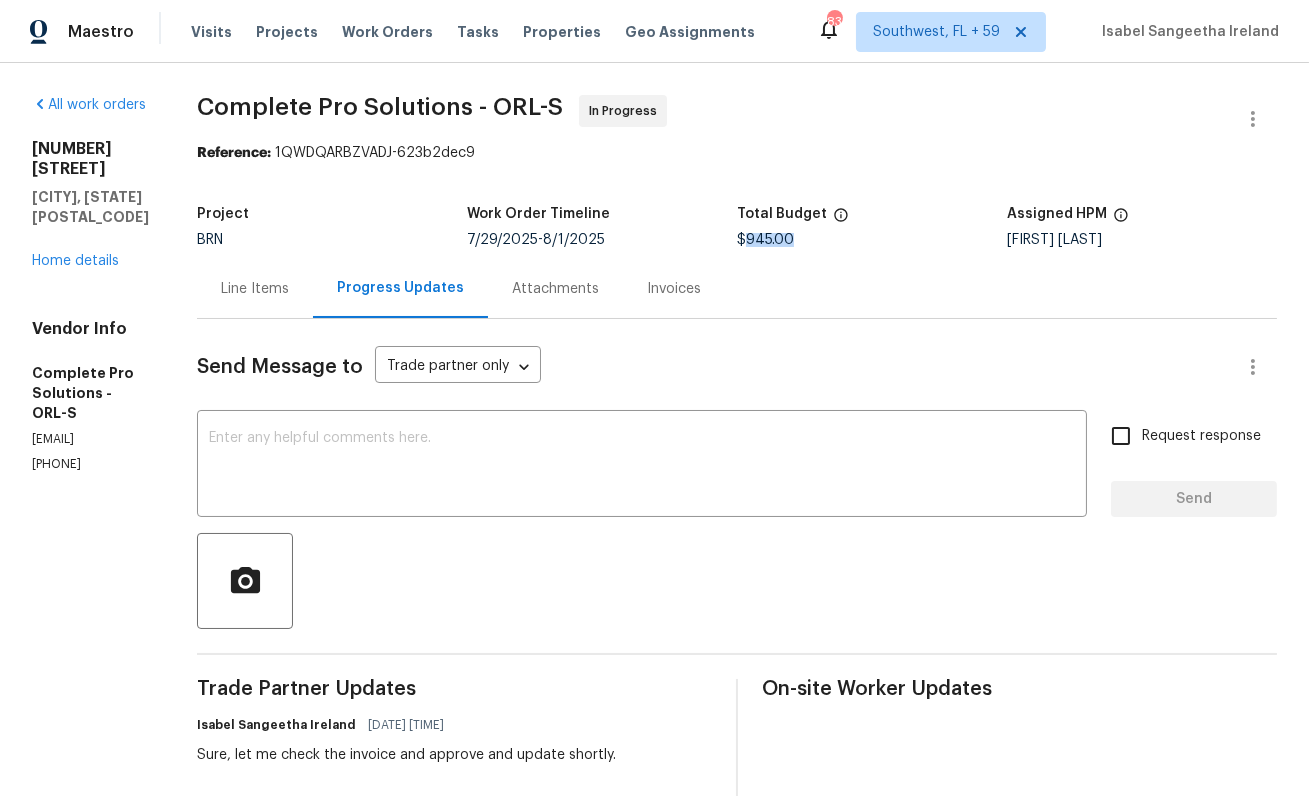click on "$945.00" at bounding box center [765, 240] 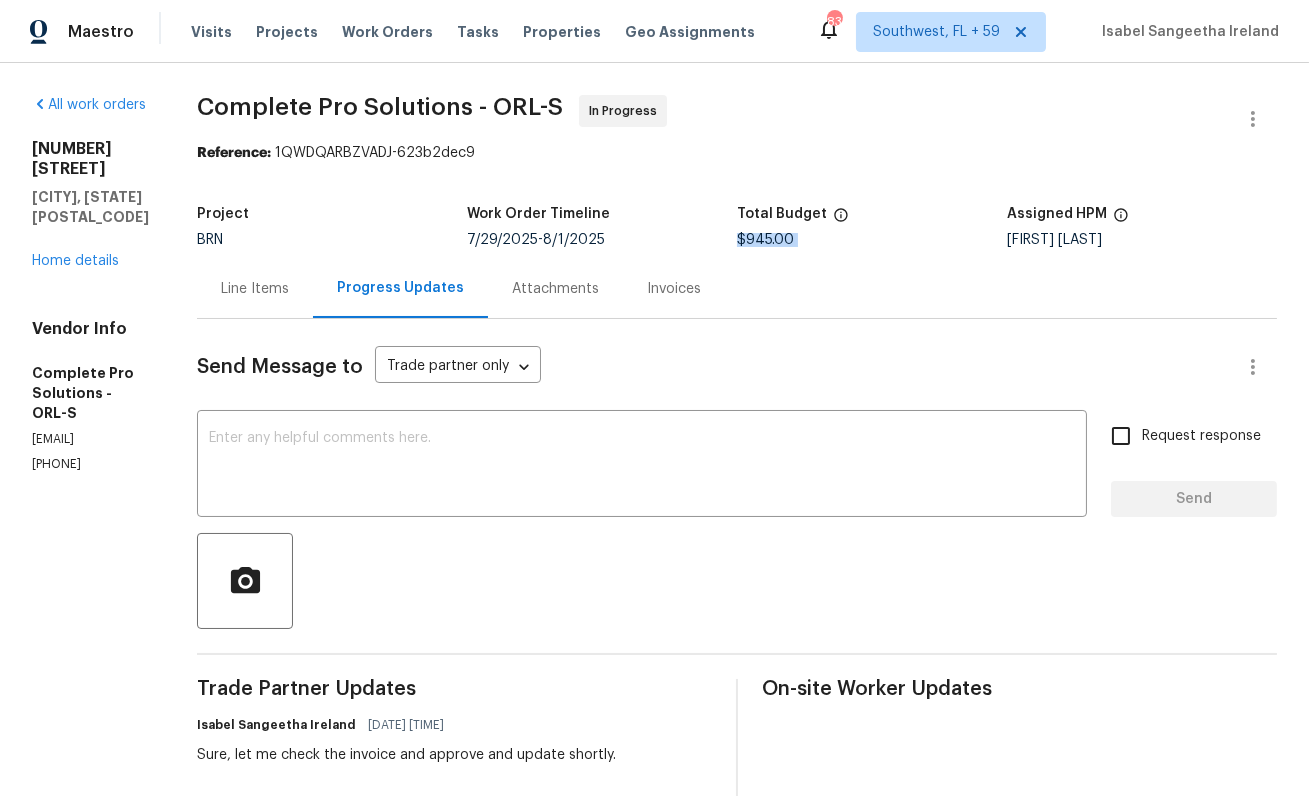 click on "$945.00" at bounding box center (765, 240) 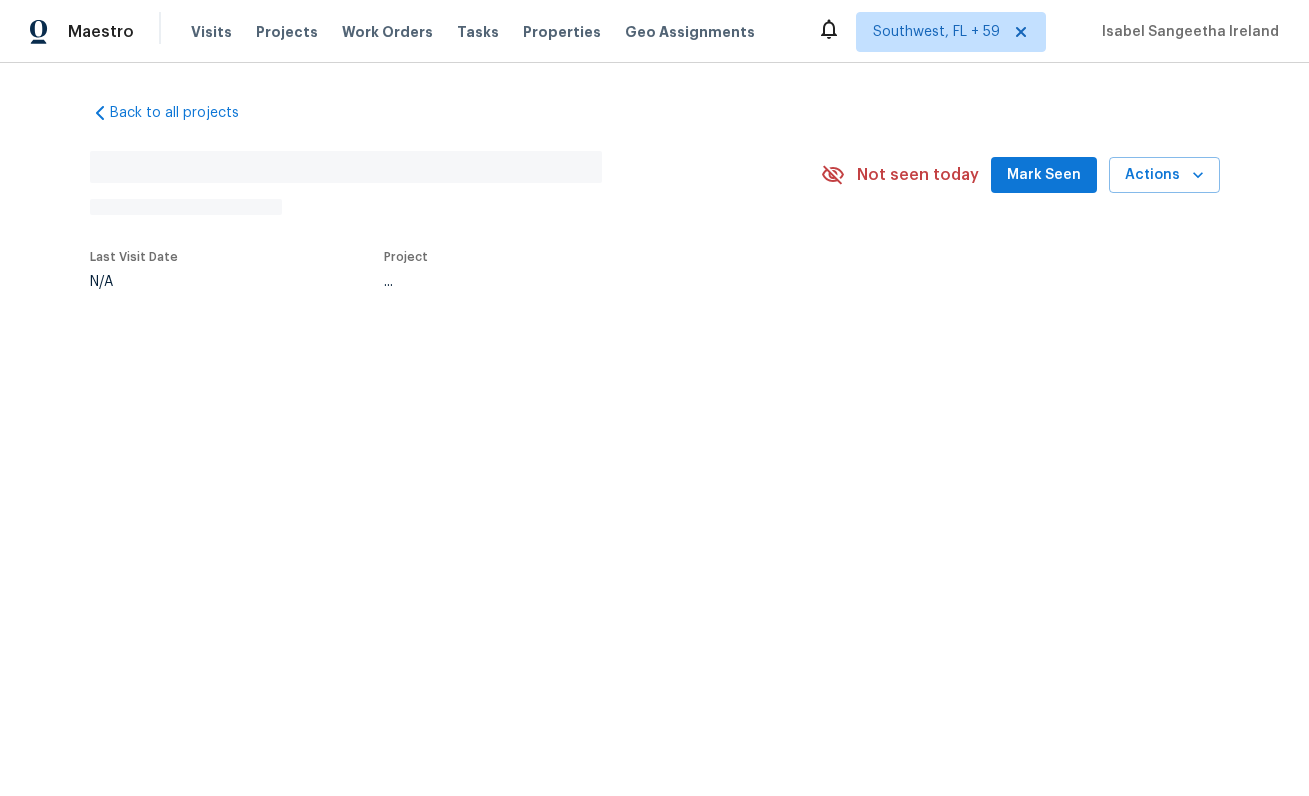 scroll, scrollTop: 0, scrollLeft: 0, axis: both 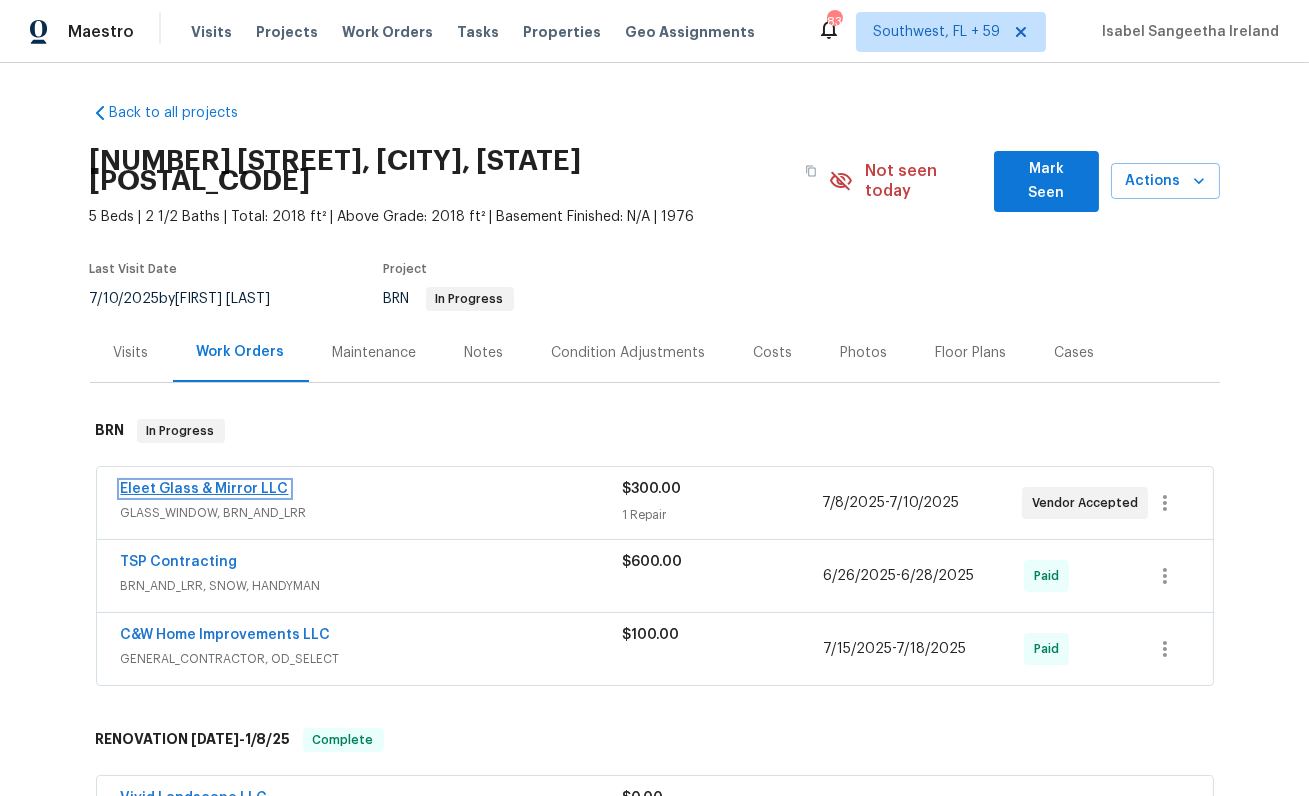 click on "Eleet Glass & Mirror LLC" at bounding box center [205, 489] 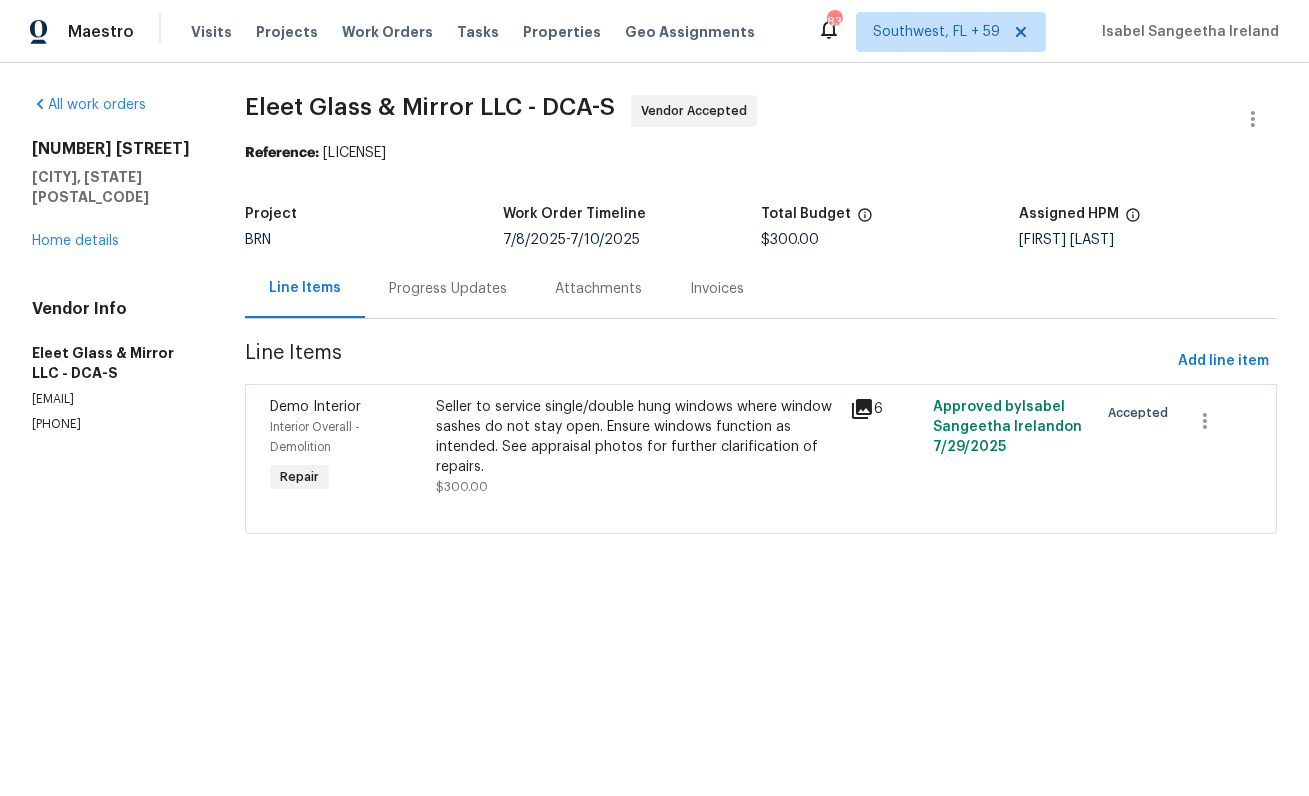 click on "Seller to service single/double hung windows where window sashes do not stay open. Ensure windows function as intended. See appraisal photos for further clarification of repairs." at bounding box center (637, 437) 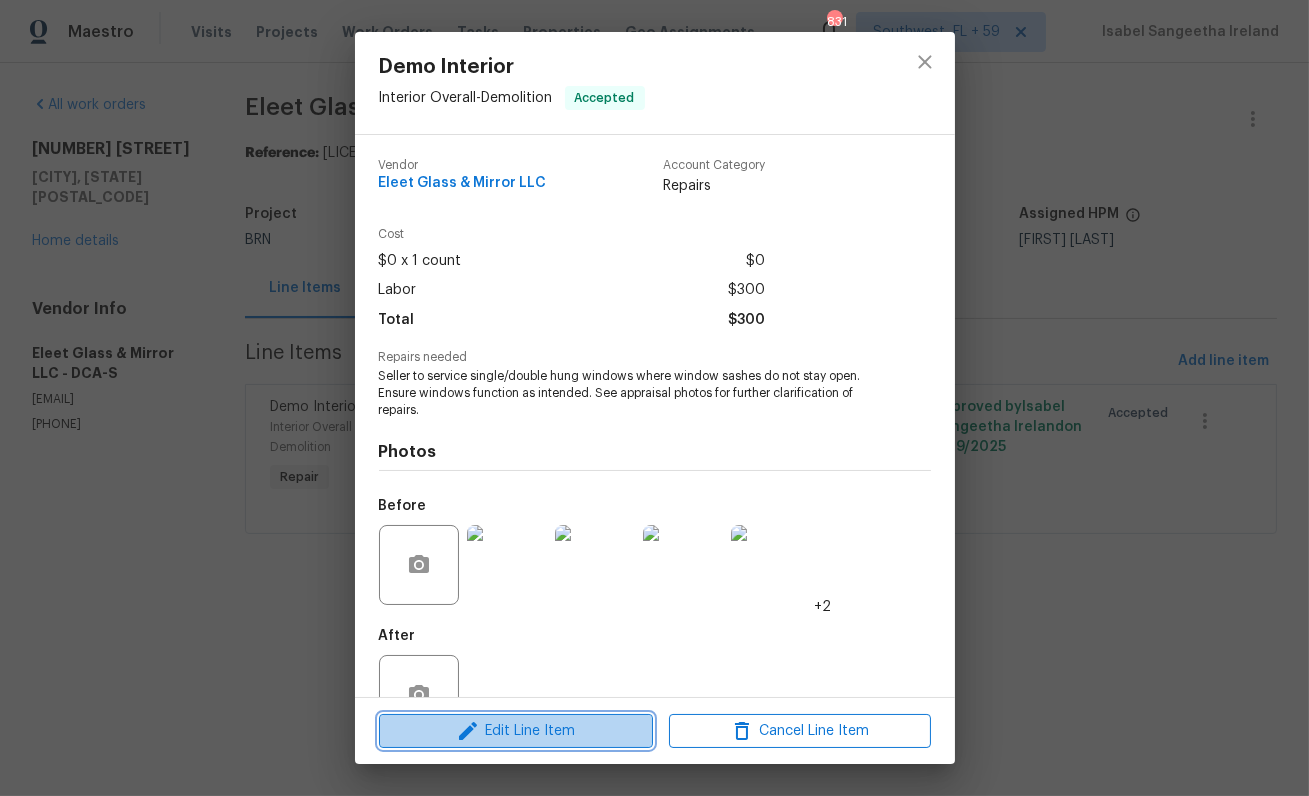 click on "Edit Line Item" at bounding box center (516, 731) 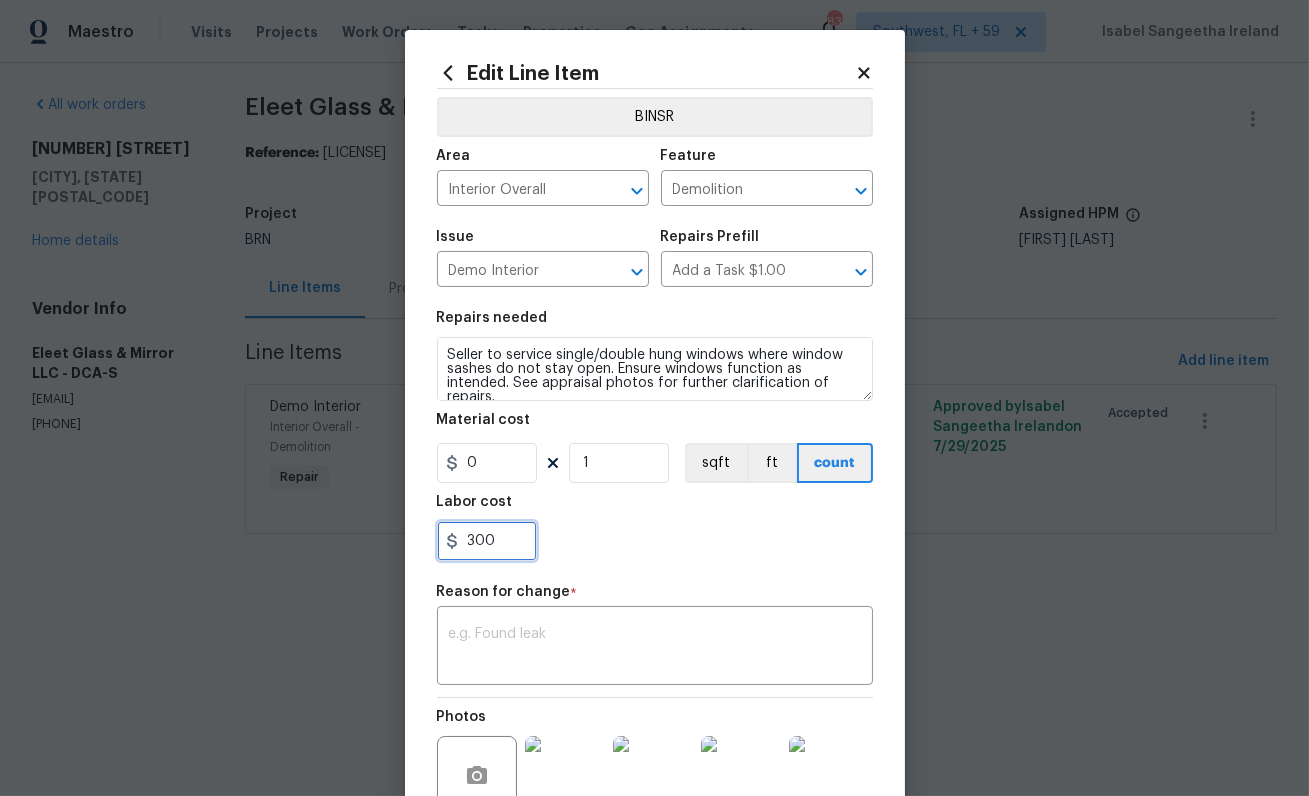 click on "300" at bounding box center (487, 541) 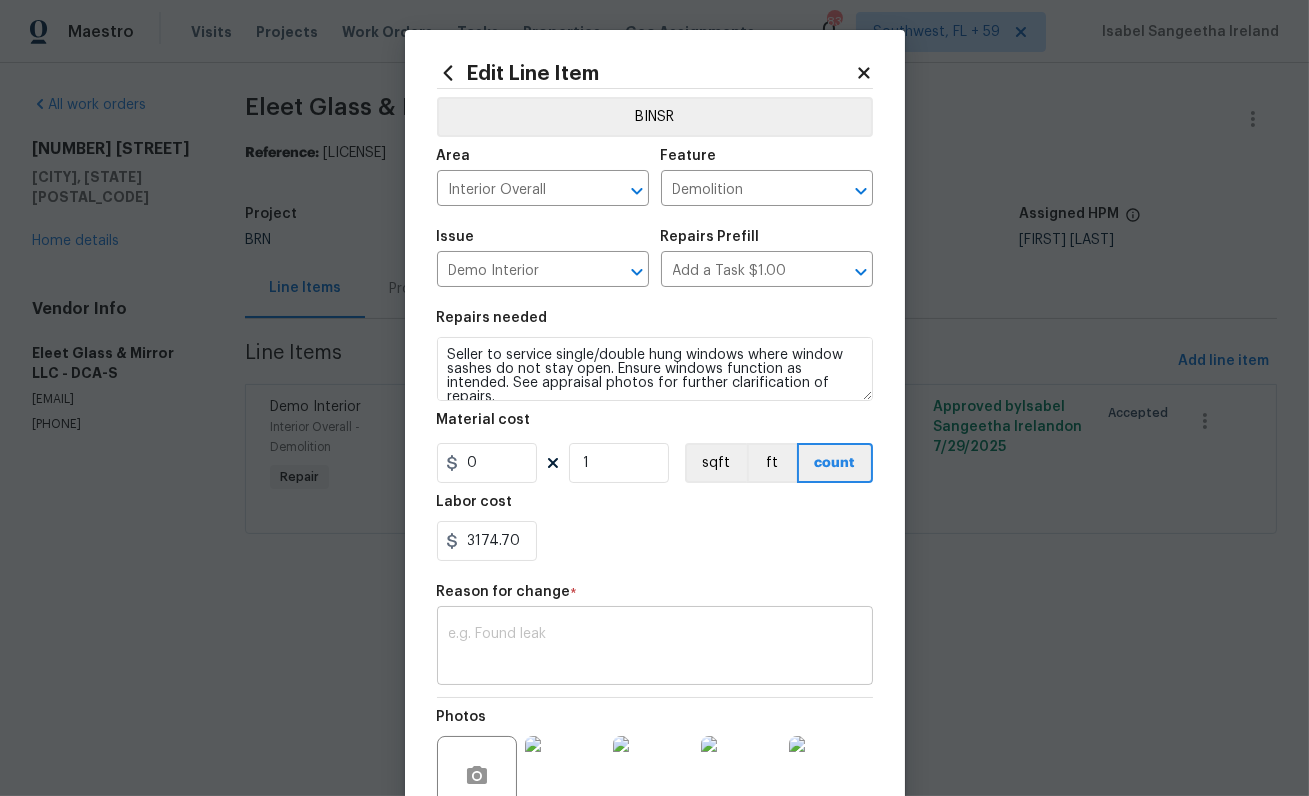 type on "3174.7" 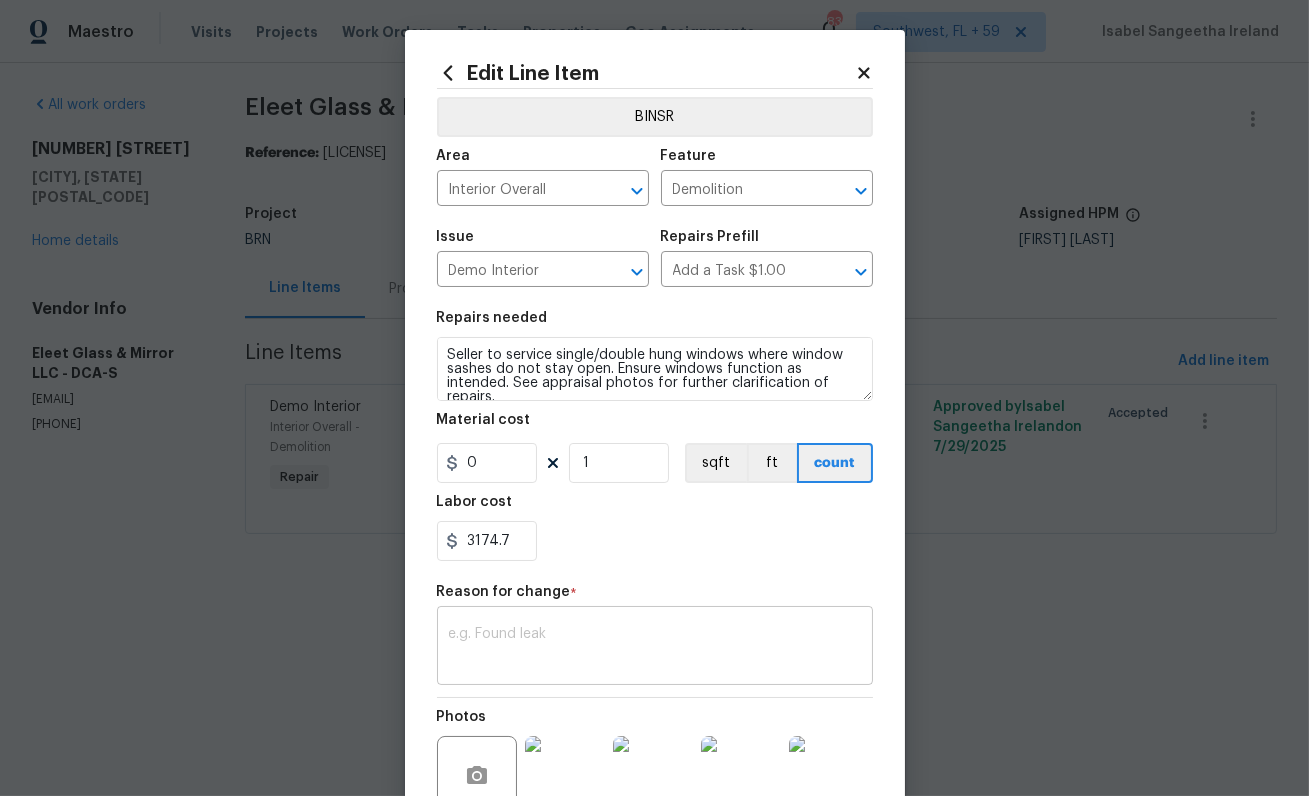 click on "x ​" at bounding box center [655, 648] 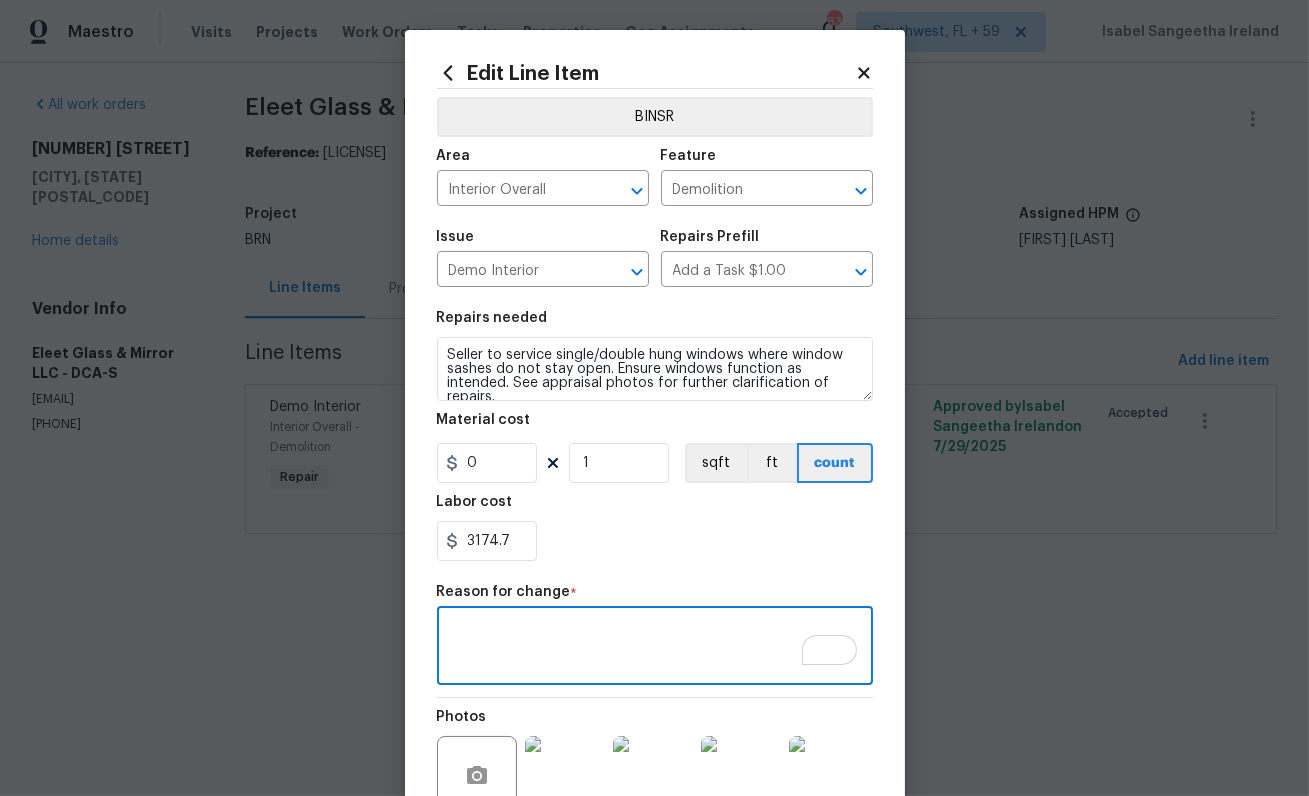 paste on "II  Updated per vendor's final cost." 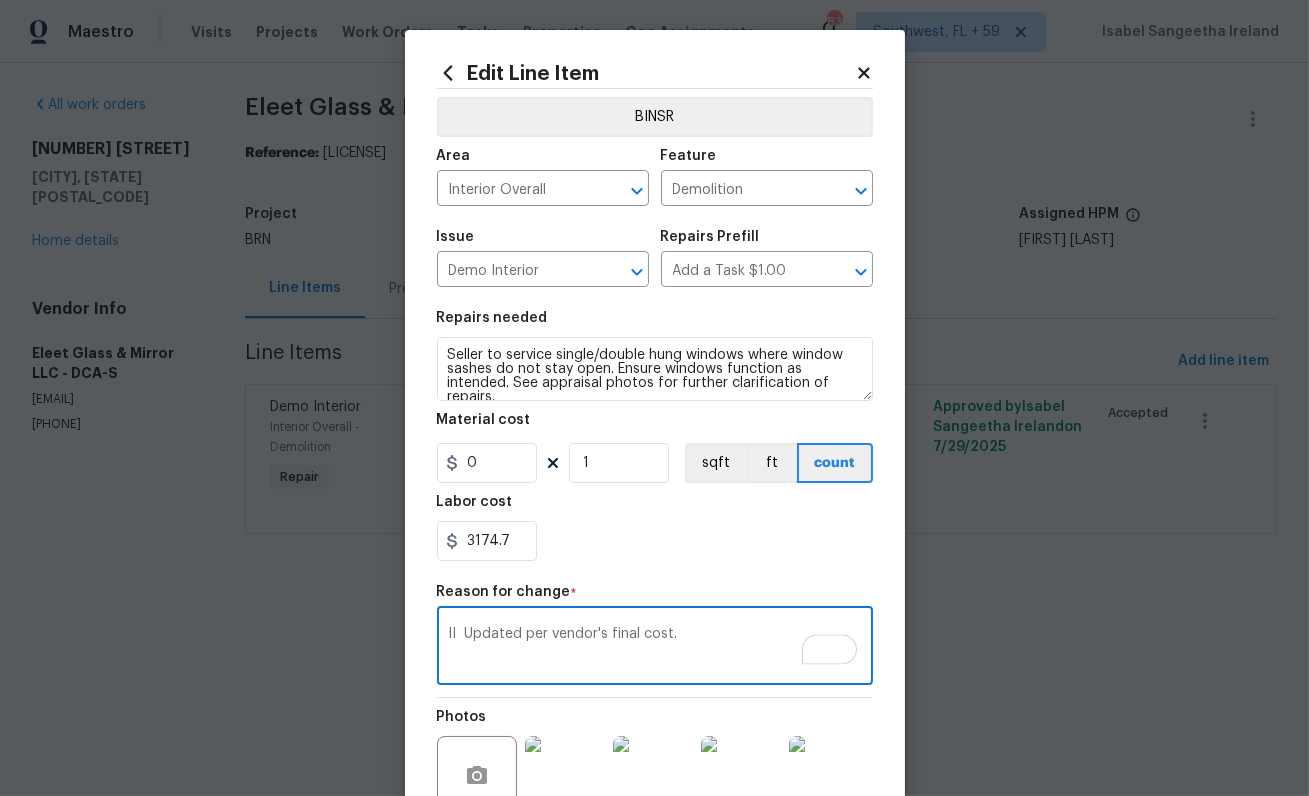 scroll, scrollTop: 209, scrollLeft: 0, axis: vertical 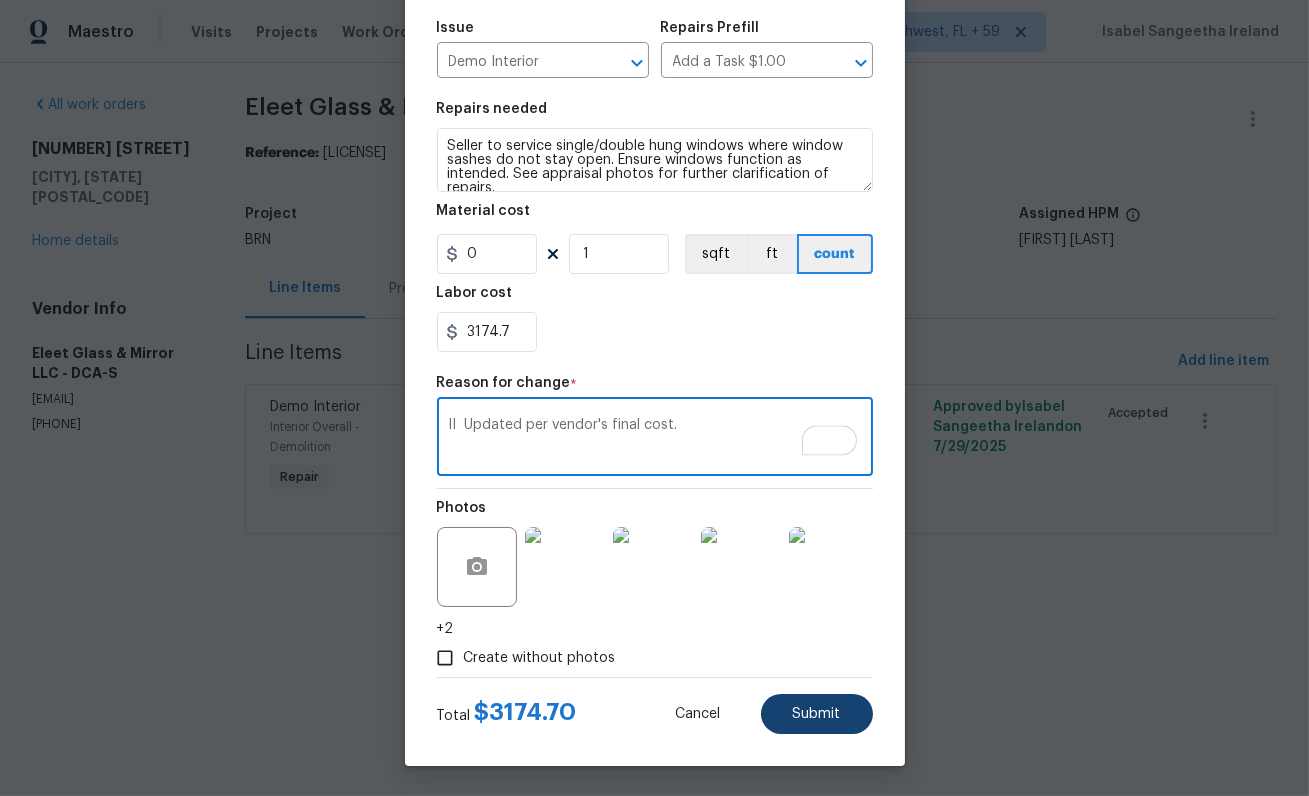 type on "II  Updated per vendor's final cost." 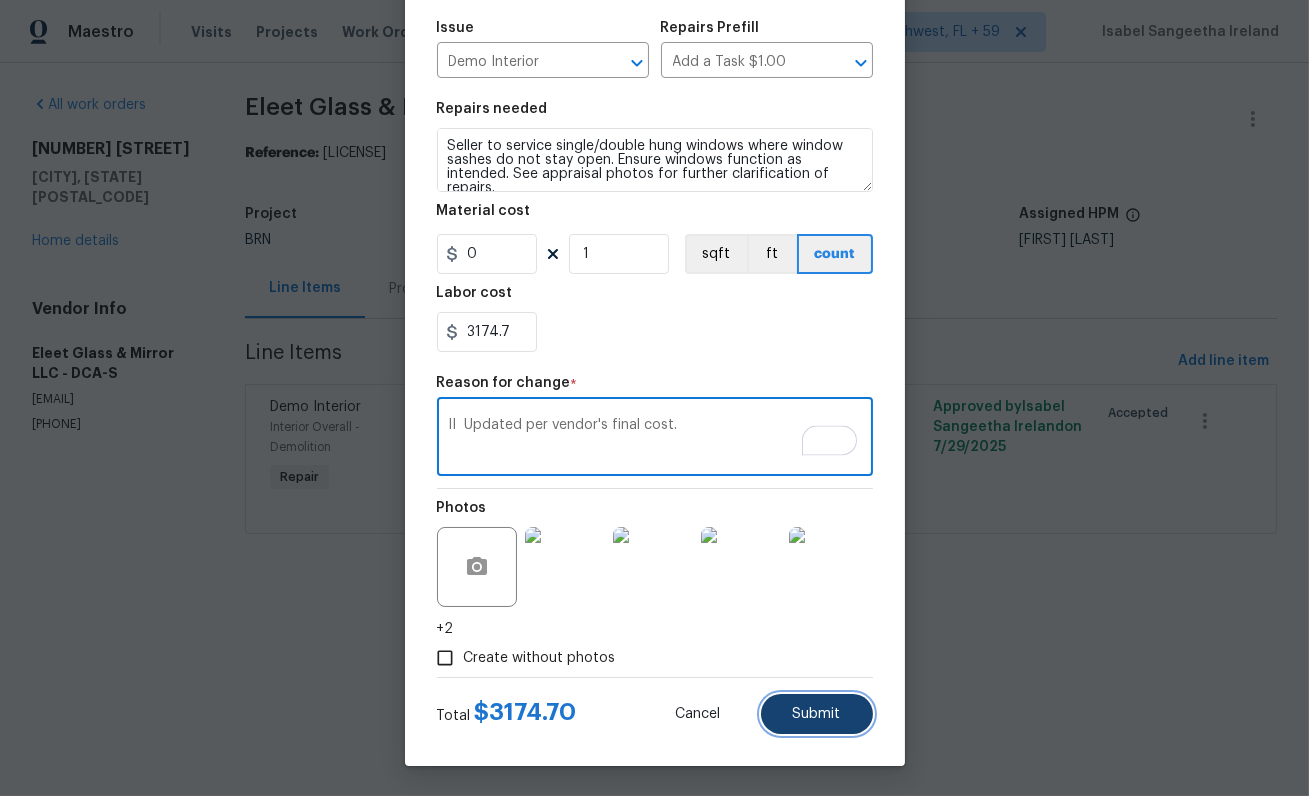 click on "Submit" at bounding box center [817, 714] 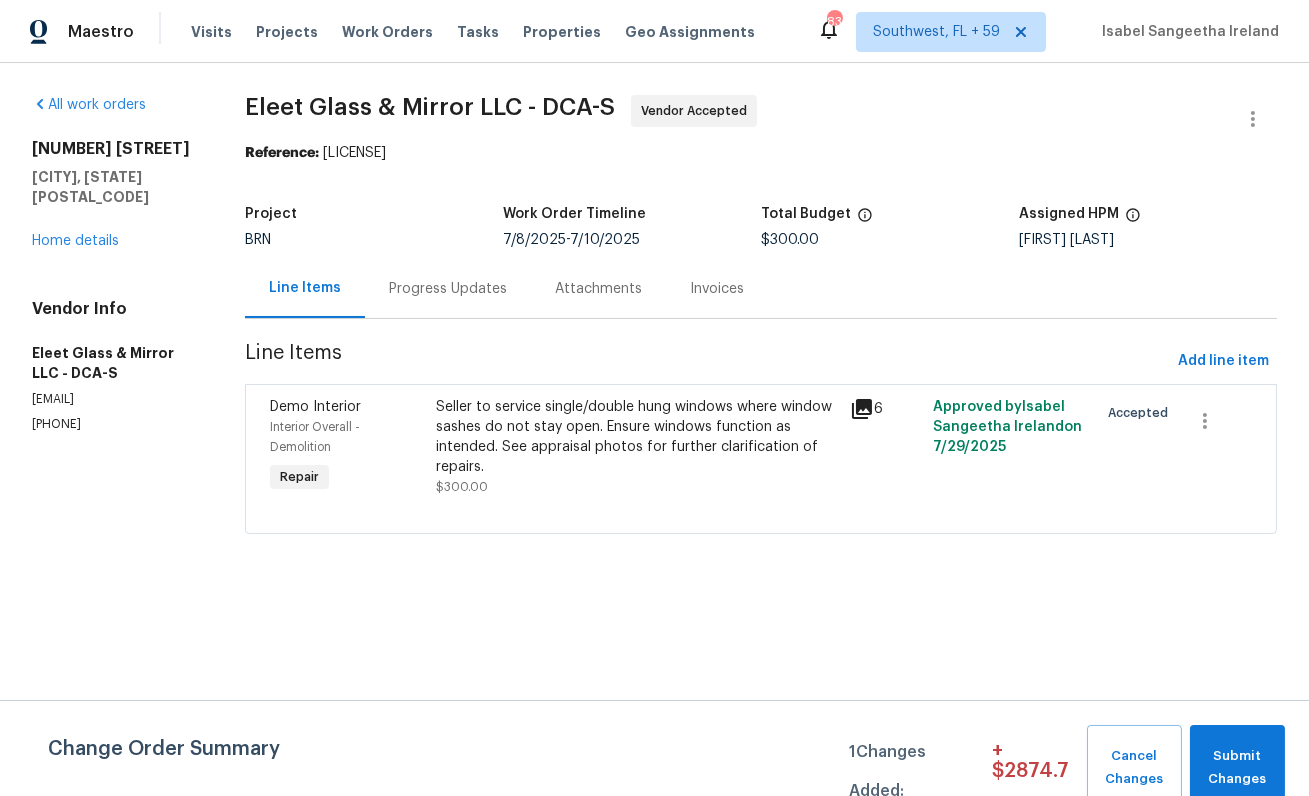 scroll, scrollTop: 0, scrollLeft: 0, axis: both 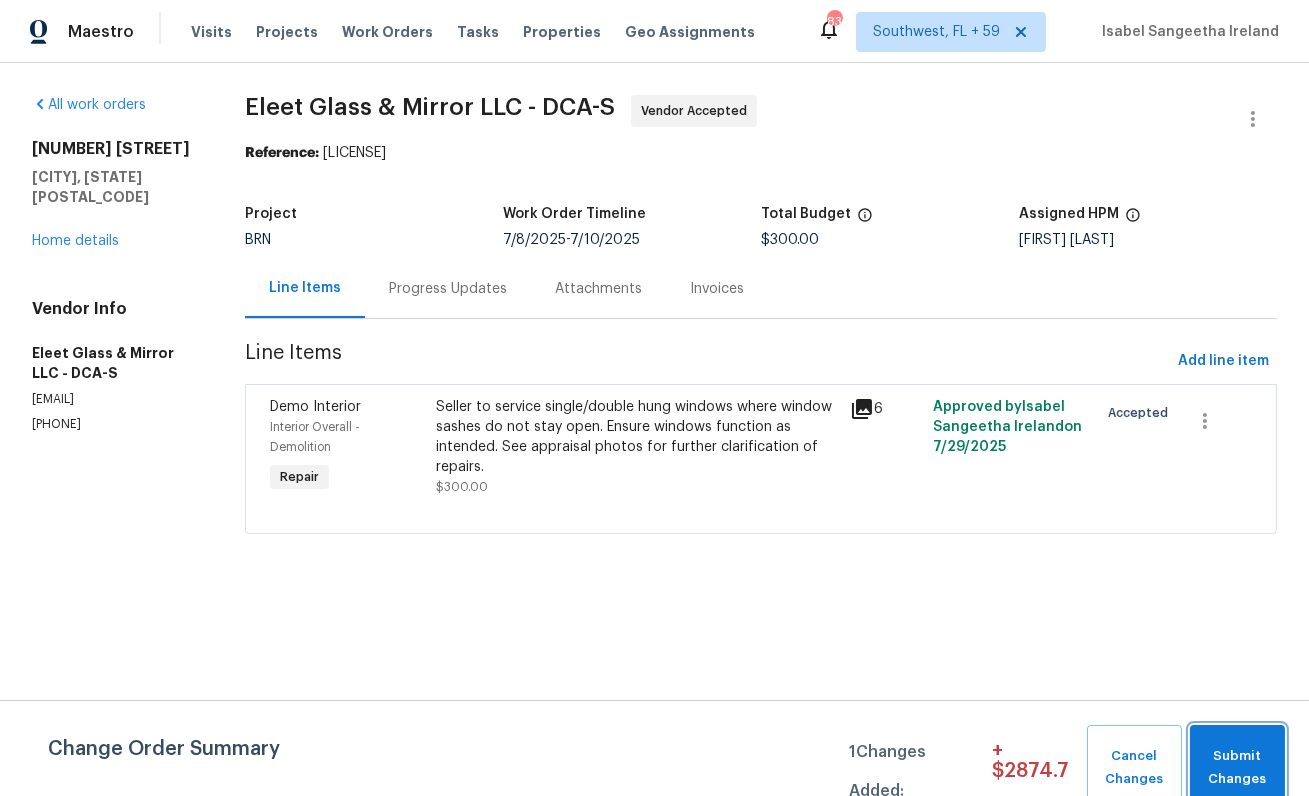 click on "Submit Changes" at bounding box center [1237, 768] 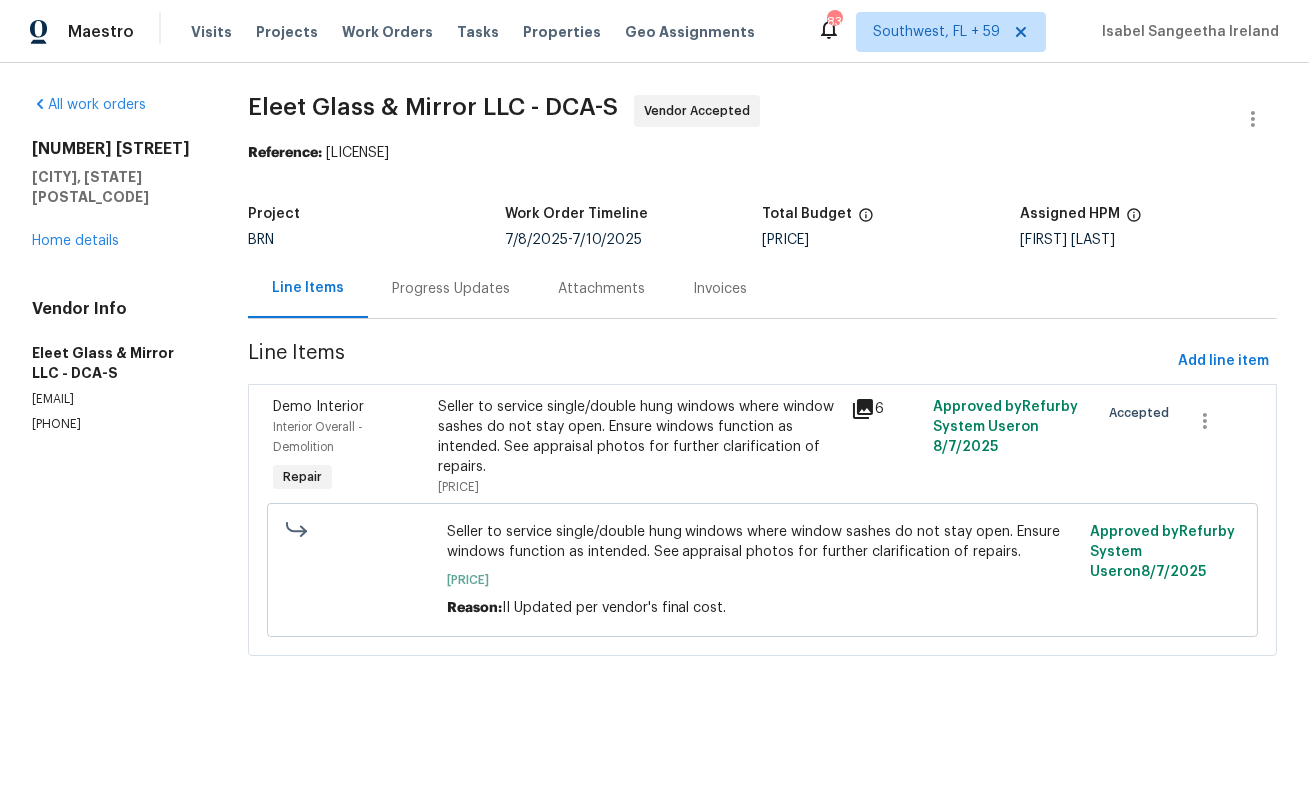 click on "Progress Updates" at bounding box center (451, 289) 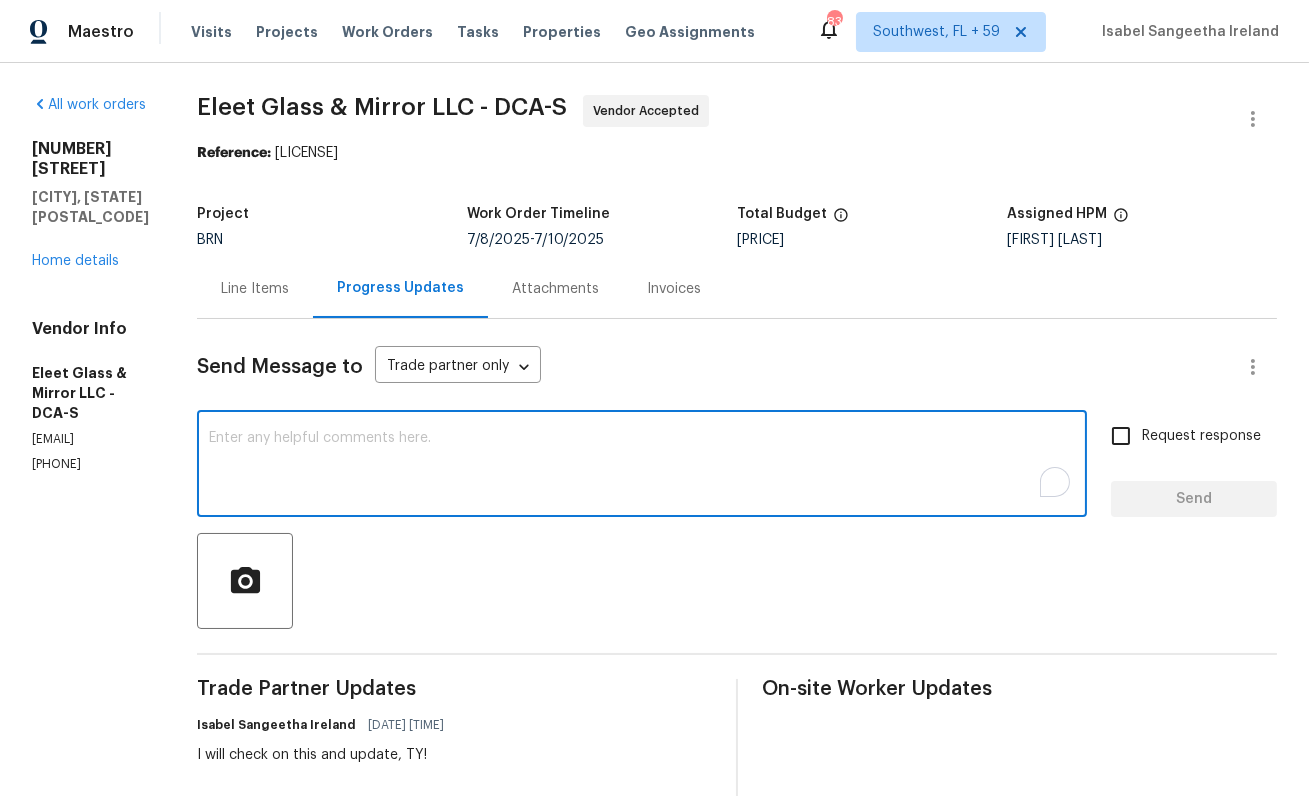 click at bounding box center [642, 466] 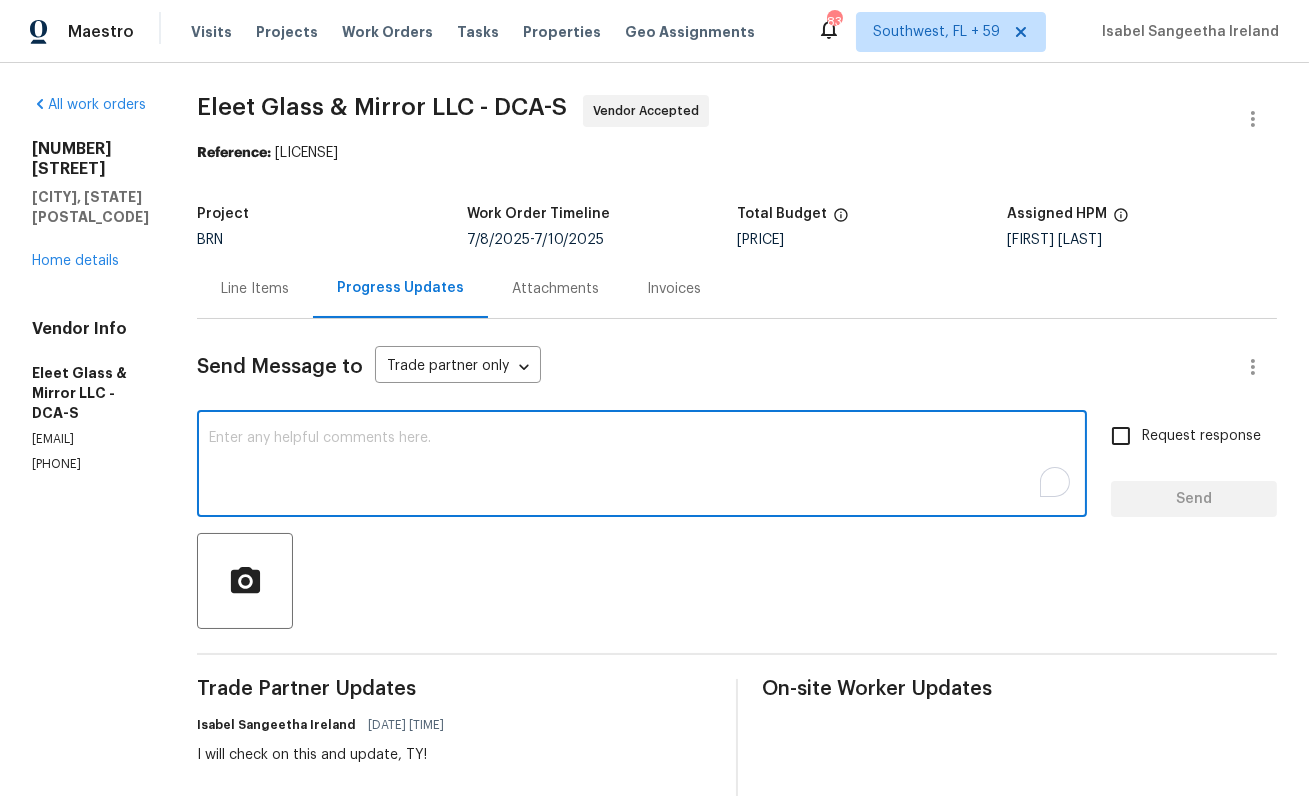 paste on "Cost is approved. Asked TP to provide an update on the glass order, delivery time, start date, and estimated completion." 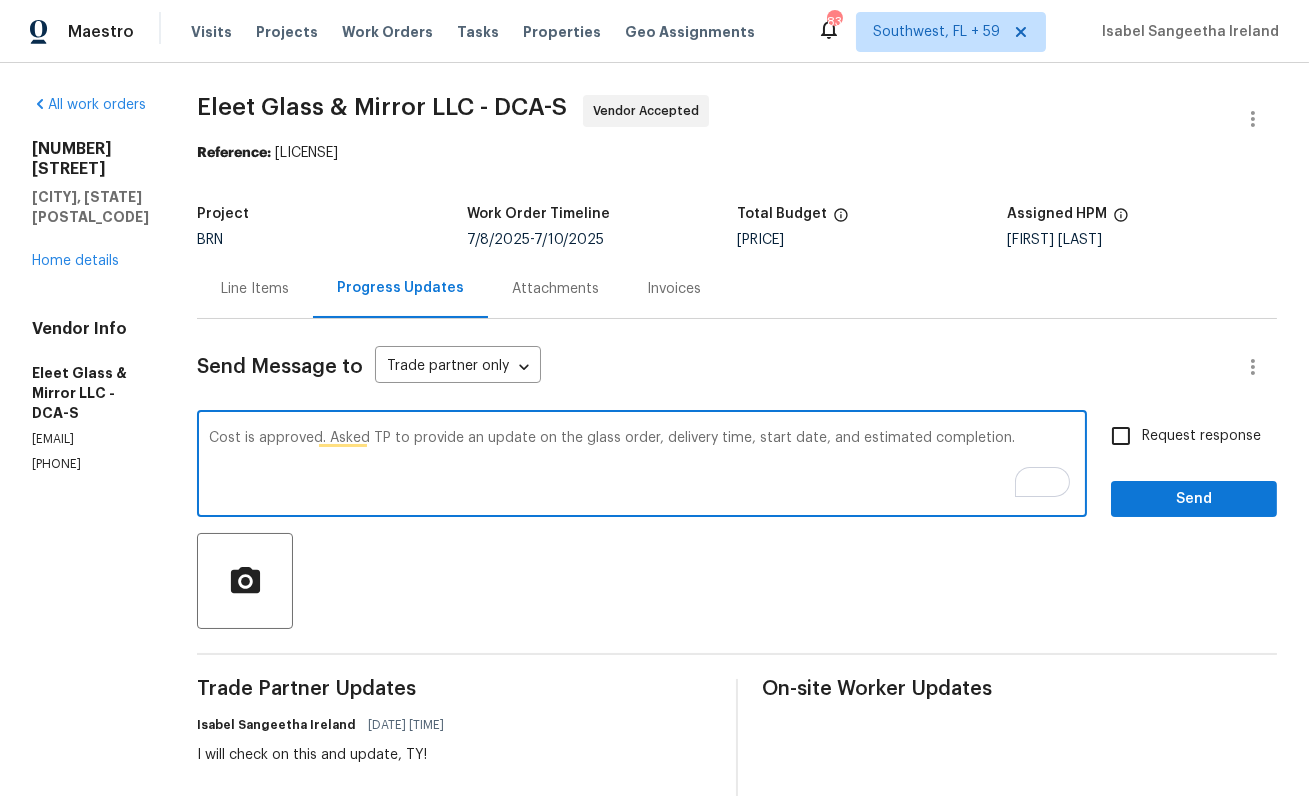 drag, startPoint x: 326, startPoint y: 439, endPoint x: 408, endPoint y: 440, distance: 82.006096 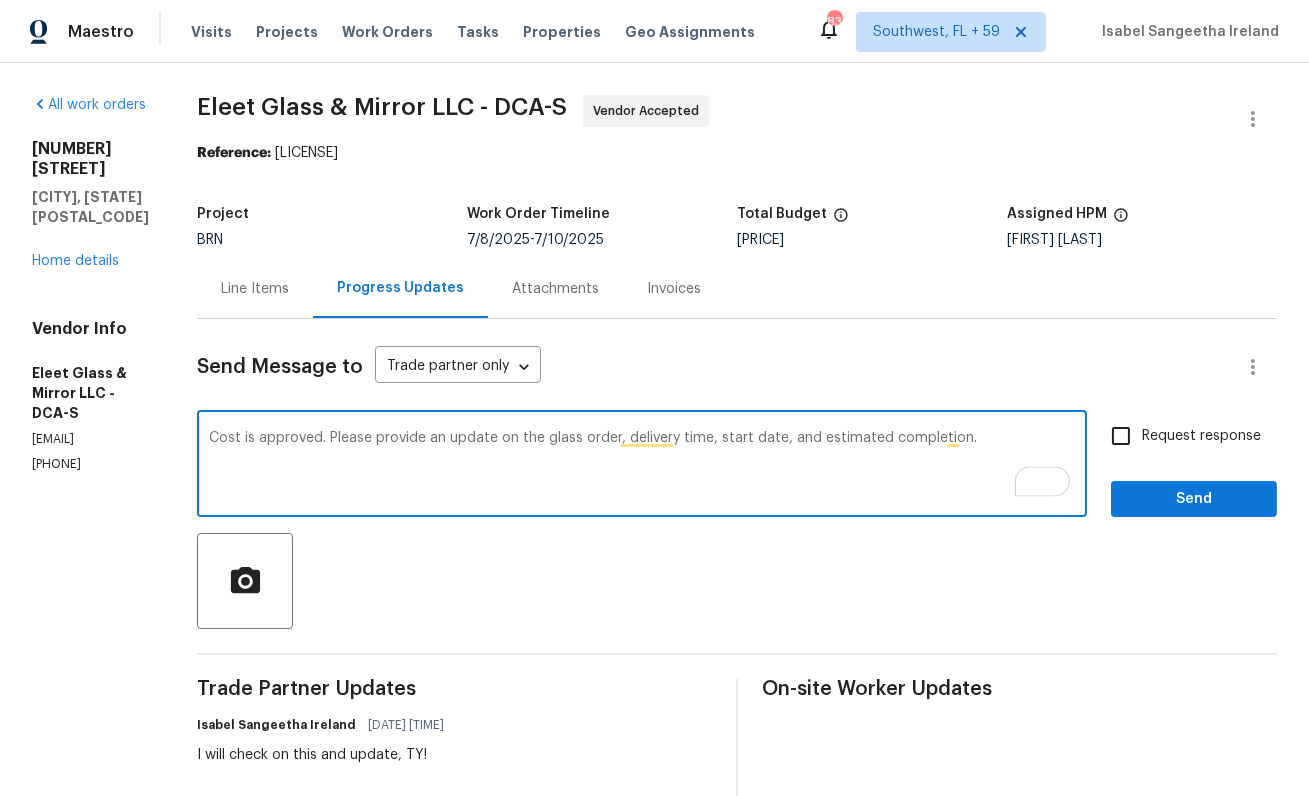 type on "Cost is approved. Please provide an update on the glass order, delivery time, start date, and estimated completion." 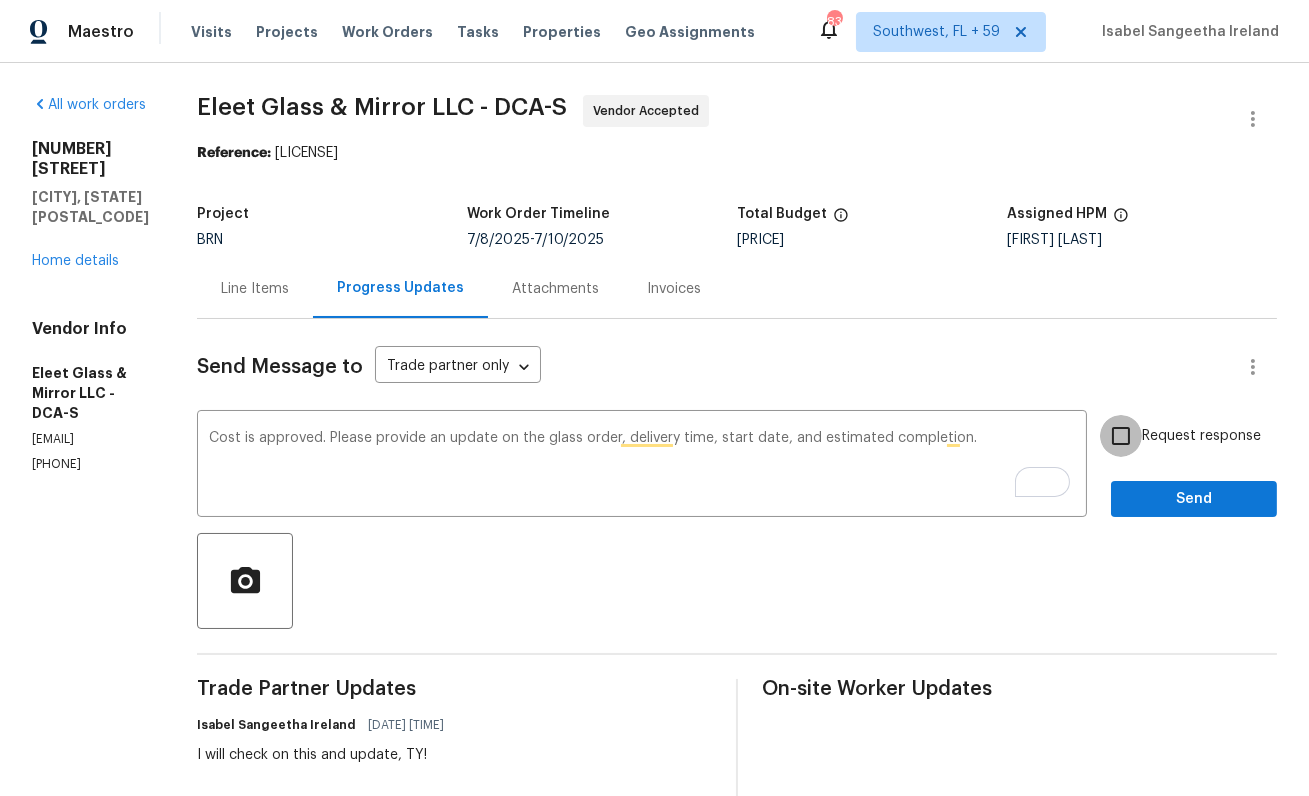 click on "Request response" at bounding box center [1121, 436] 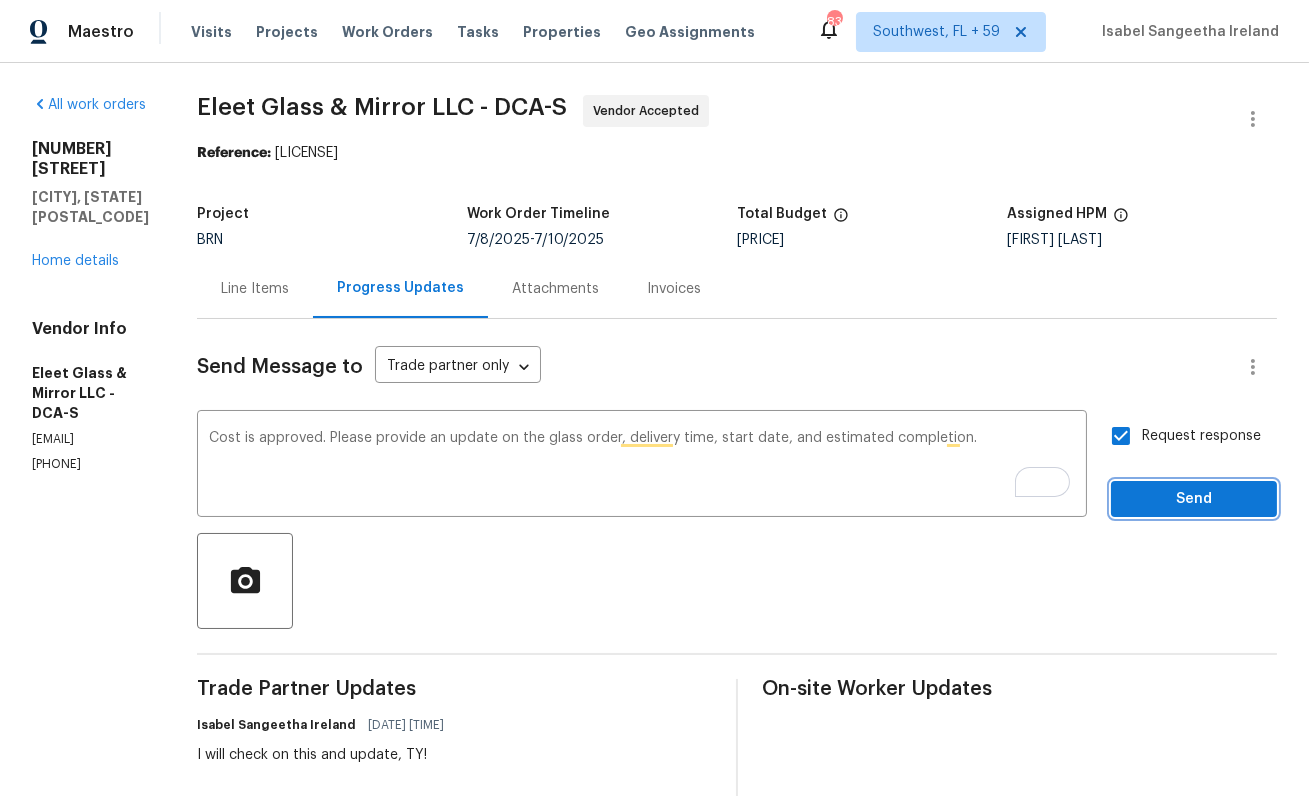 click on "Send" at bounding box center (1194, 499) 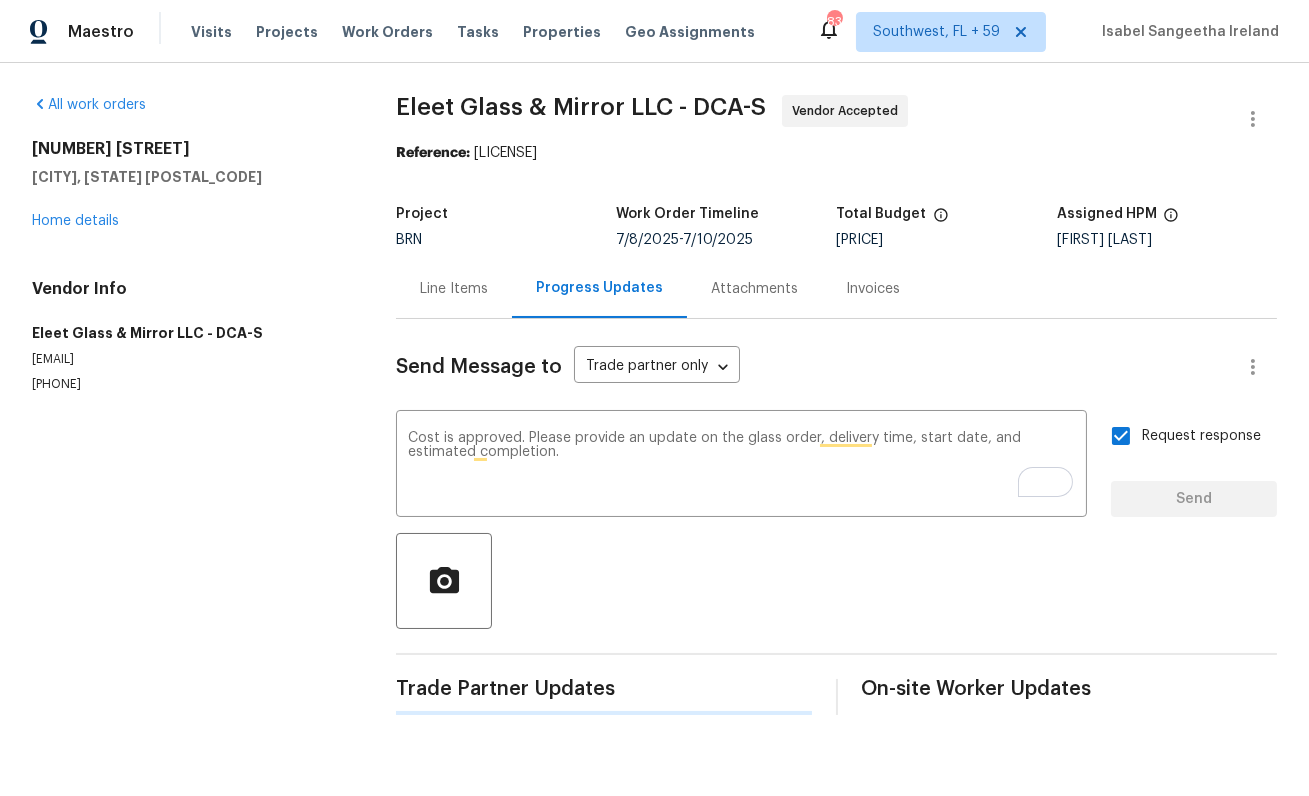 type 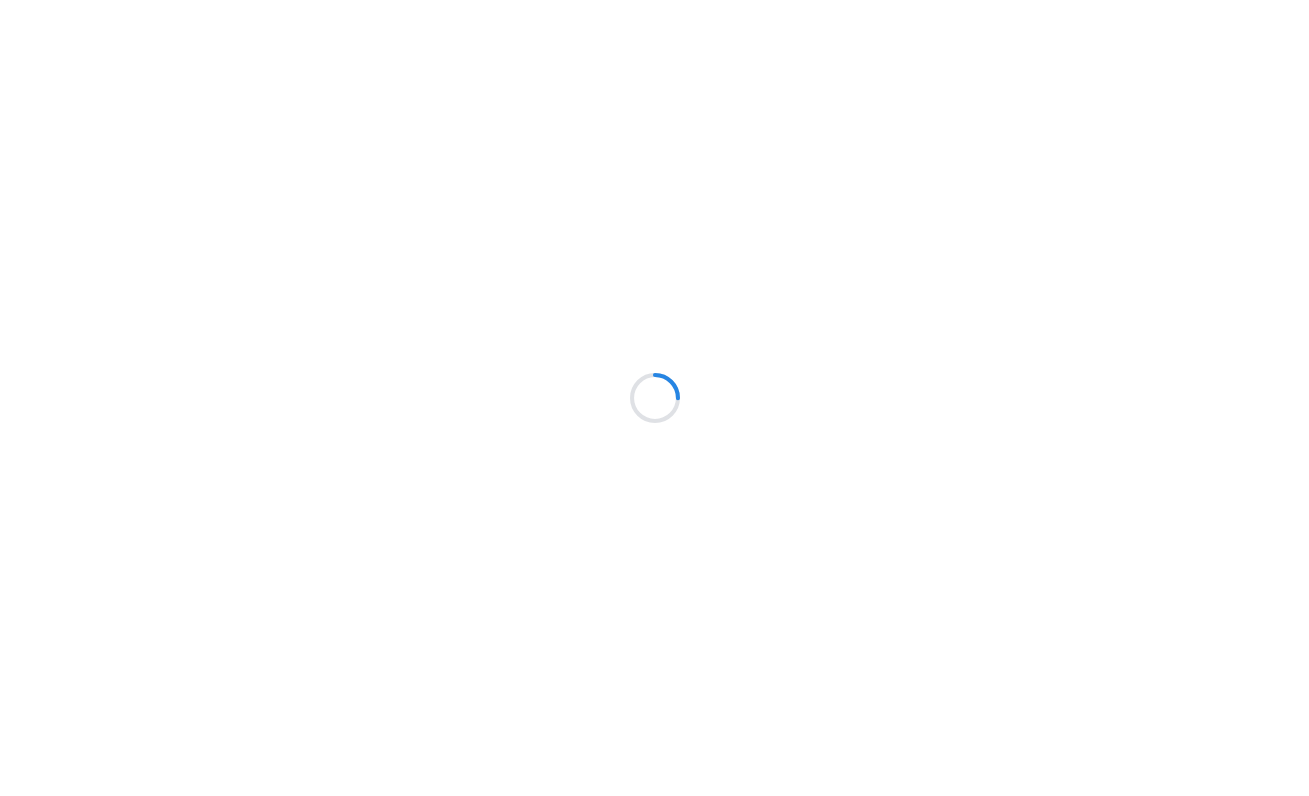 scroll, scrollTop: 0, scrollLeft: 0, axis: both 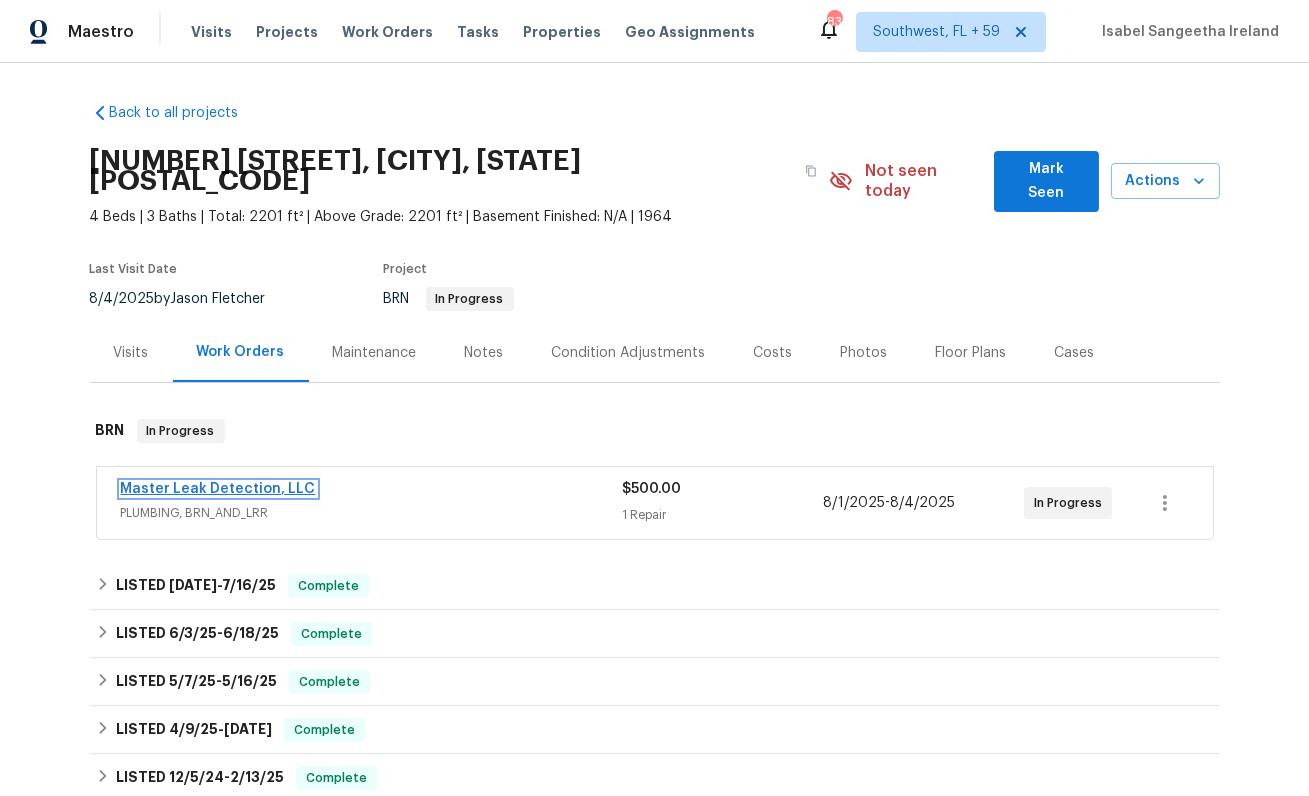 click on "Master Leak Detection, LLC" at bounding box center [218, 489] 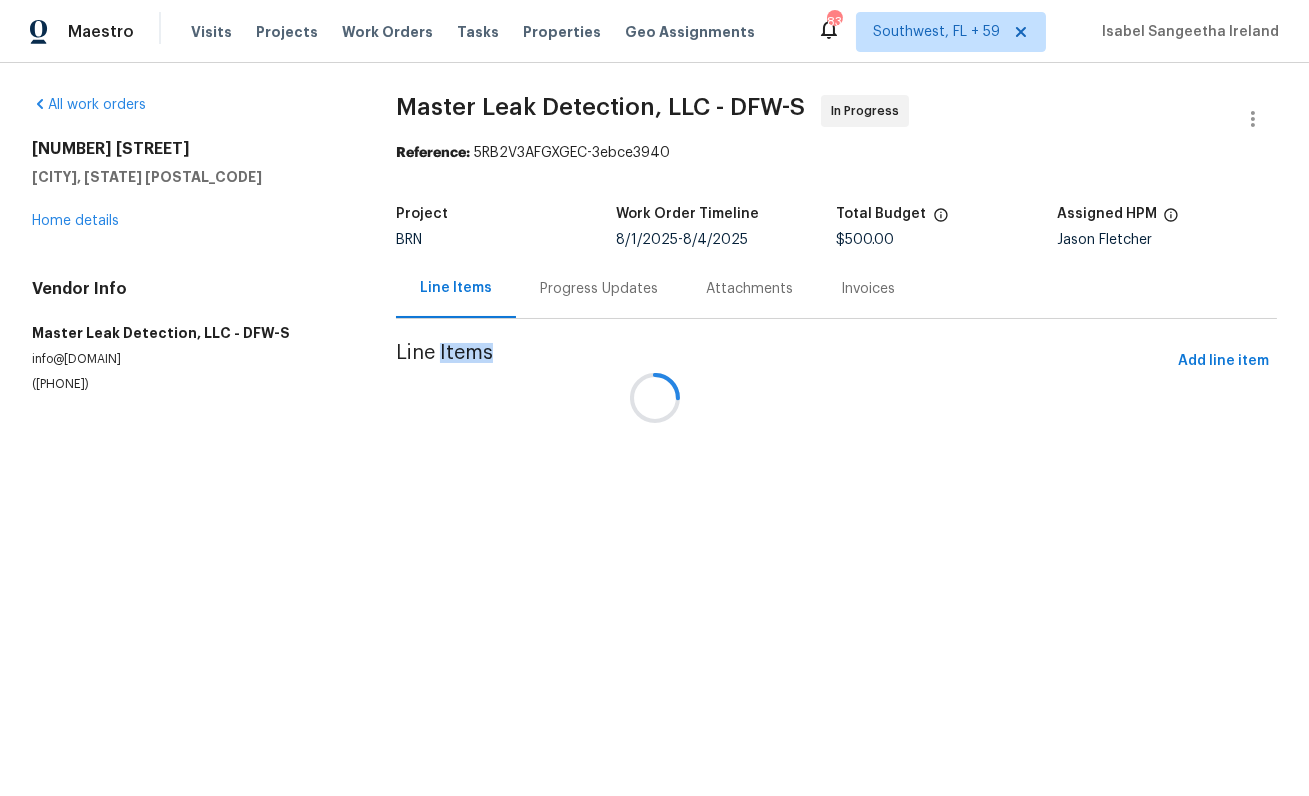 click at bounding box center [654, 398] 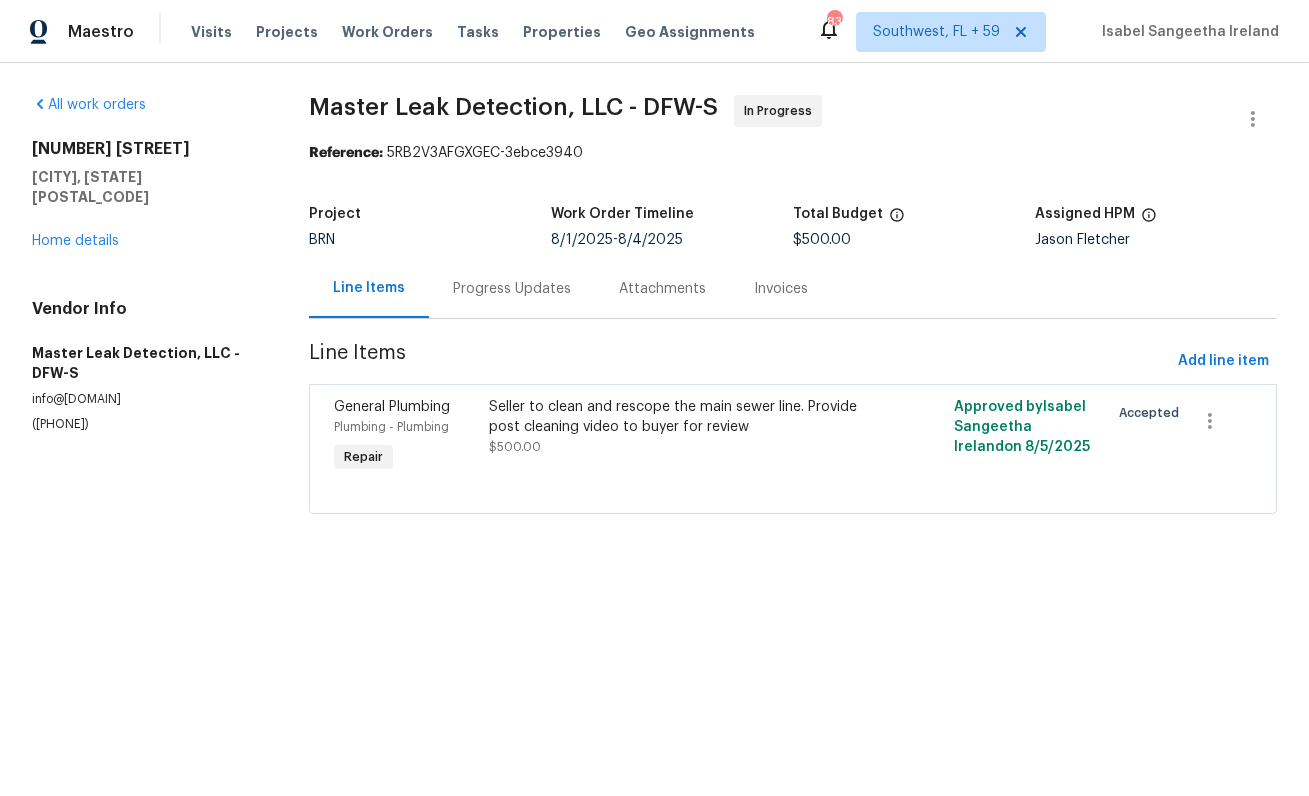 click on "([PHONE])" at bounding box center [146, 424] 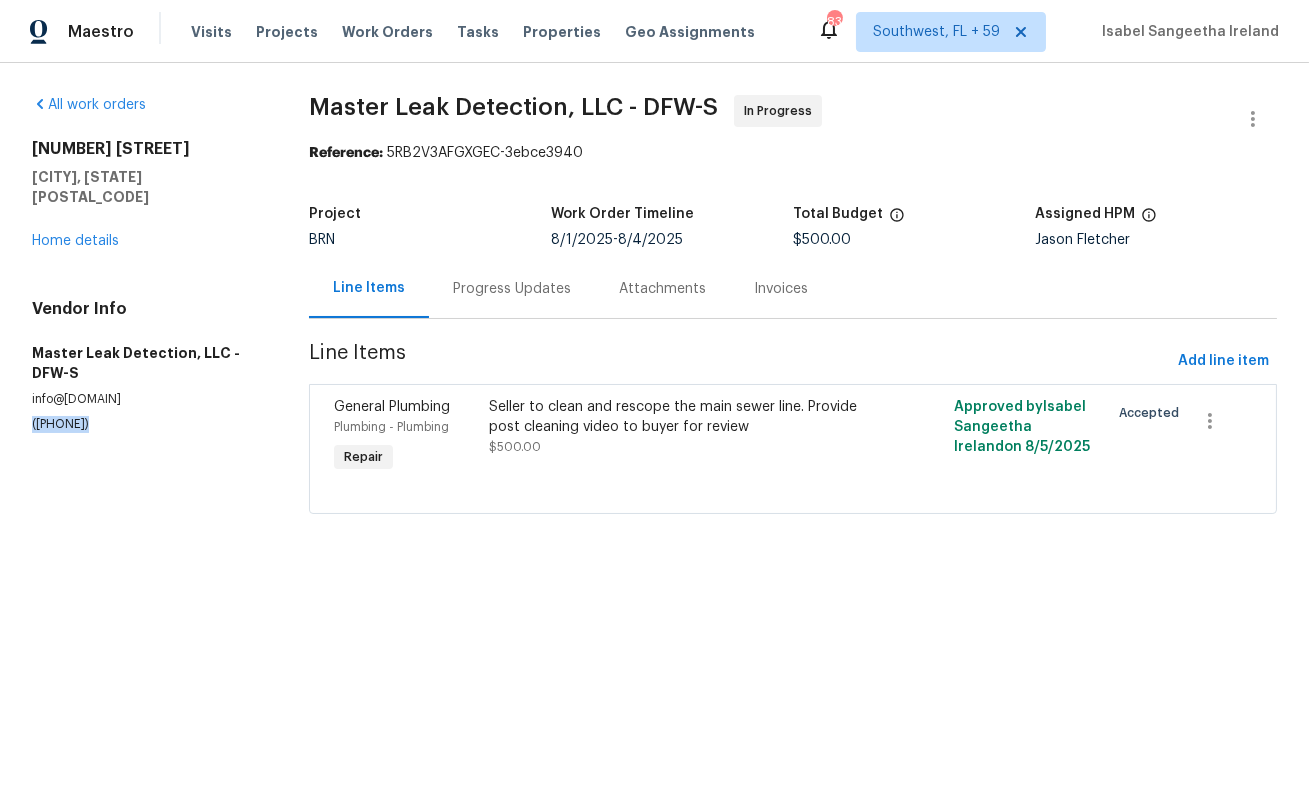 click on "([PHONE])" at bounding box center [146, 424] 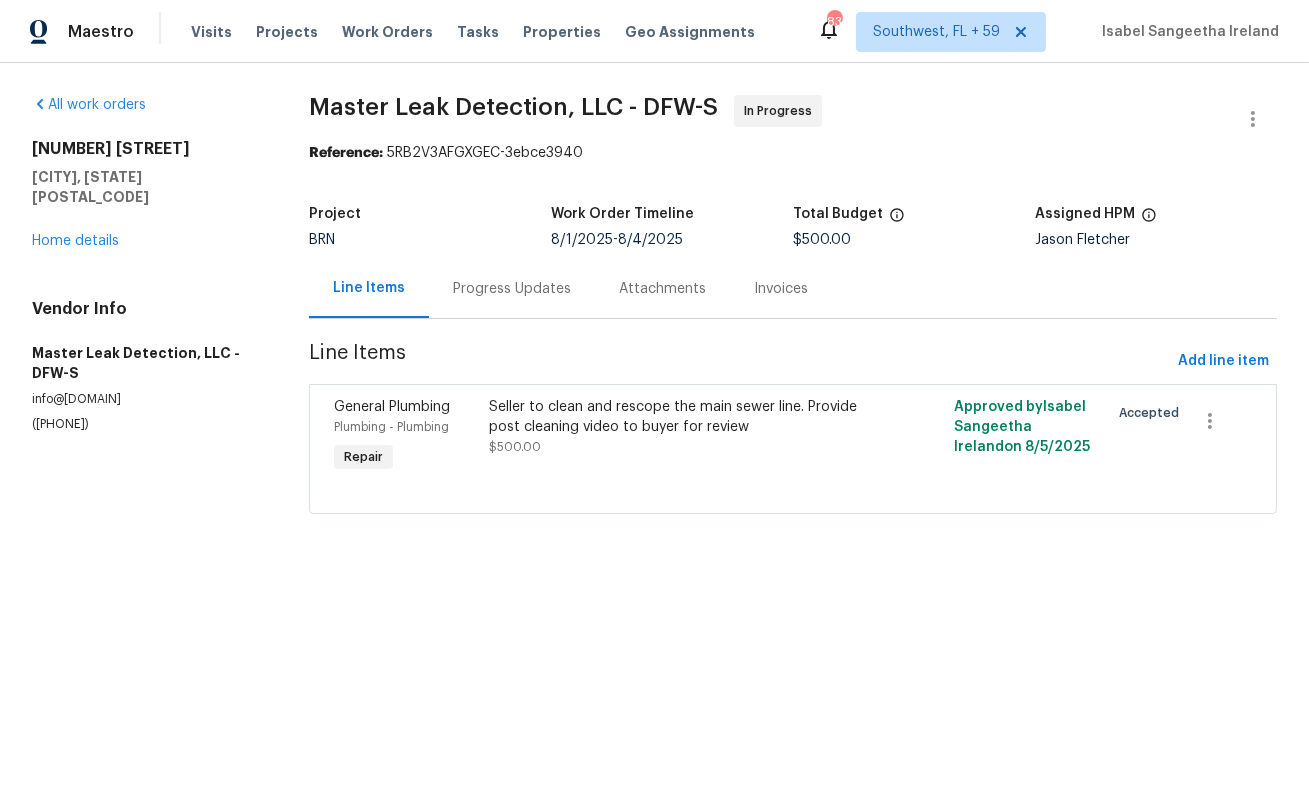 click on "Progress Updates" at bounding box center (512, 289) 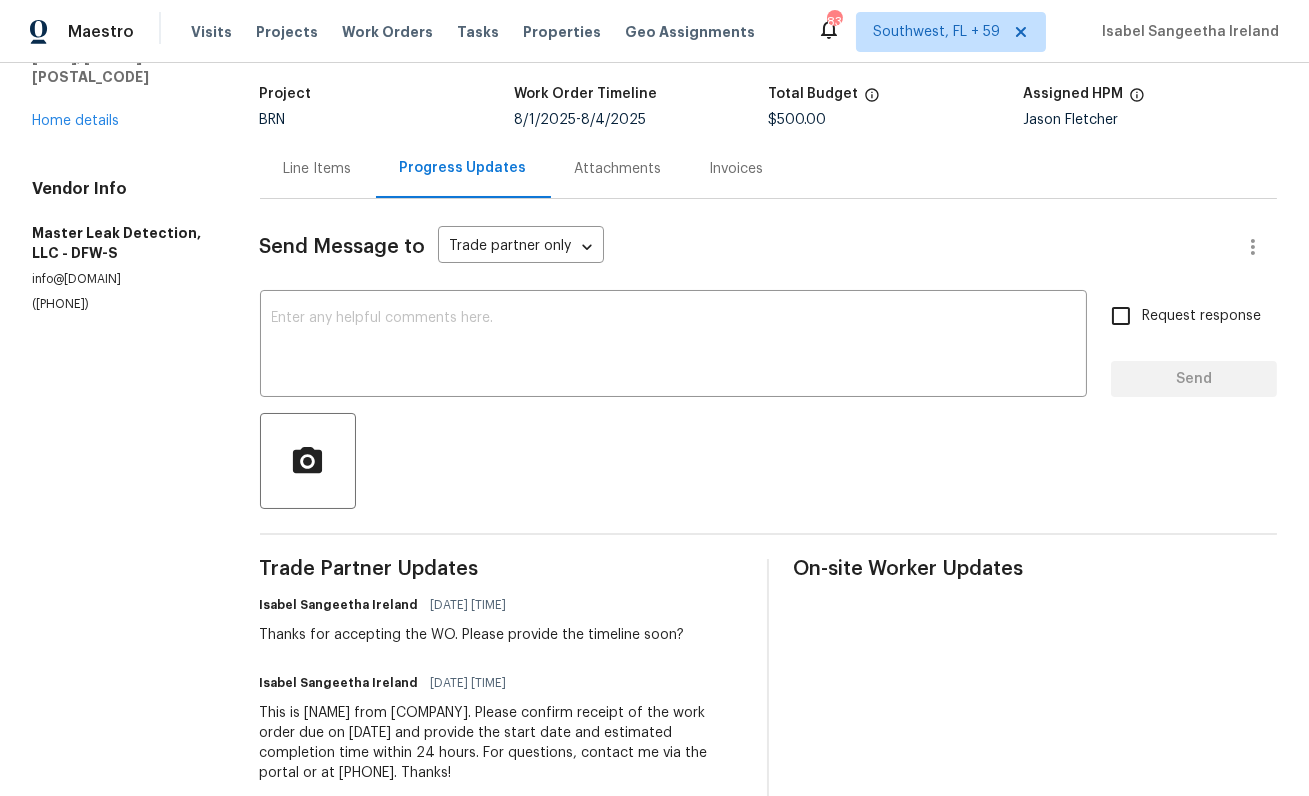scroll, scrollTop: 123, scrollLeft: 0, axis: vertical 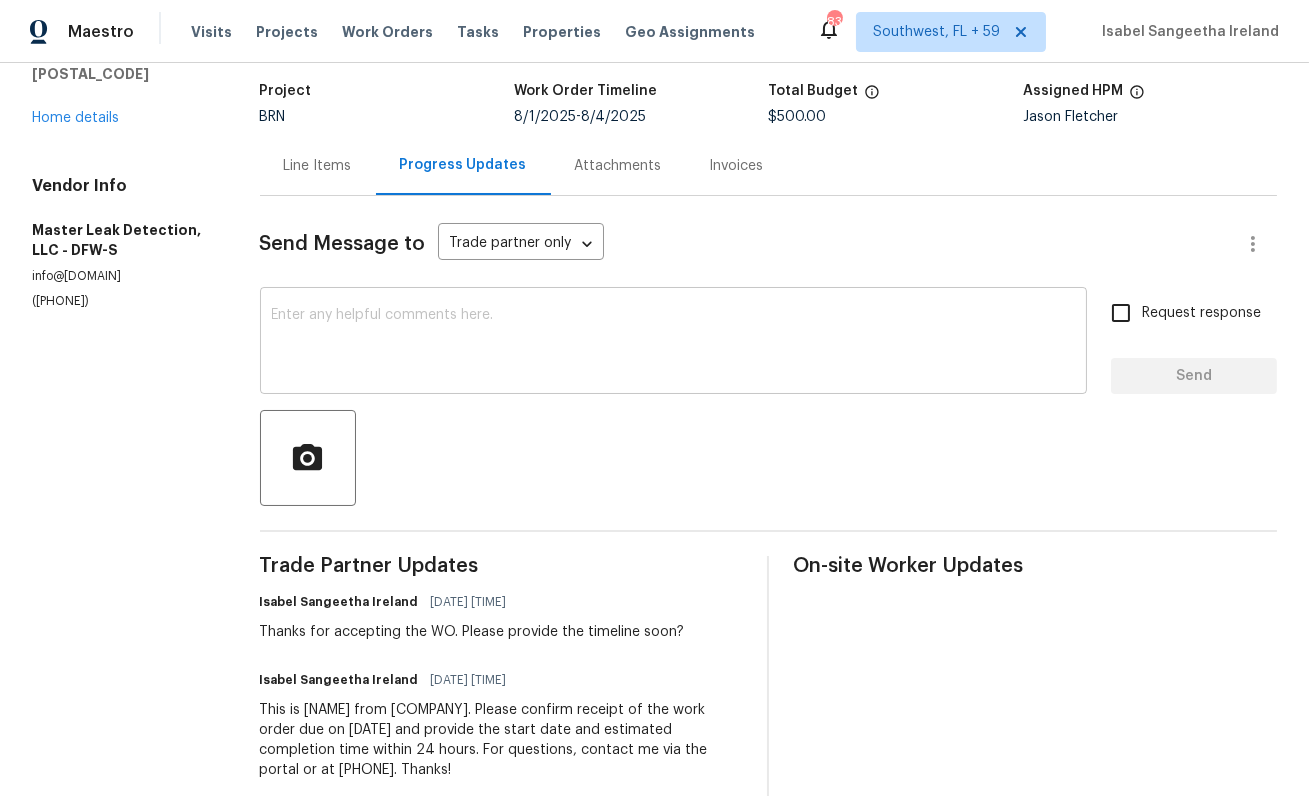 click at bounding box center (673, 343) 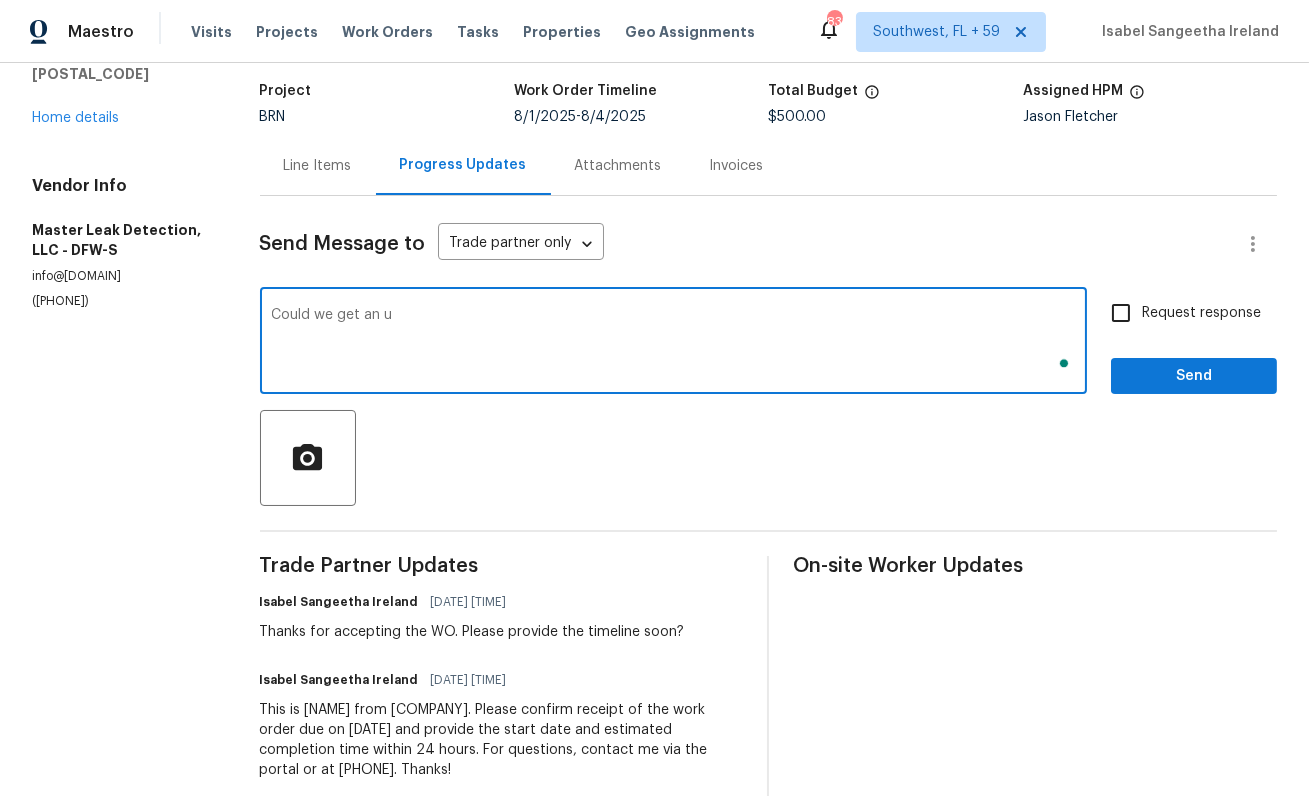 scroll, scrollTop: 123, scrollLeft: 0, axis: vertical 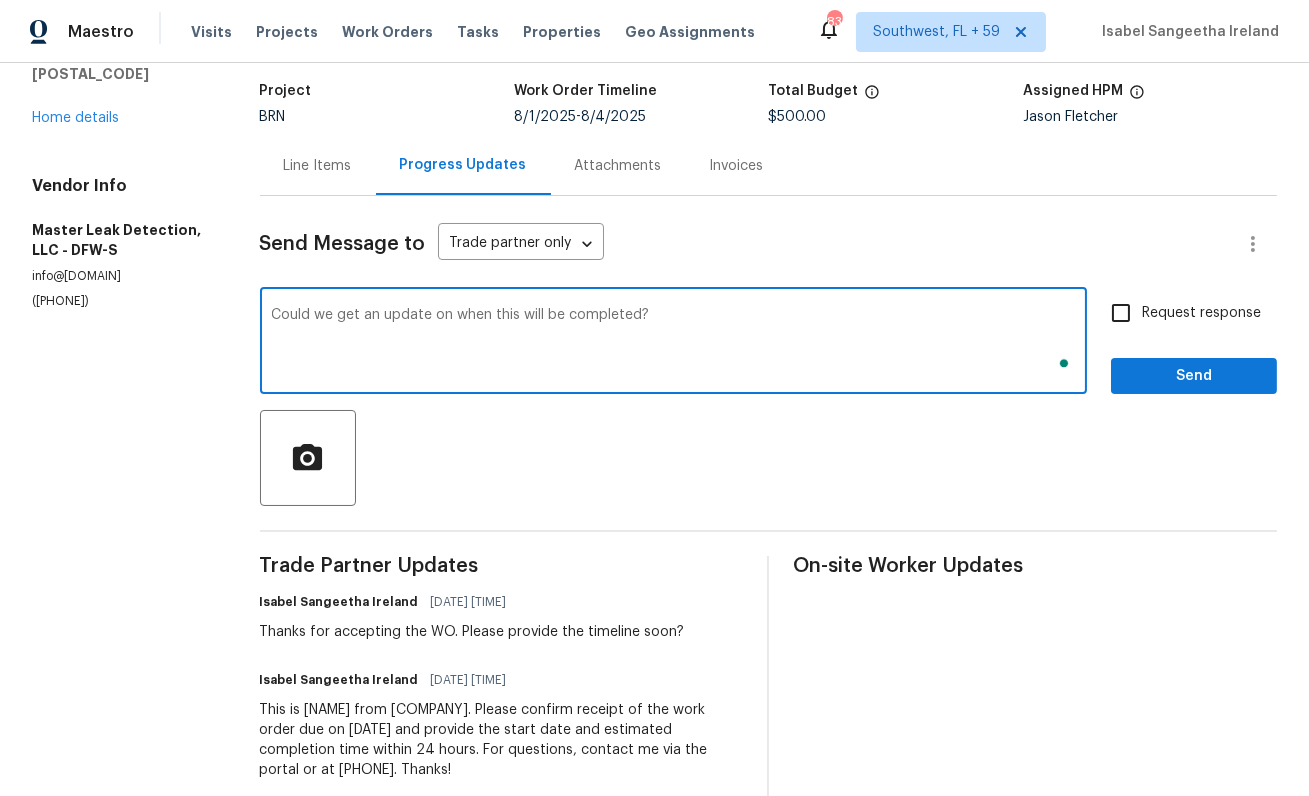type on "Could we get an update on when this will be completed?" 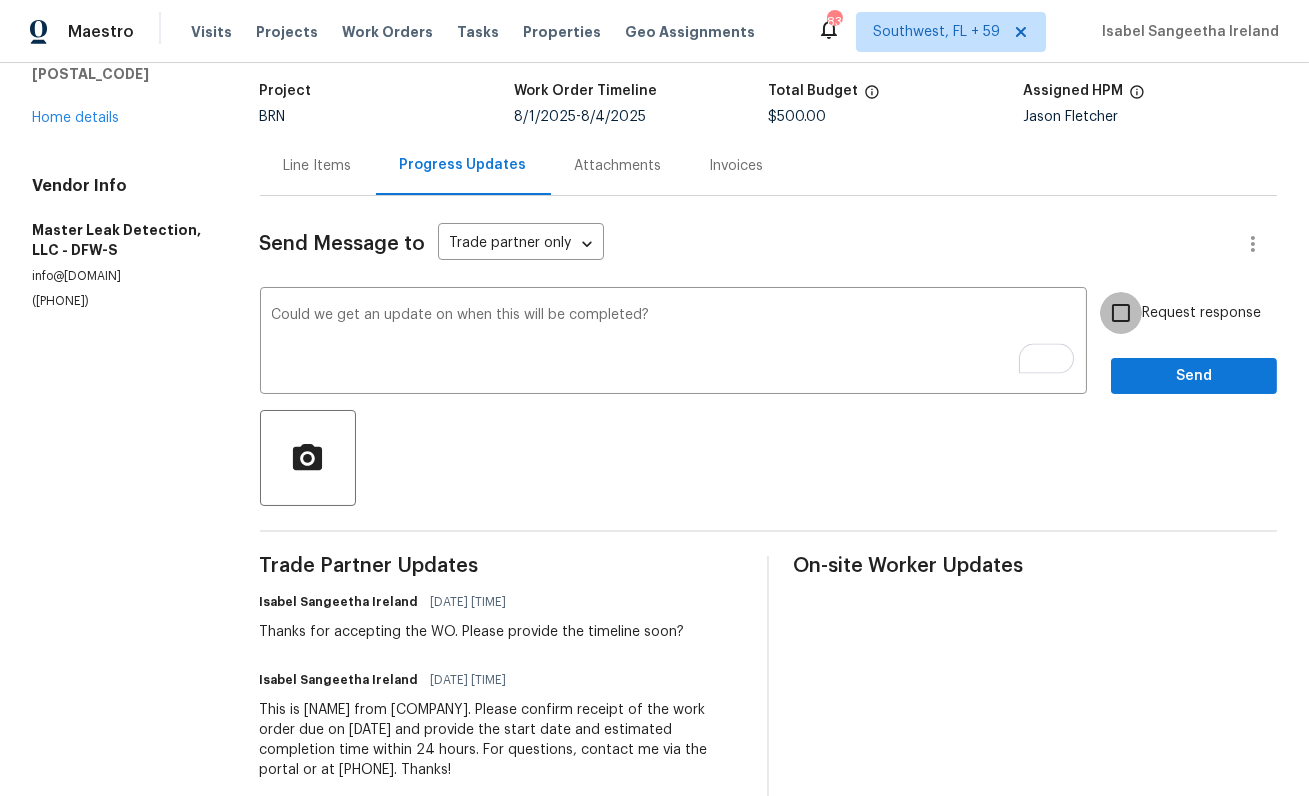 click on "Request response" at bounding box center [1121, 313] 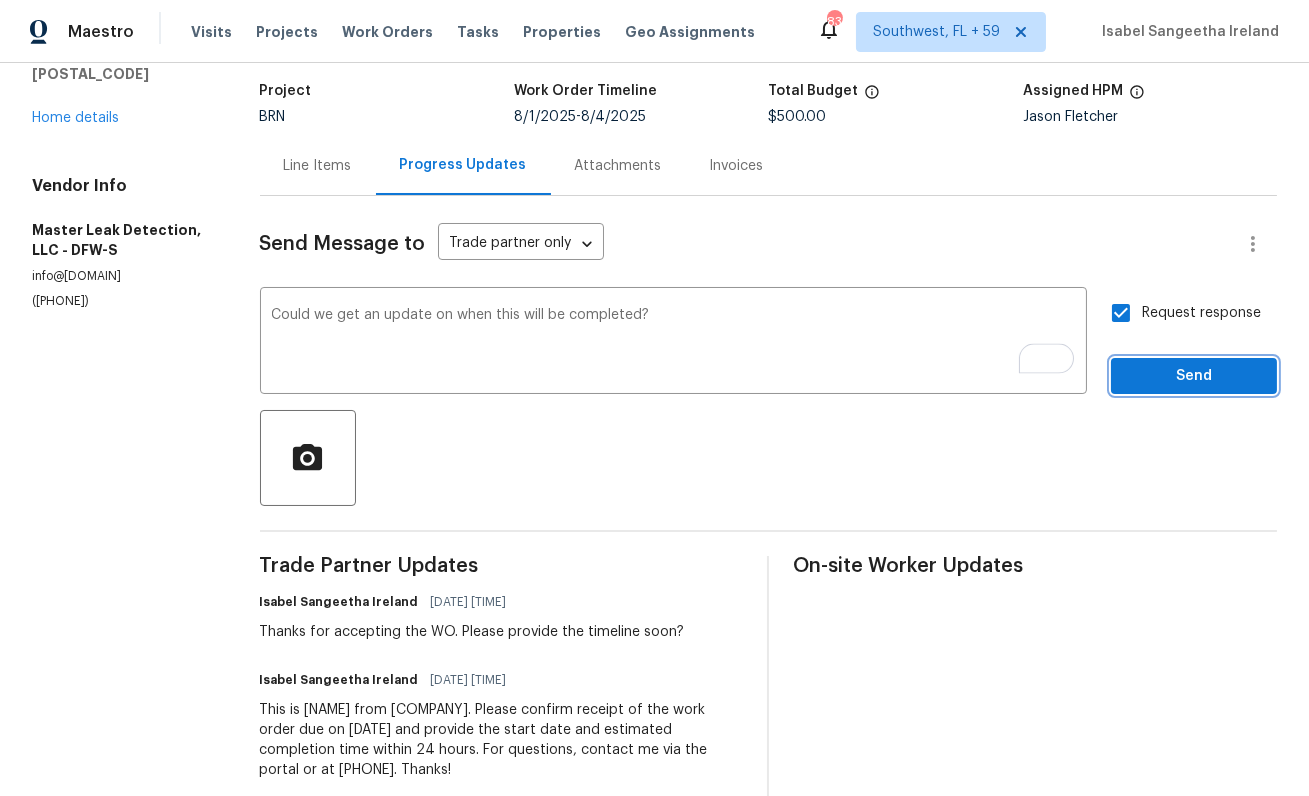 click on "Send" at bounding box center (1194, 376) 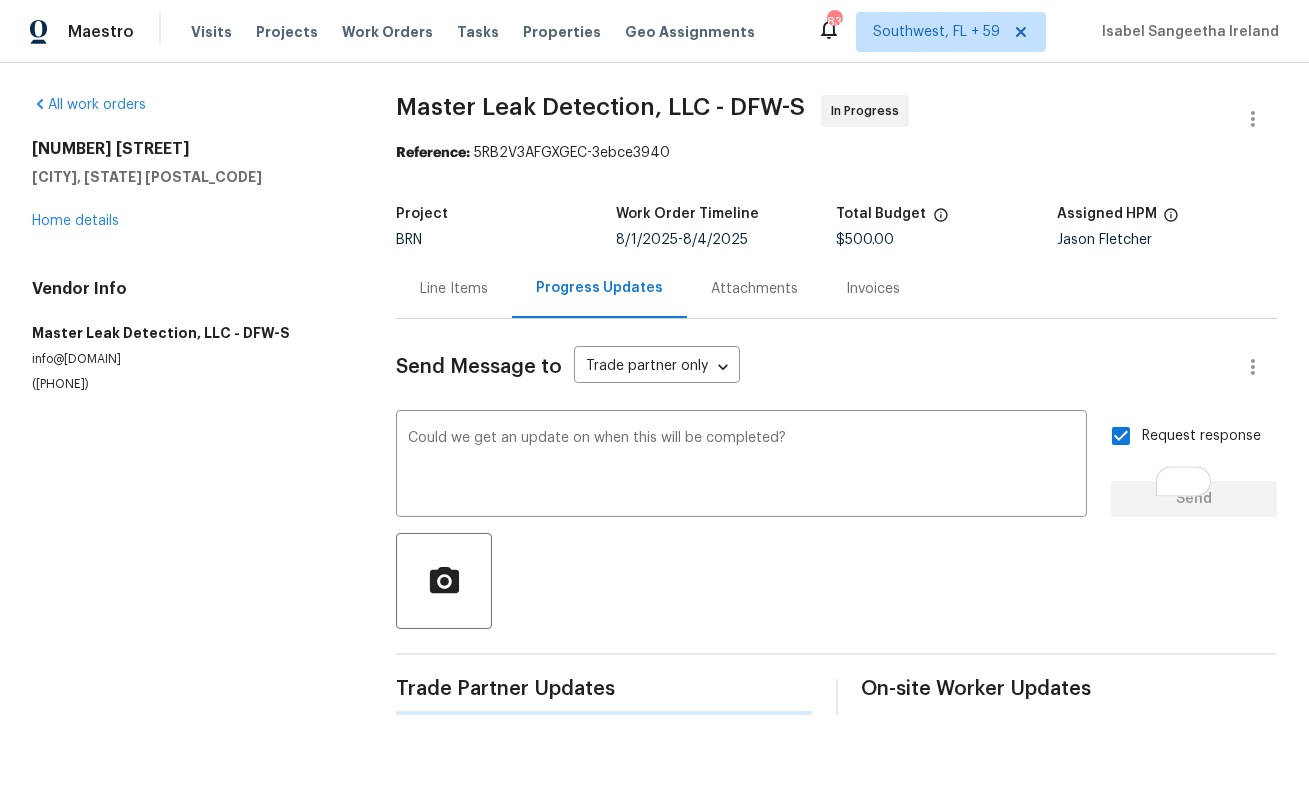scroll, scrollTop: 0, scrollLeft: 0, axis: both 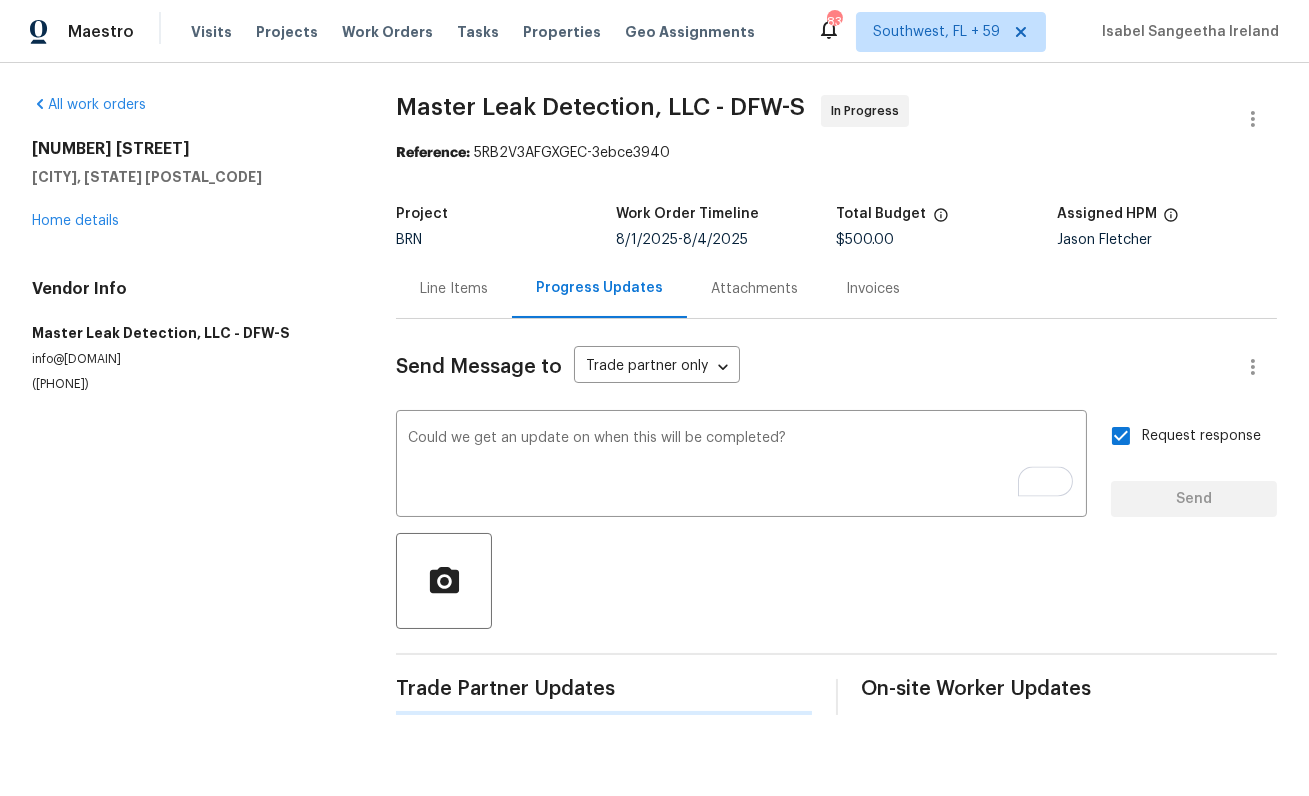 type 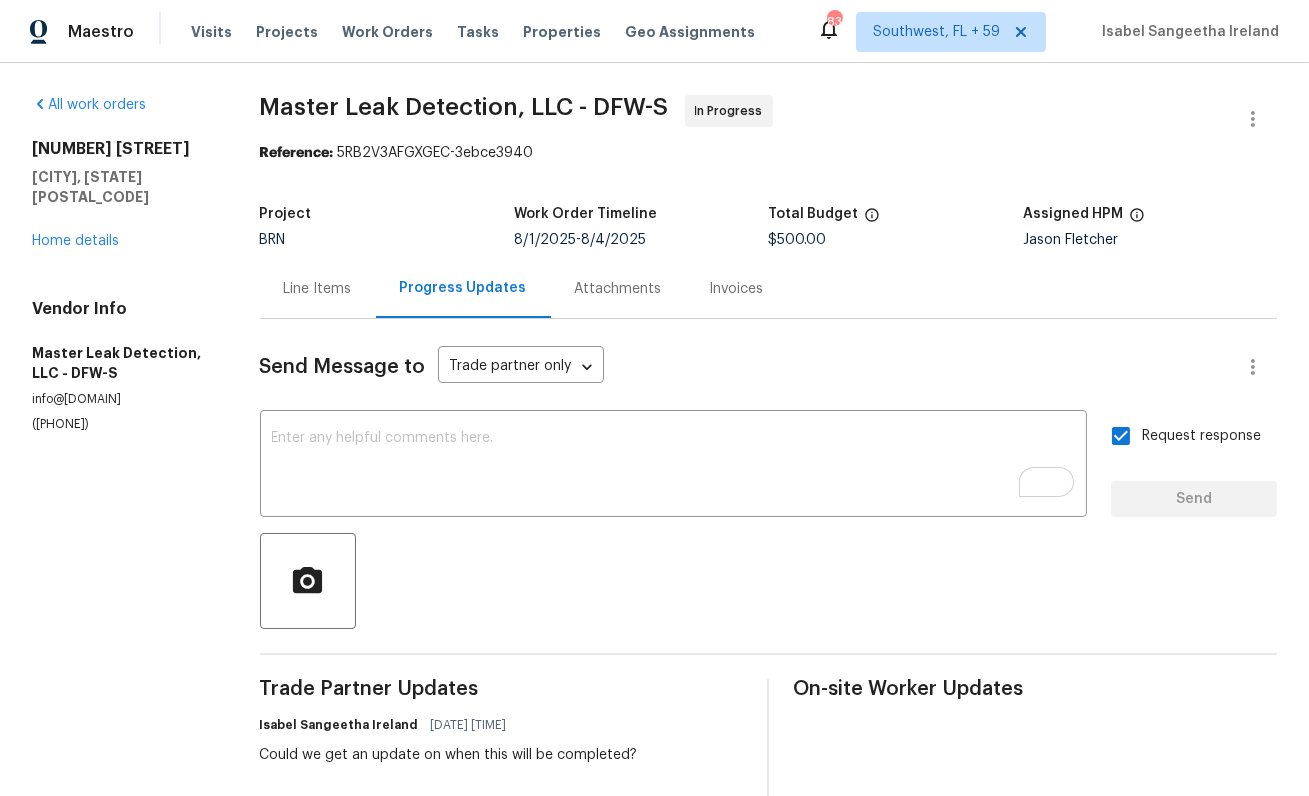 click on "Line Items" at bounding box center (318, 289) 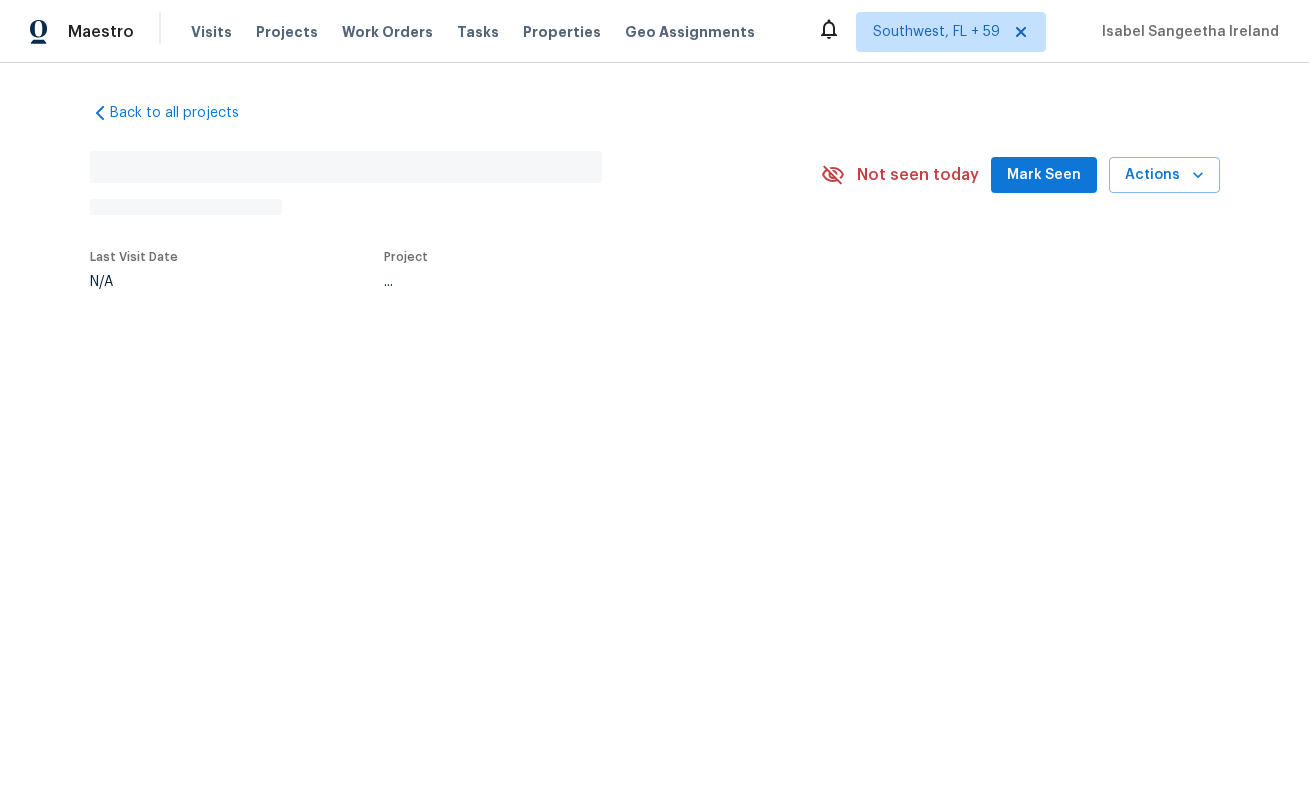 scroll, scrollTop: 0, scrollLeft: 0, axis: both 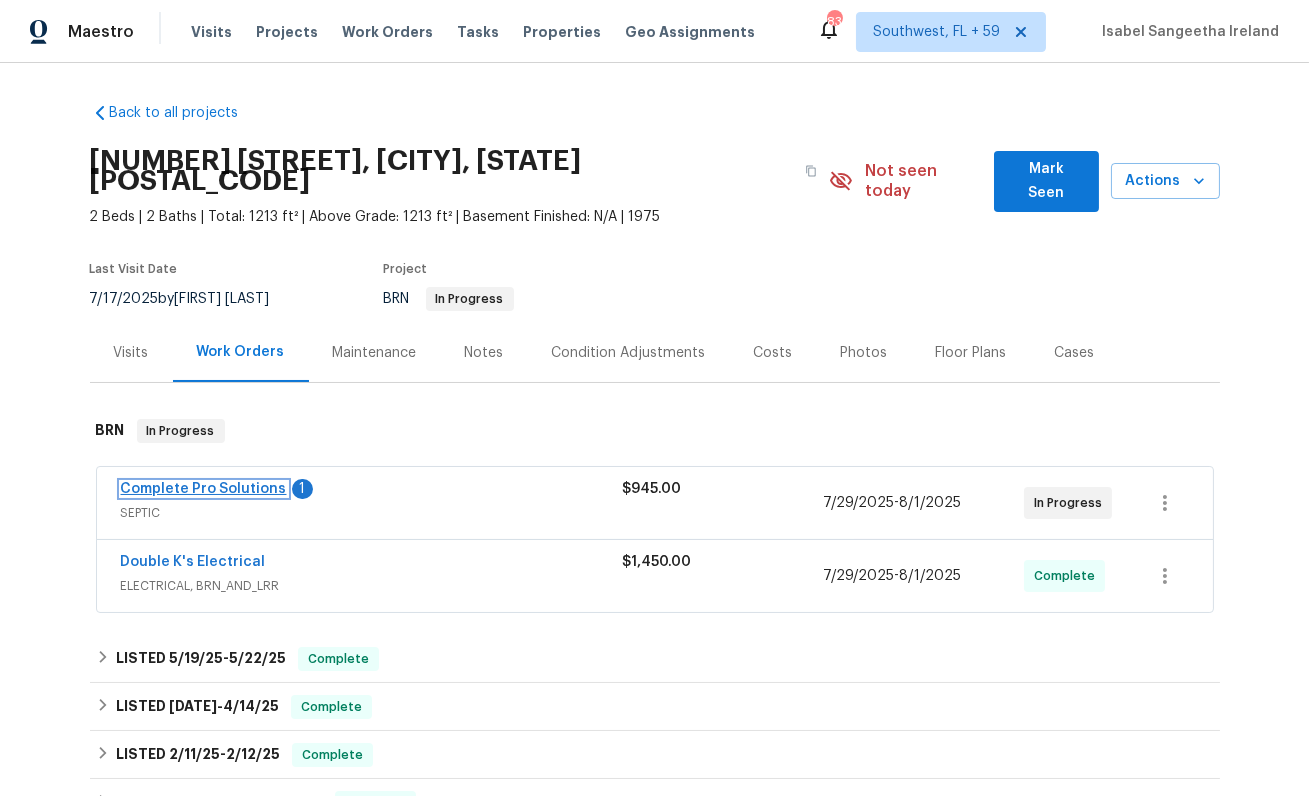click on "Complete Pro Solutions" at bounding box center [204, 489] 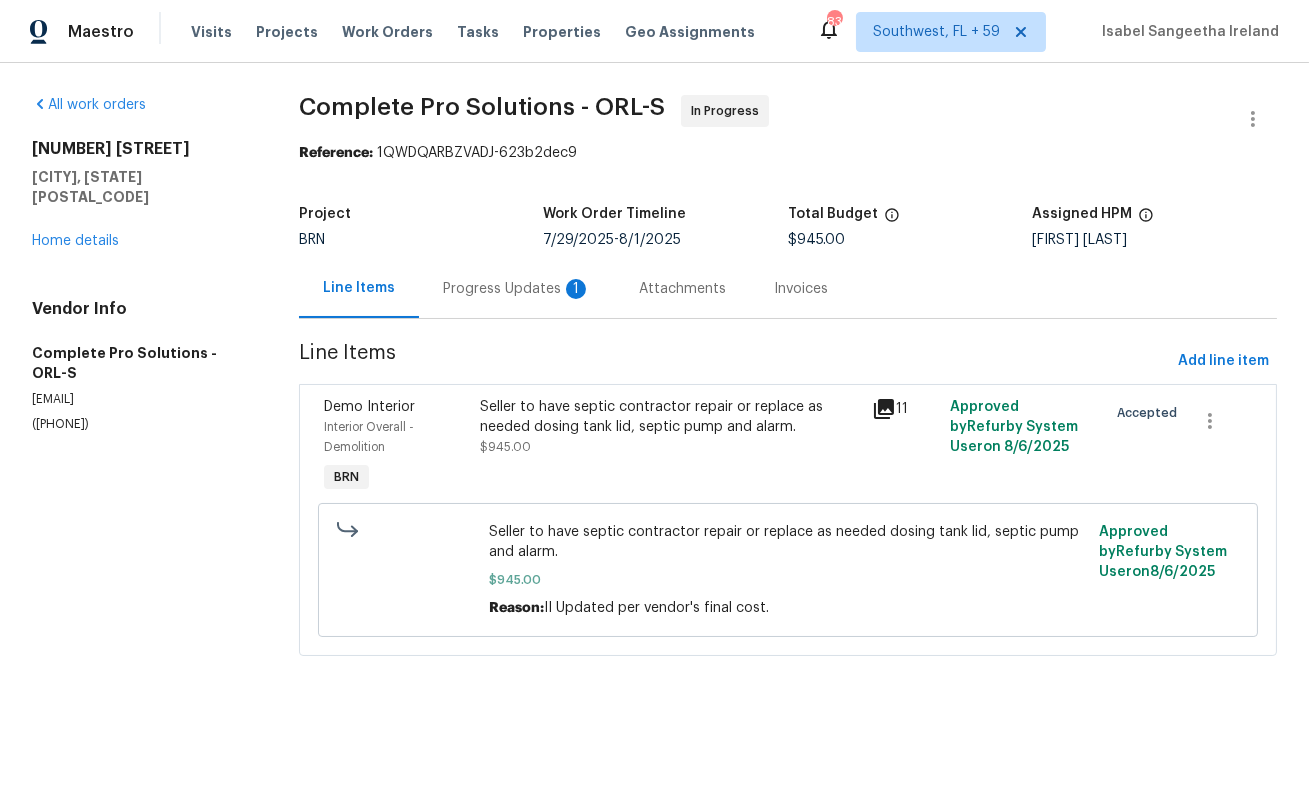 click on "Demo Interior Interior Overall - Demolition BRN Seller to have septic contractor repair or replace as needed dosing tank lid, septic pump and alarm. $945.00   11 Approved by  Refurby System User  on   [DATE] Accepted Seller to have septic contractor repair or replace as needed dosing tank lid, septic pump and alarm. $945.00 Reason:  II  Updated per vendor's final cost. Approved by  Refurby System User  on  [DATE]" at bounding box center [788, 520] 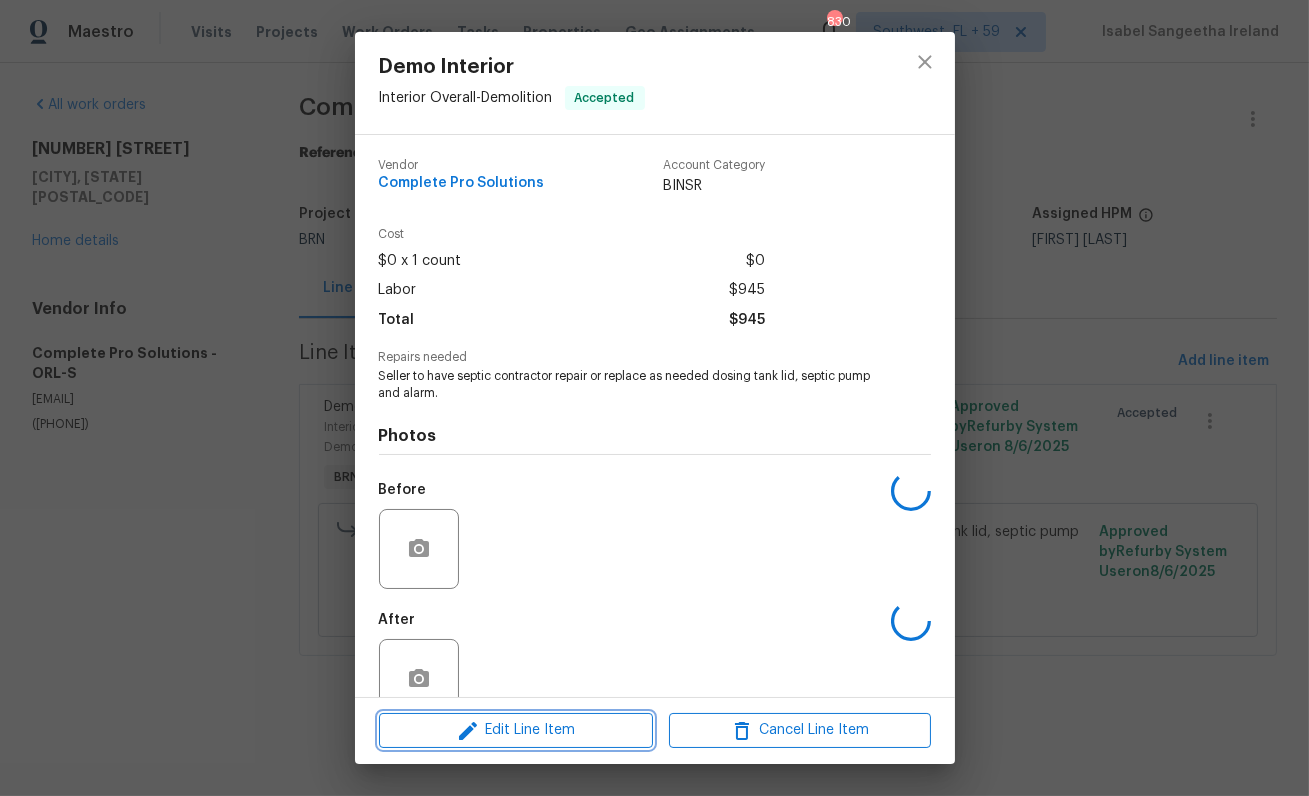 click on "Edit Line Item" at bounding box center (516, 730) 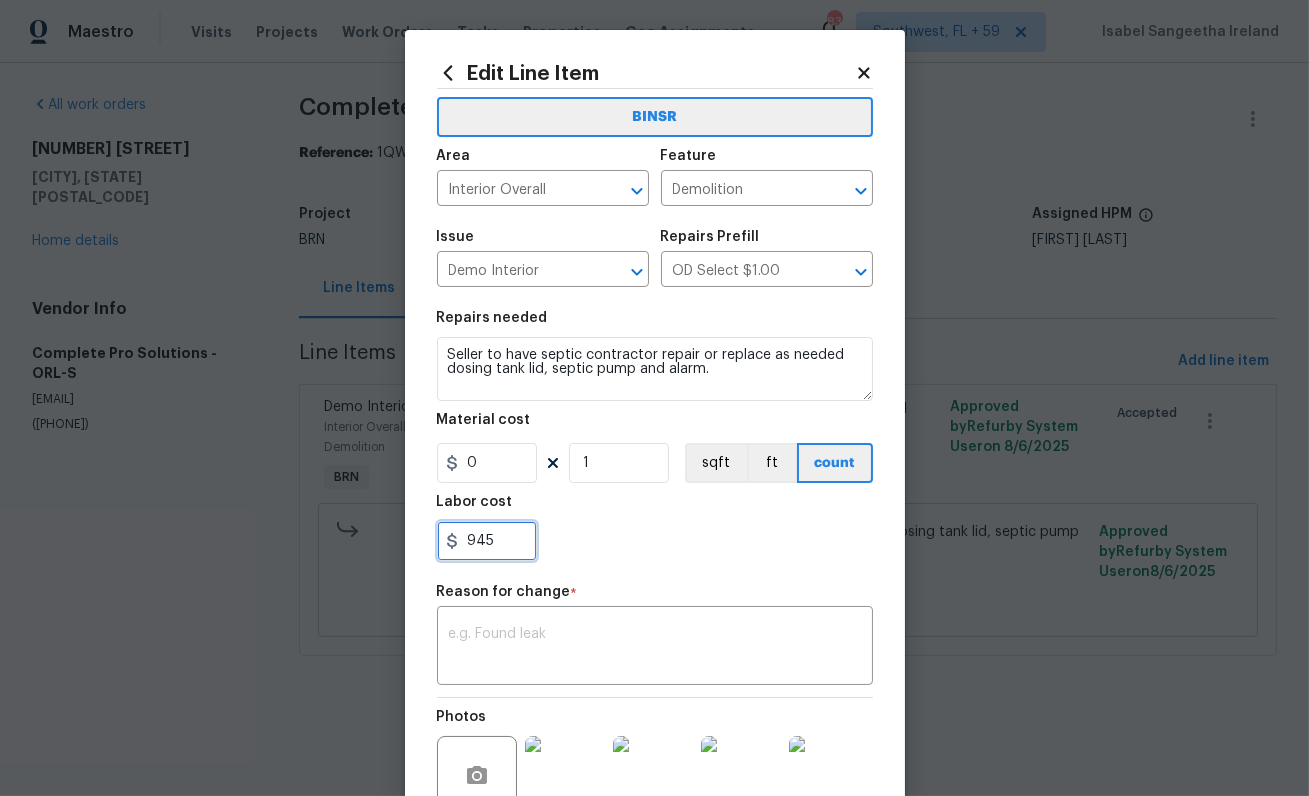 click on "945" at bounding box center [487, 541] 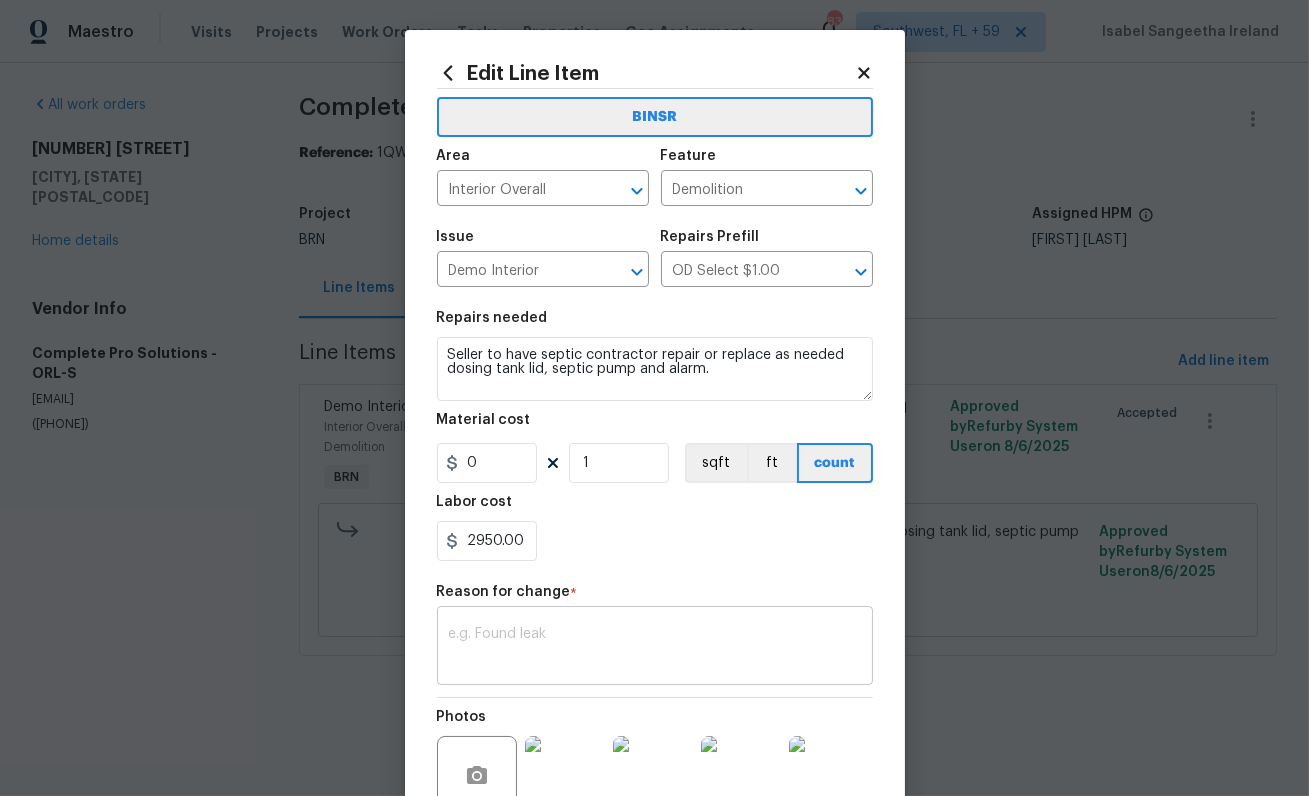 type on "2950" 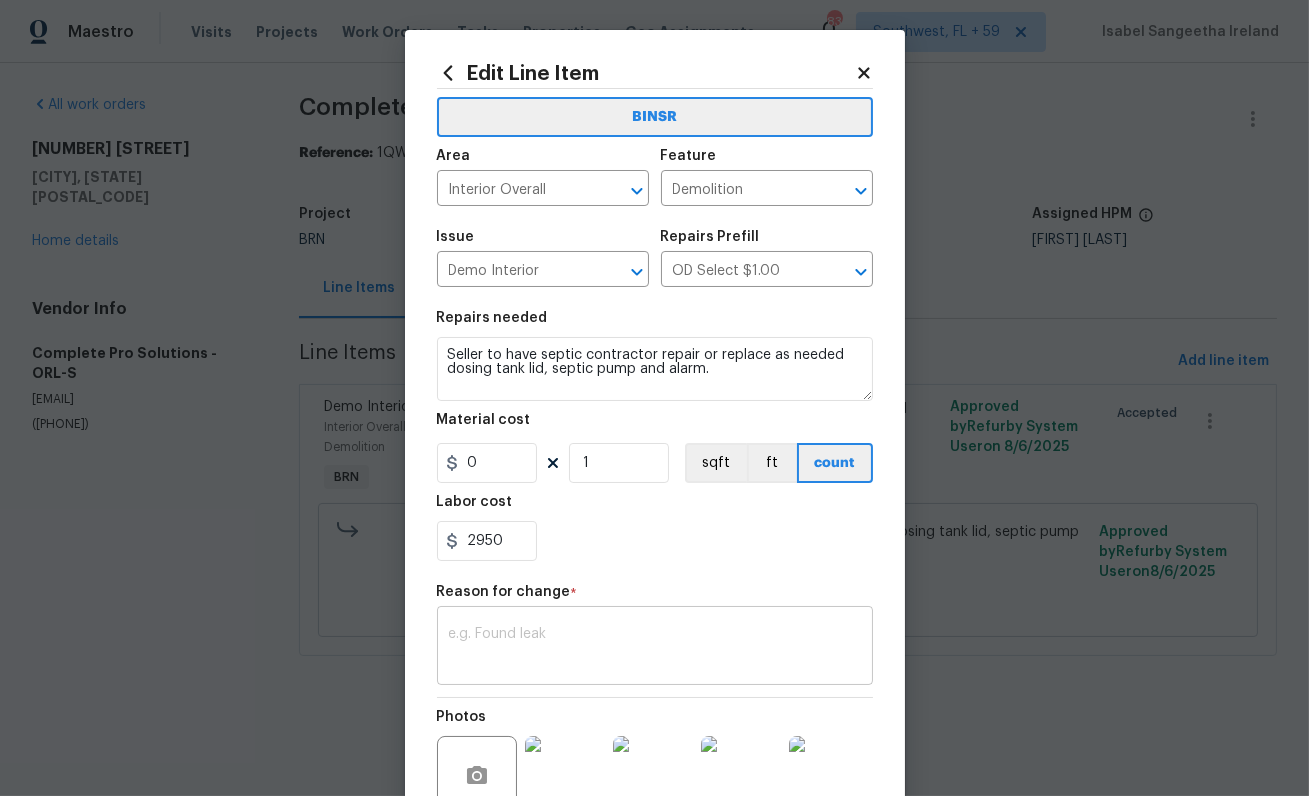 click at bounding box center (655, 648) 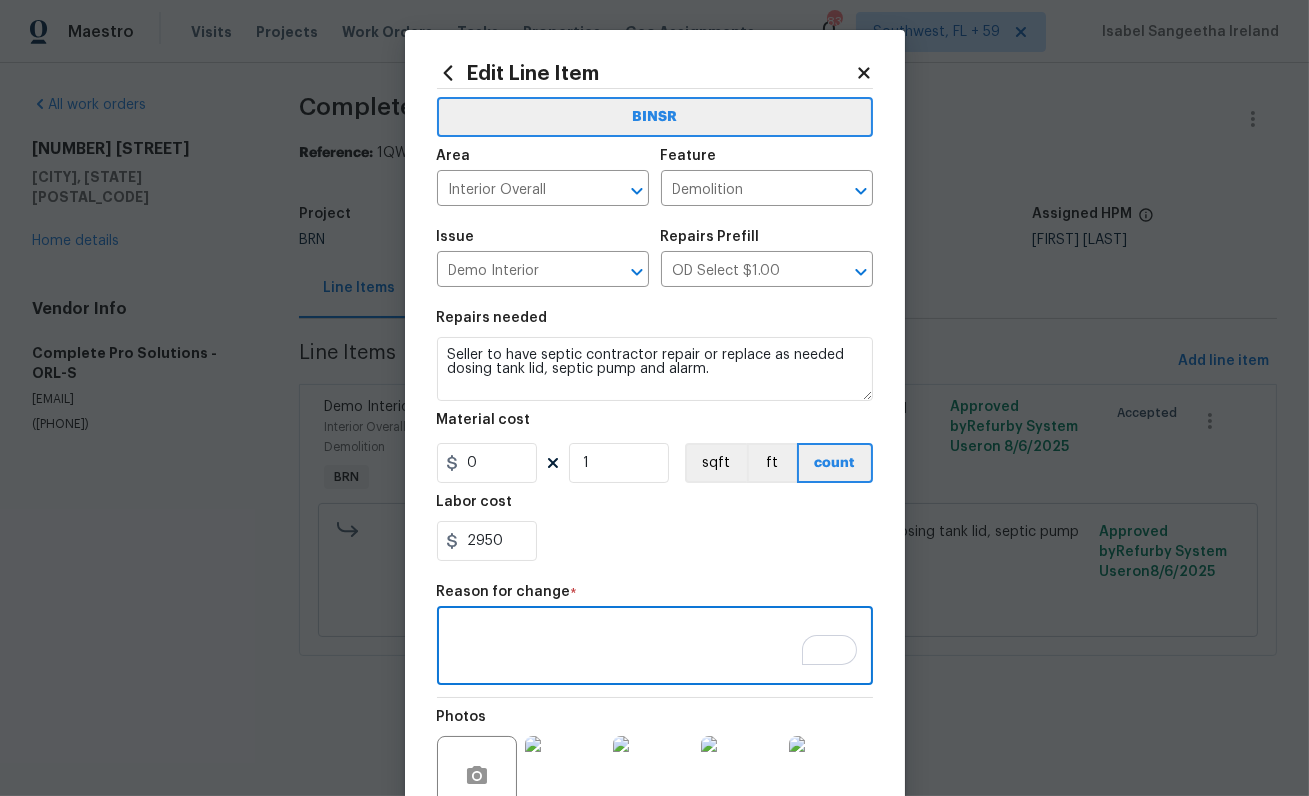 paste on "II Updated cost per BR team’s approval." 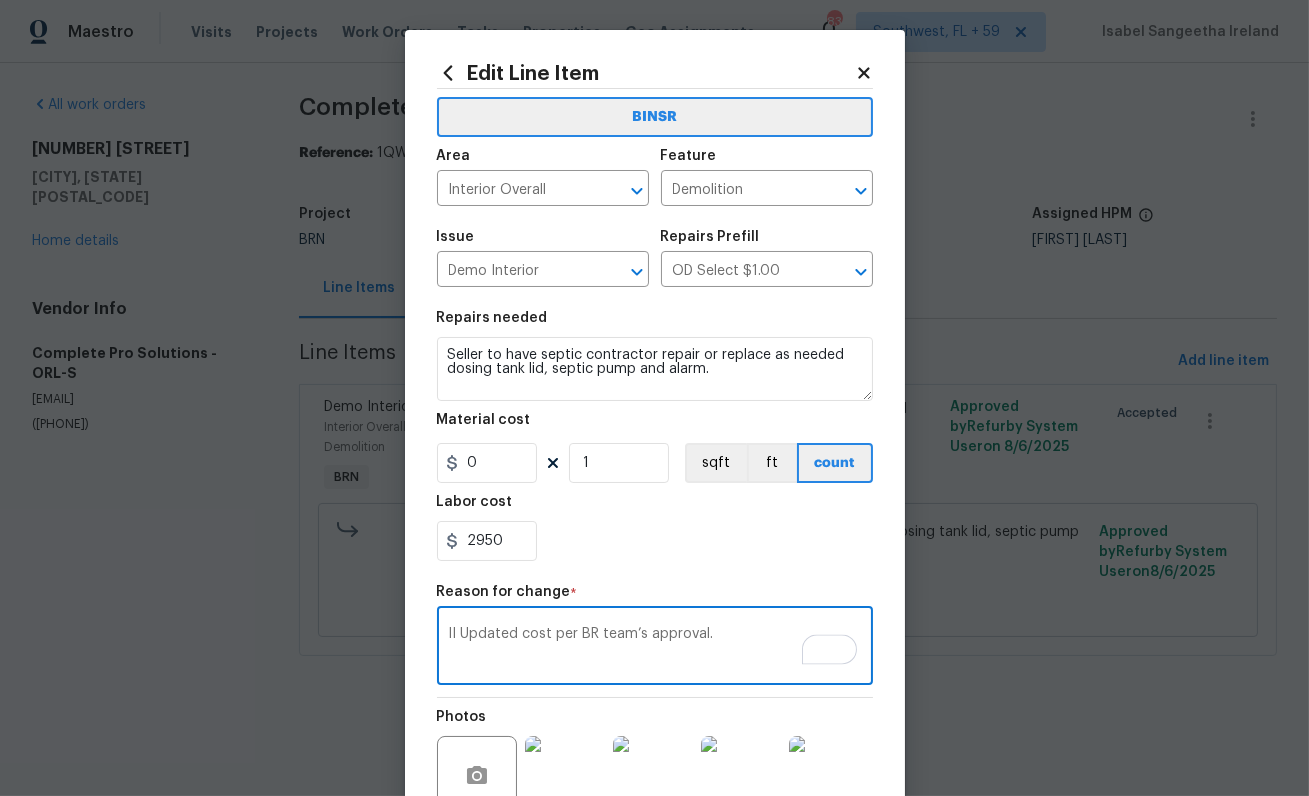 scroll, scrollTop: 209, scrollLeft: 0, axis: vertical 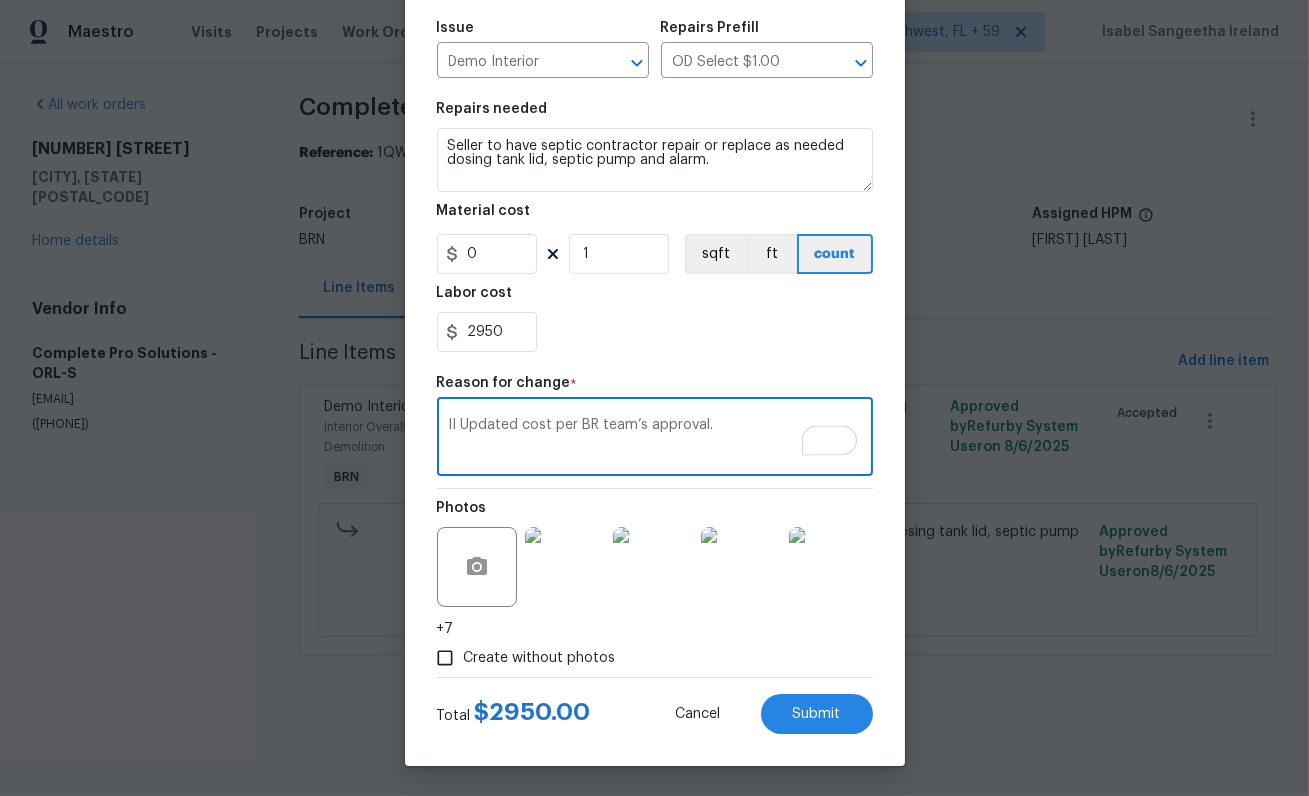 type on "II Updated cost per BR team’s approval." 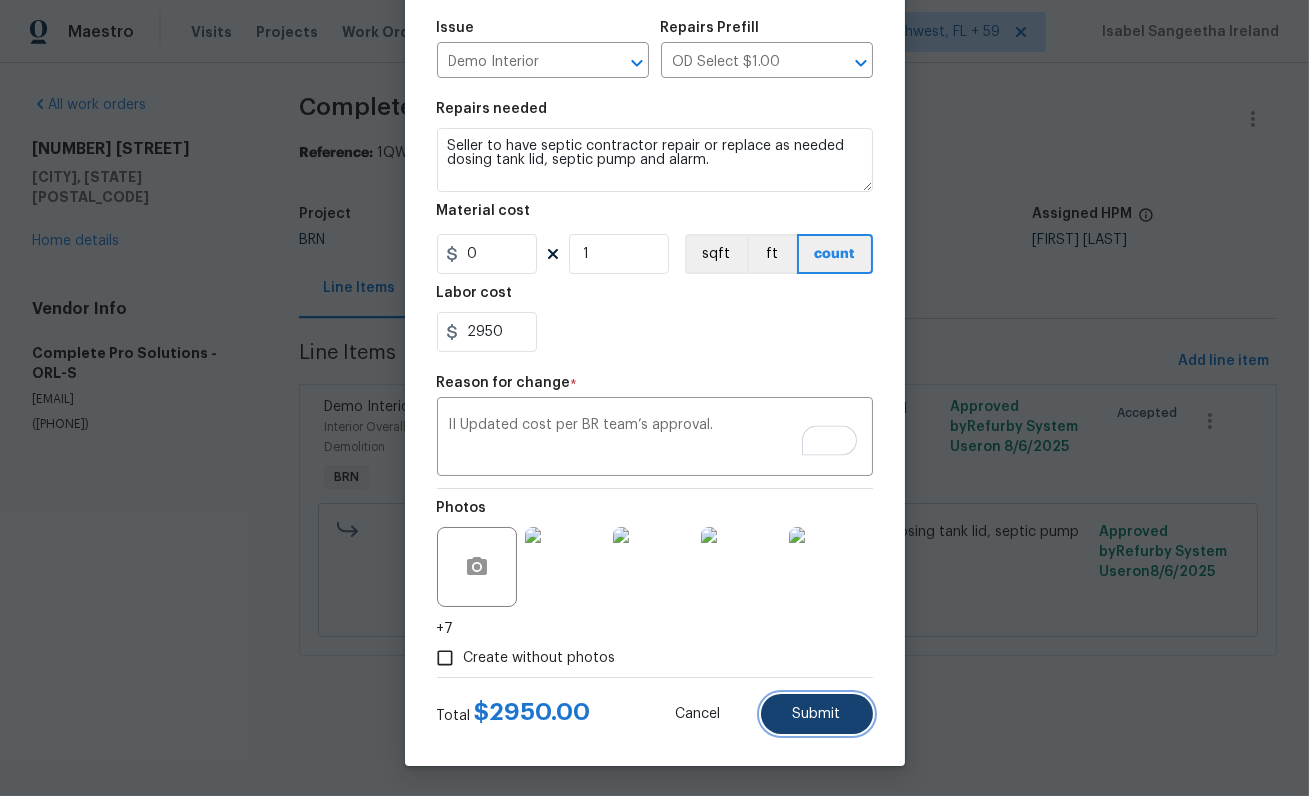 click on "Submit" at bounding box center (817, 714) 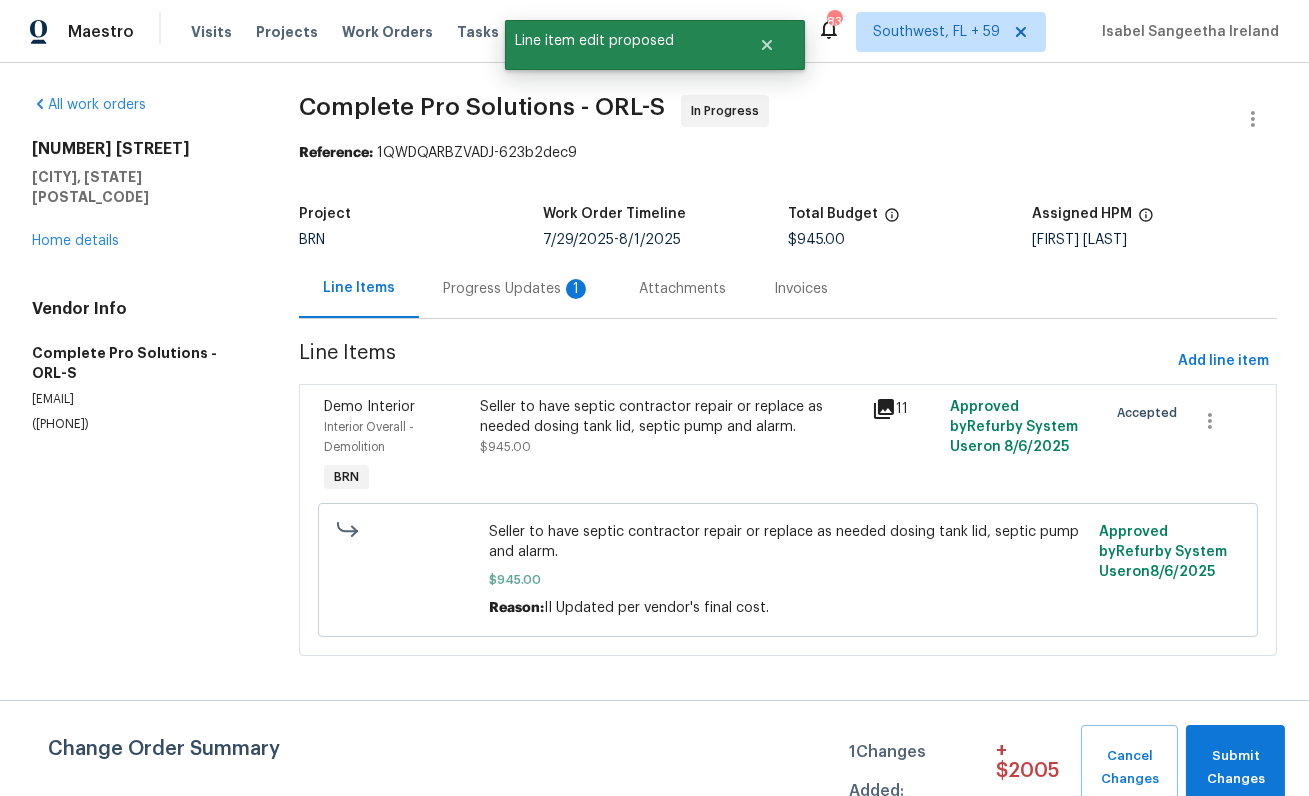 scroll, scrollTop: 0, scrollLeft: 0, axis: both 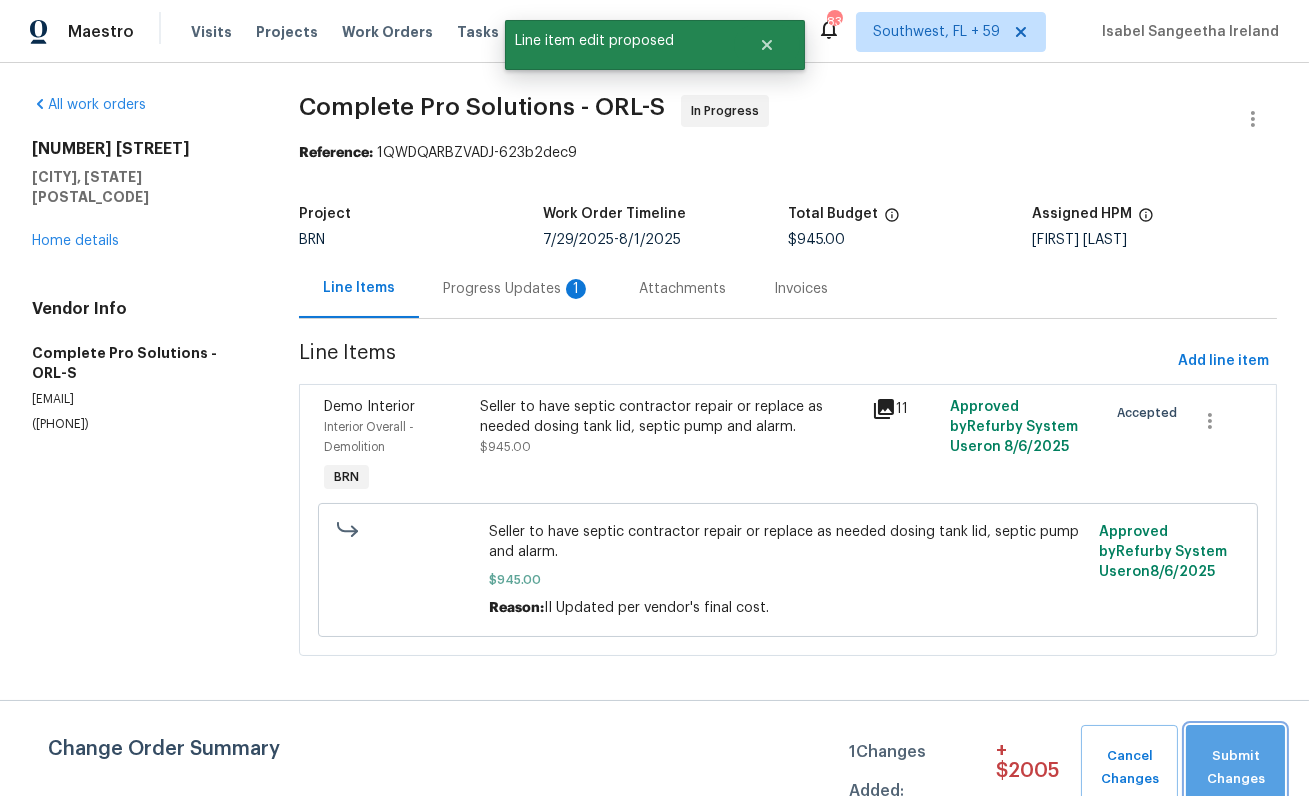 click on "Submit Changes" at bounding box center [1235, 768] 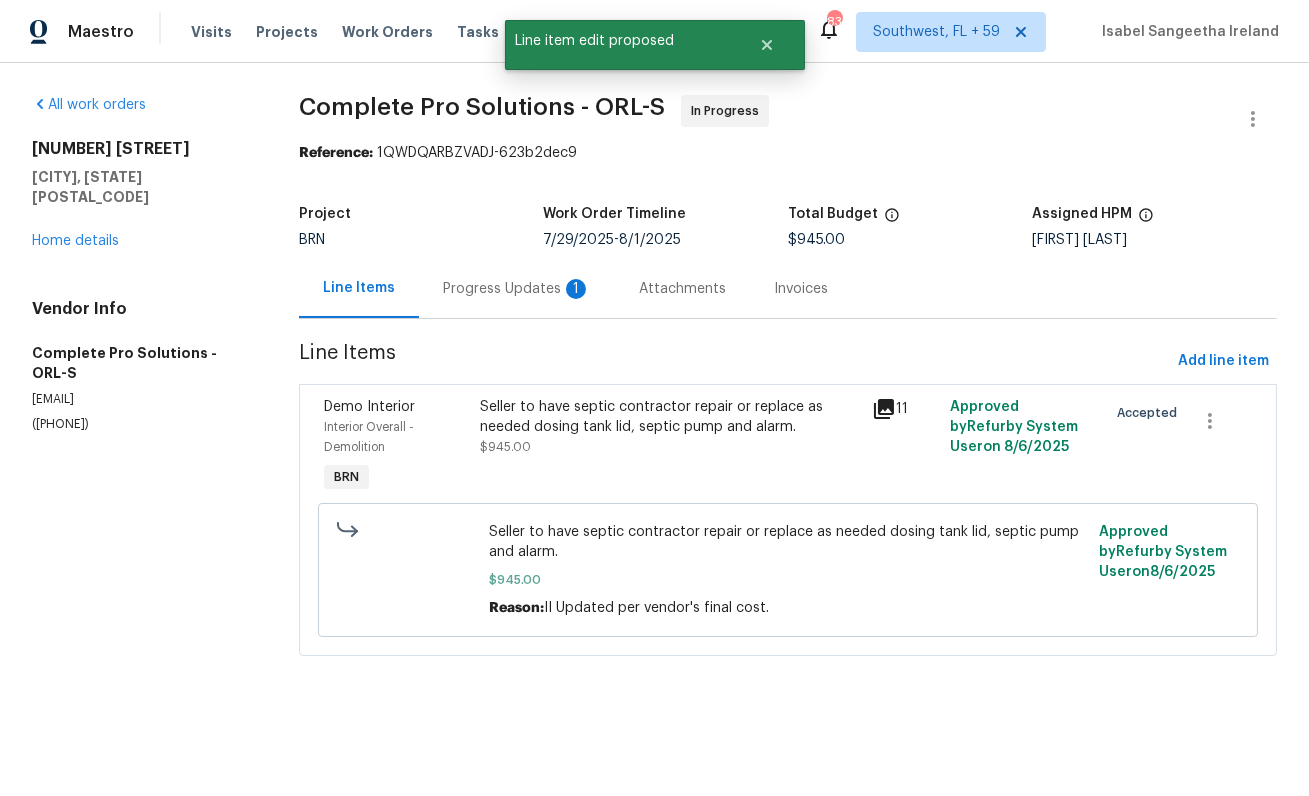 click on "Progress Updates 1" at bounding box center (517, 289) 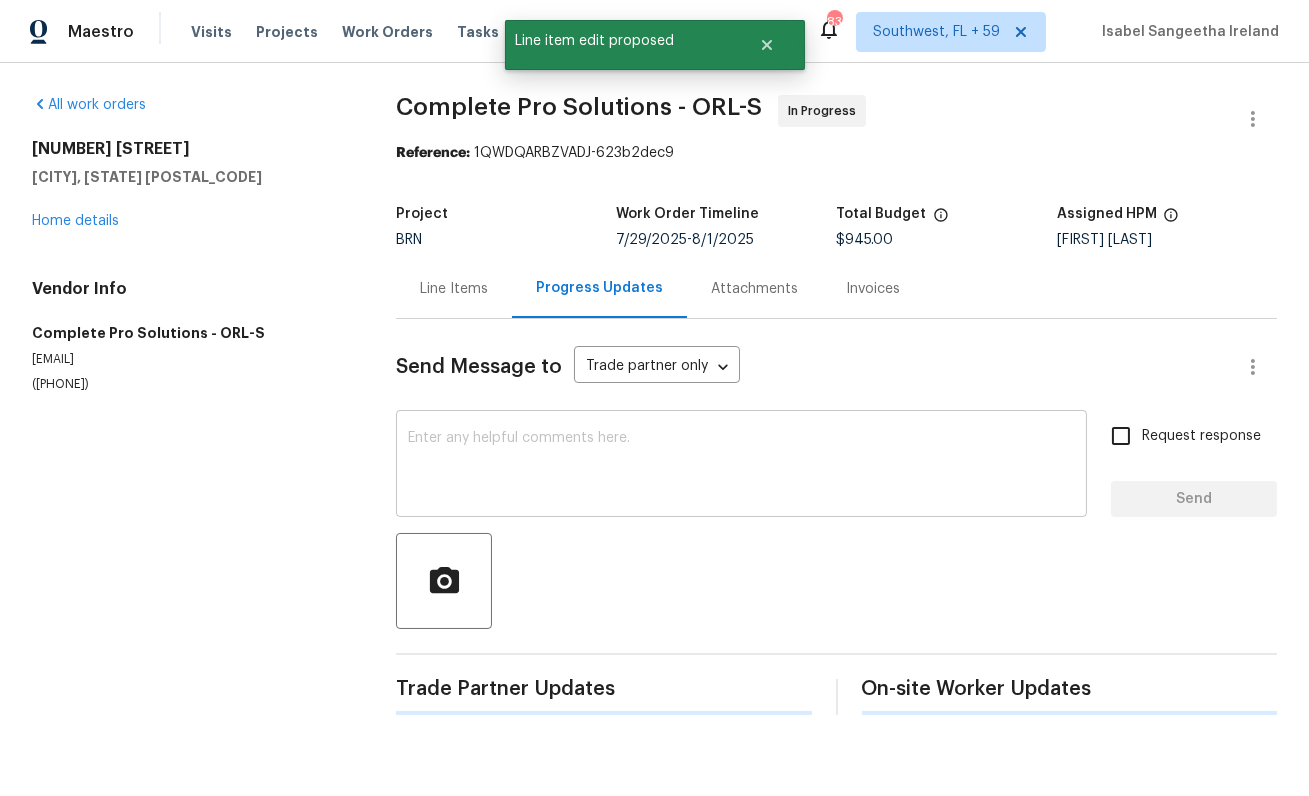 click on "x ​" at bounding box center [741, 466] 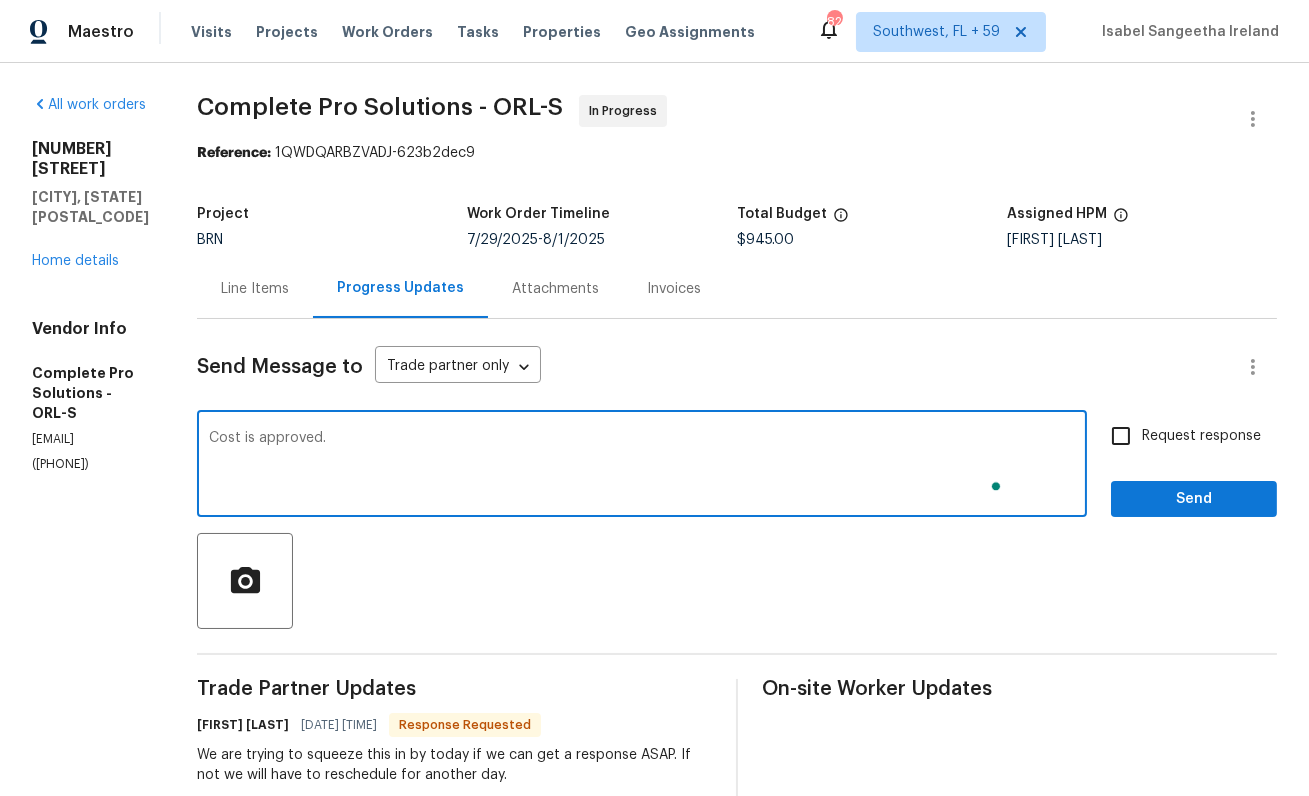 type on "Cost is approved." 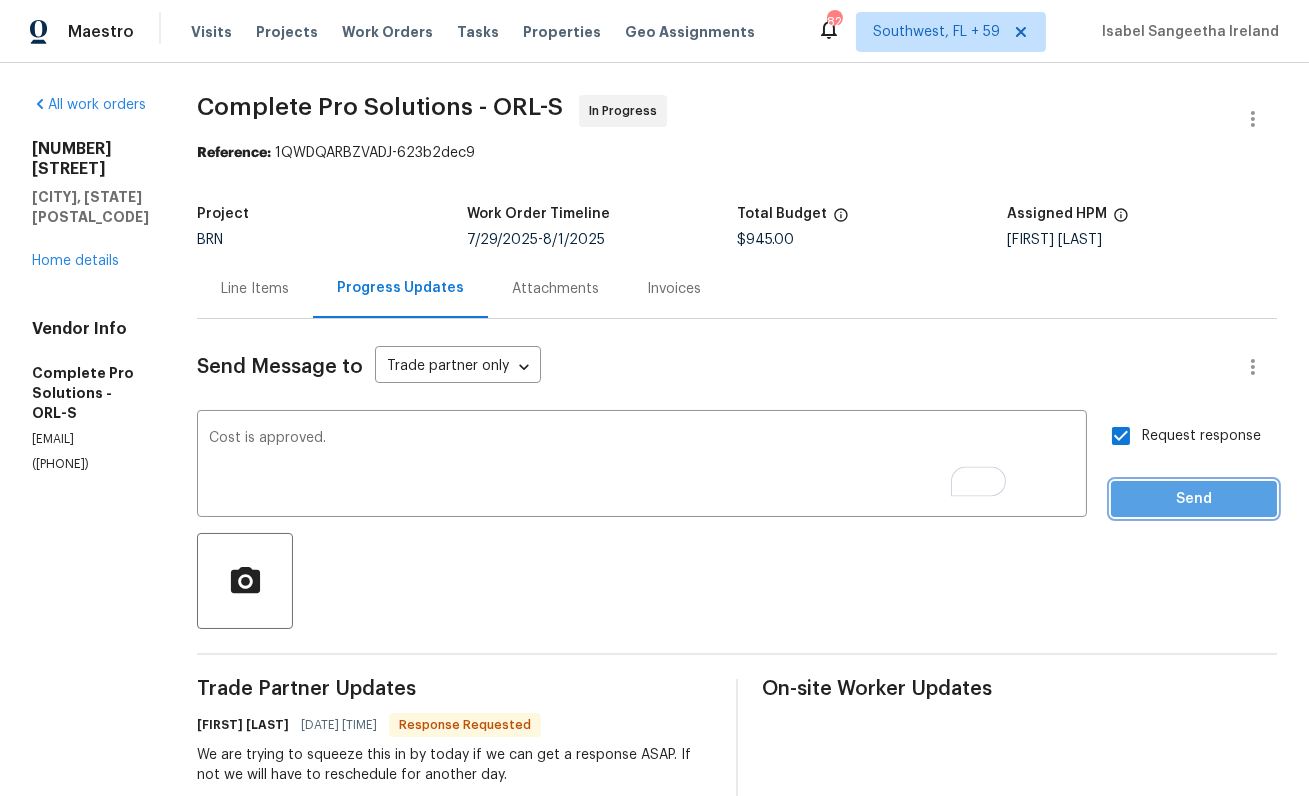 click on "Send" at bounding box center [1194, 499] 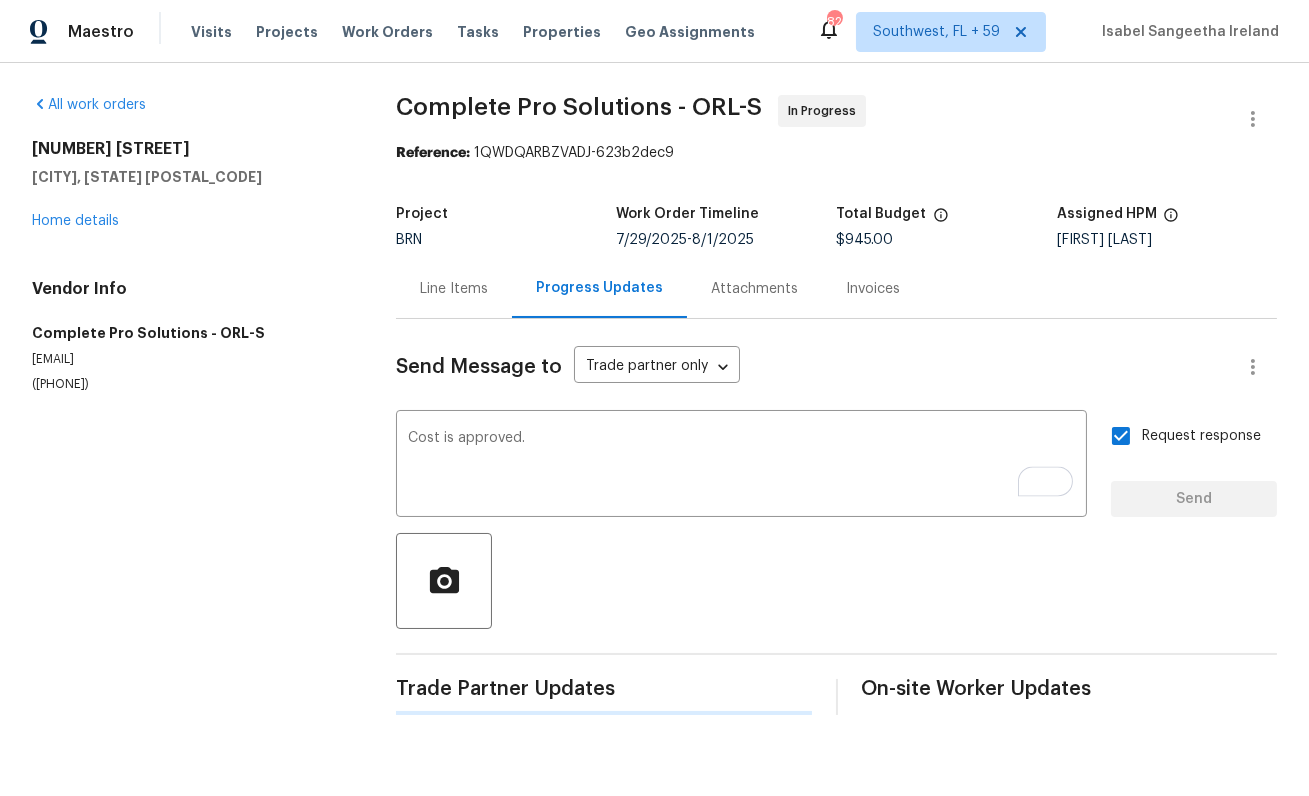 type 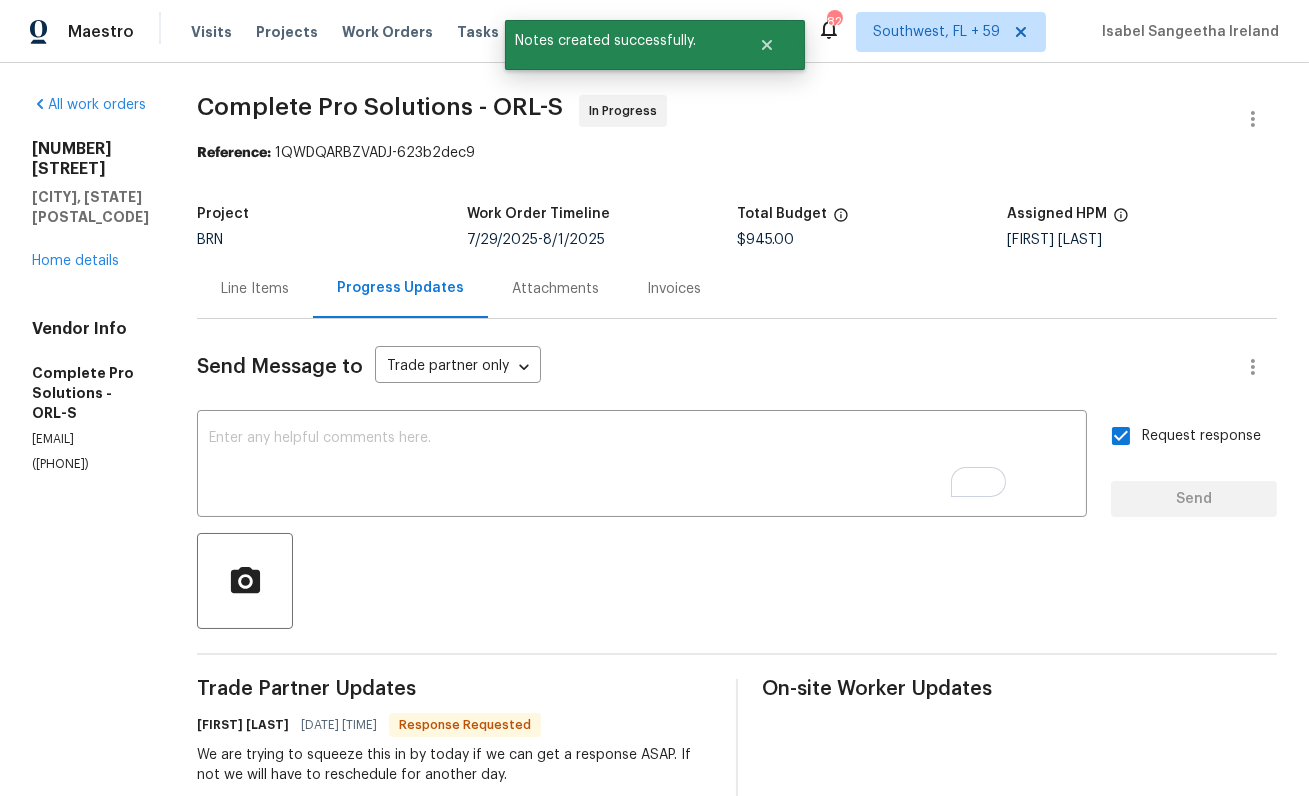 scroll, scrollTop: 196, scrollLeft: 0, axis: vertical 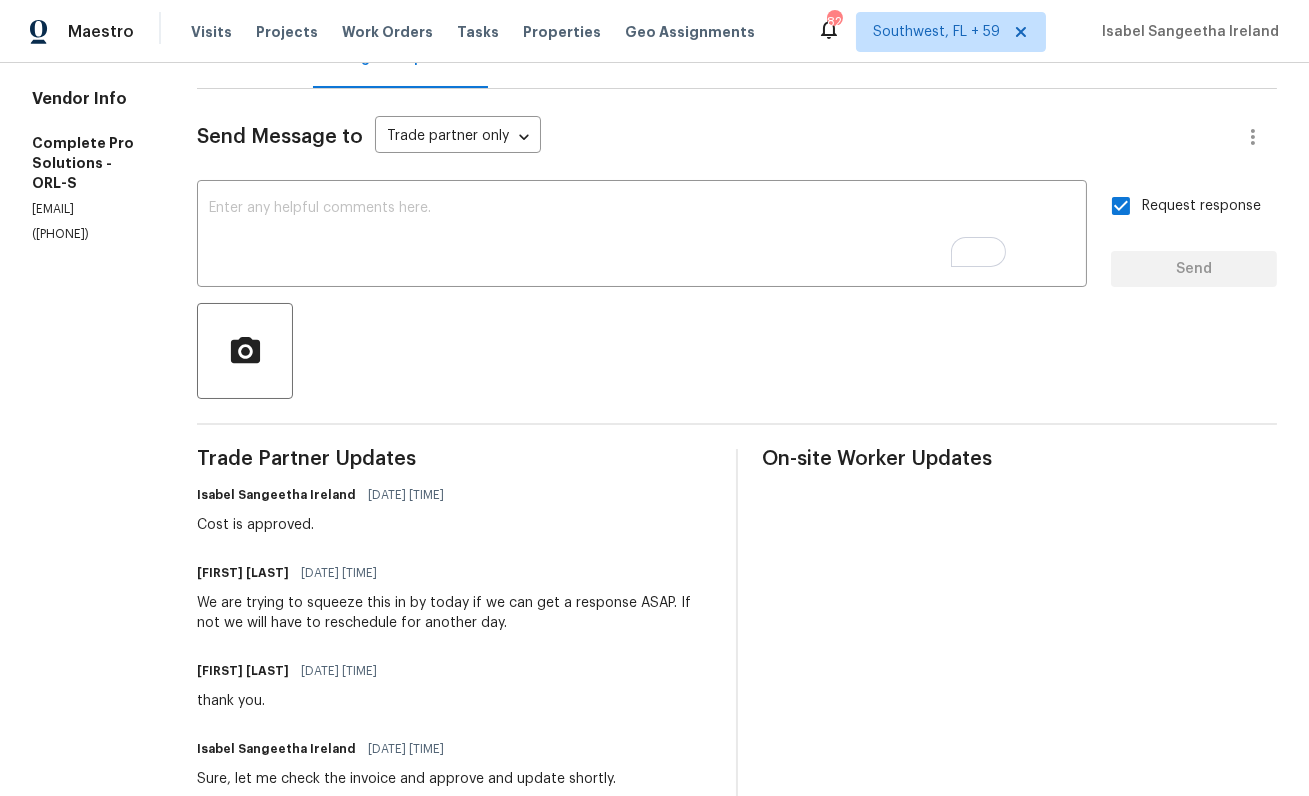 click on "Vendor Info Complete Pro Solutions - ORL-S info@completeprosolutions.com (321) 246-5993" at bounding box center (90, 166) 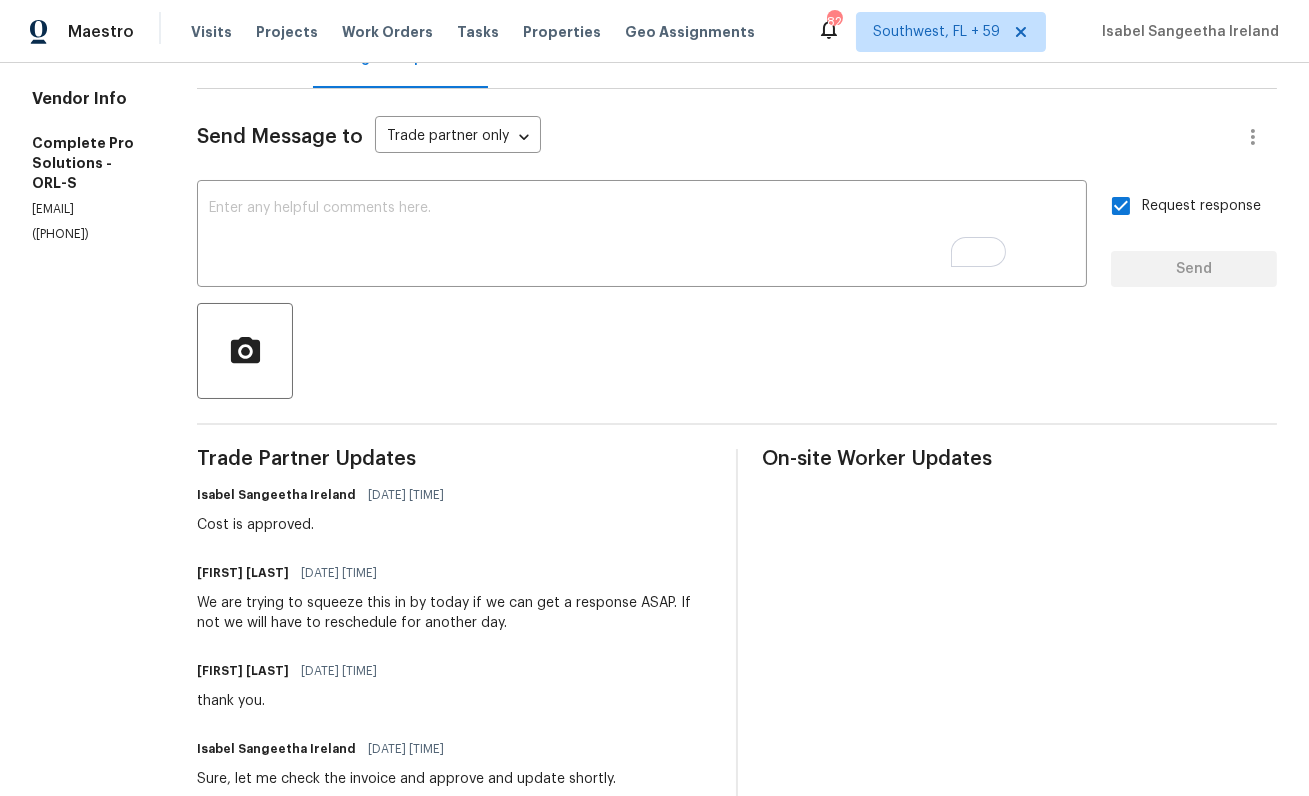 click on "(321) 246-5993" at bounding box center (90, 234) 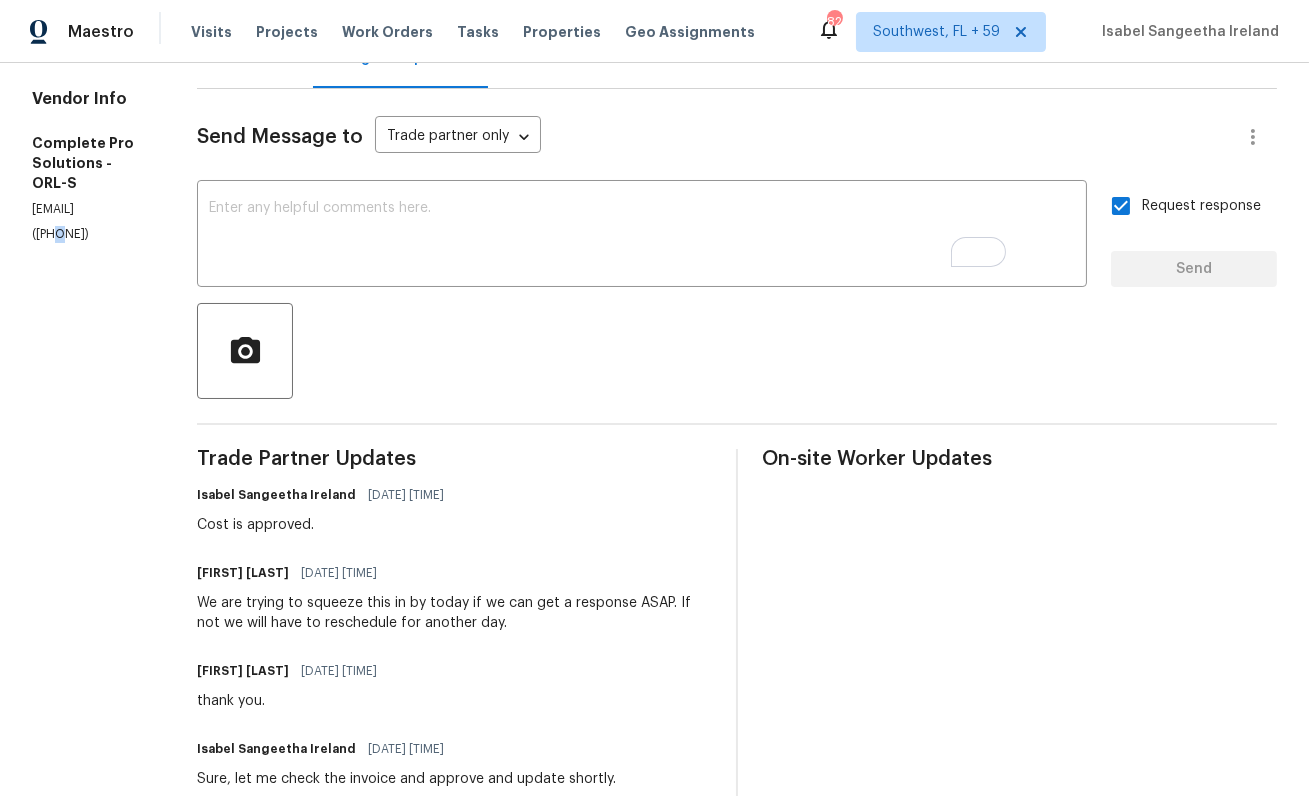 click on "(321) 246-5993" at bounding box center [90, 234] 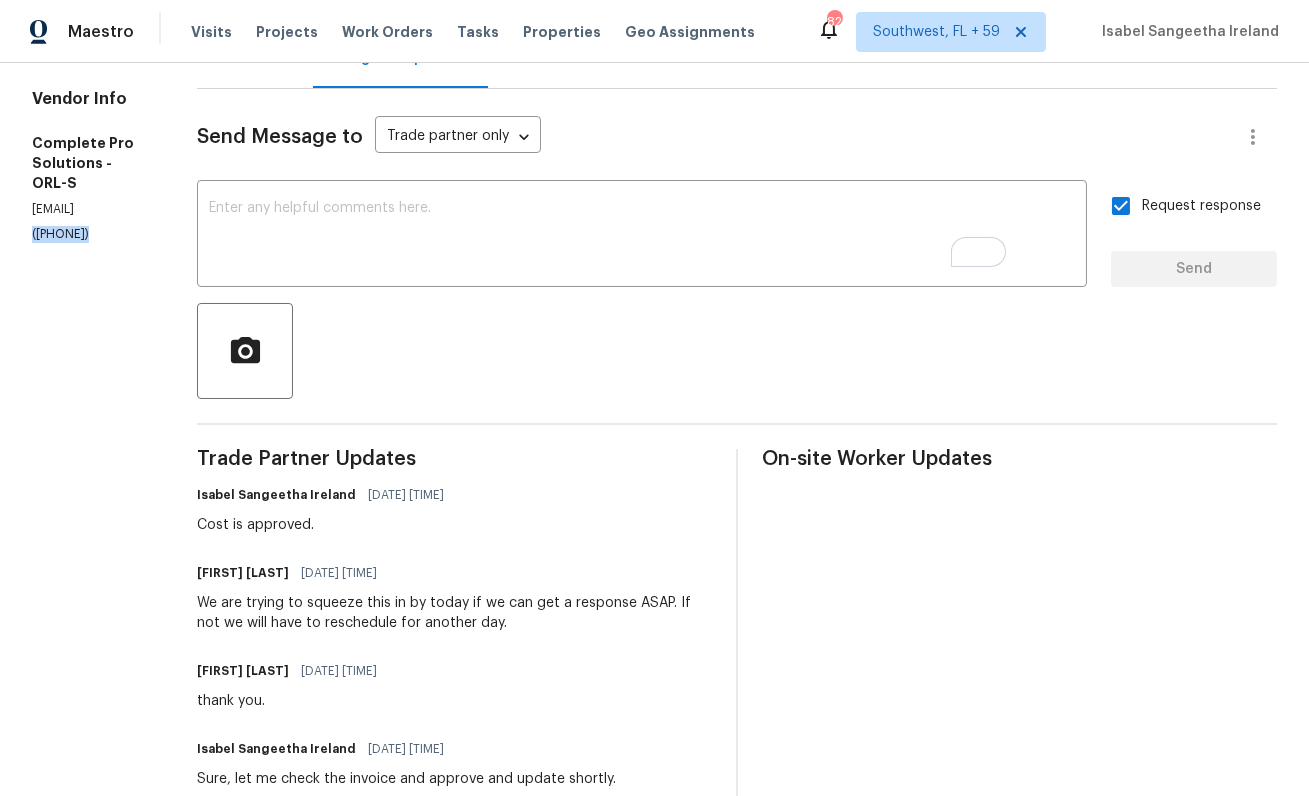 click on "(321) 246-5993" at bounding box center [90, 234] 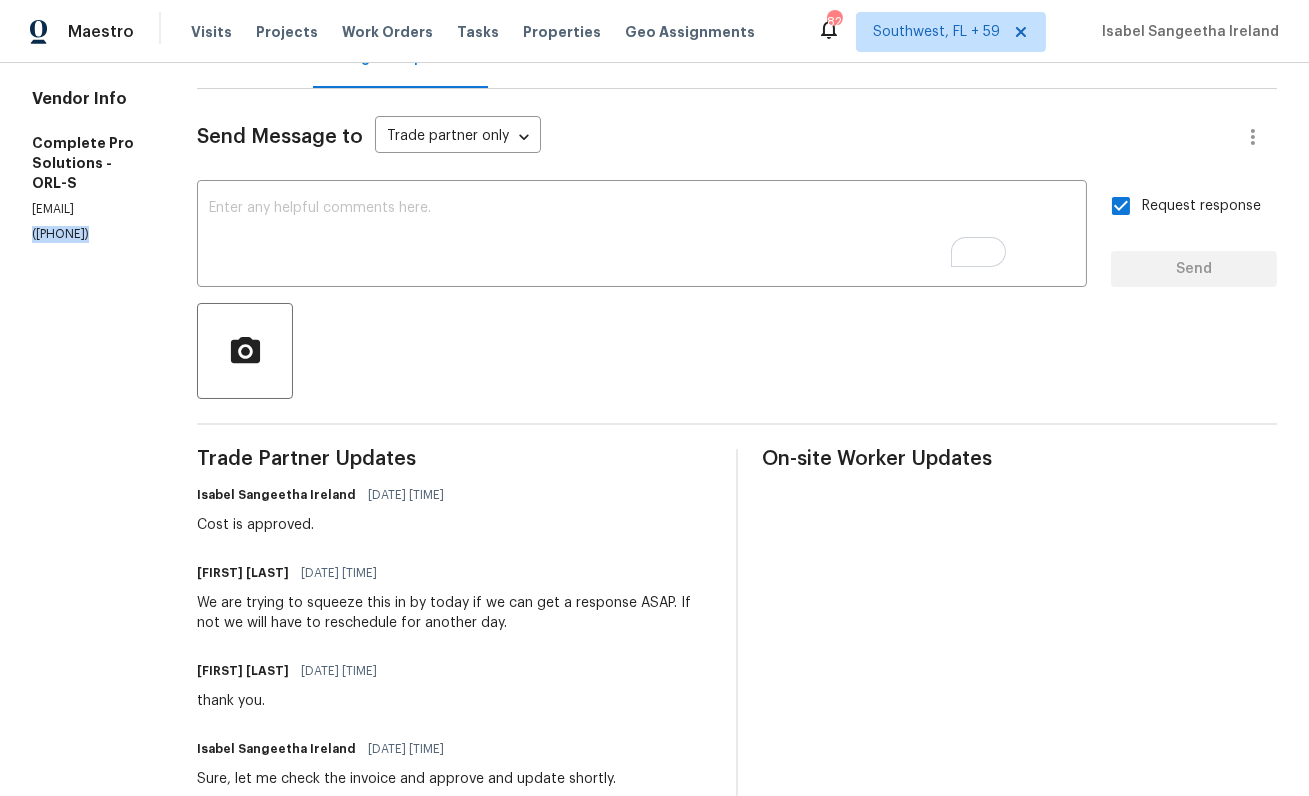 scroll, scrollTop: 7, scrollLeft: 0, axis: vertical 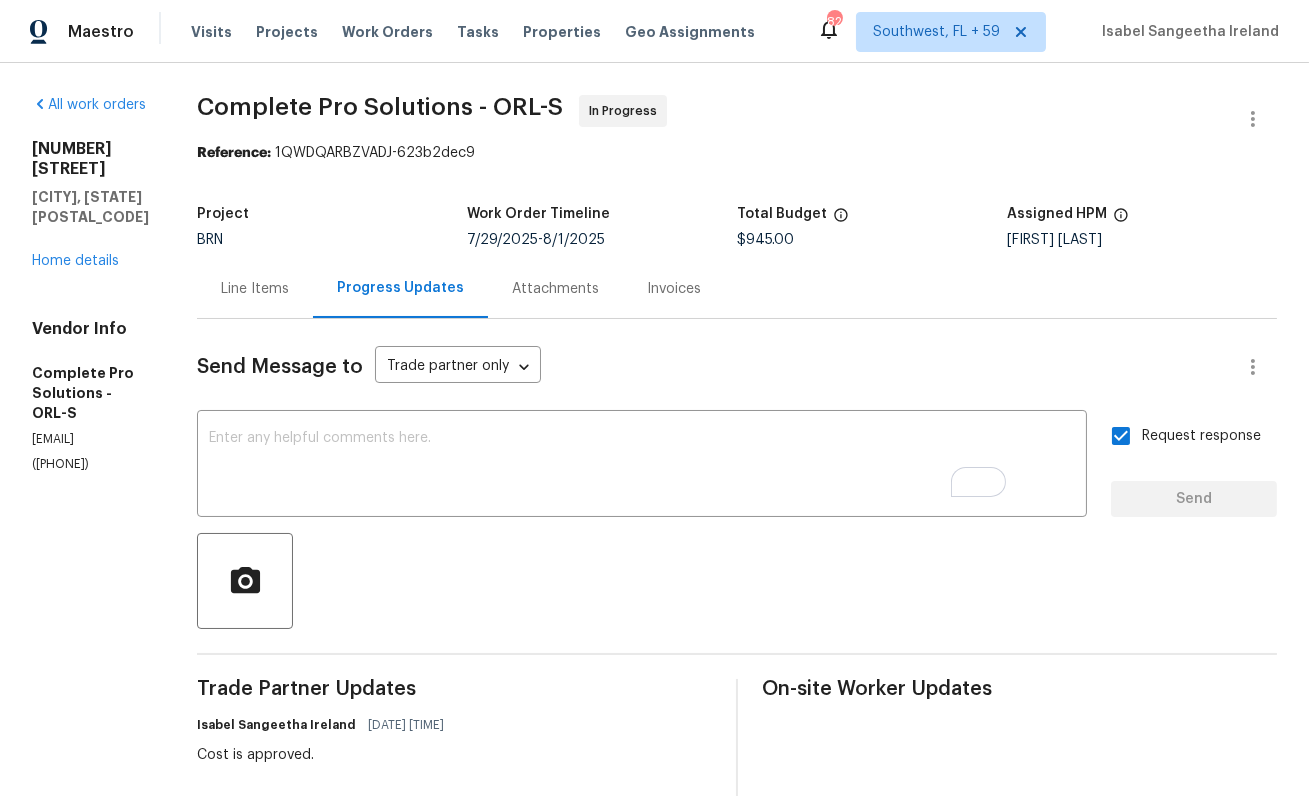 click on "Line Items" at bounding box center (255, 288) 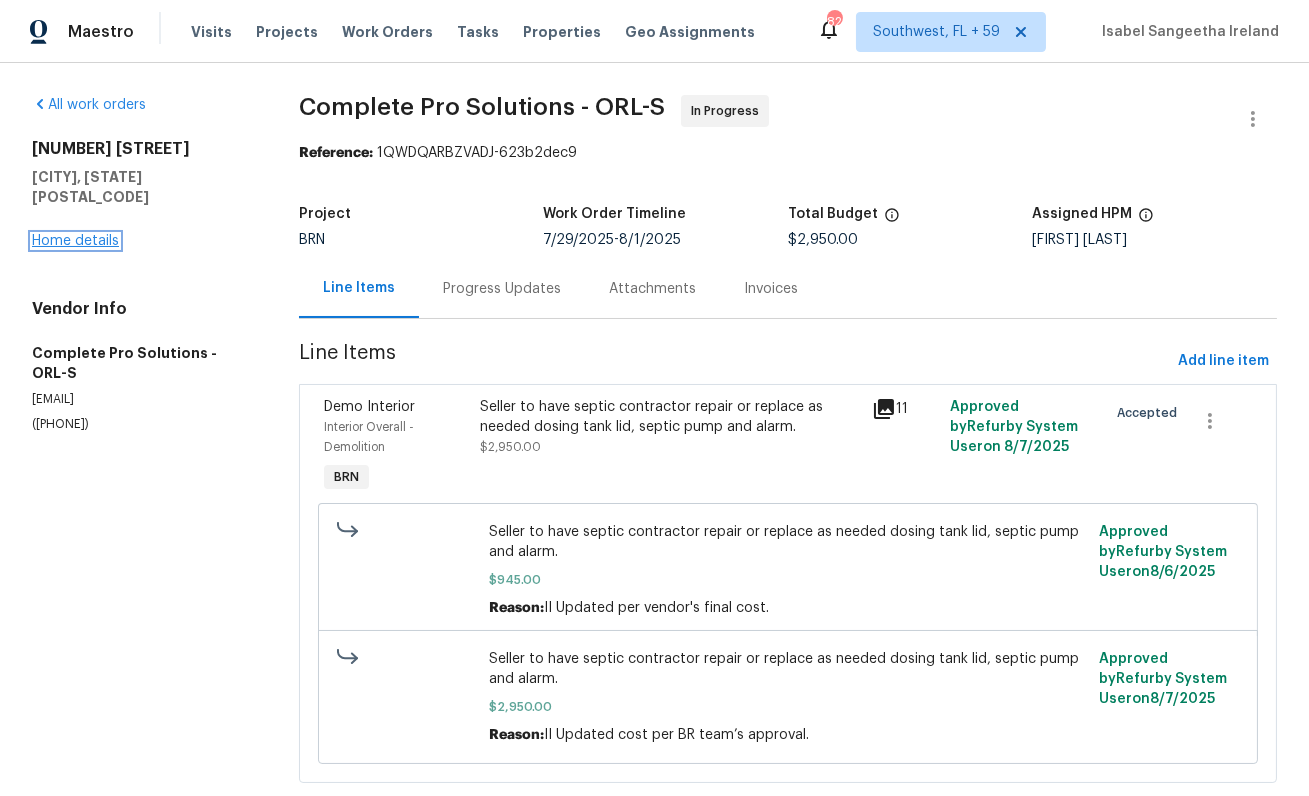 click on "Home details" at bounding box center (75, 241) 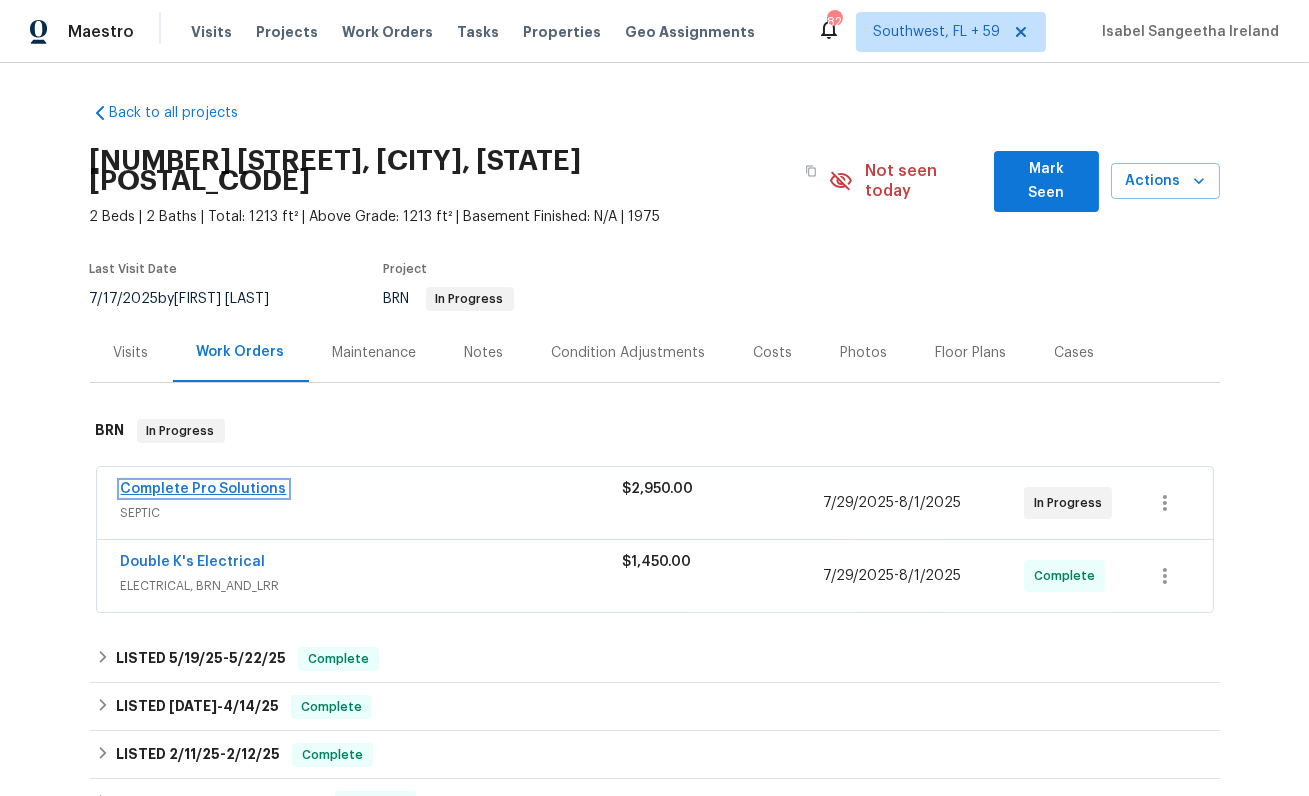click on "Complete Pro Solutions" at bounding box center [204, 489] 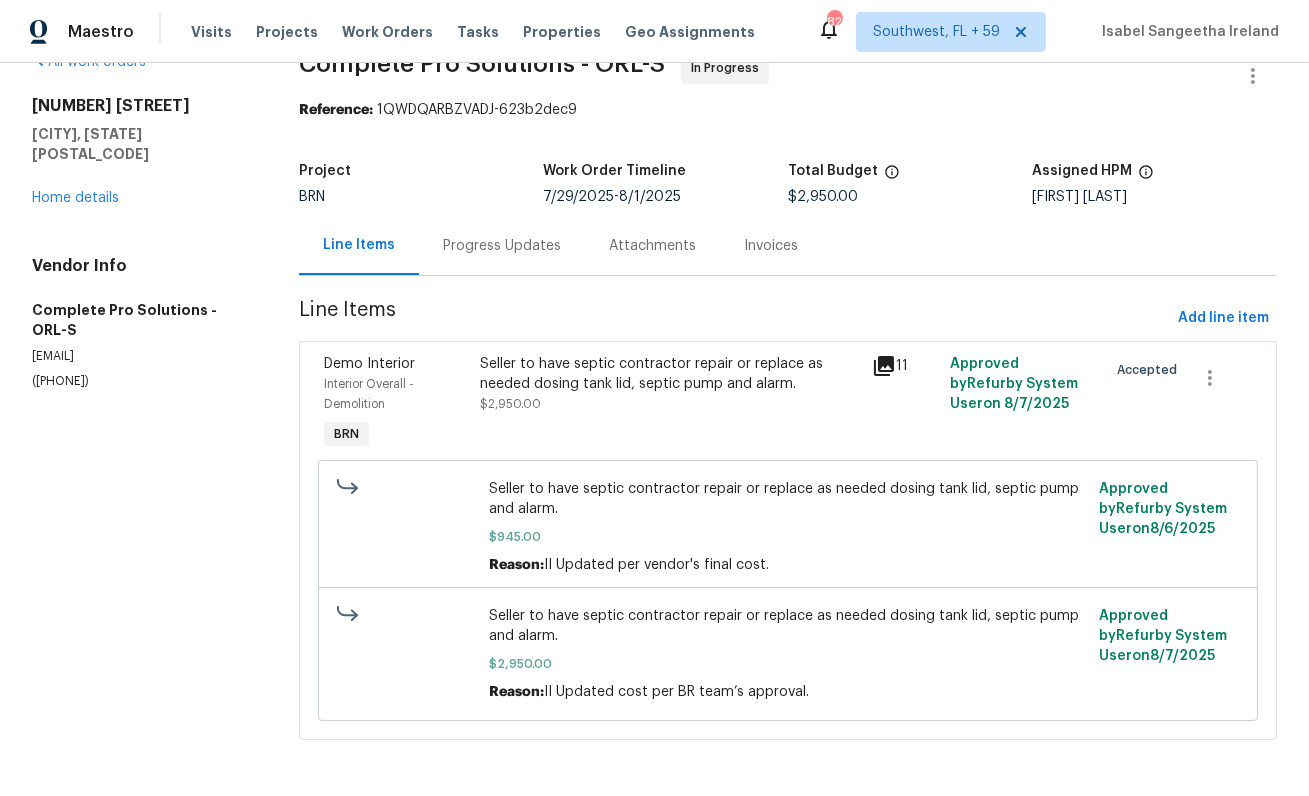 scroll, scrollTop: 0, scrollLeft: 0, axis: both 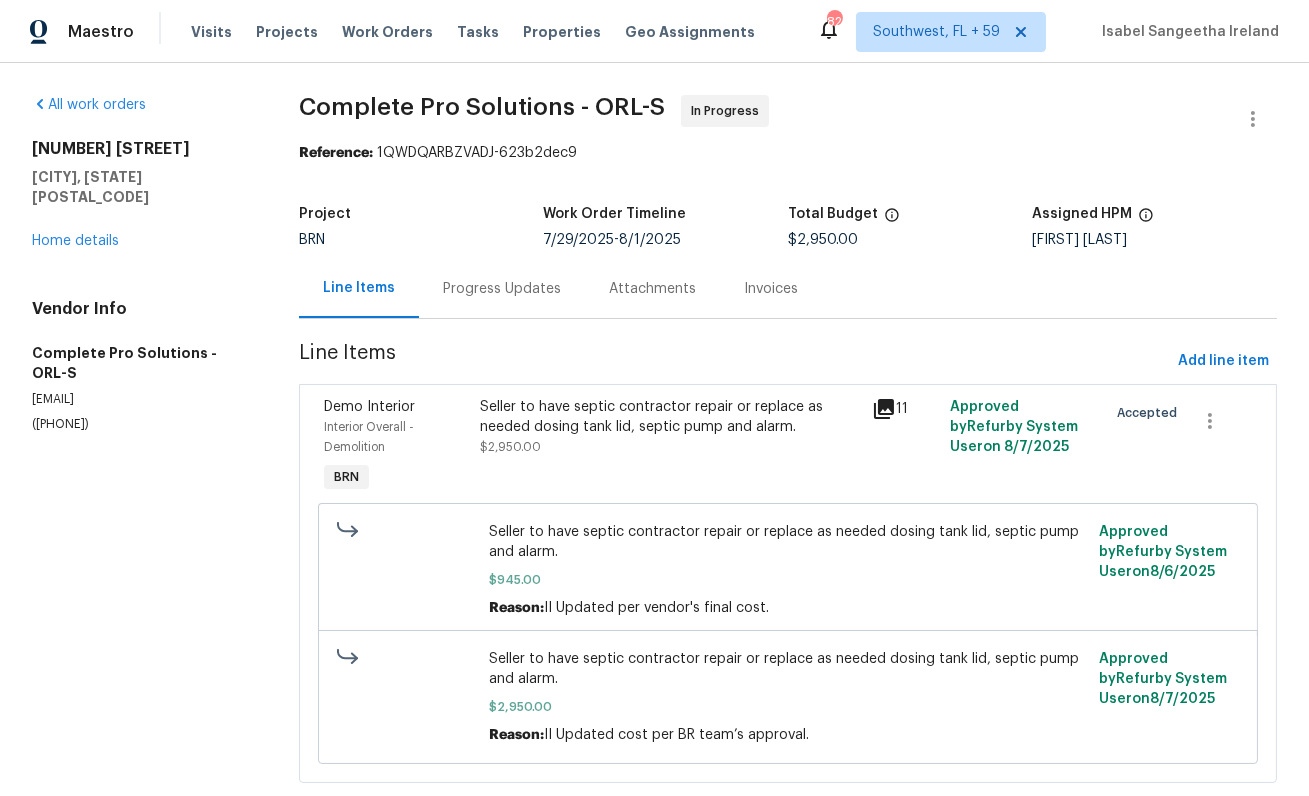click on "Progress Updates" at bounding box center (502, 289) 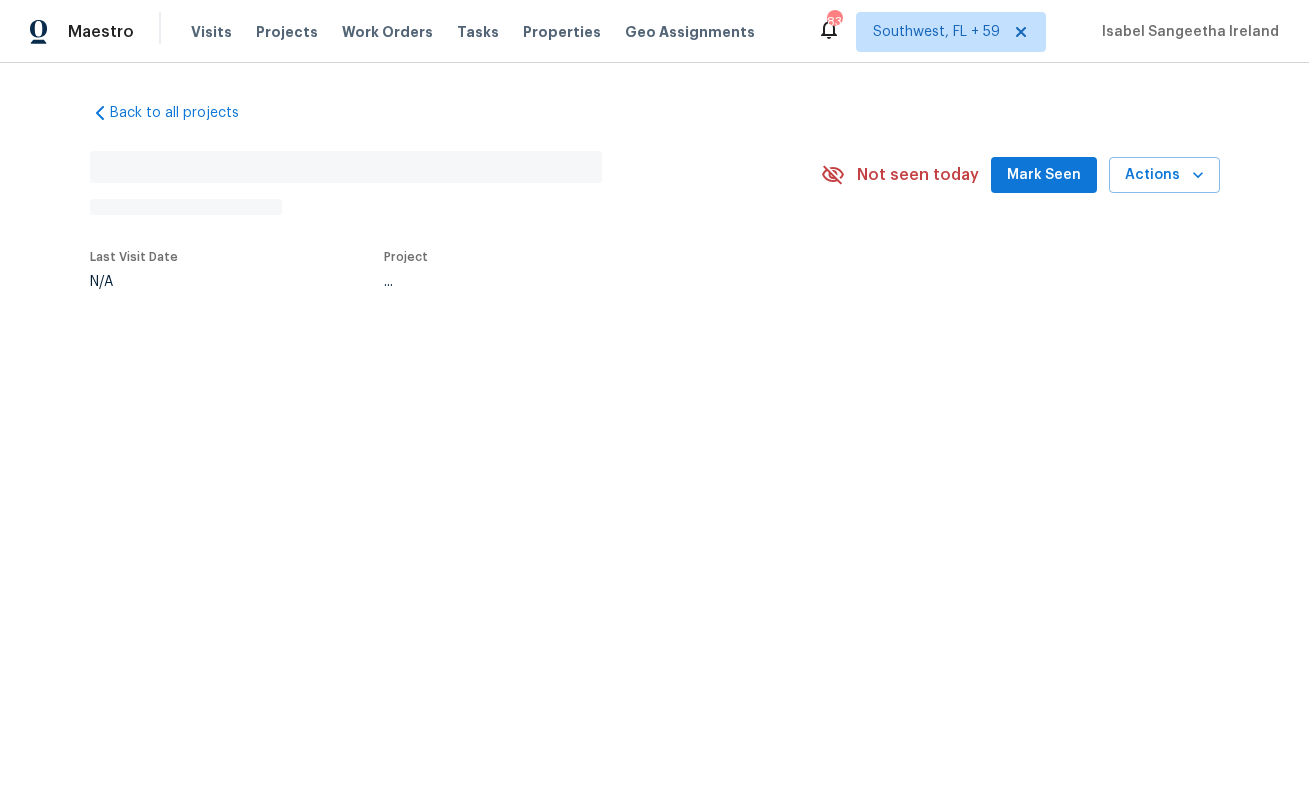 scroll, scrollTop: 0, scrollLeft: 0, axis: both 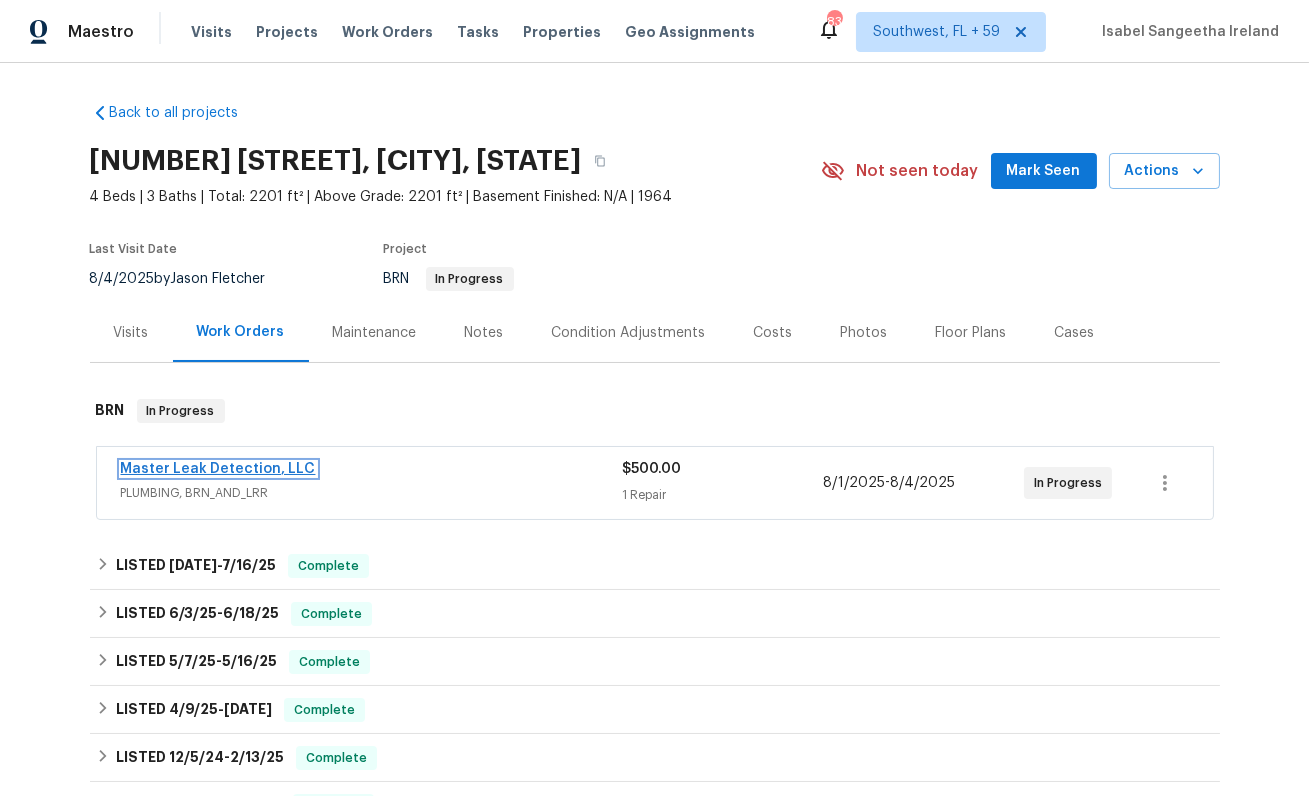 click on "Master Leak Detection, LLC" at bounding box center [218, 469] 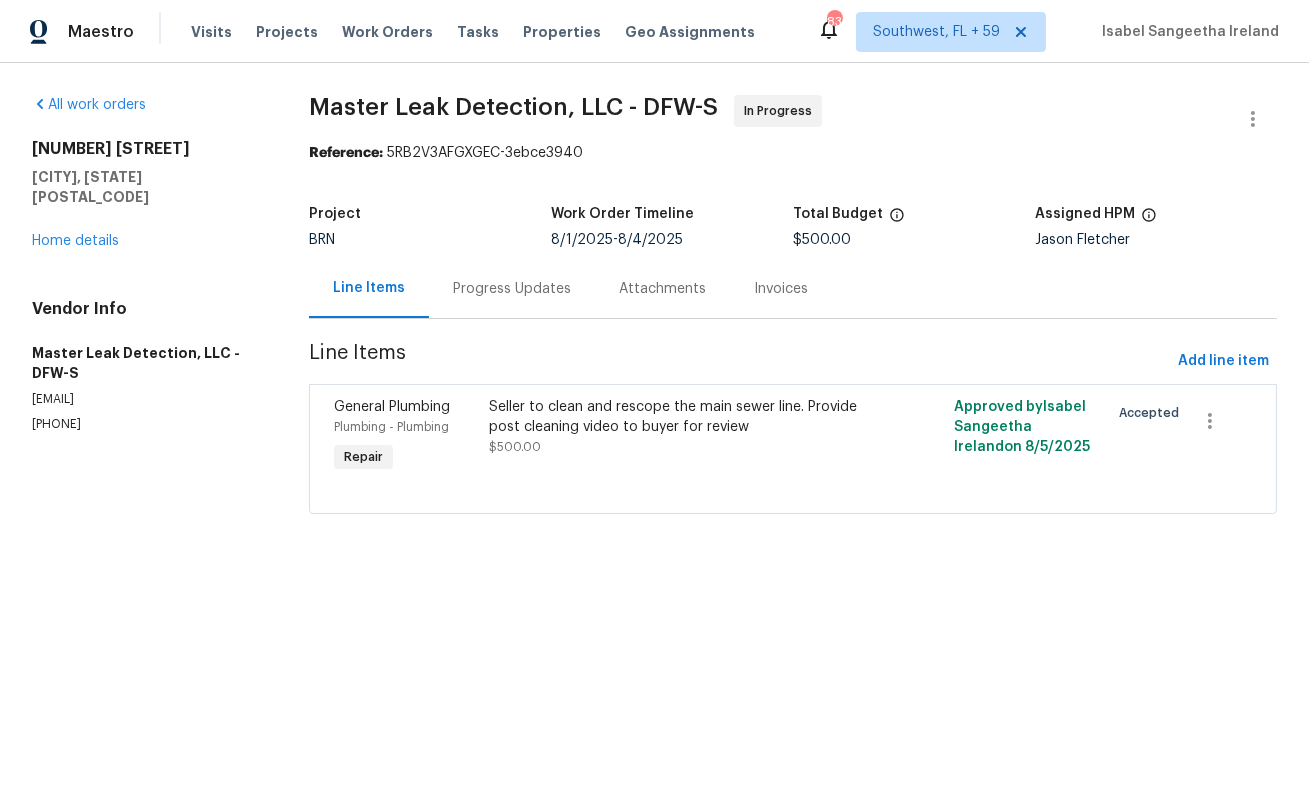 click on "Progress Updates" at bounding box center (512, 288) 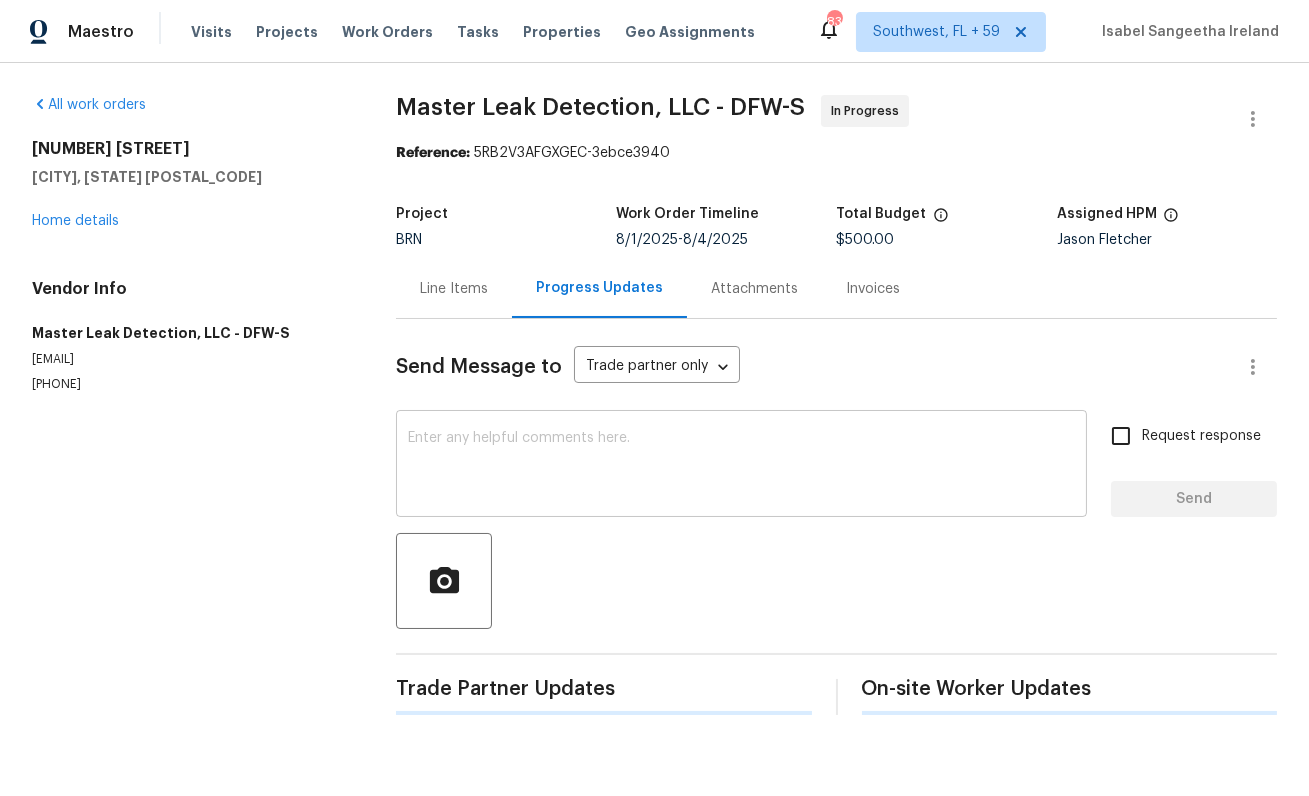 click at bounding box center (741, 466) 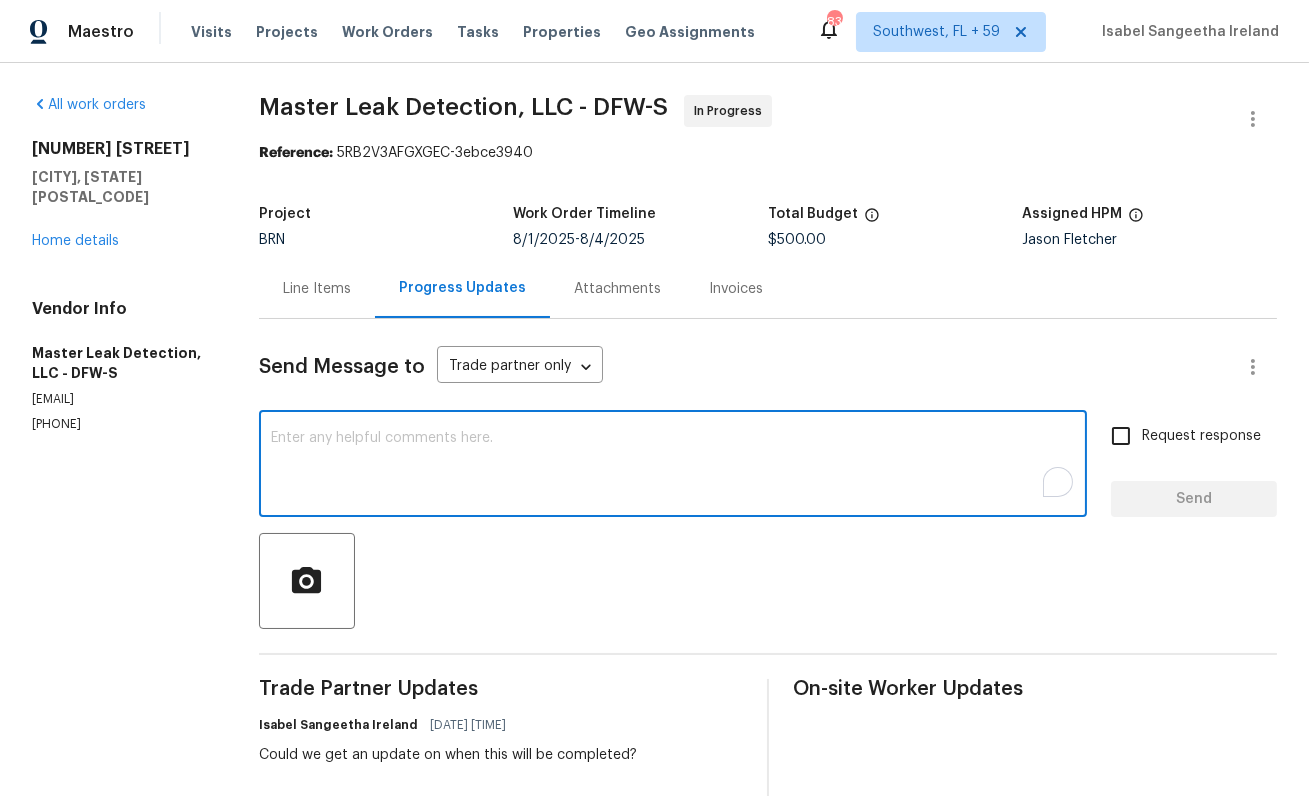 paste on "Please send your bid by 12pm [TIMEZONE] tomorrow, as our OPT expires at 5pm [TIMEZONE] and we’ll need time to review and negotiate. Also, please confirm the time you plan to be on-site, as the buyer would like to be present.
Ask ChatGPT" 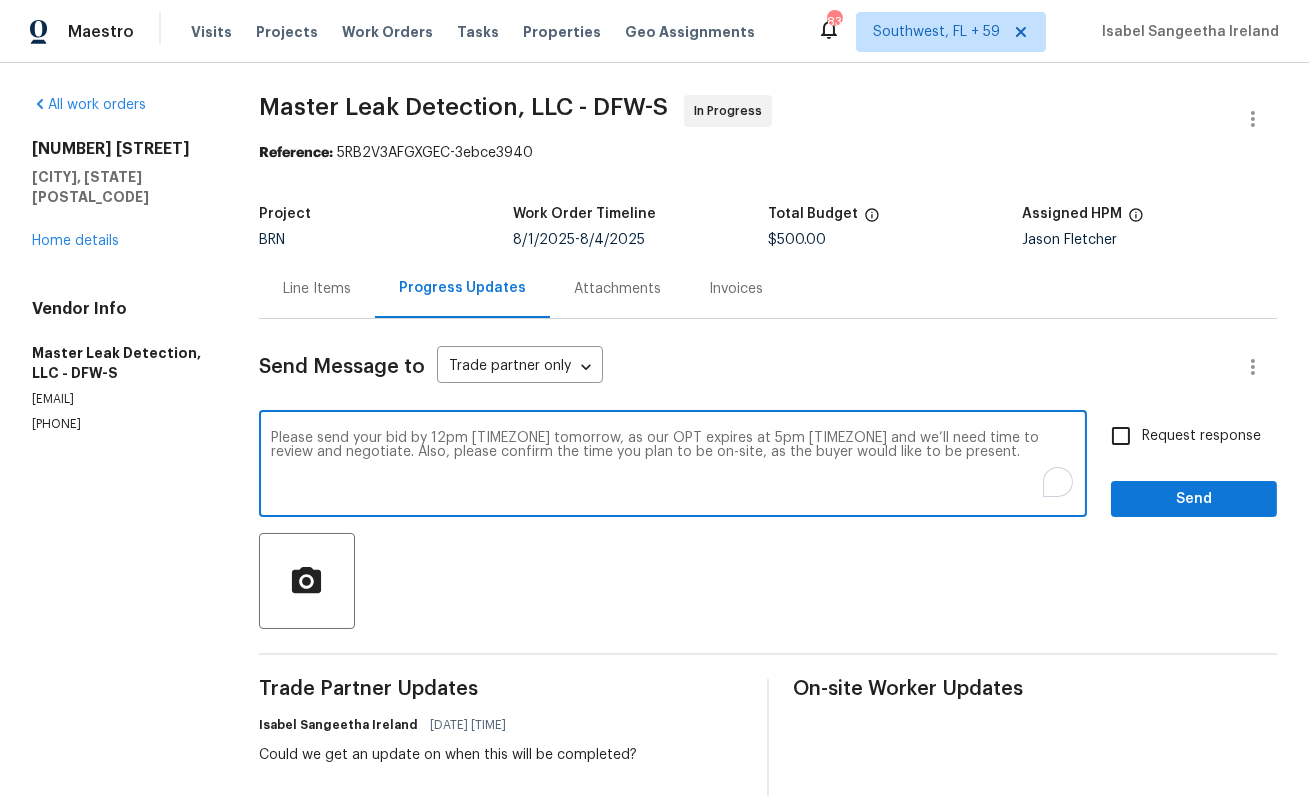 scroll, scrollTop: 111, scrollLeft: 0, axis: vertical 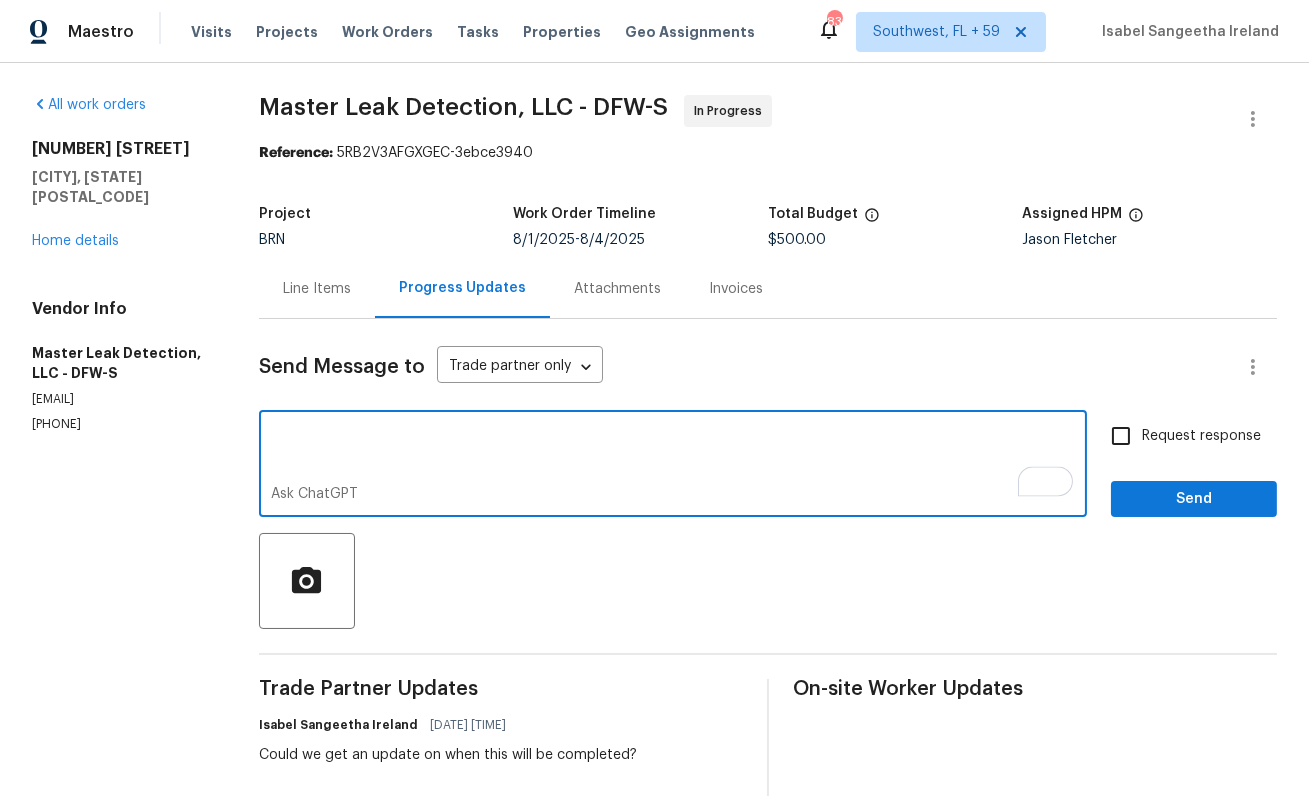 drag, startPoint x: 327, startPoint y: 445, endPoint x: 425, endPoint y: 516, distance: 121.016525 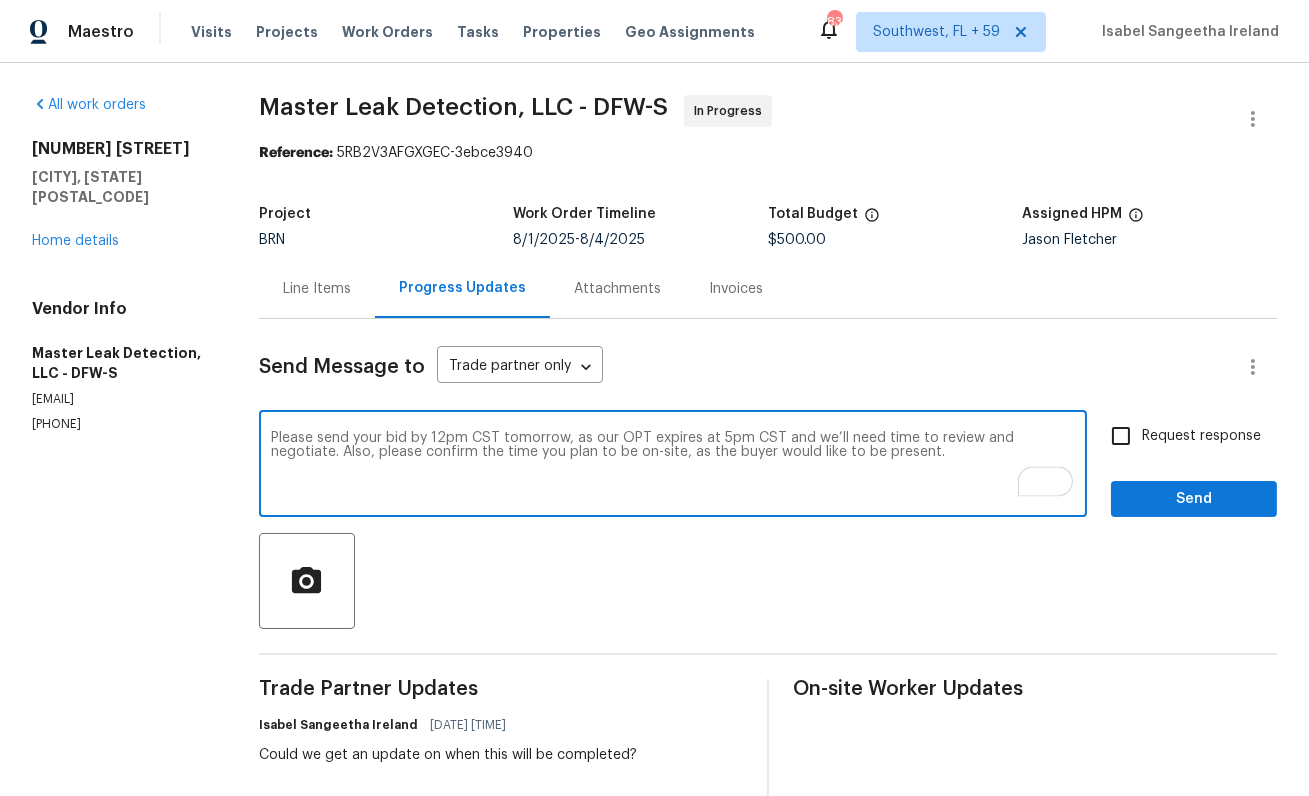 scroll, scrollTop: 55, scrollLeft: 0, axis: vertical 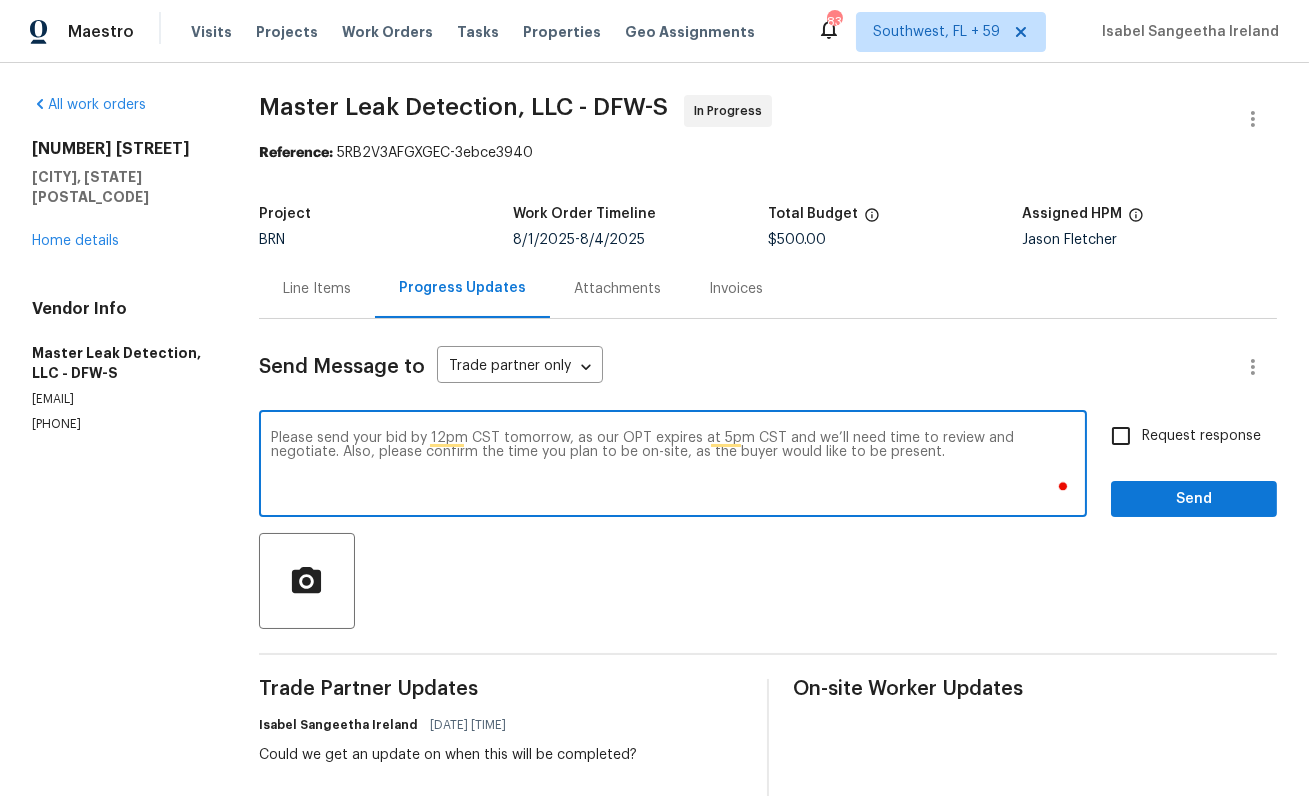type on "Please send your bid by 12pm CST tomorrow, as our OPT expires at 5pm CST and we’ll need time to review and negotiate. Also, please confirm the time you plan to be on-site, as the buyer would like to be present." 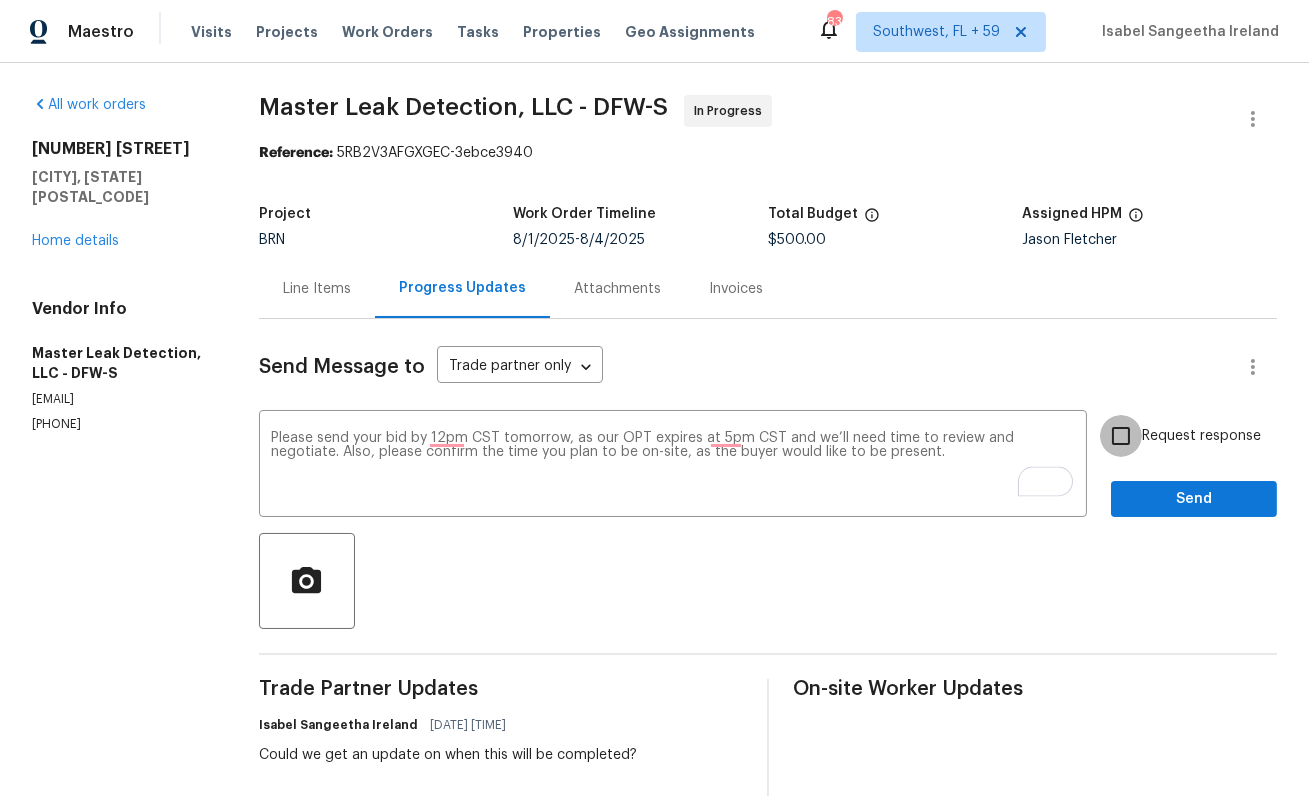 click on "Request response" at bounding box center [1121, 436] 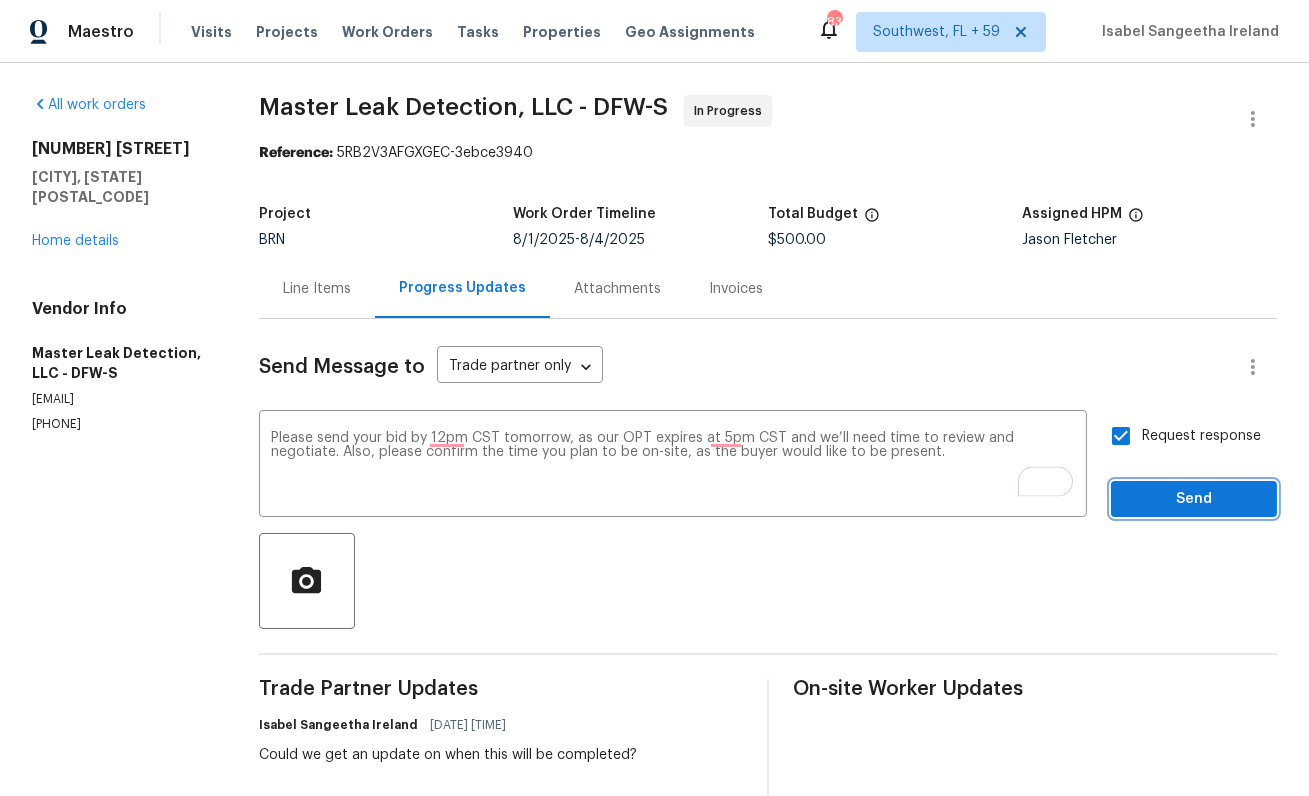 click on "Send" at bounding box center (1194, 499) 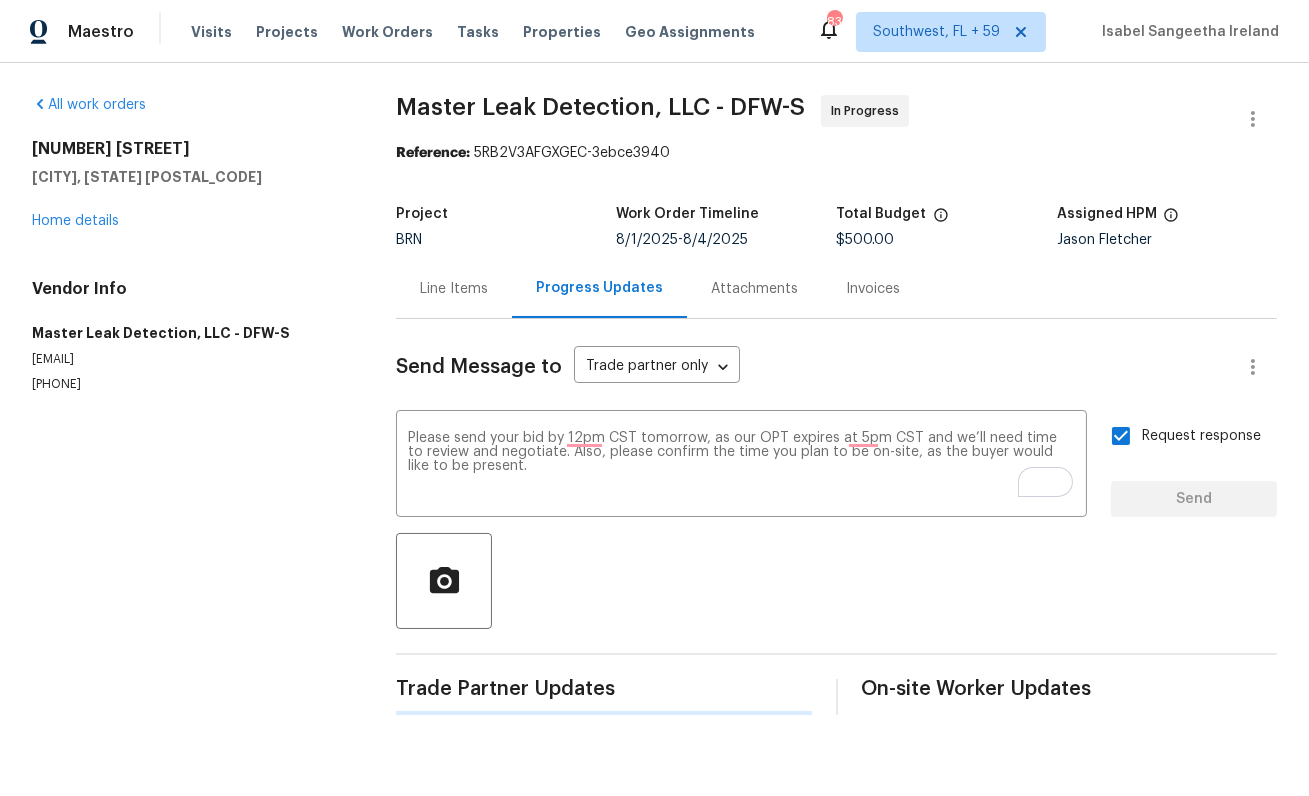 type 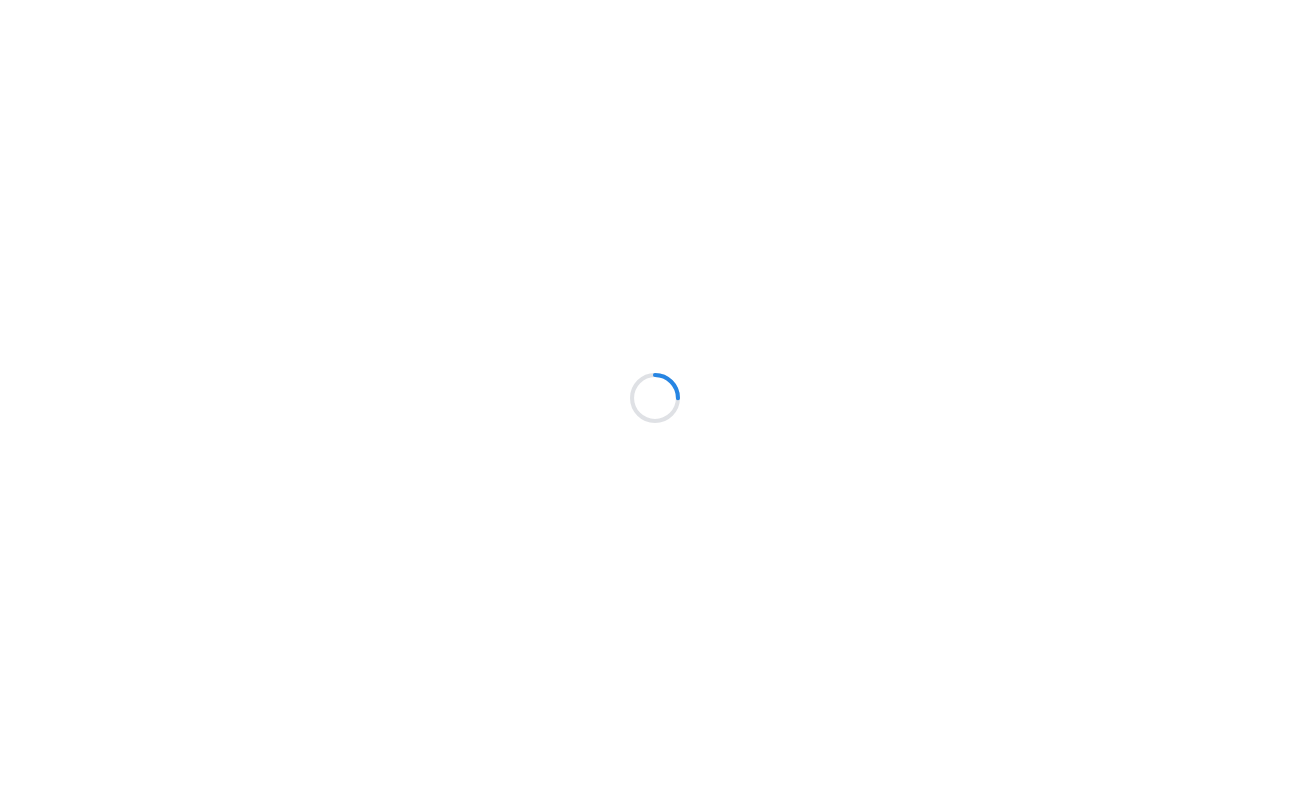scroll, scrollTop: 0, scrollLeft: 0, axis: both 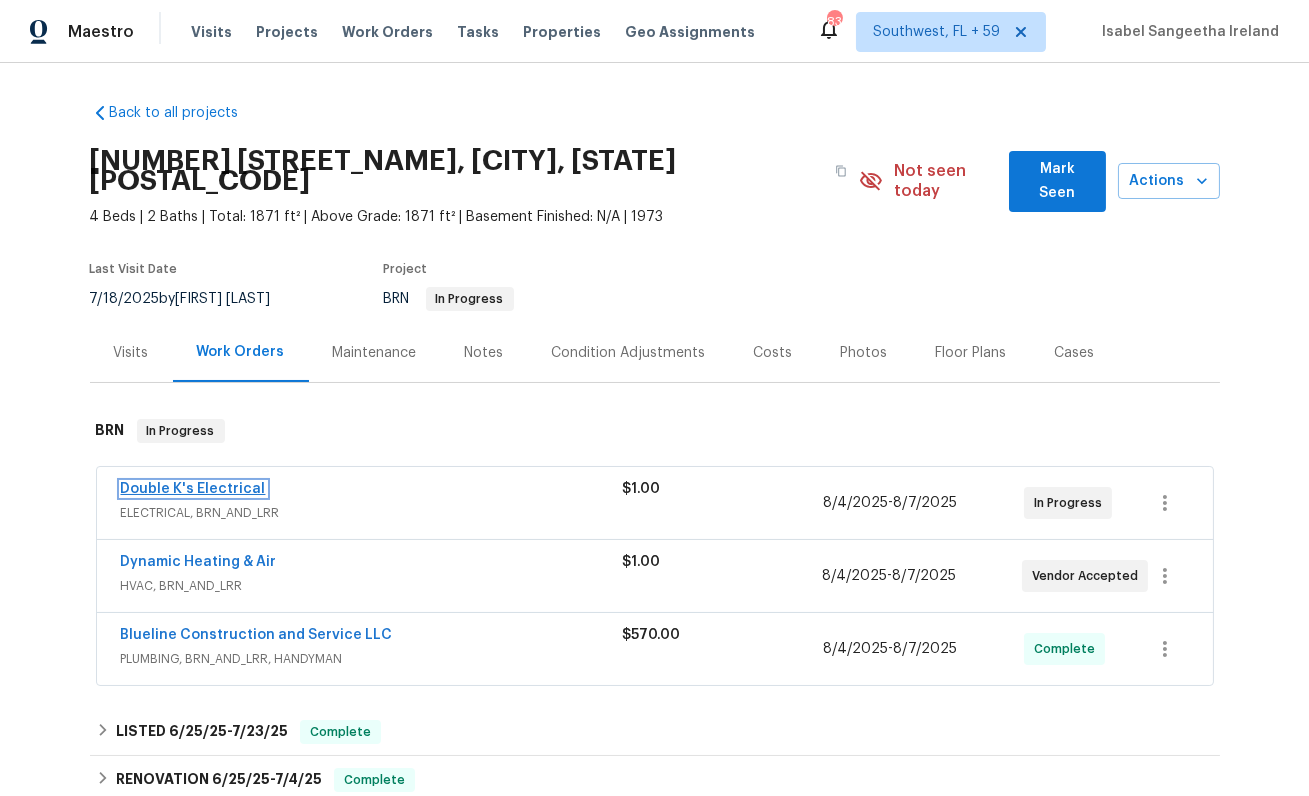 click on "Double K's Electrical" at bounding box center [193, 489] 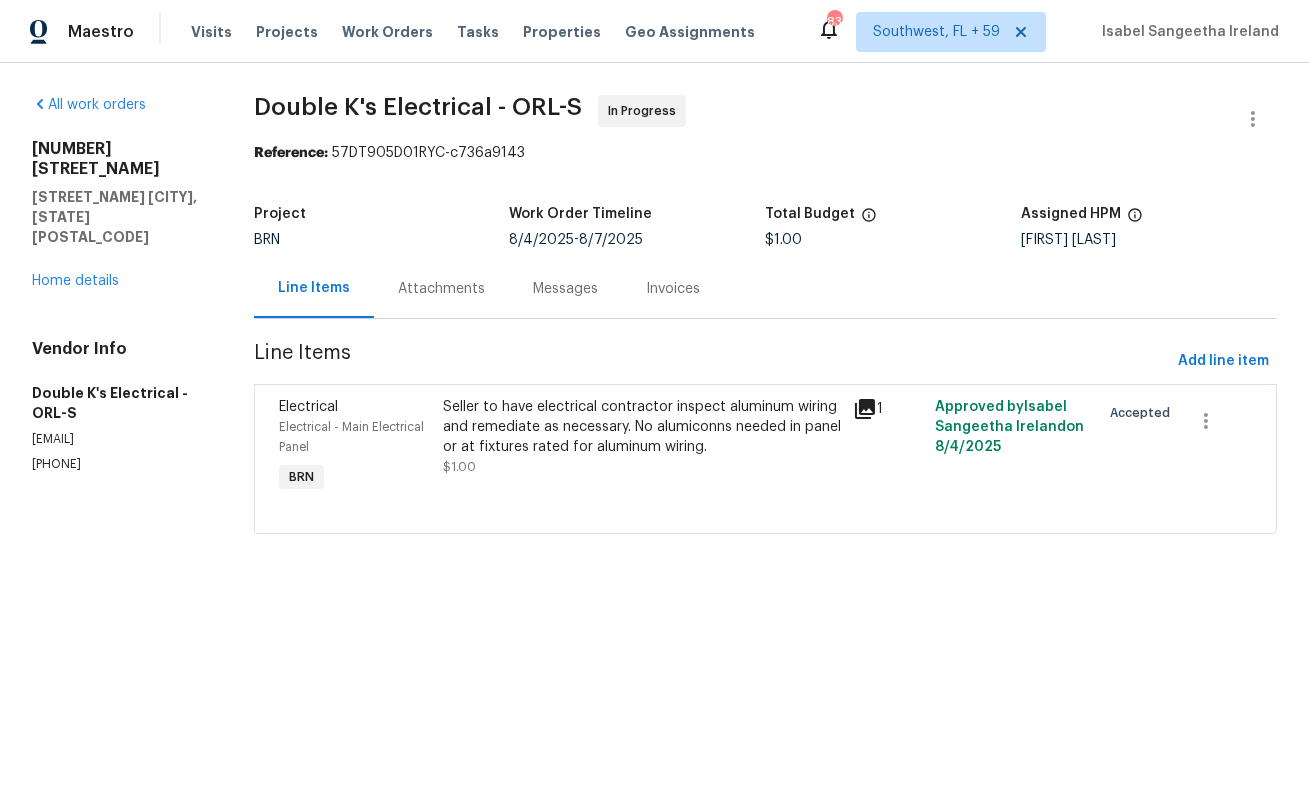 click on "Attachments" at bounding box center [441, 288] 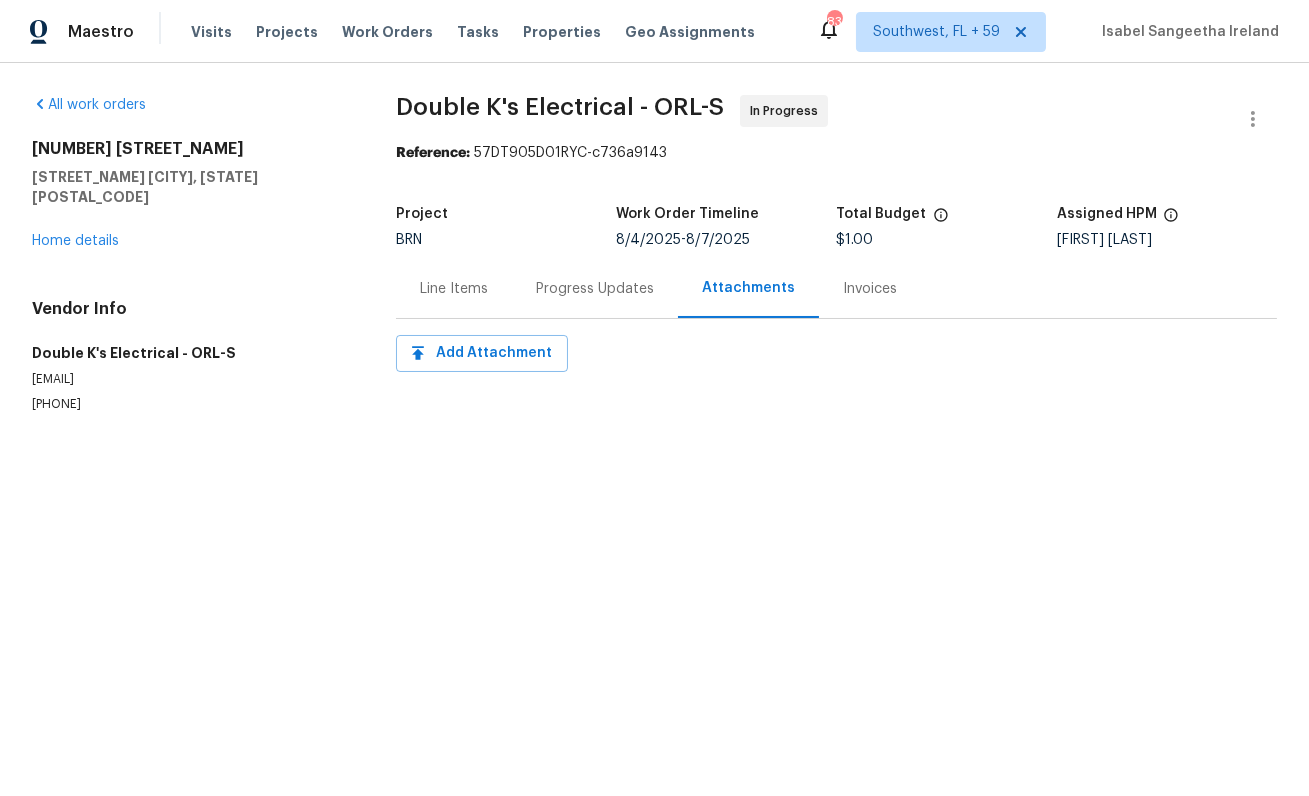 click on "Progress Updates" at bounding box center [595, 289] 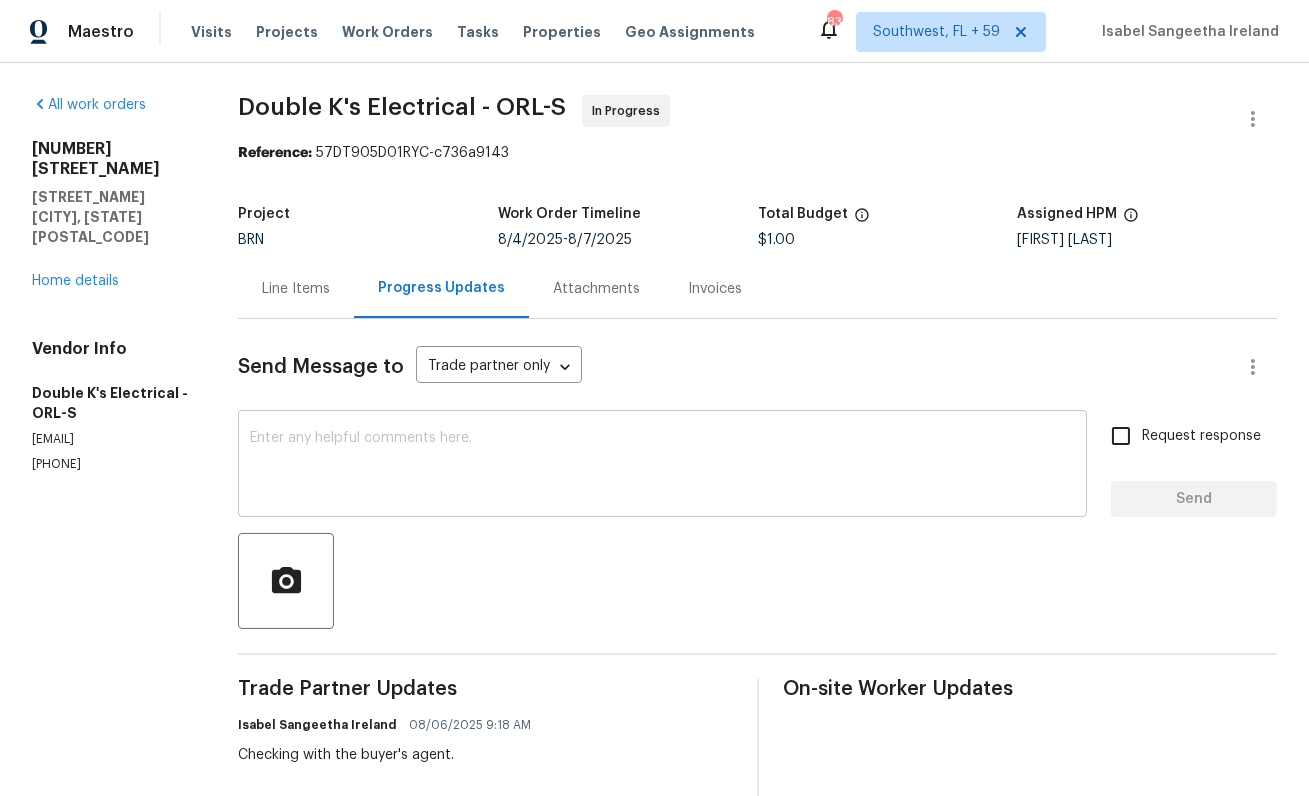 click at bounding box center [662, 466] 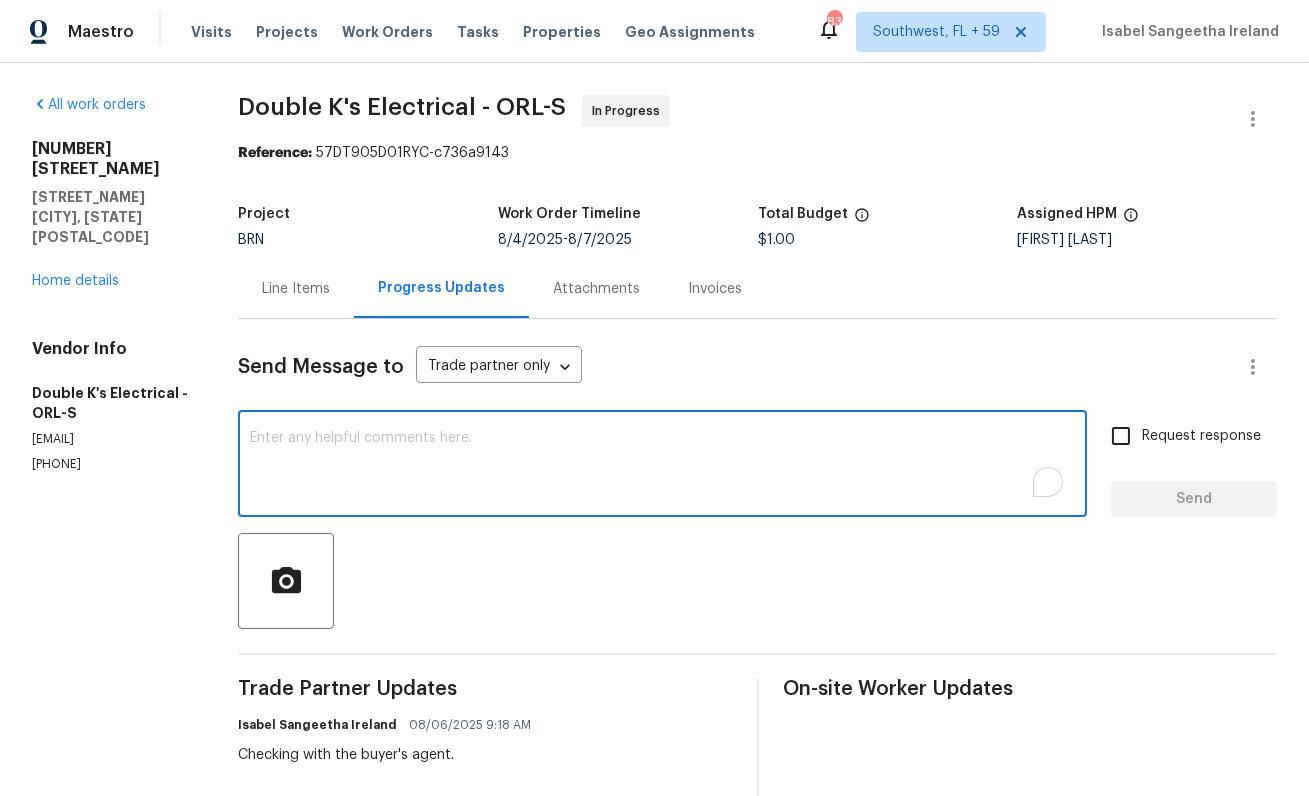 paste on "Inspected By: [FIRST] [LAST] [PHONE]" 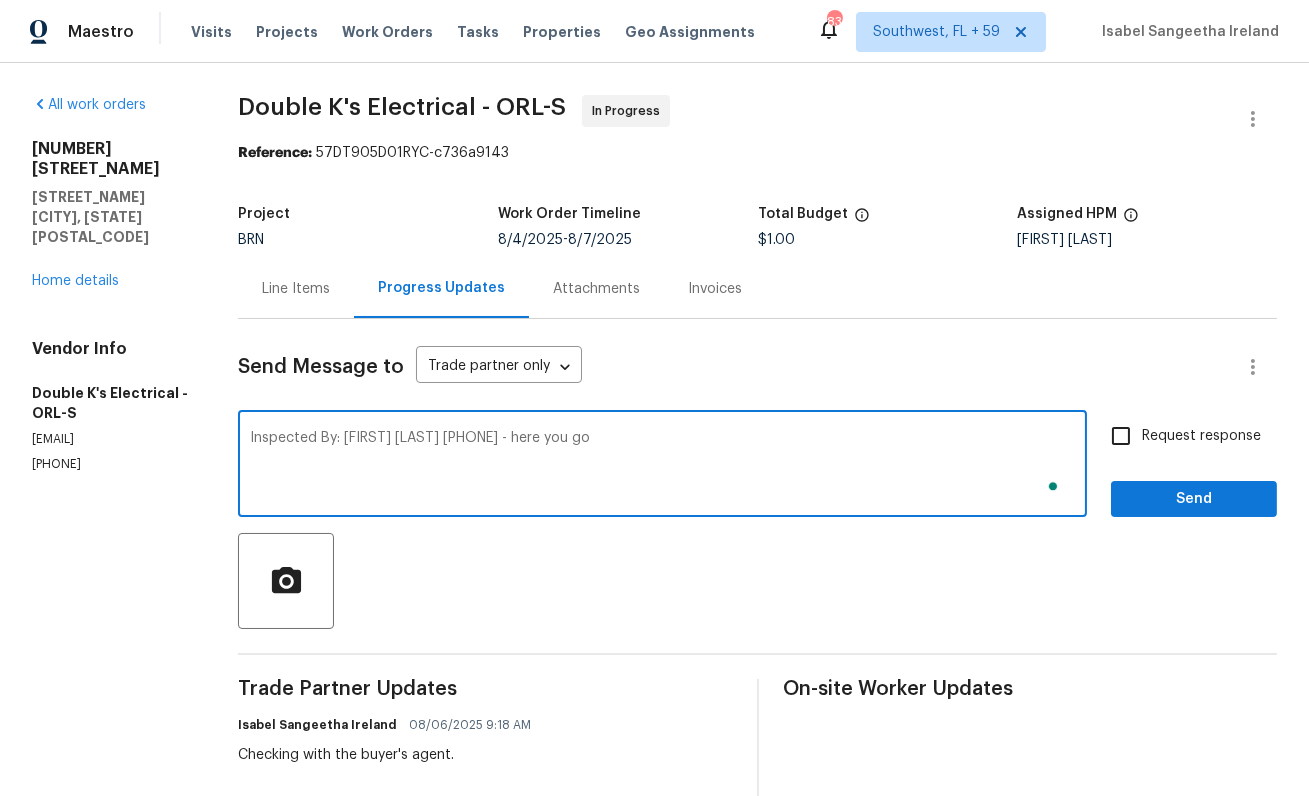 type on "Inspected By: [FIRST] [LAST] [PHONE] - here you go" 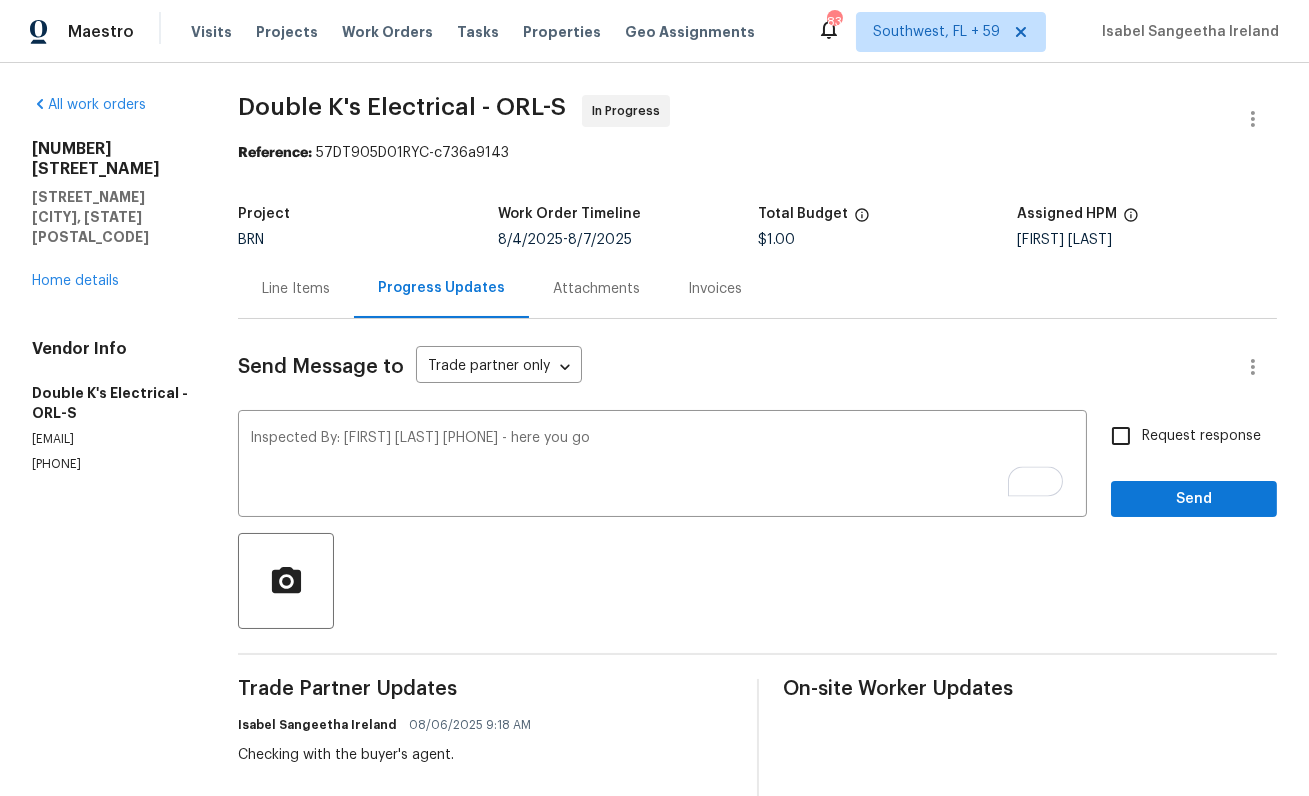 click on "Request response" at bounding box center (1201, 436) 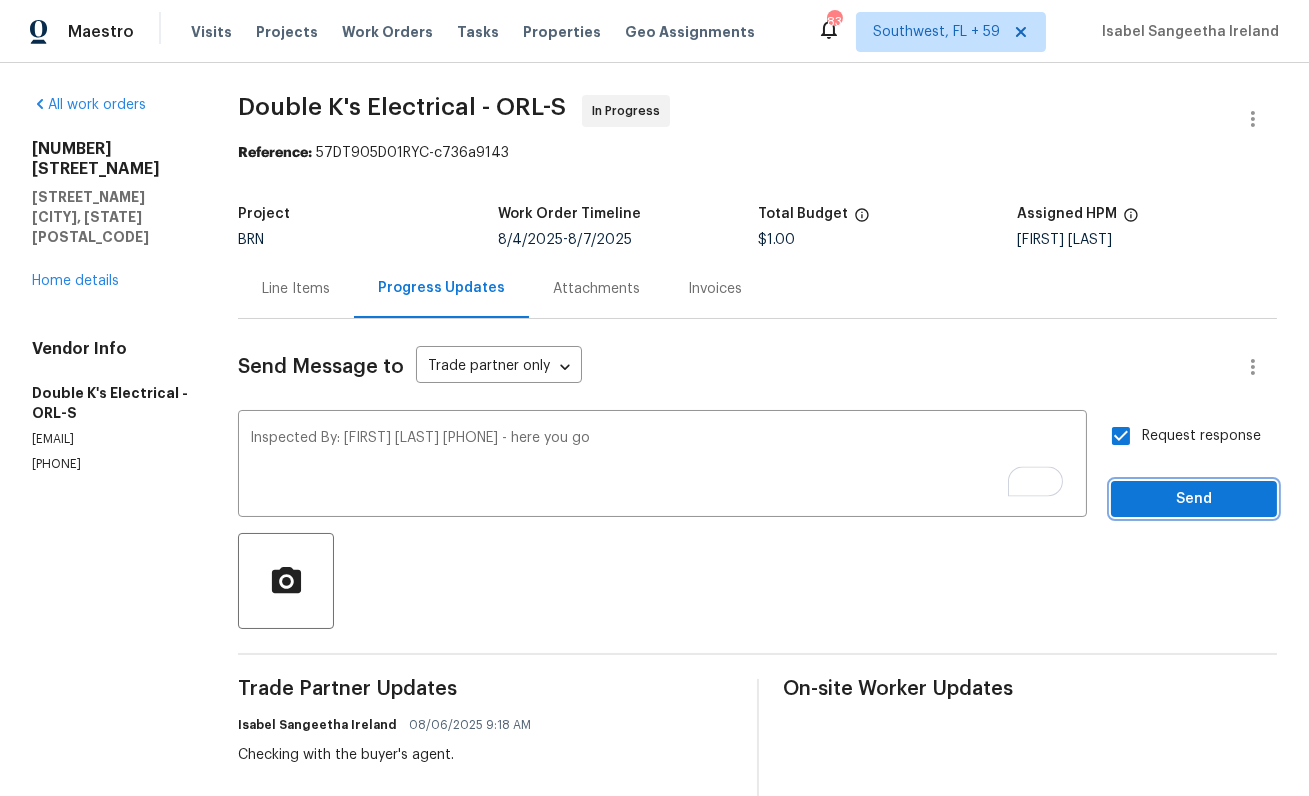 click on "Send" at bounding box center (1194, 499) 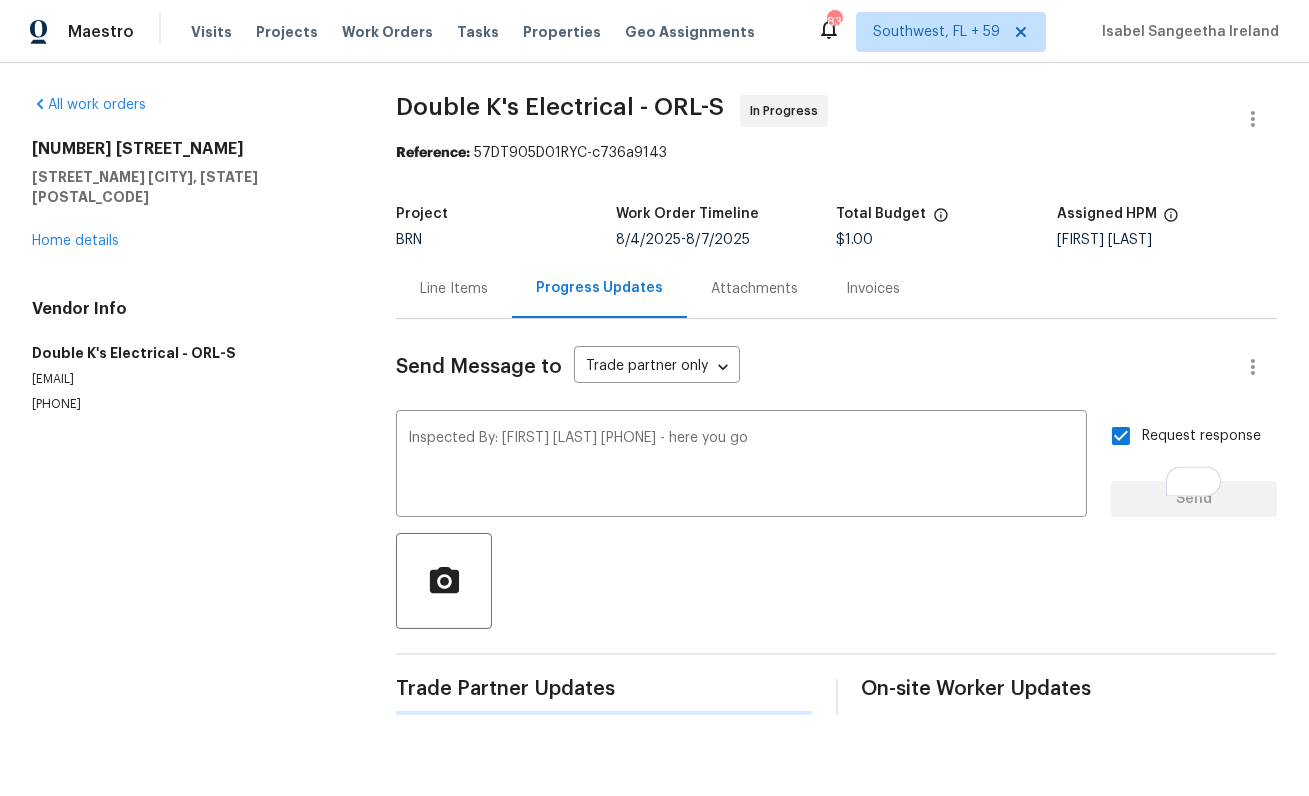 type 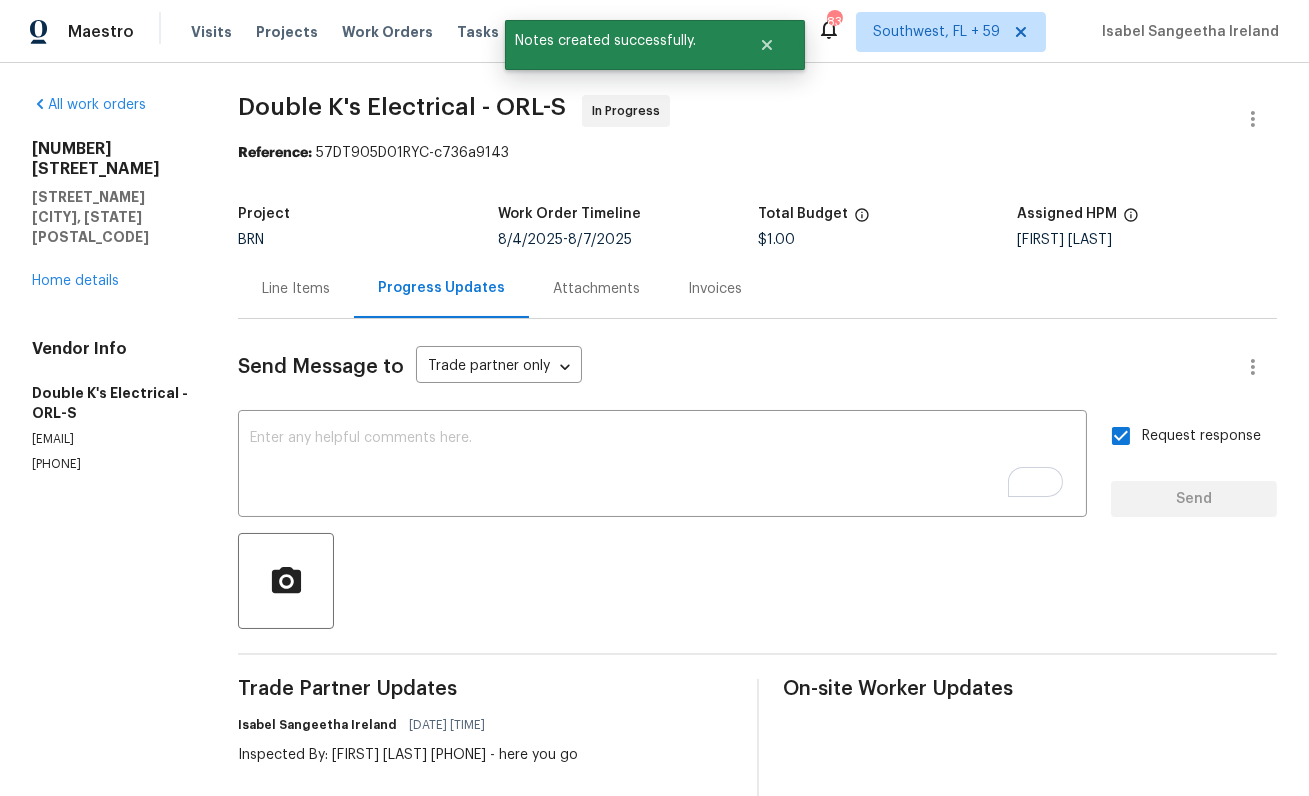 click on "Double K's Electrical - ORL-S" at bounding box center [402, 107] 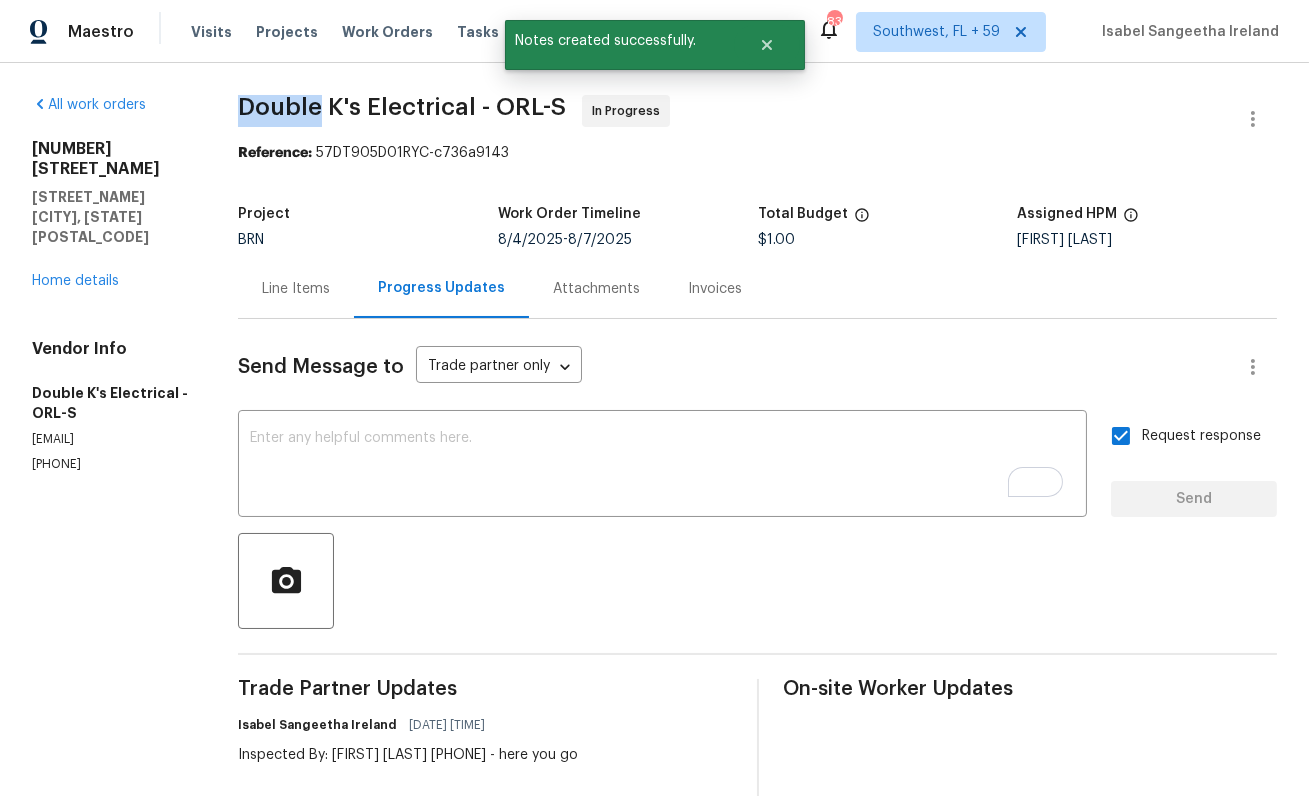 click on "Double K's Electrical - ORL-S" at bounding box center (402, 107) 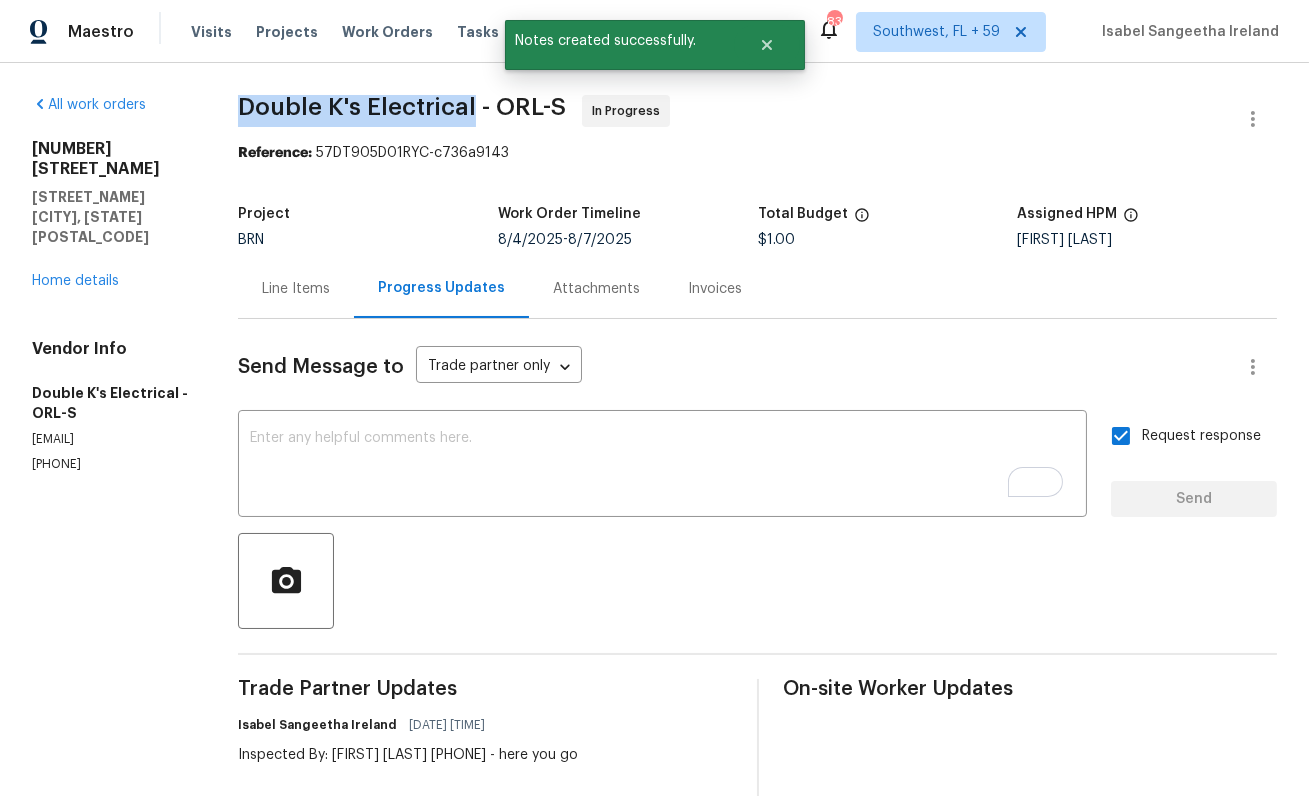 click on "Double K's Electrical - ORL-S In Progress" at bounding box center [733, 119] 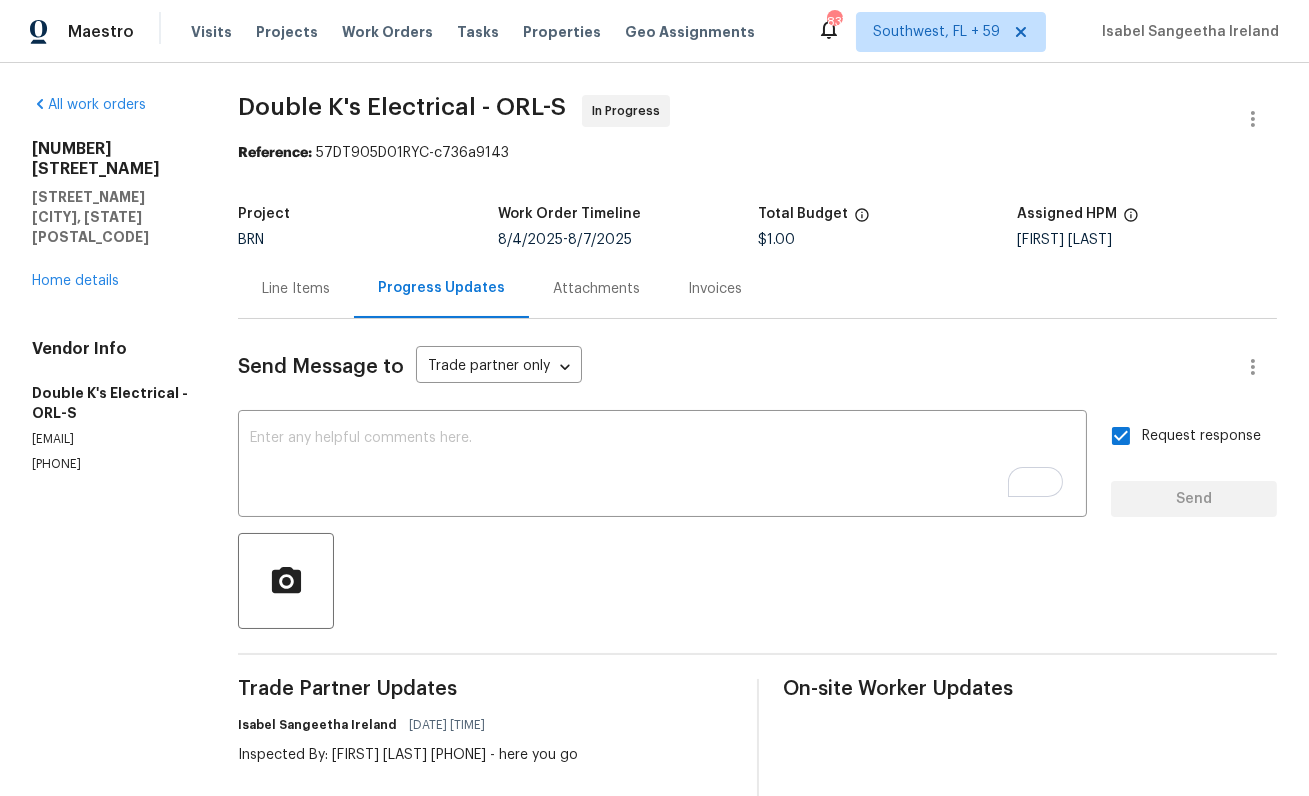 click on "759 Little Wekiva Cir Altamonte Springs, FL 32714 Home details" at bounding box center (111, 215) 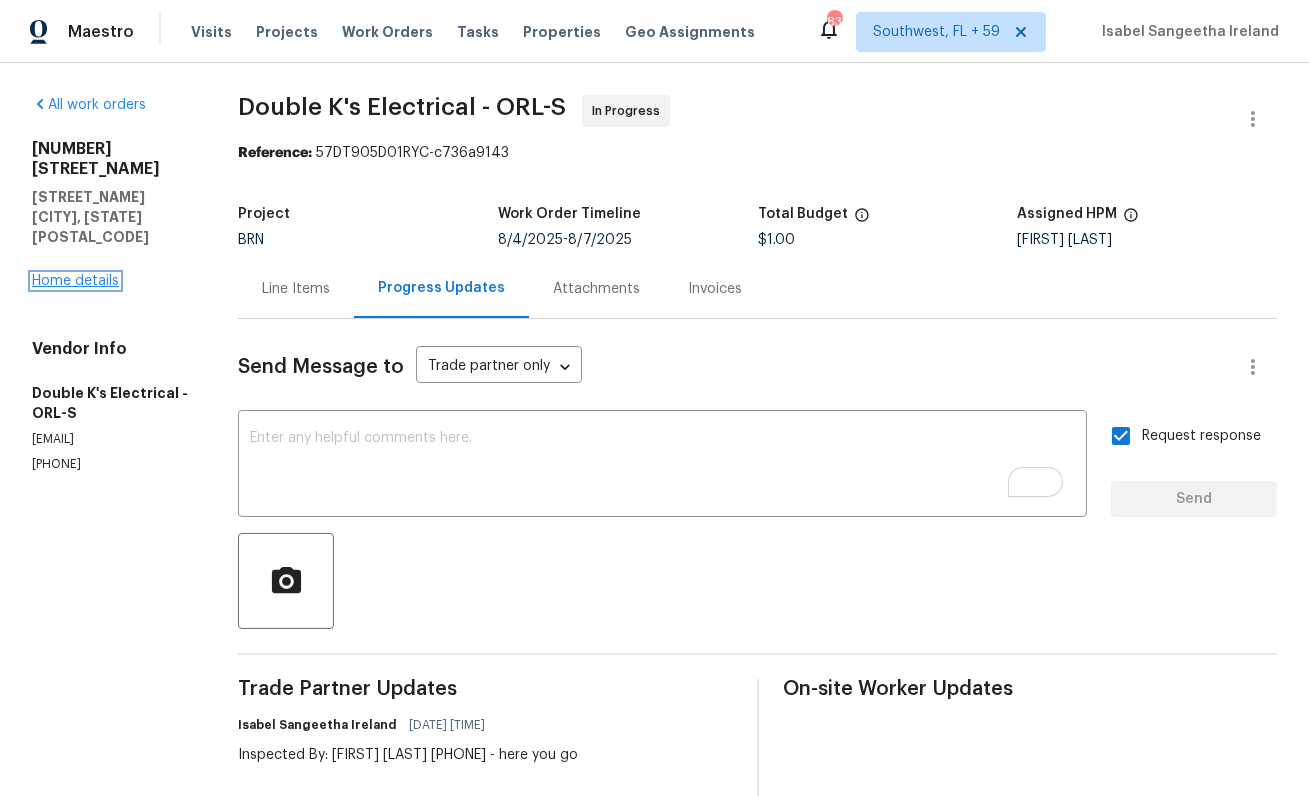 click on "Home details" at bounding box center [75, 281] 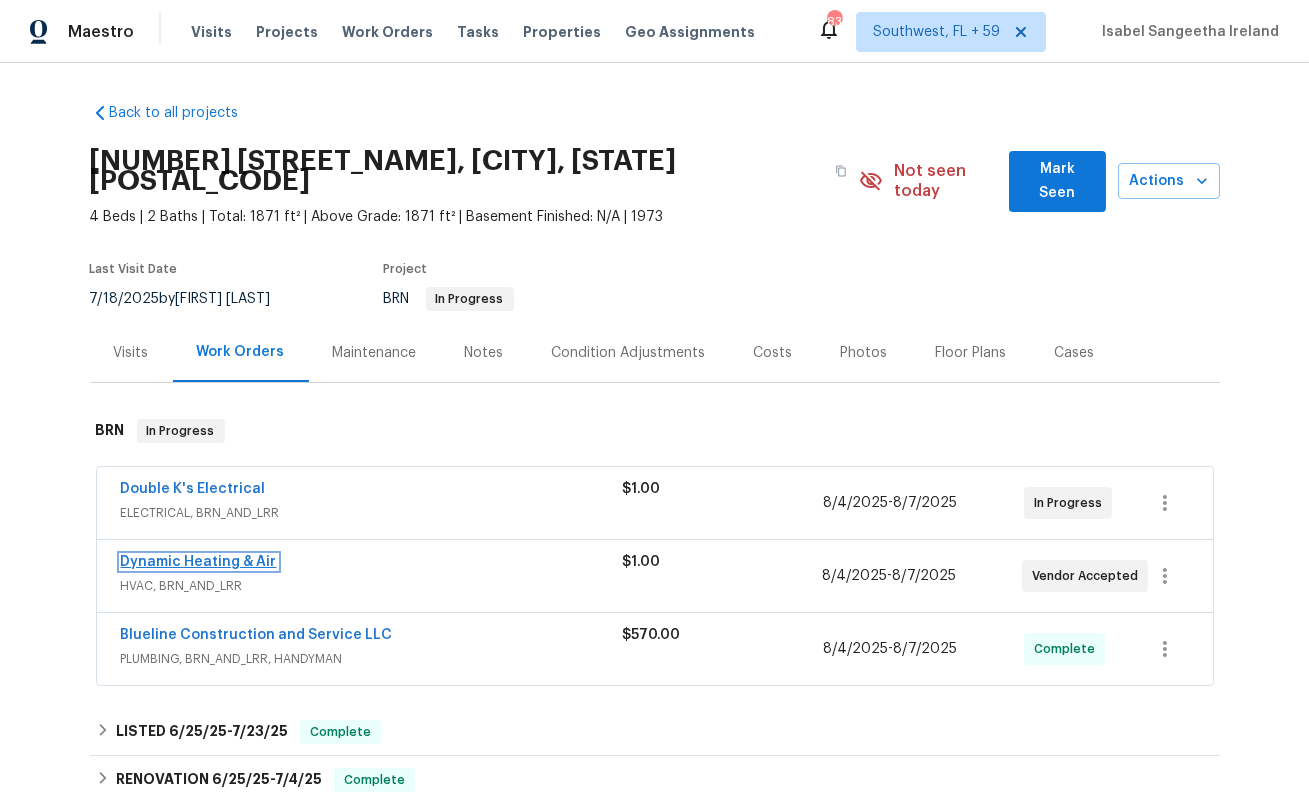 click on "Dynamic Heating & Air" at bounding box center (199, 562) 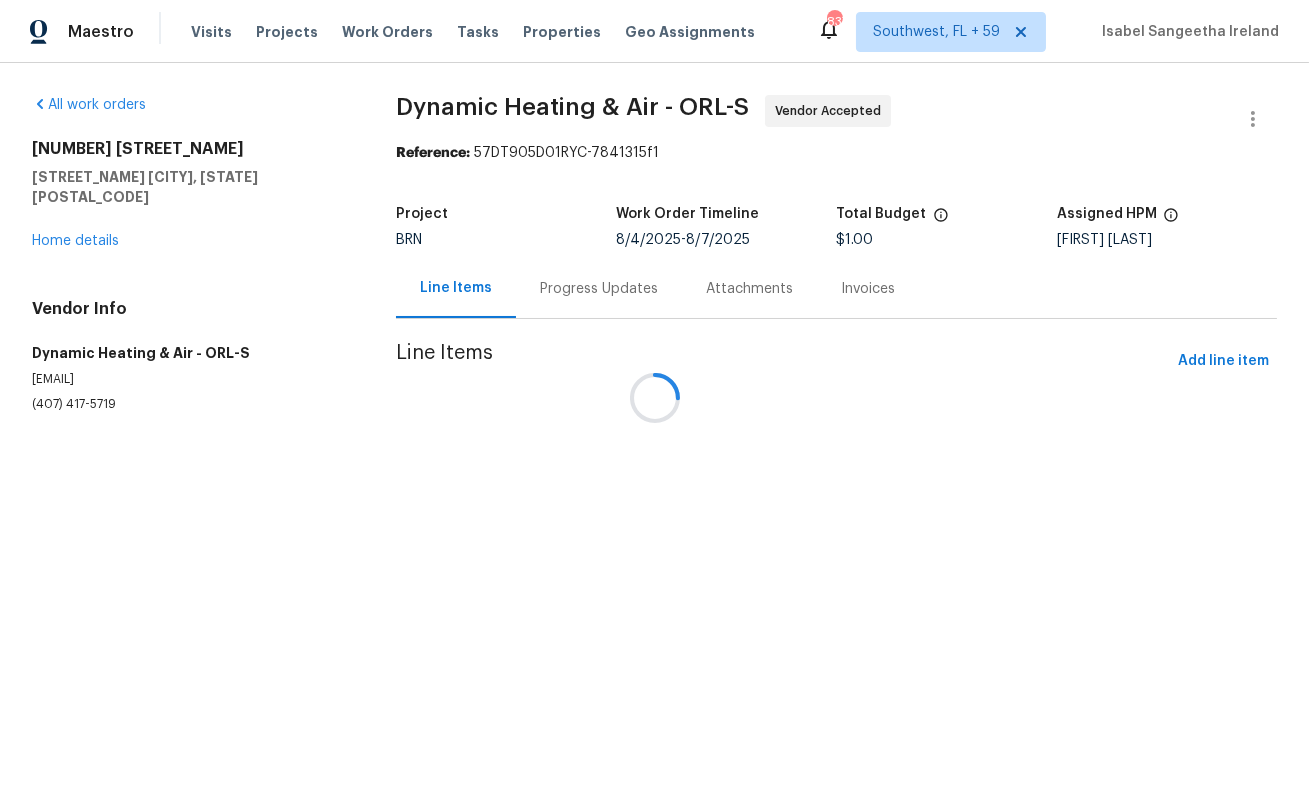 click at bounding box center (654, 398) 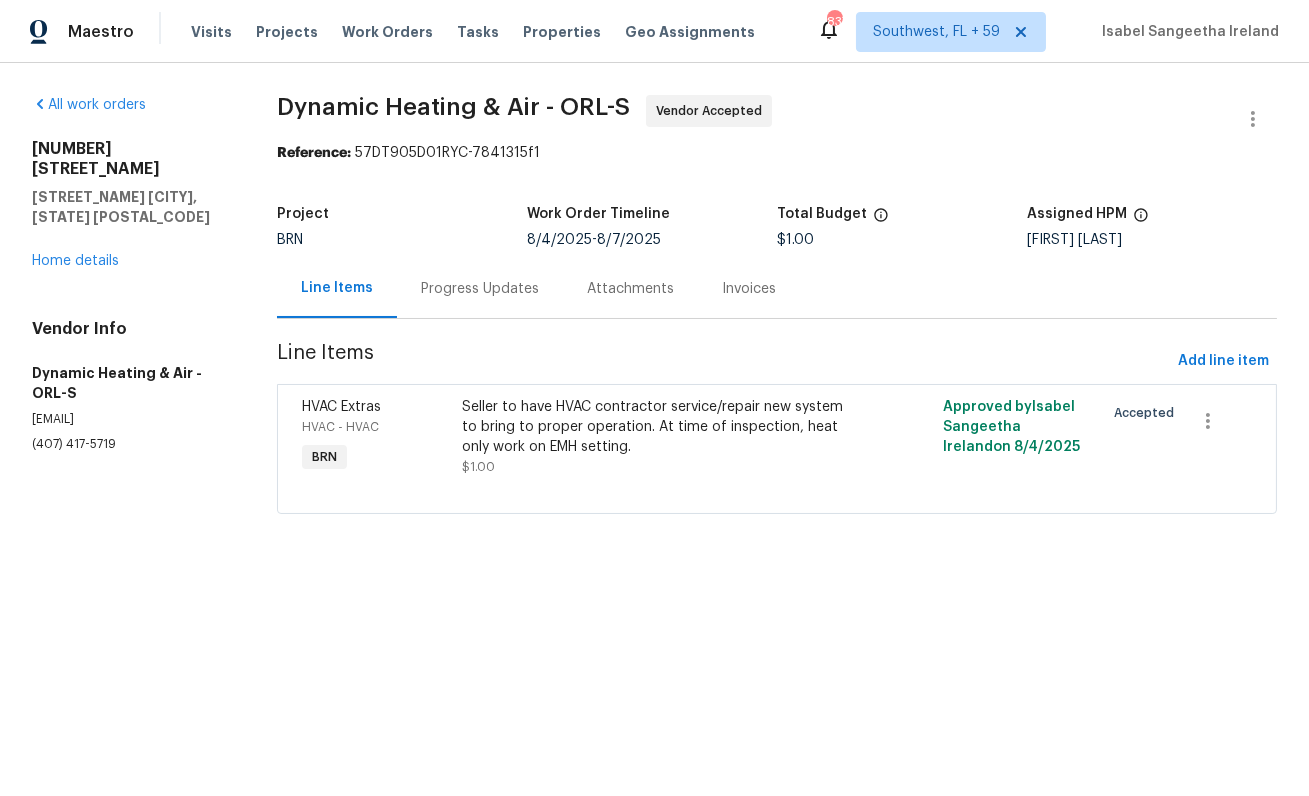 click on "Progress Updates" at bounding box center [480, 289] 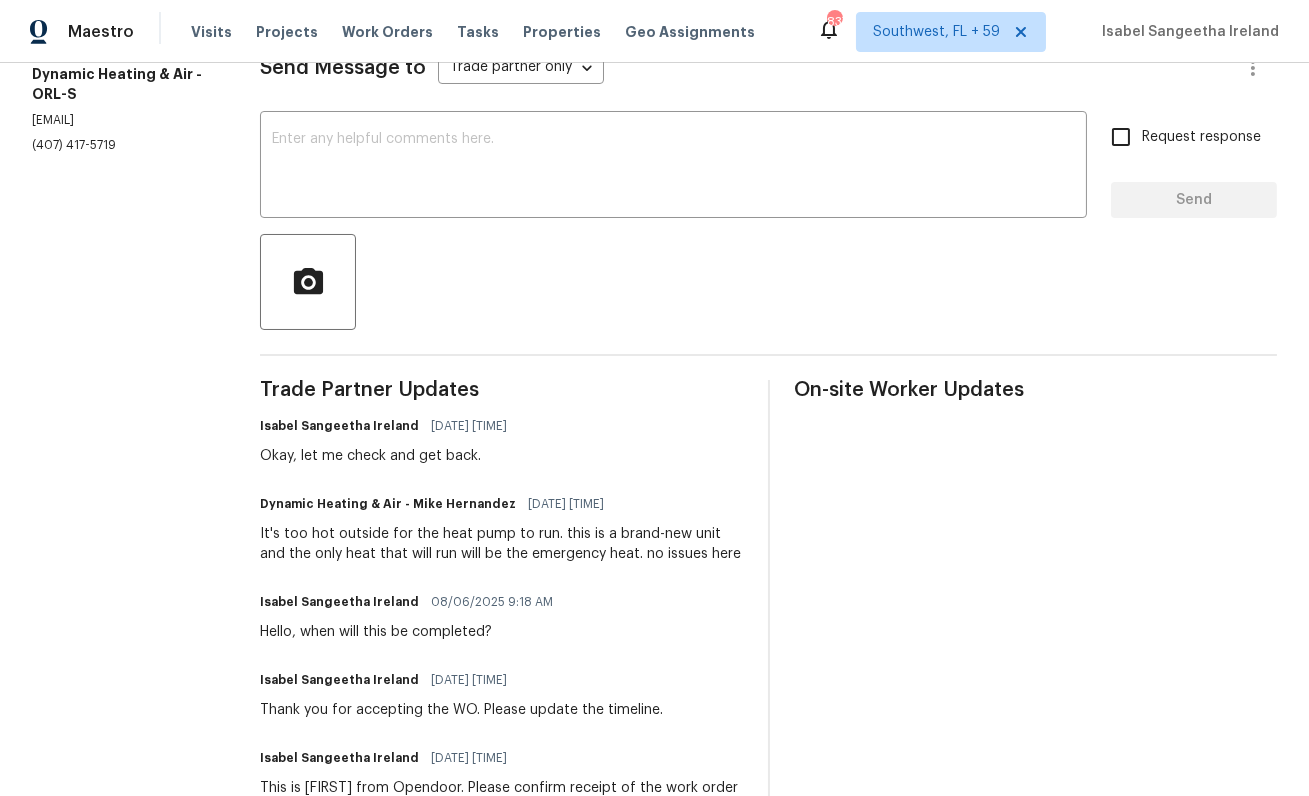 scroll, scrollTop: 107, scrollLeft: 0, axis: vertical 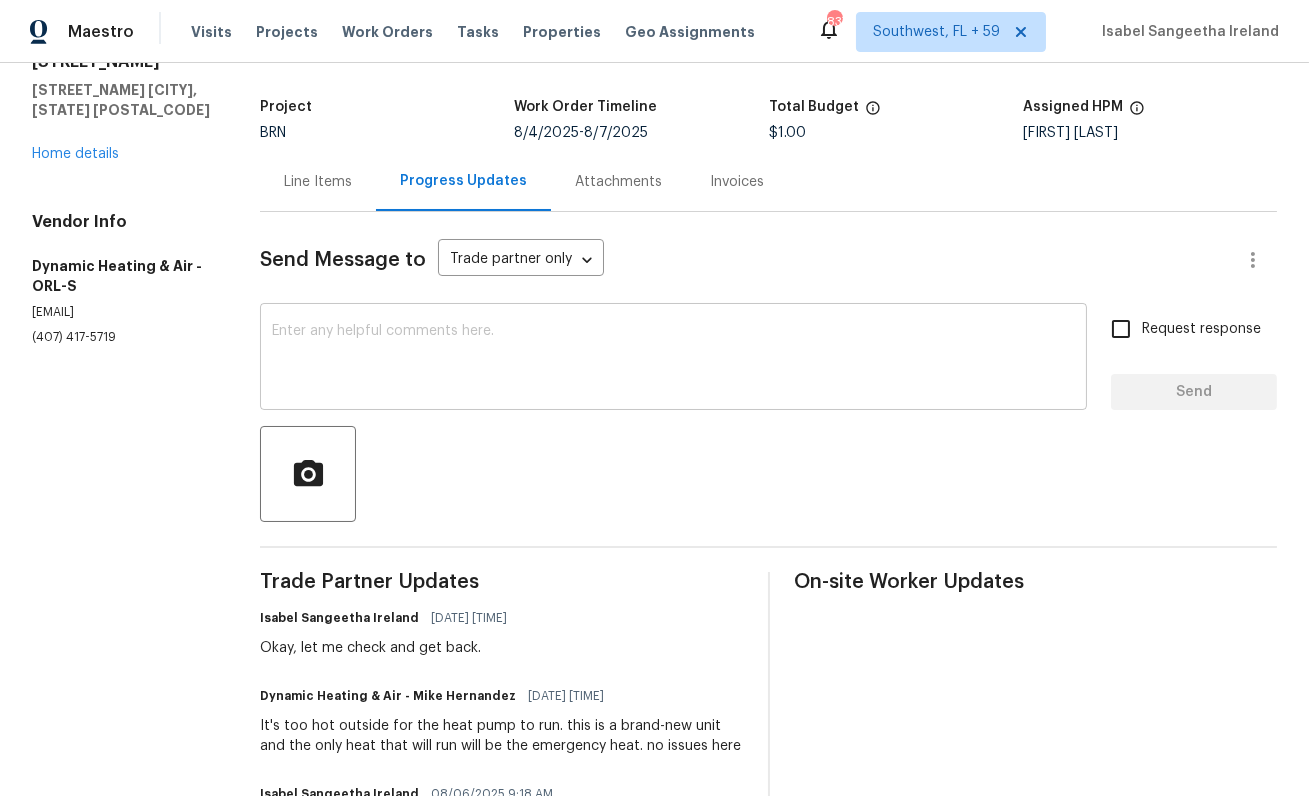 click at bounding box center (673, 359) 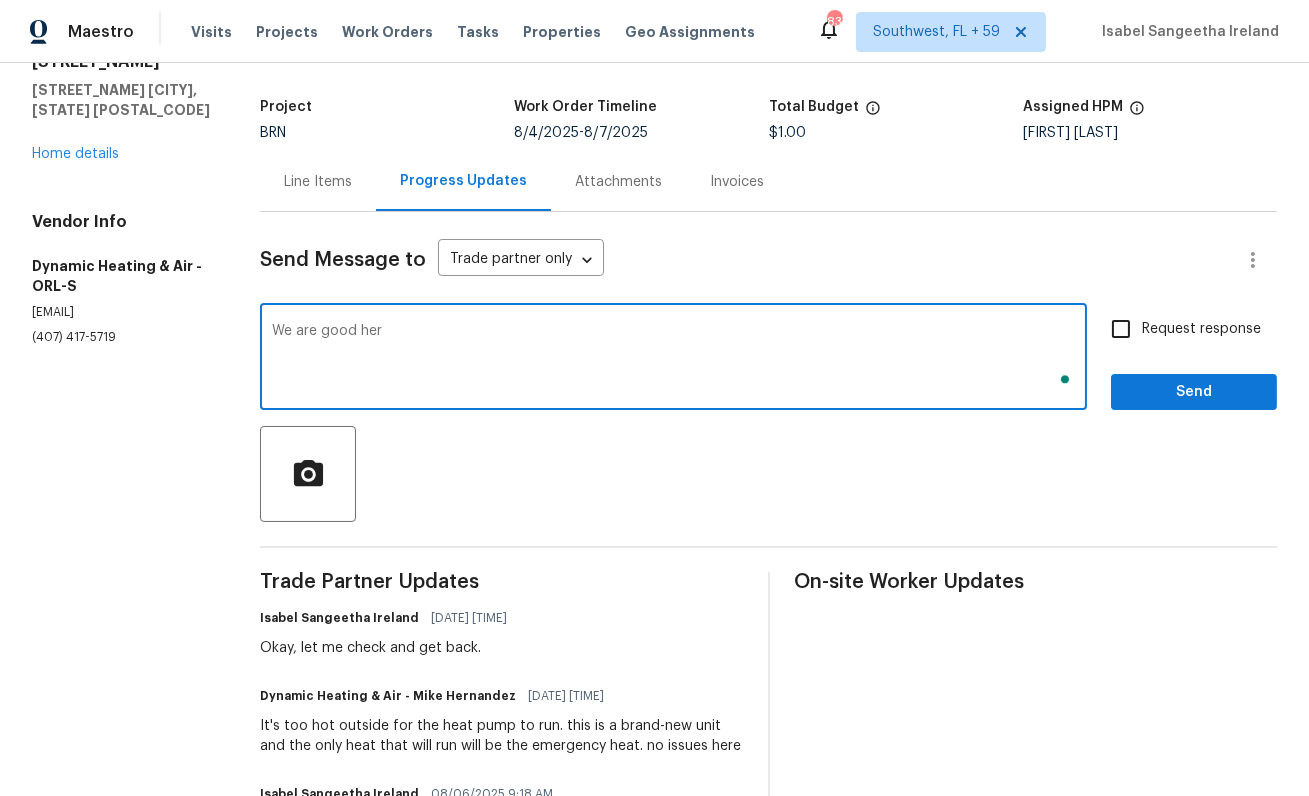 scroll, scrollTop: 107, scrollLeft: 0, axis: vertical 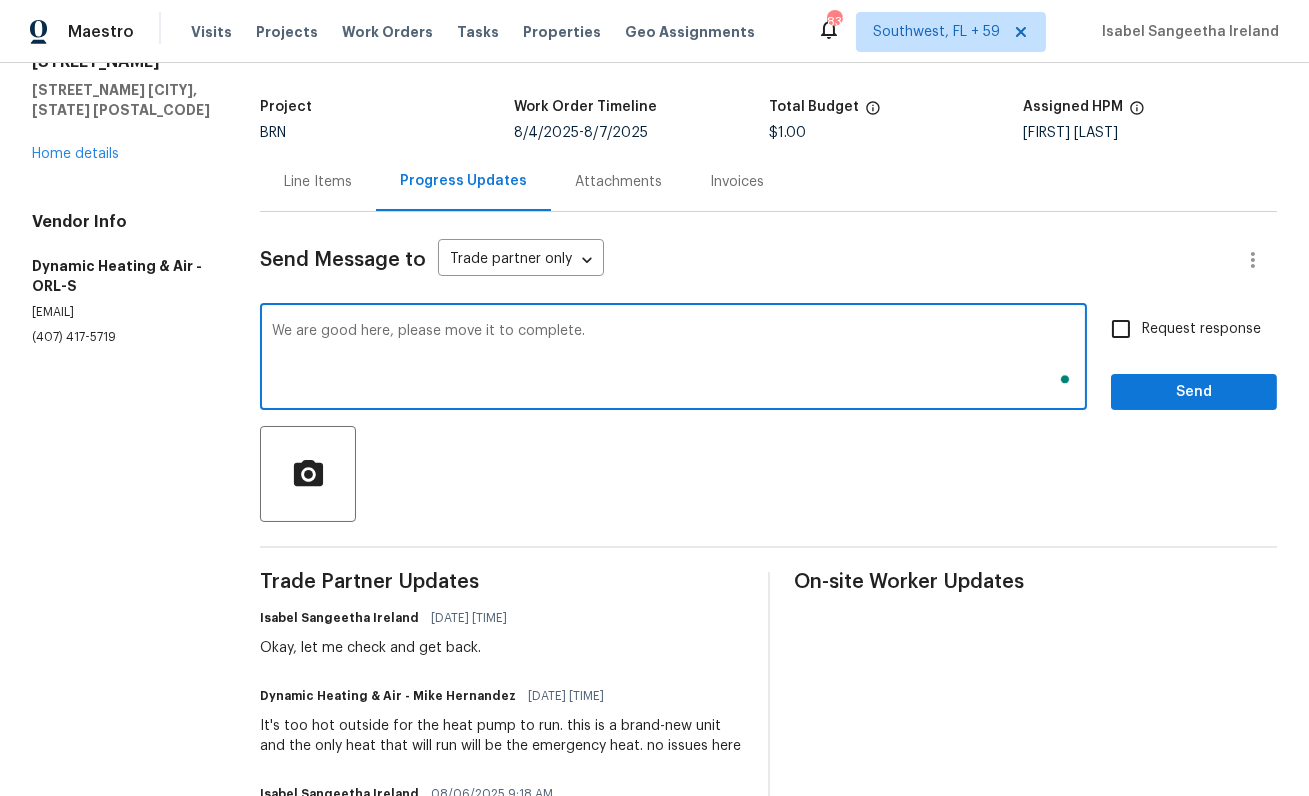 type on "We are good here, please move it to complete." 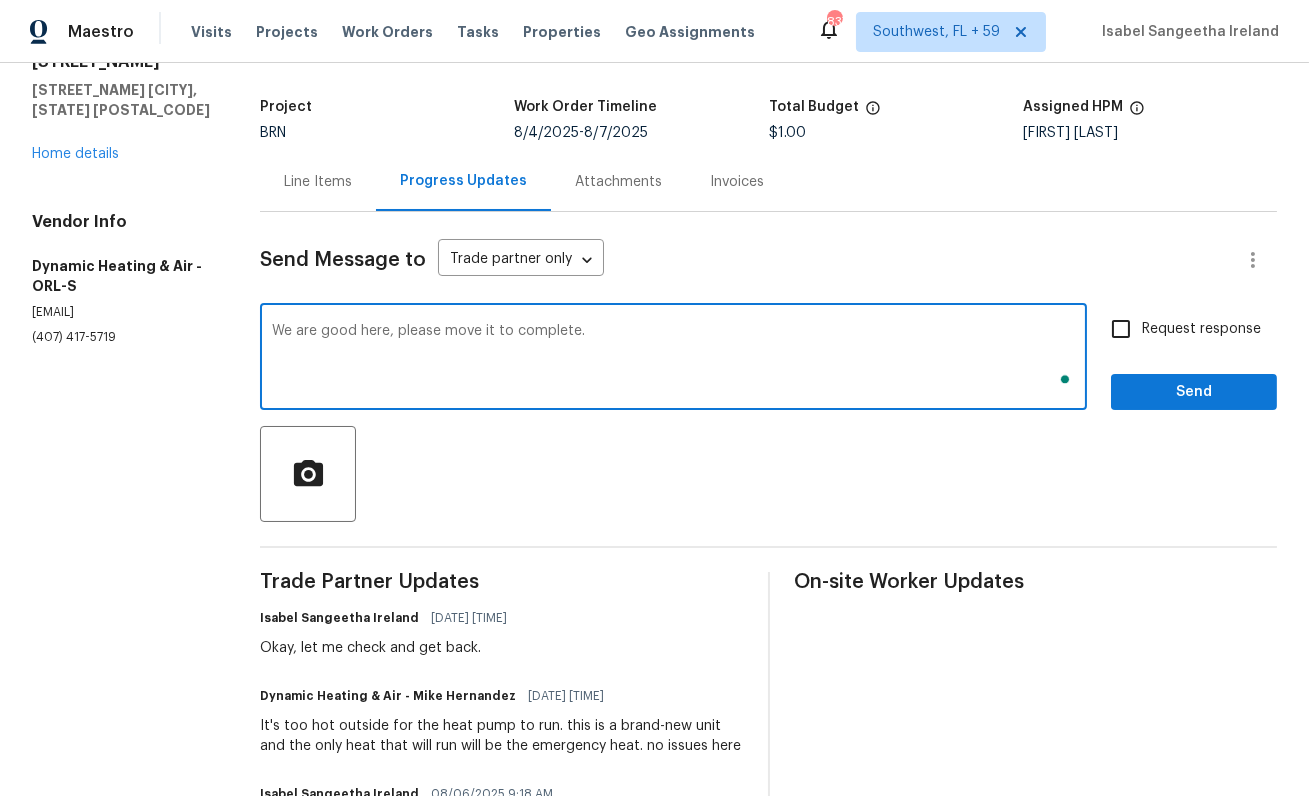 click on "Request response" at bounding box center [1121, 329] 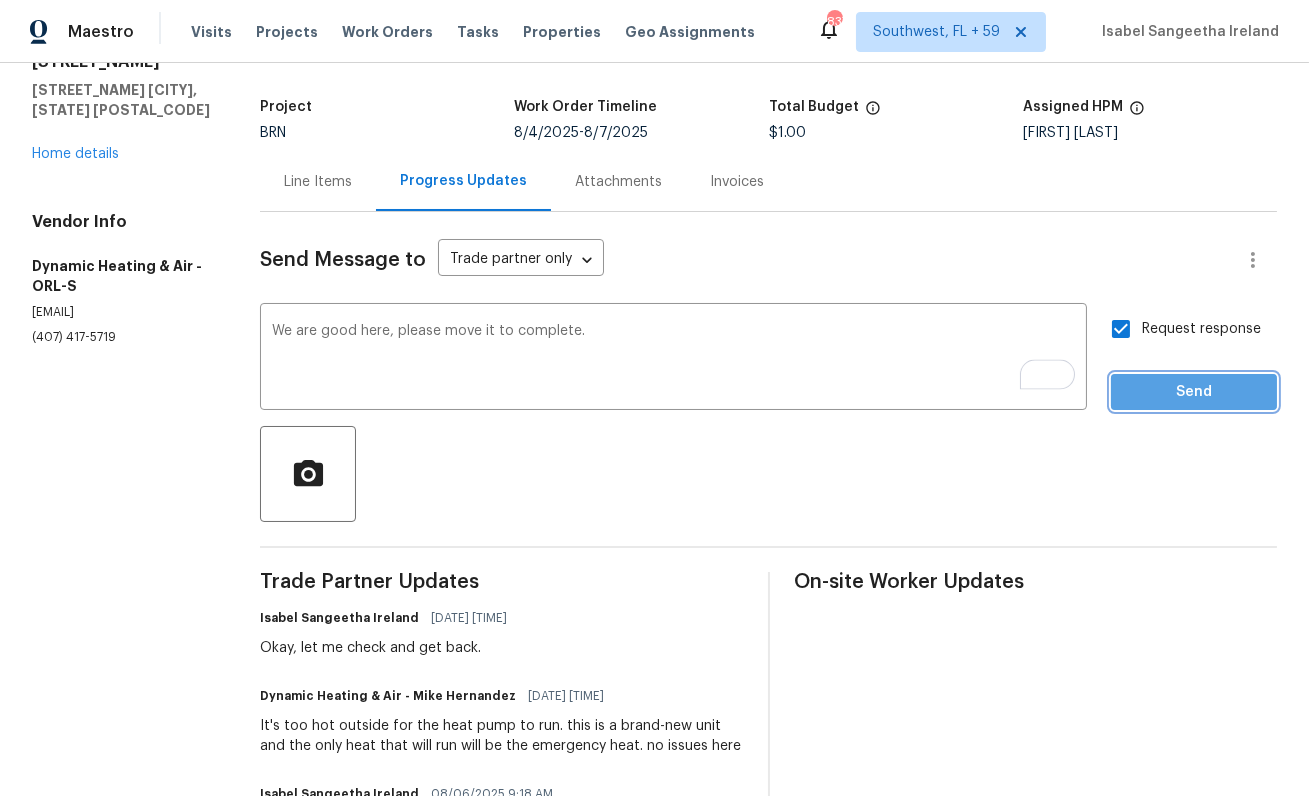 click on "Send" at bounding box center [1194, 392] 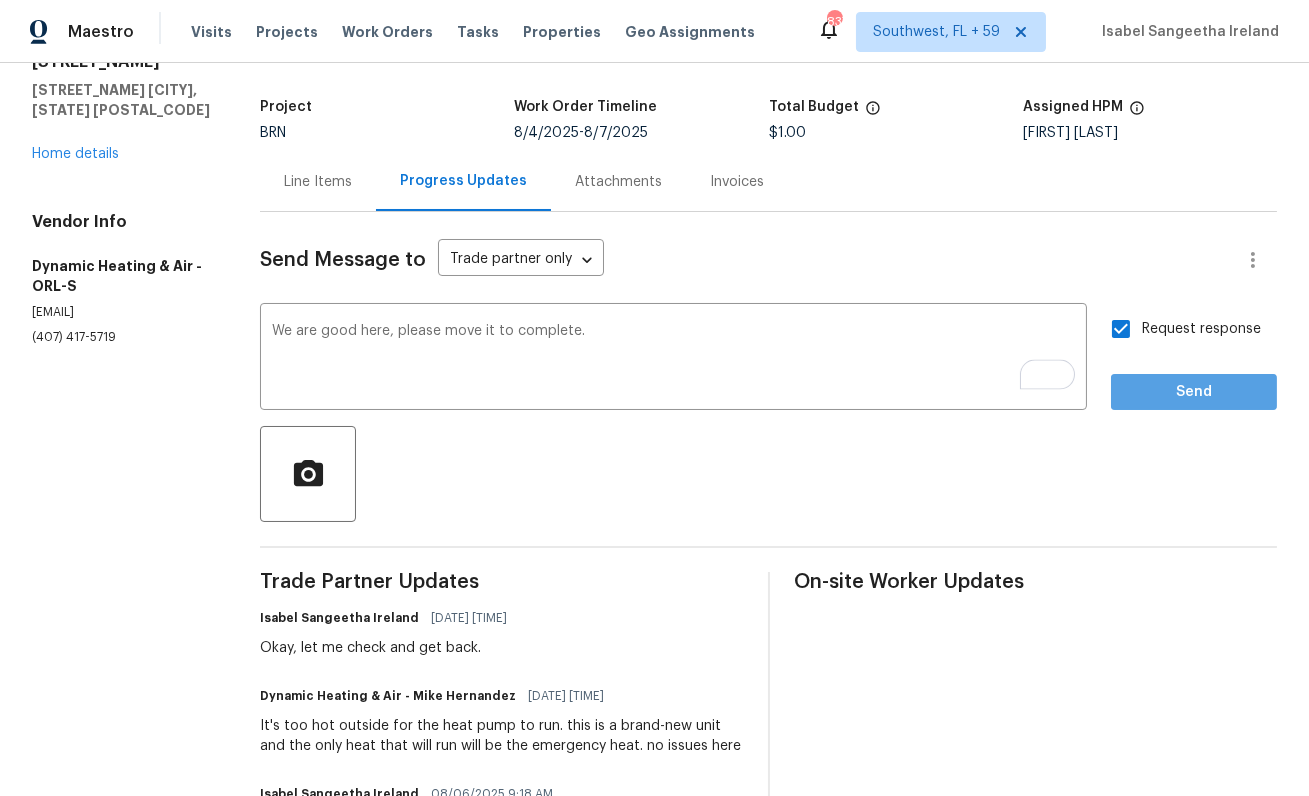 scroll, scrollTop: 0, scrollLeft: 0, axis: both 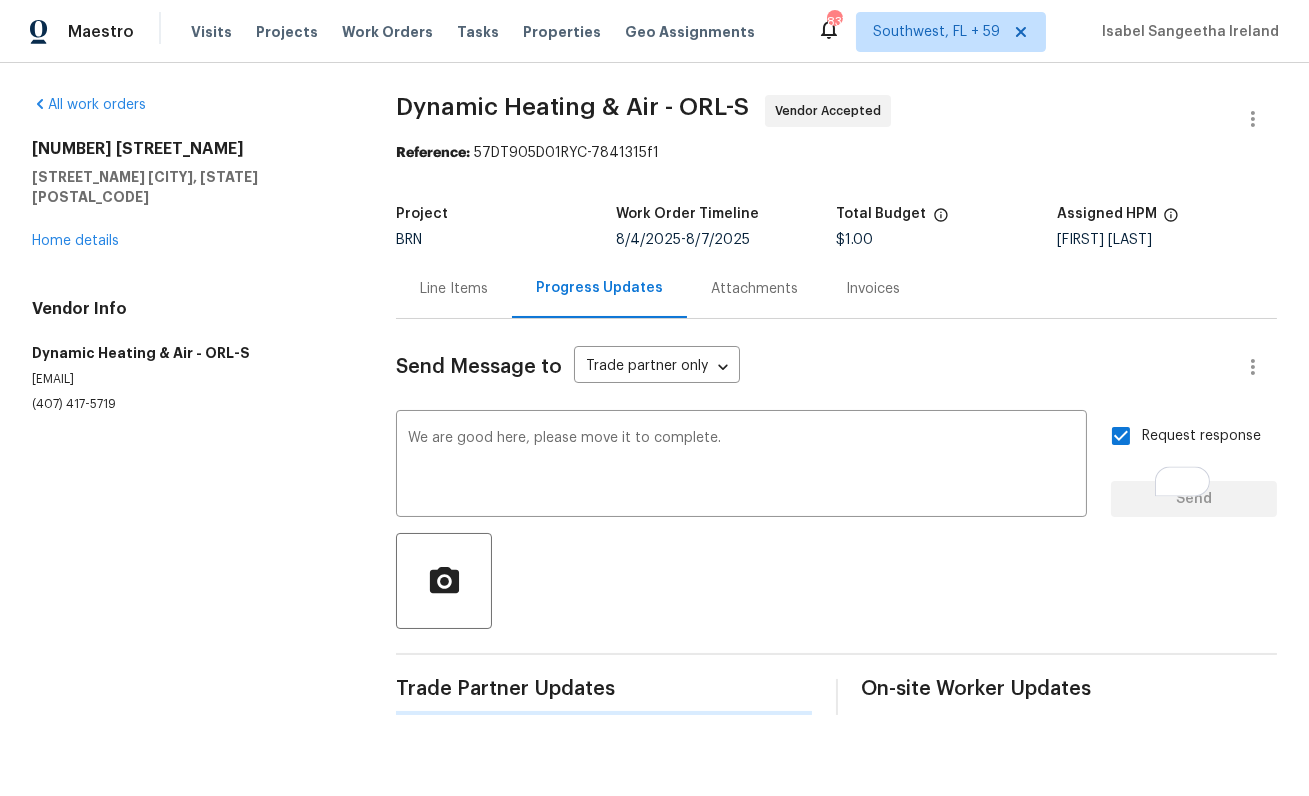 type 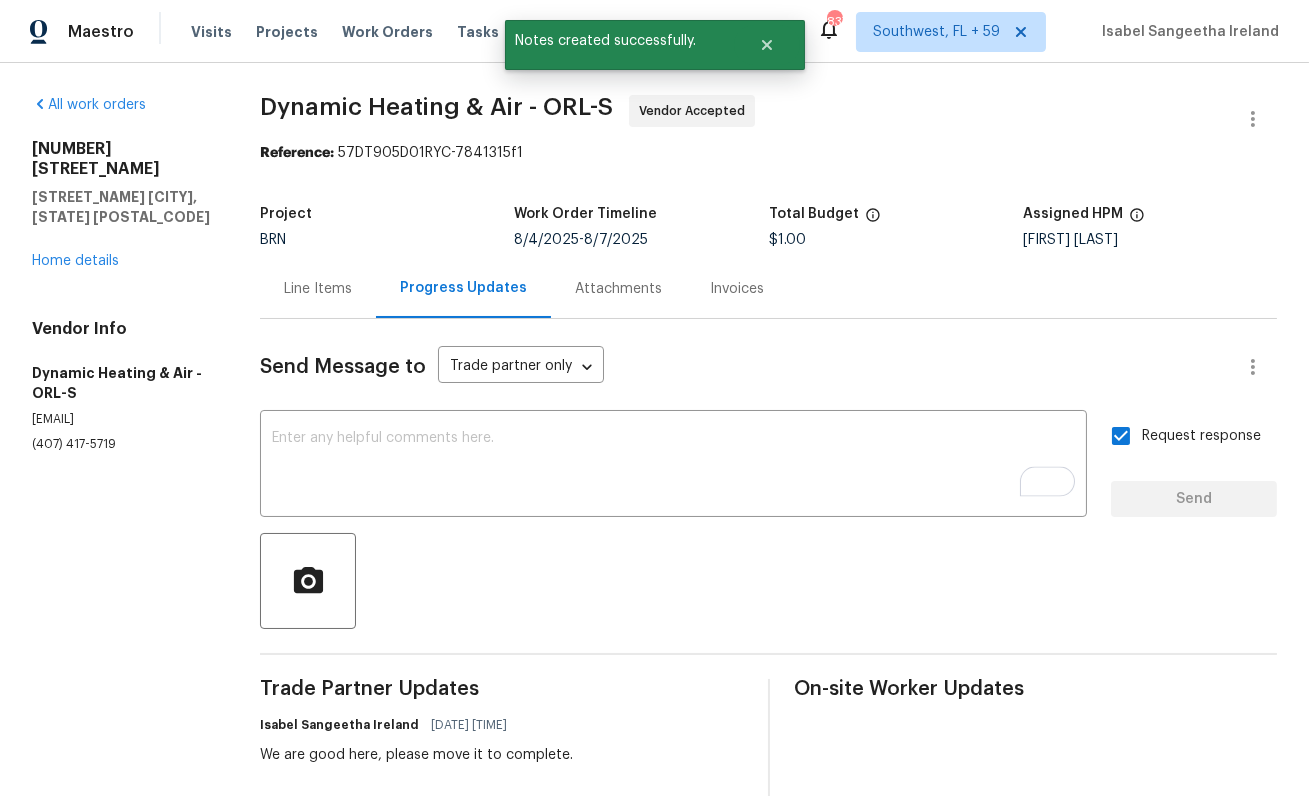 click on "Dynamic Heating & Air - ORL-S" at bounding box center [436, 107] 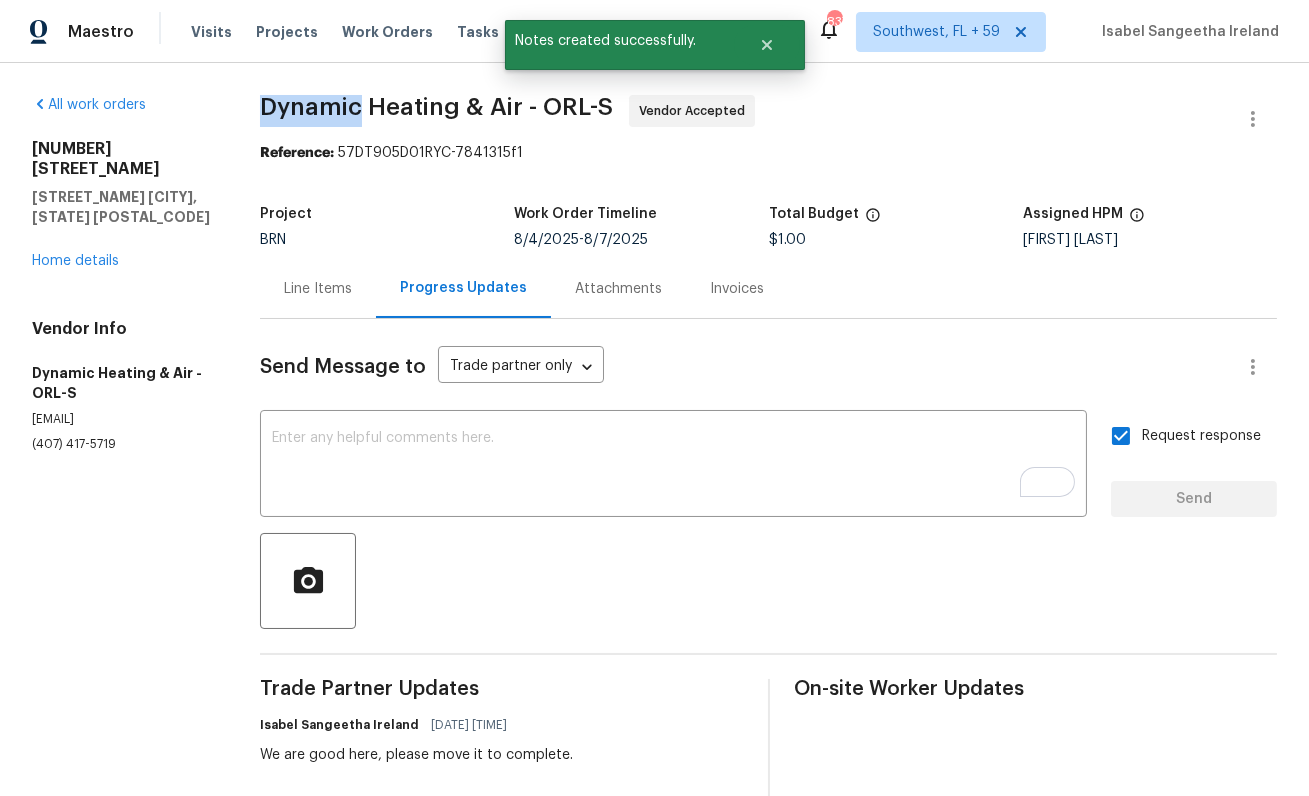 click on "Dynamic Heating & Air - ORL-S" at bounding box center (436, 107) 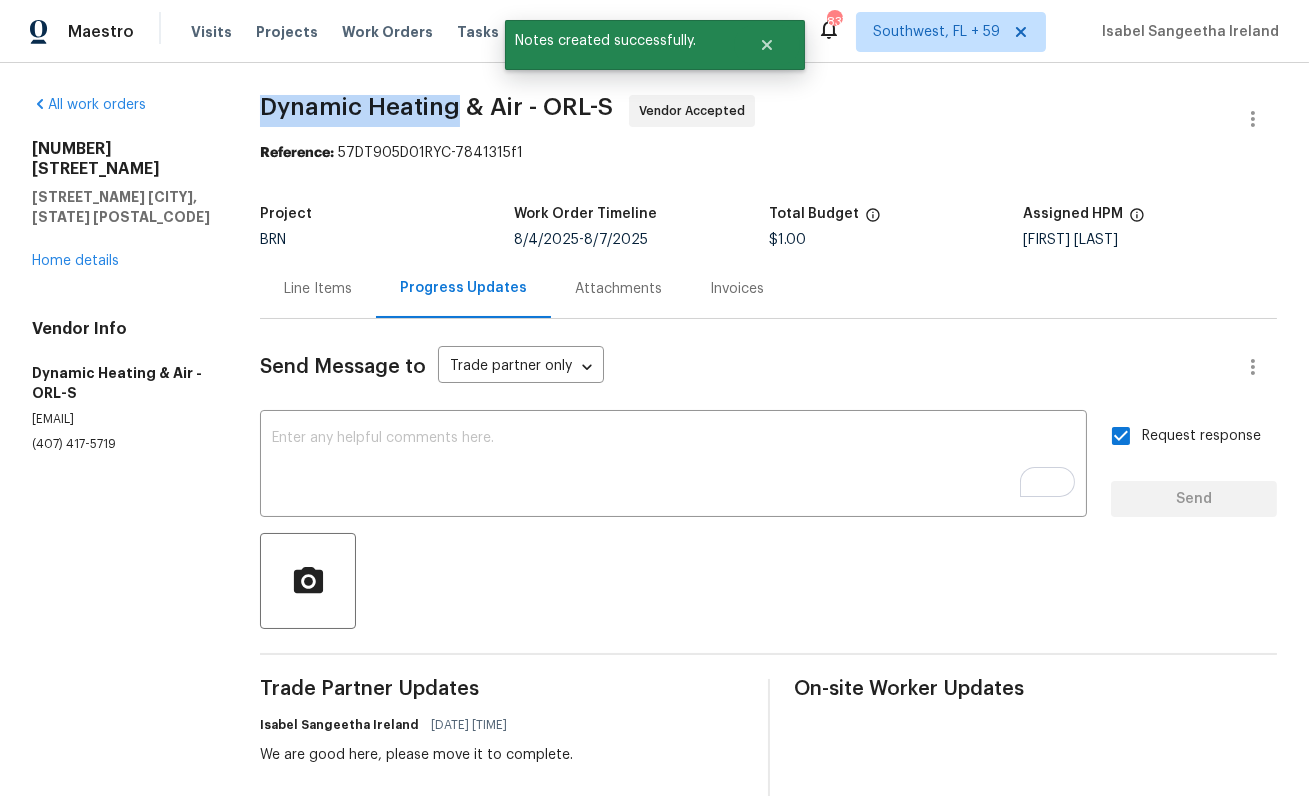 click on "Dynamic Heating & Air - ORL-S" at bounding box center (436, 107) 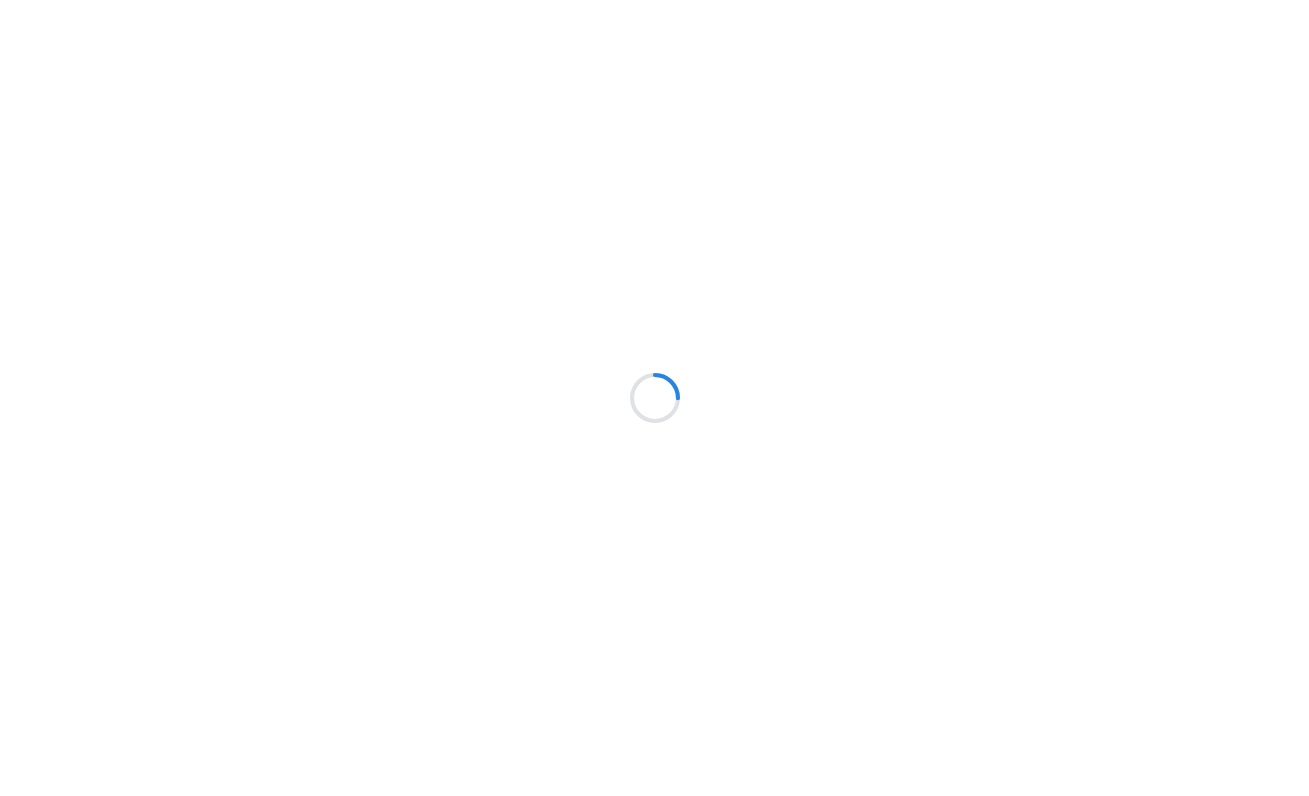 scroll, scrollTop: 0, scrollLeft: 0, axis: both 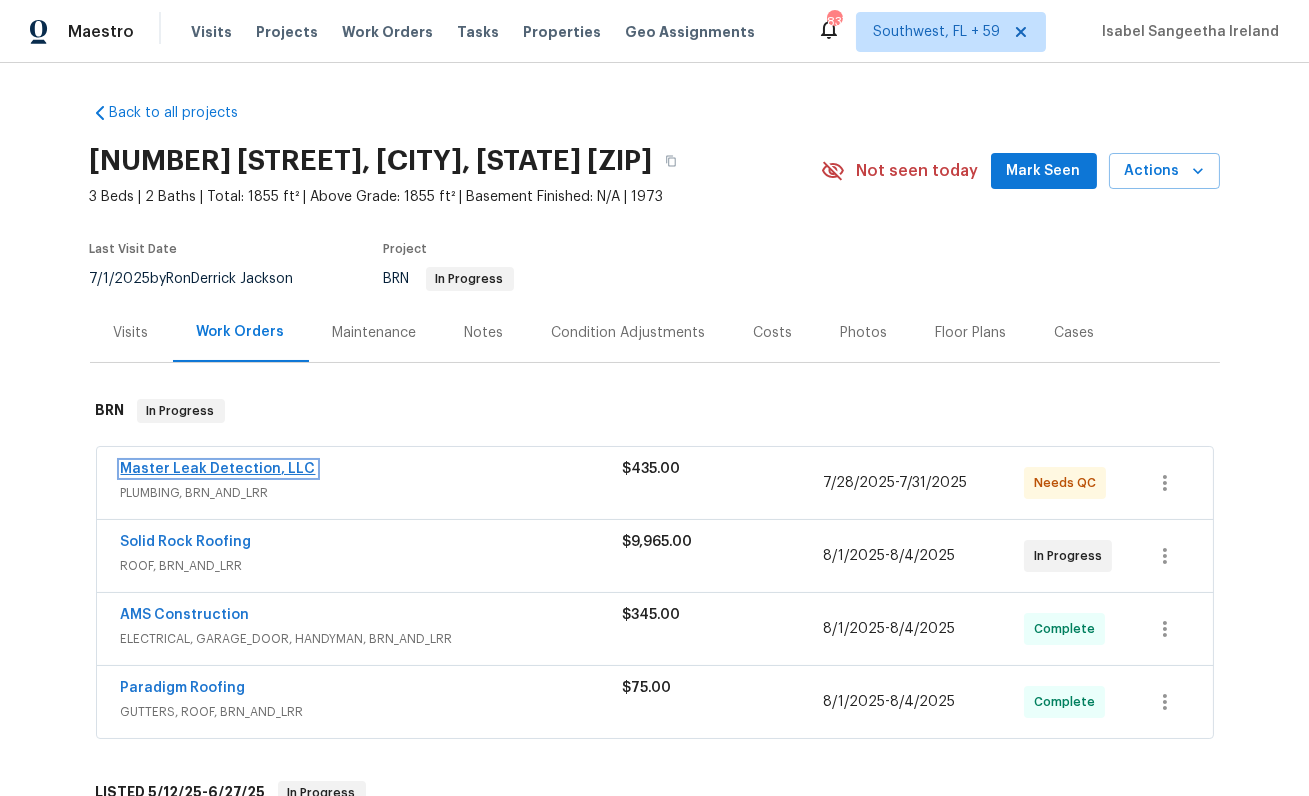 click on "Master Leak Detection, LLC" at bounding box center (218, 469) 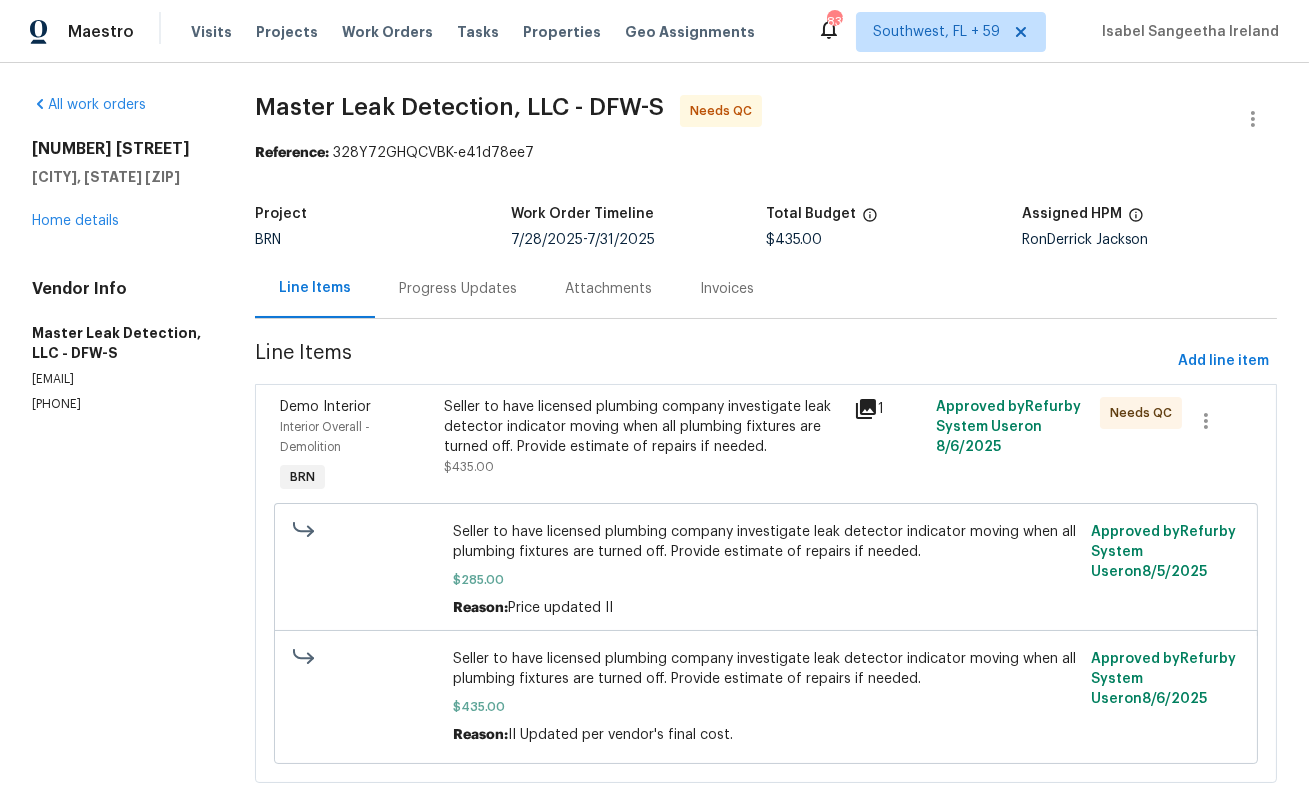 click on "Seller to have licensed plumbing company investigate leak detector indicator moving when all plumbing fixtures are turned off. Provide estimate of repairs if needed." at bounding box center [643, 427] 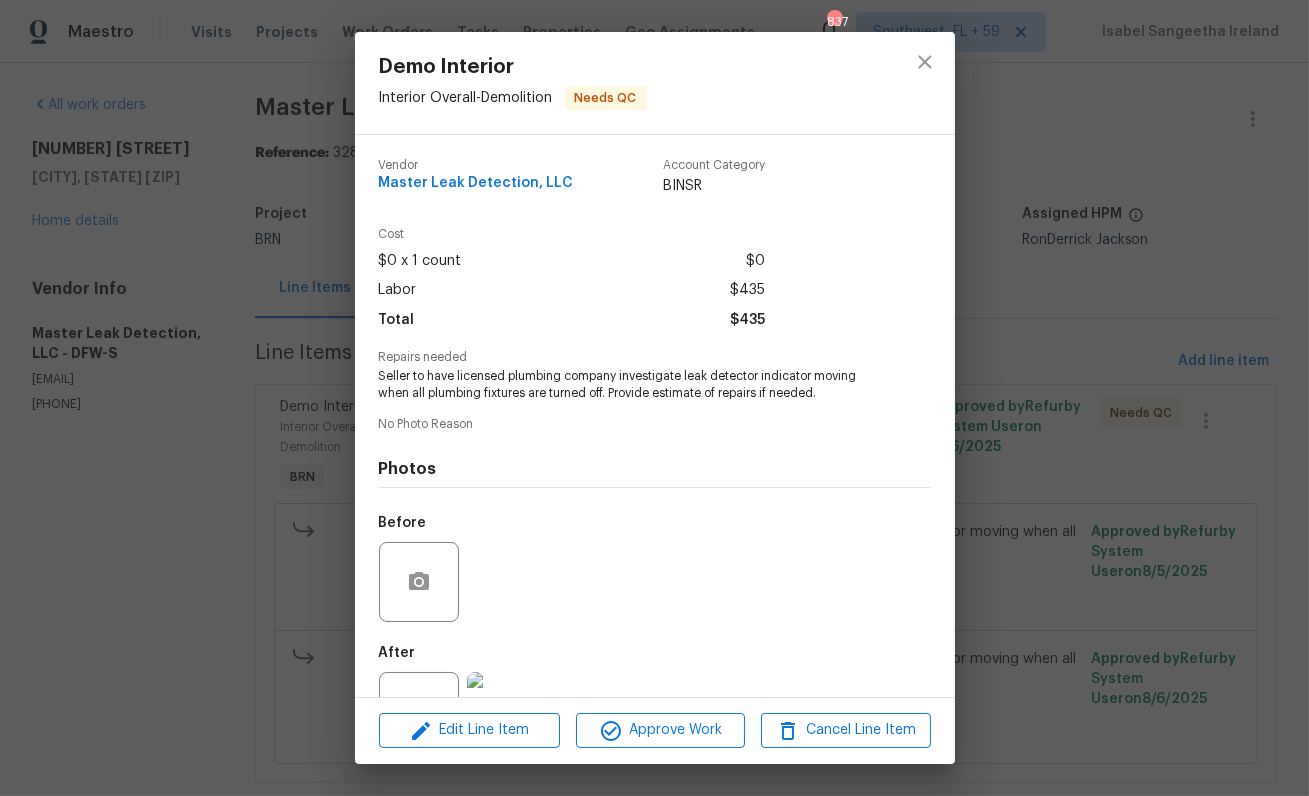 scroll, scrollTop: 76, scrollLeft: 0, axis: vertical 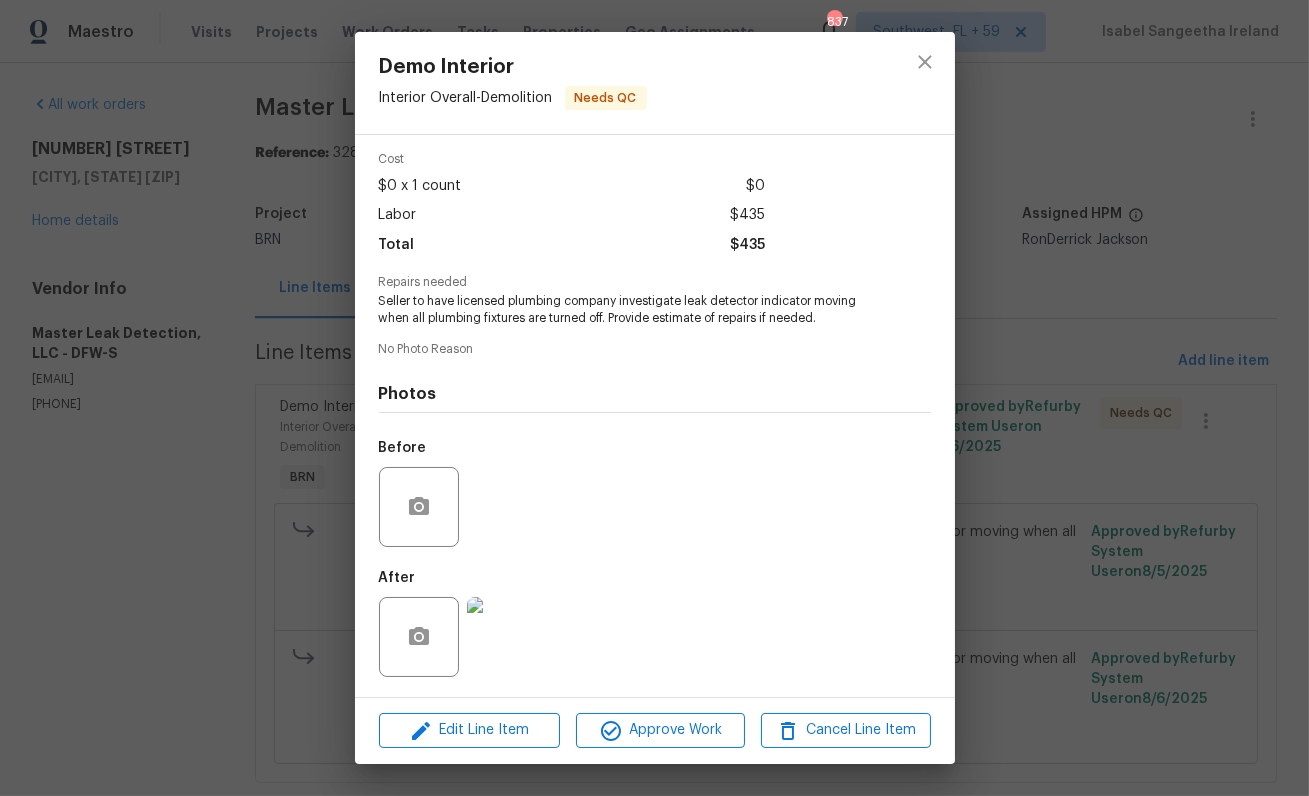 click on "Demo Interior Interior Overall  -  Demolition Needs QC Vendor Master Leak Detection, LLC Account Category BINSR Cost $0 x 1 count $0 Labor $435 Total $435 Repairs needed Seller to have licensed plumbing company investigate leak detector indicator moving when all plumbing fixtures are turned off. Provide estimate of repairs if needed. No Photo Reason   Photos Before After  Edit Line Item  Approve Work  Cancel Line Item" at bounding box center [654, 398] 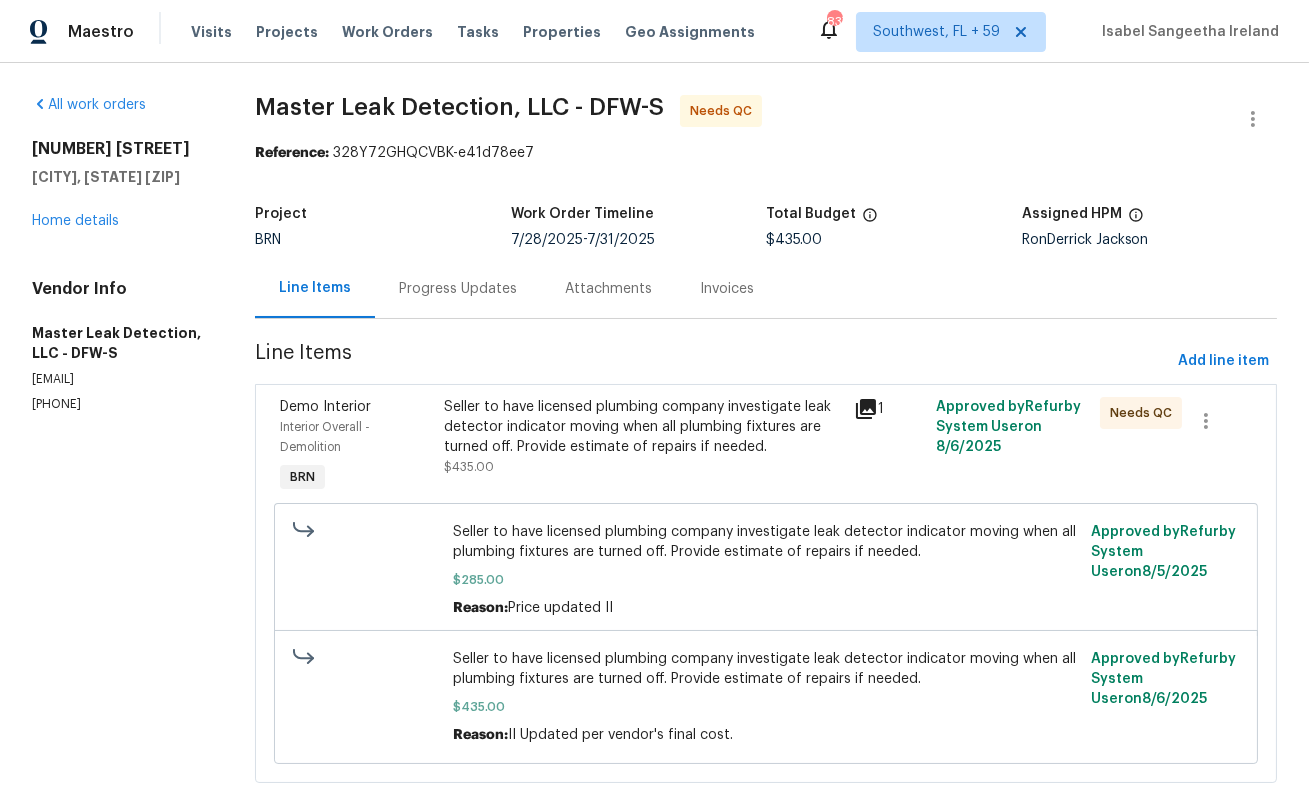 click on "Progress Updates" at bounding box center (458, 289) 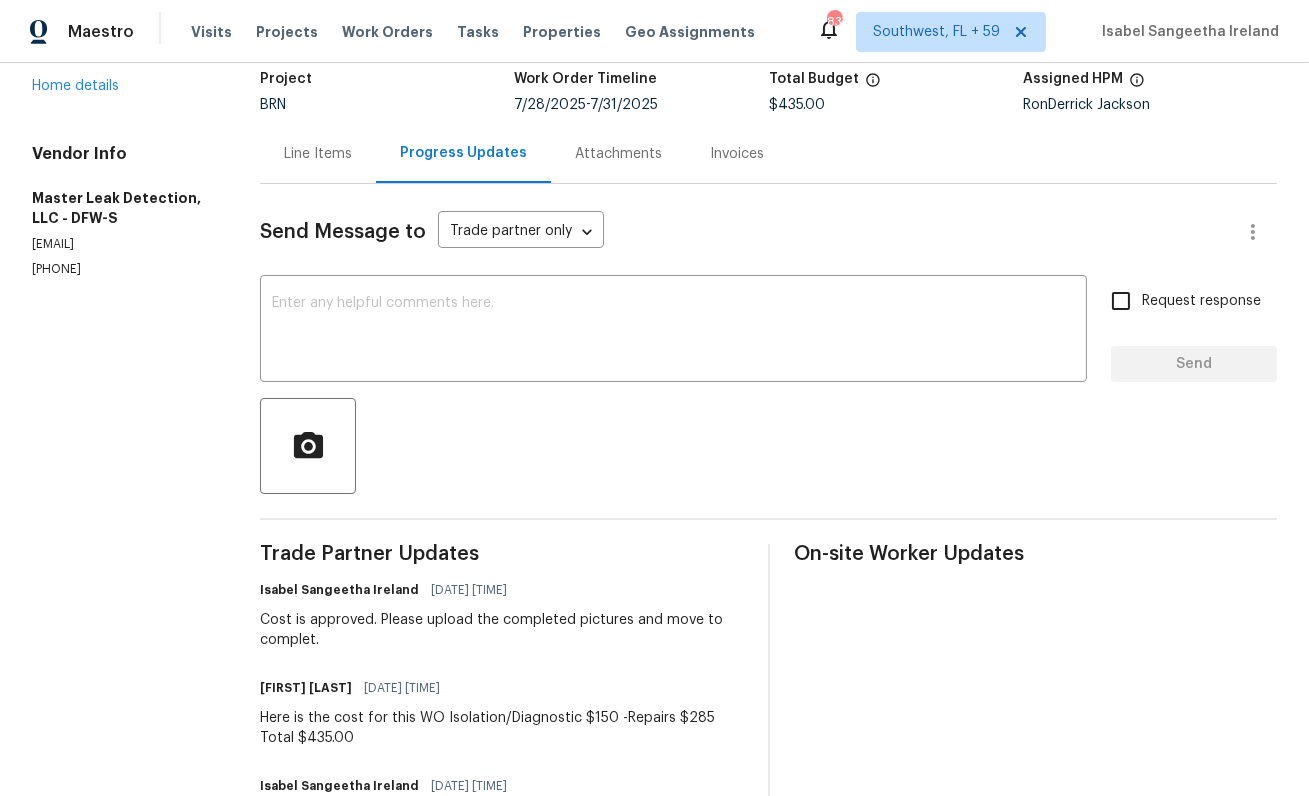scroll, scrollTop: 70, scrollLeft: 0, axis: vertical 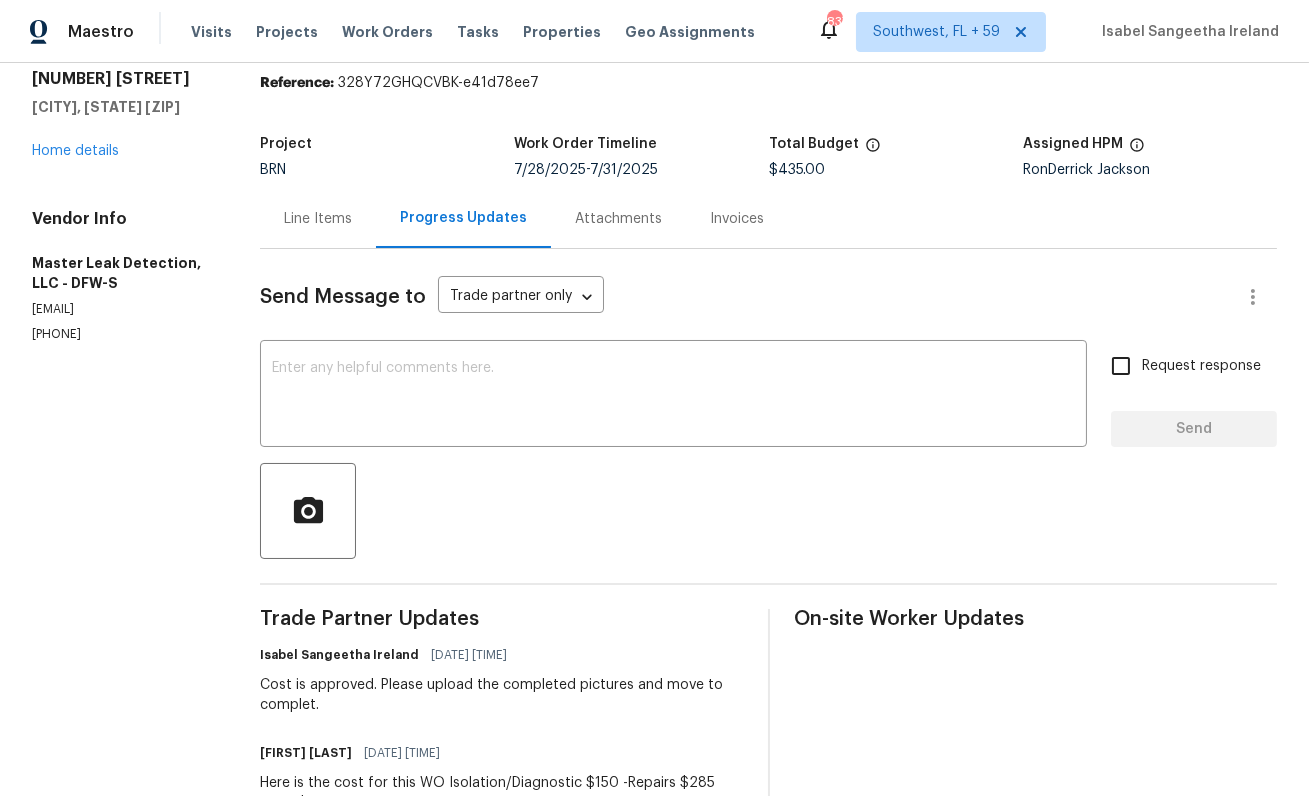 click on "Line Items" at bounding box center (318, 219) 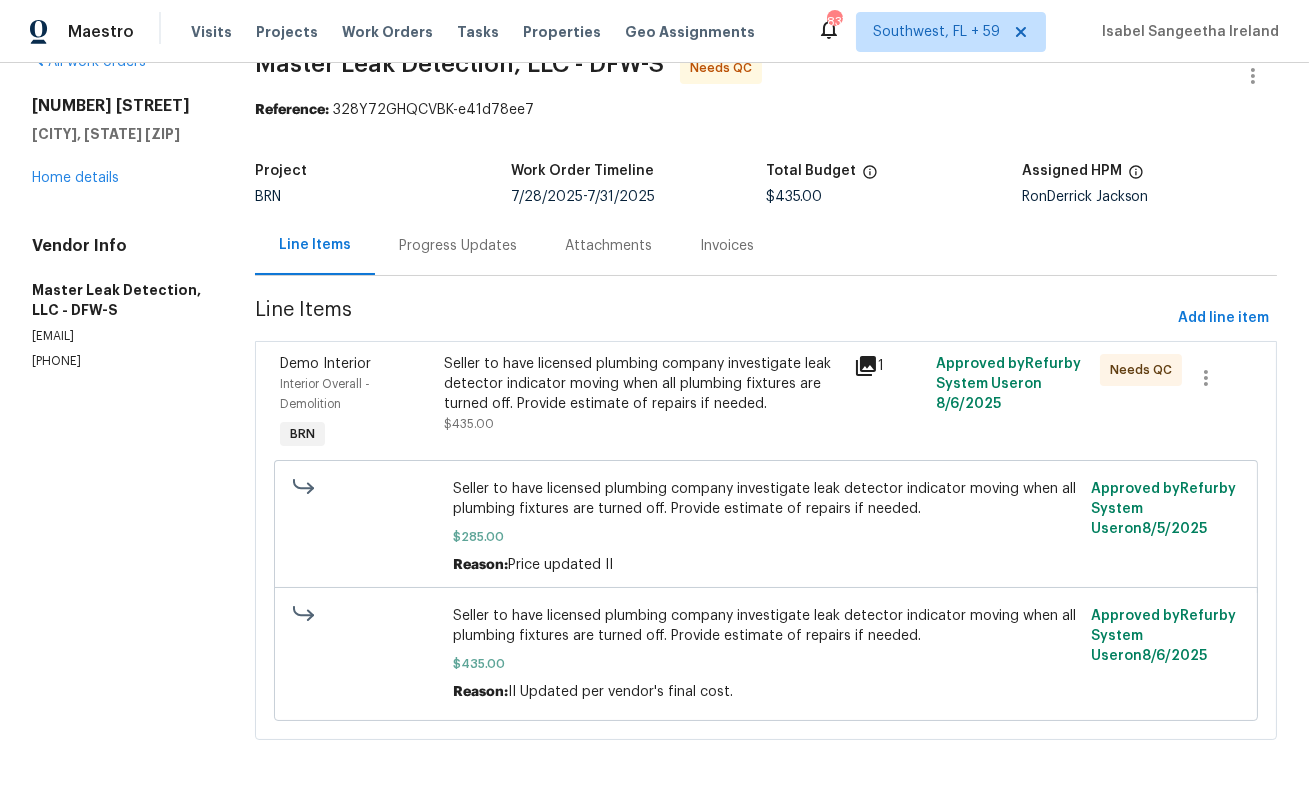 click on "Seller to have licensed plumbing company investigate leak detector indicator moving when all plumbing fixtures are turned off. Provide estimate of repairs if needed. $435.00" at bounding box center (643, 394) 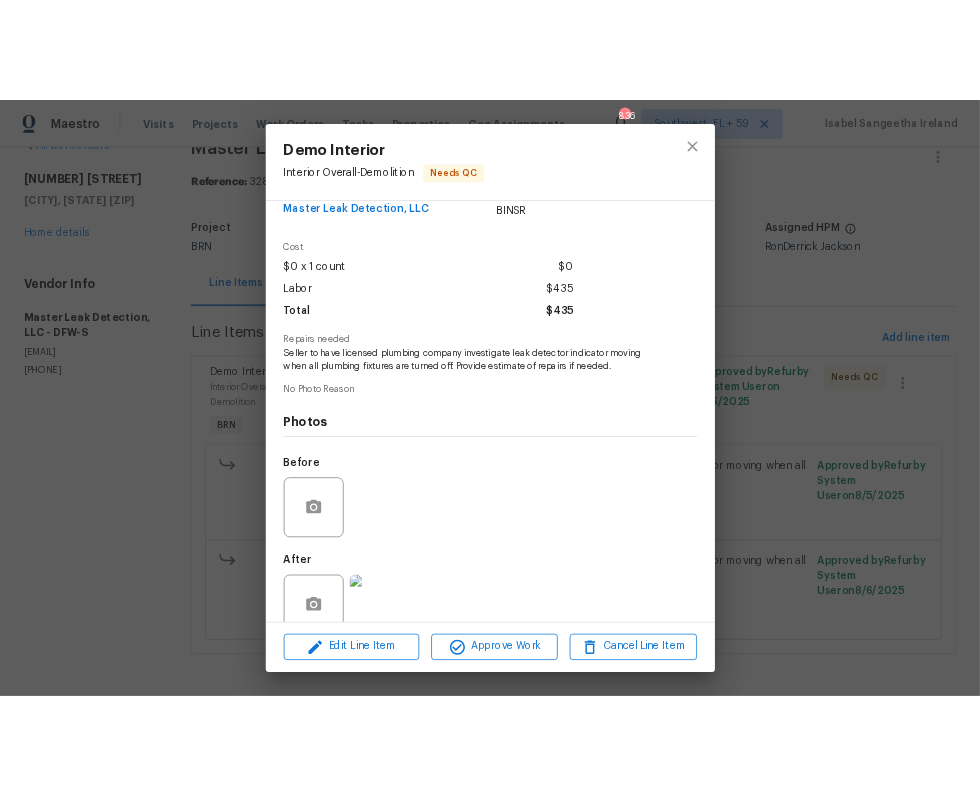 scroll, scrollTop: 76, scrollLeft: 0, axis: vertical 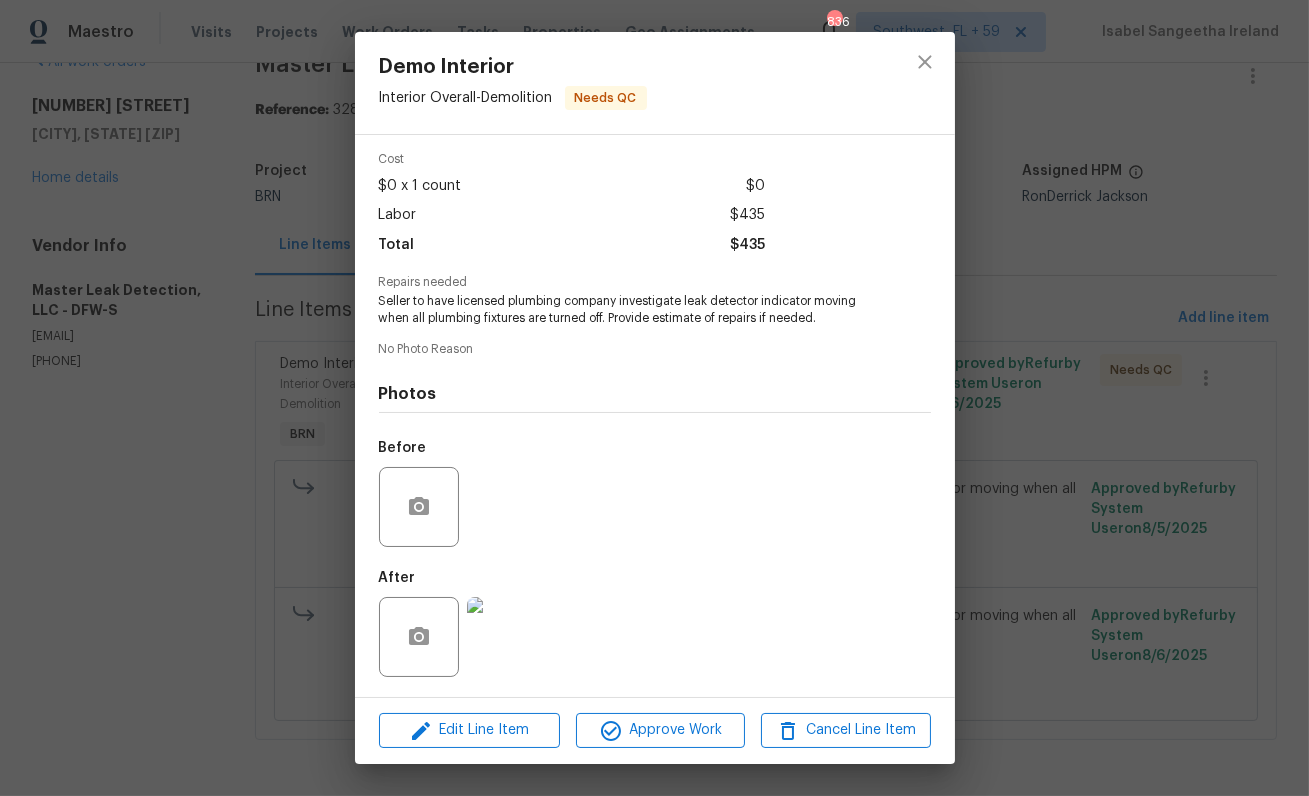 click at bounding box center (507, 637) 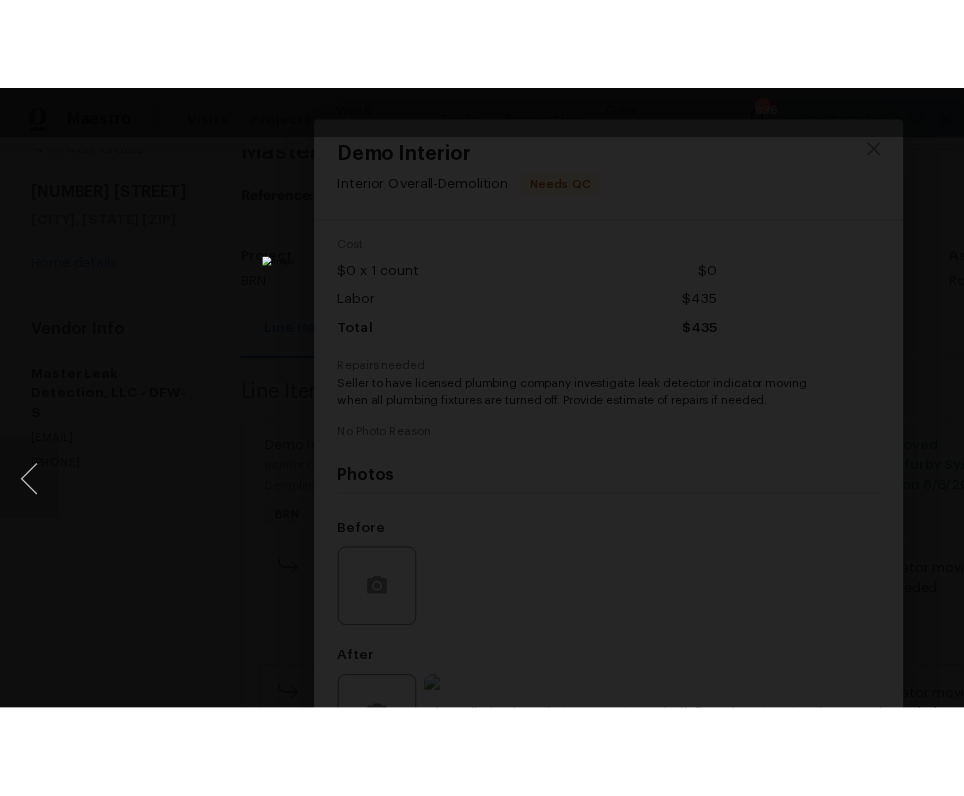 scroll, scrollTop: 70, scrollLeft: 0, axis: vertical 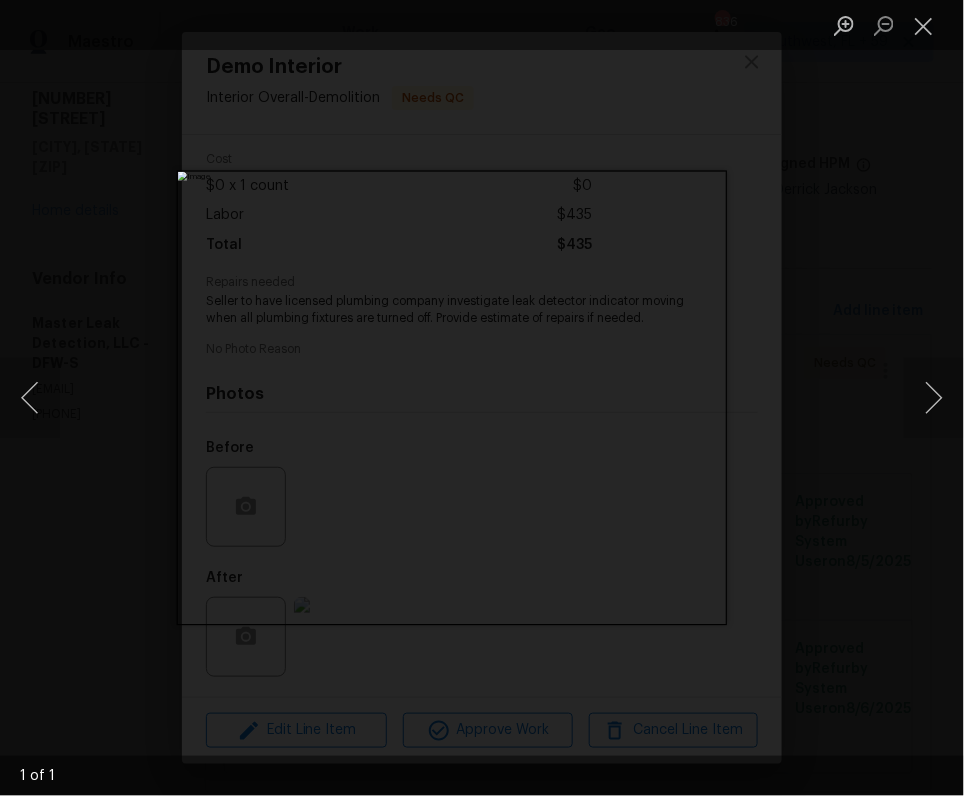 click at bounding box center (482, 398) 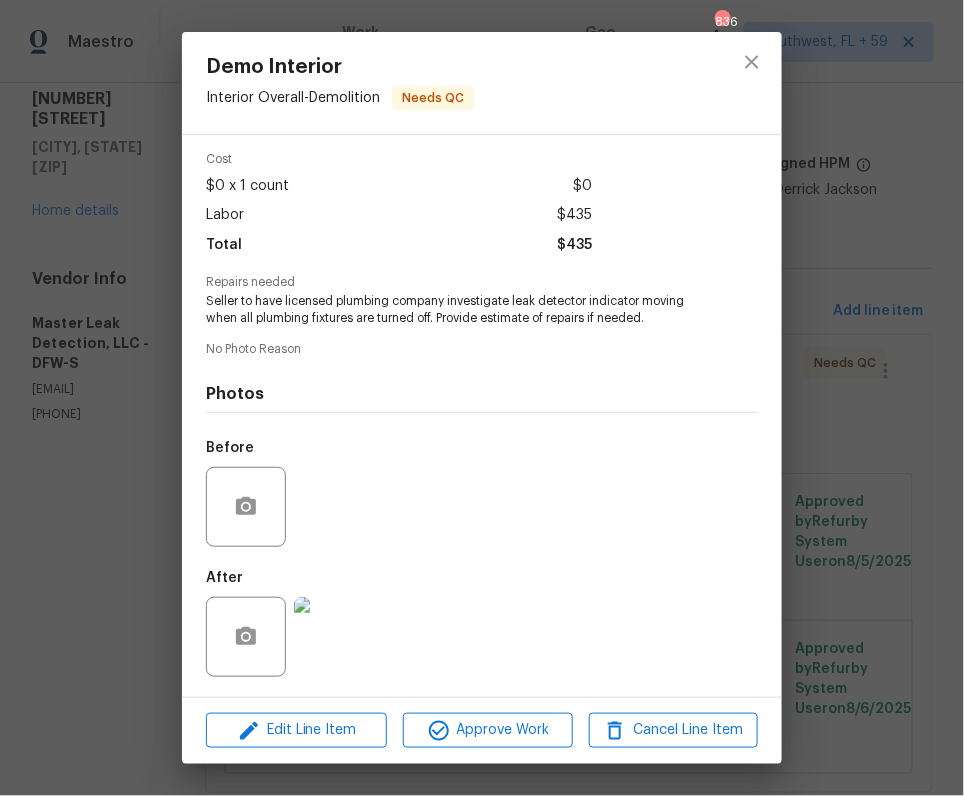 click on "Demo Interior Interior Overall  -  Demolition Needs QC Vendor Master Leak Detection, LLC Account Category BINSR Cost $0 x 1 count $0 Labor $435 Total $435 Repairs needed Seller to have licensed plumbing company investigate leak detector indicator moving when all plumbing fixtures are turned off. Provide estimate of repairs if needed. No Photo Reason   Photos Before After  Edit Line Item  Approve Work  Cancel Line Item" at bounding box center (482, 398) 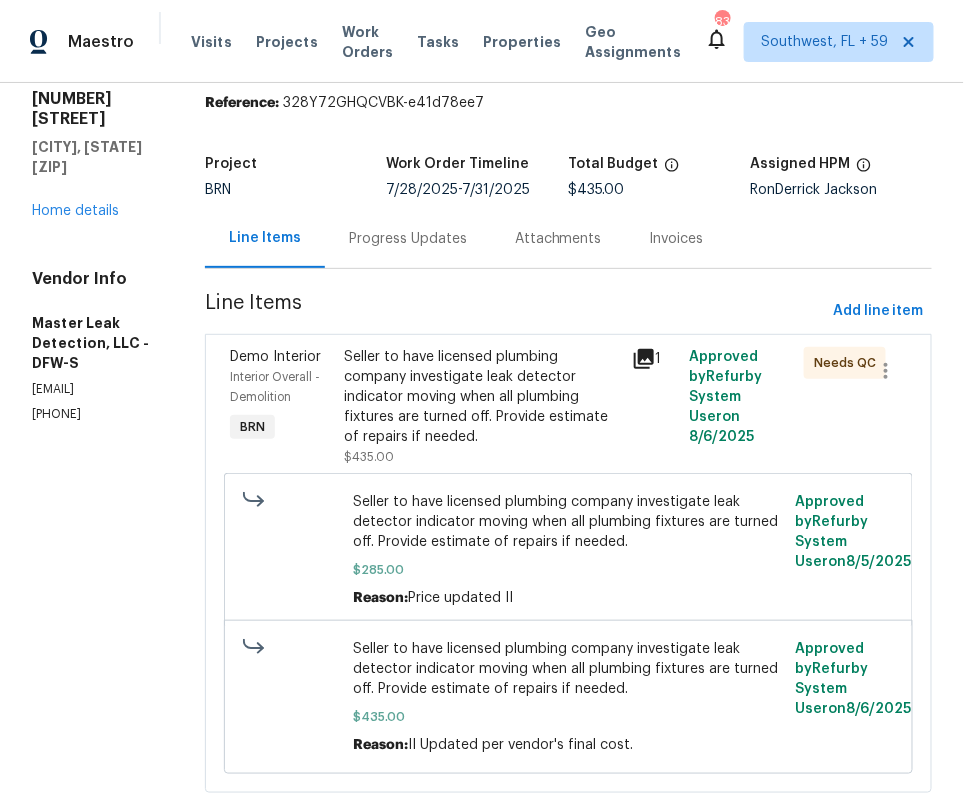 click on "Progress Updates" at bounding box center (408, 238) 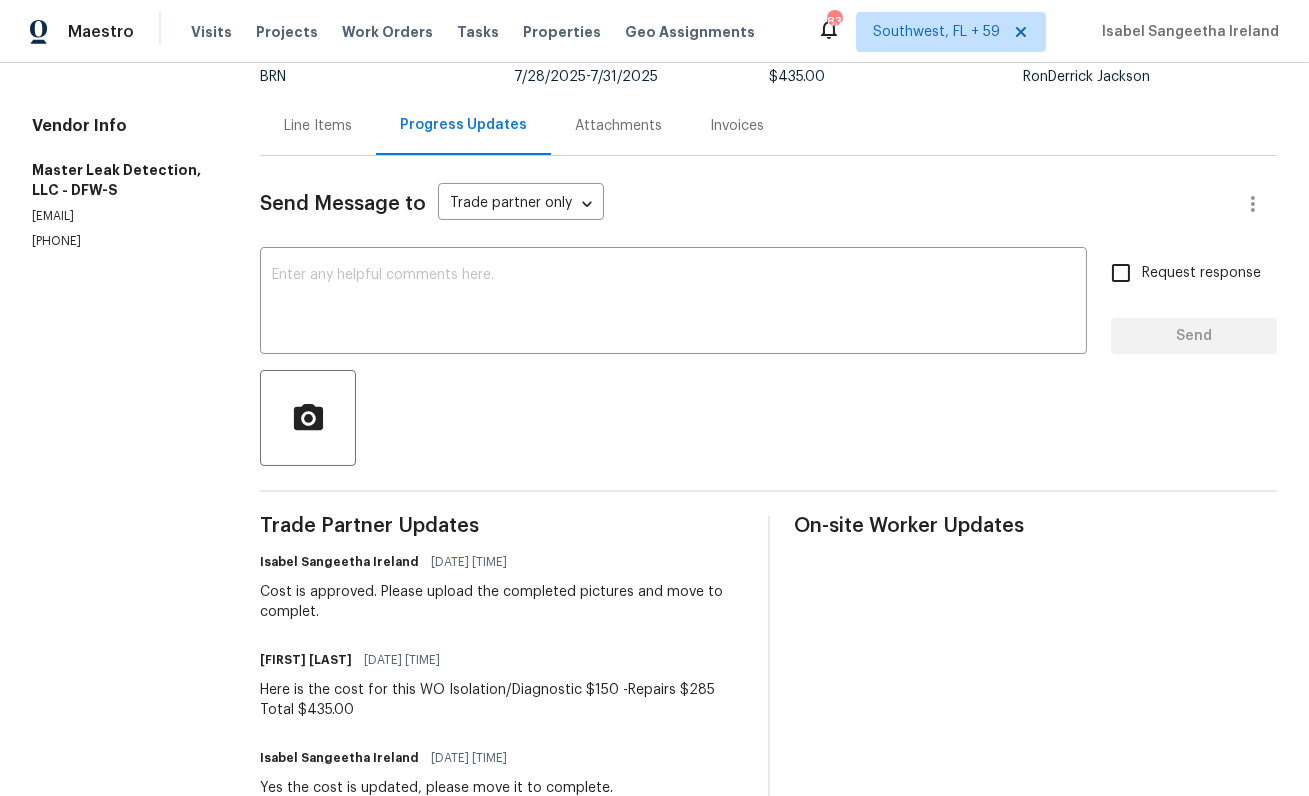 scroll, scrollTop: 0, scrollLeft: 0, axis: both 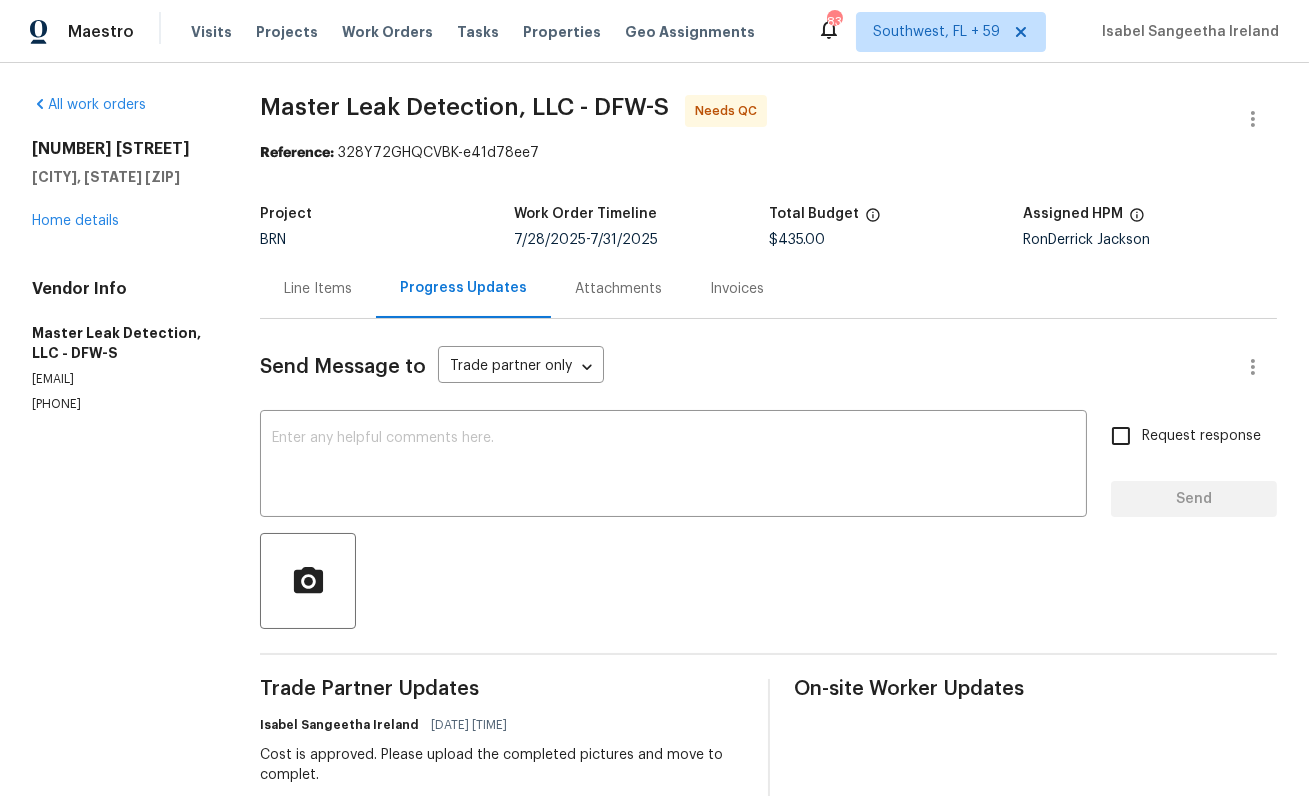 click on "Line Items" at bounding box center (318, 289) 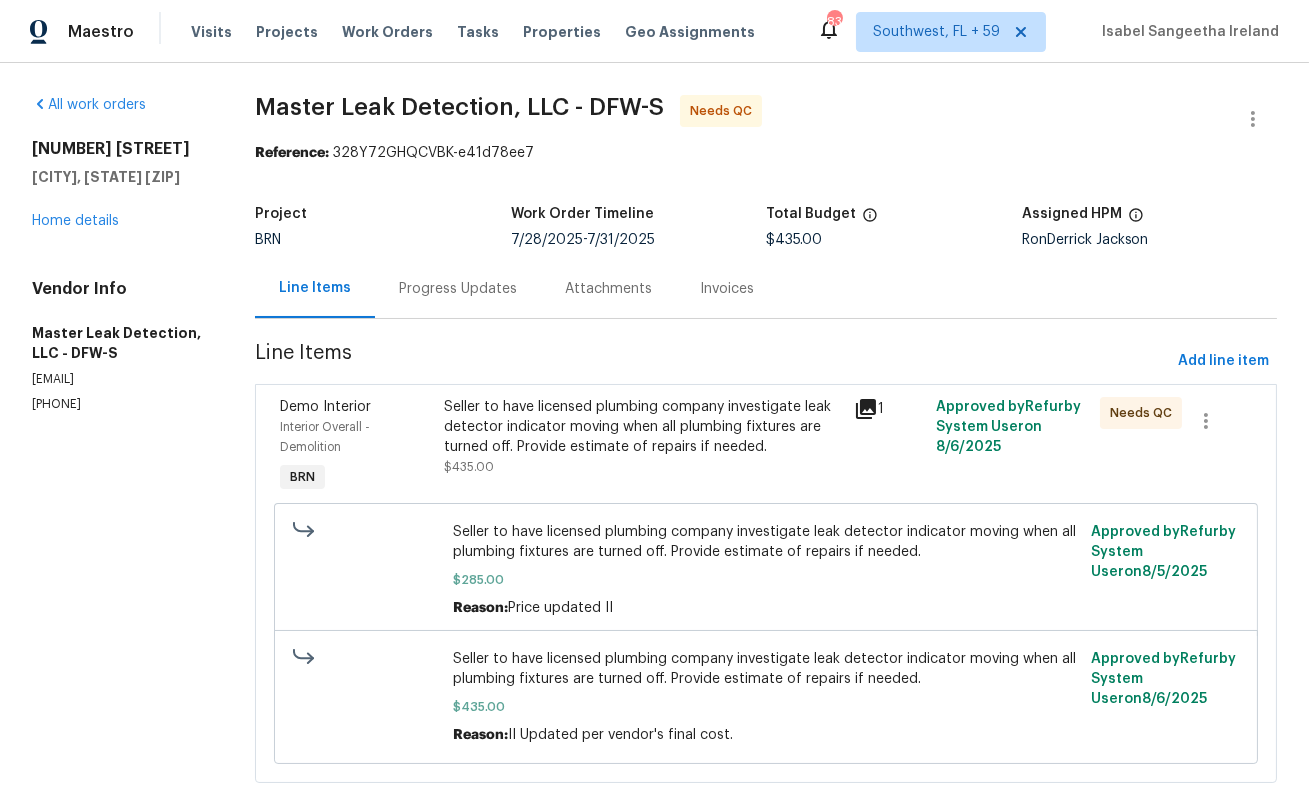 click on "All work orders 2761 N Hillbrier Cir Plano, TX 75075 Home details Vendor Info Master Leak Detection, LLC - DFW-S info@masterleakdetection.com (972) 916-1261" at bounding box center [119, 451] 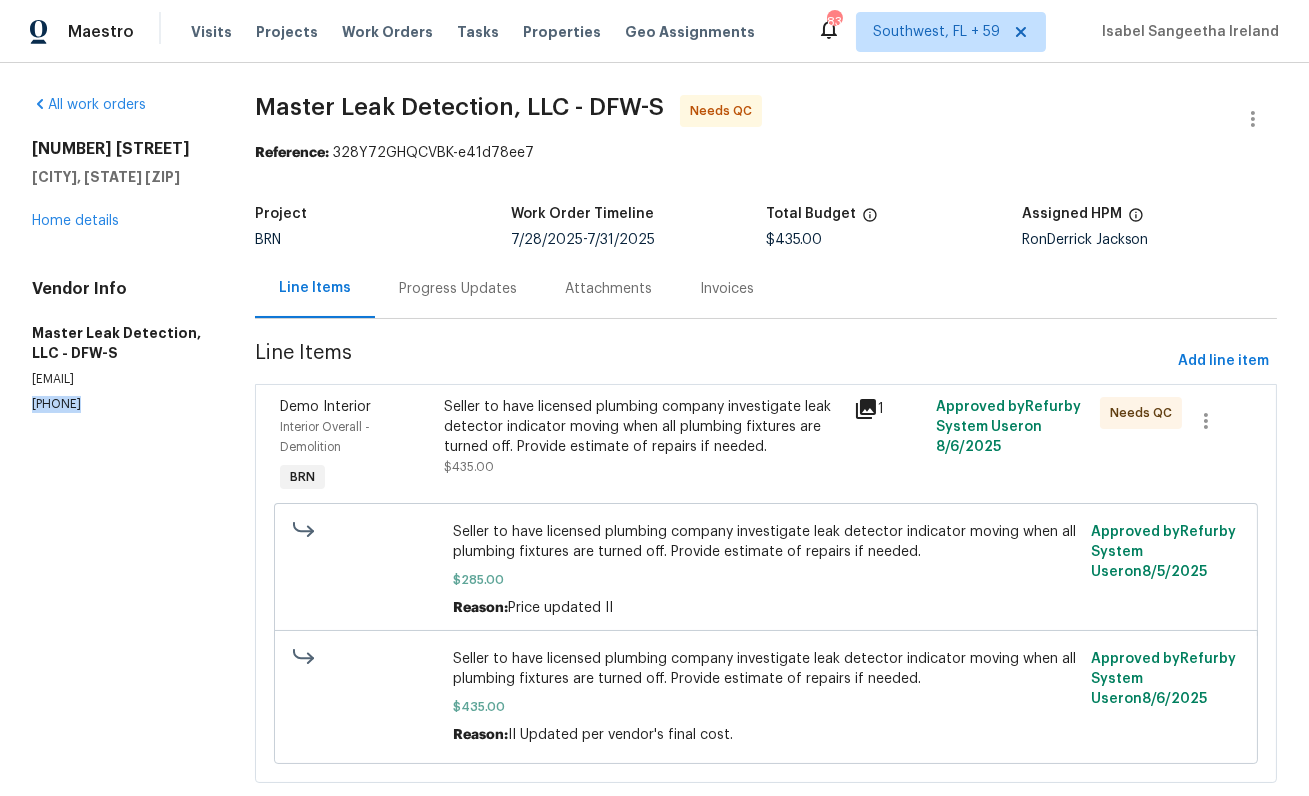 click on "All work orders 2761 N Hillbrier Cir Plano, TX 75075 Home details Vendor Info Master Leak Detection, LLC - DFW-S info@masterleakdetection.com (972) 916-1261" at bounding box center [119, 451] 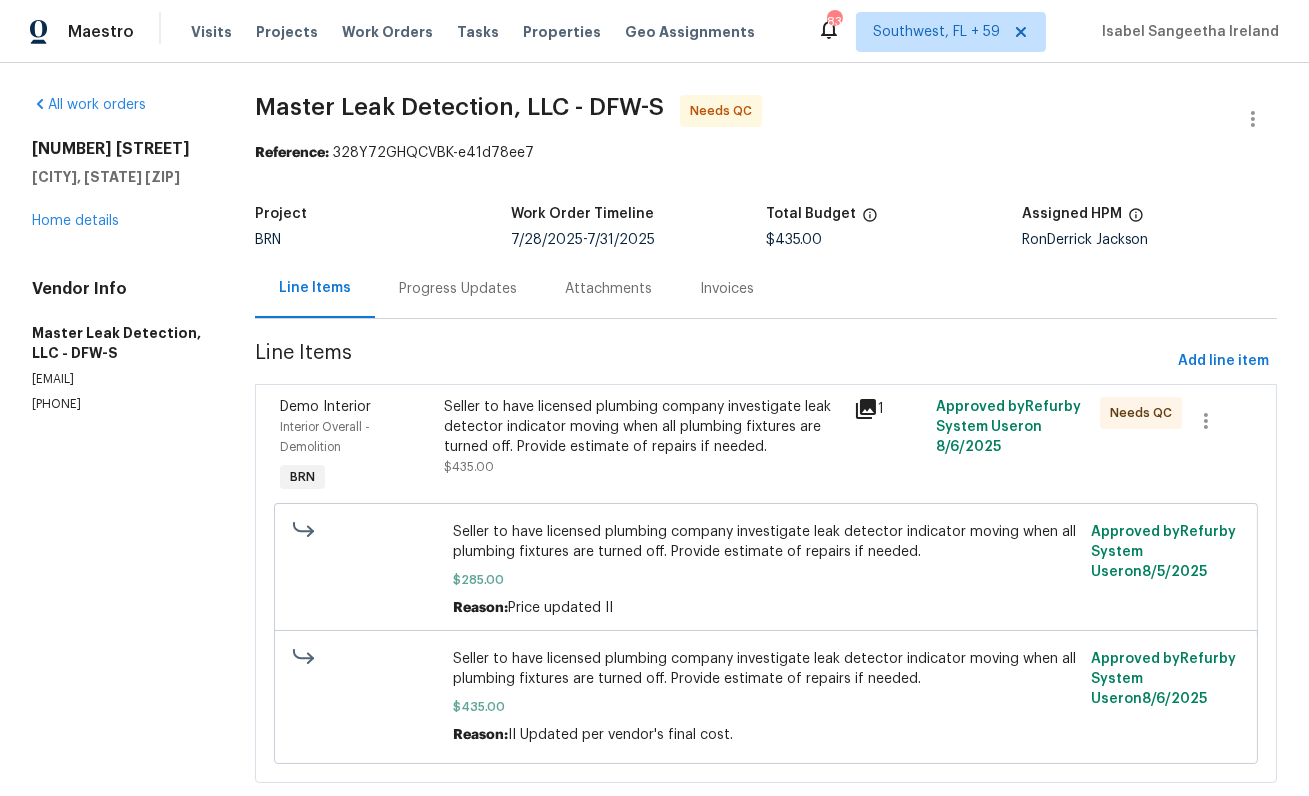 click on "Progress Updates" at bounding box center (458, 289) 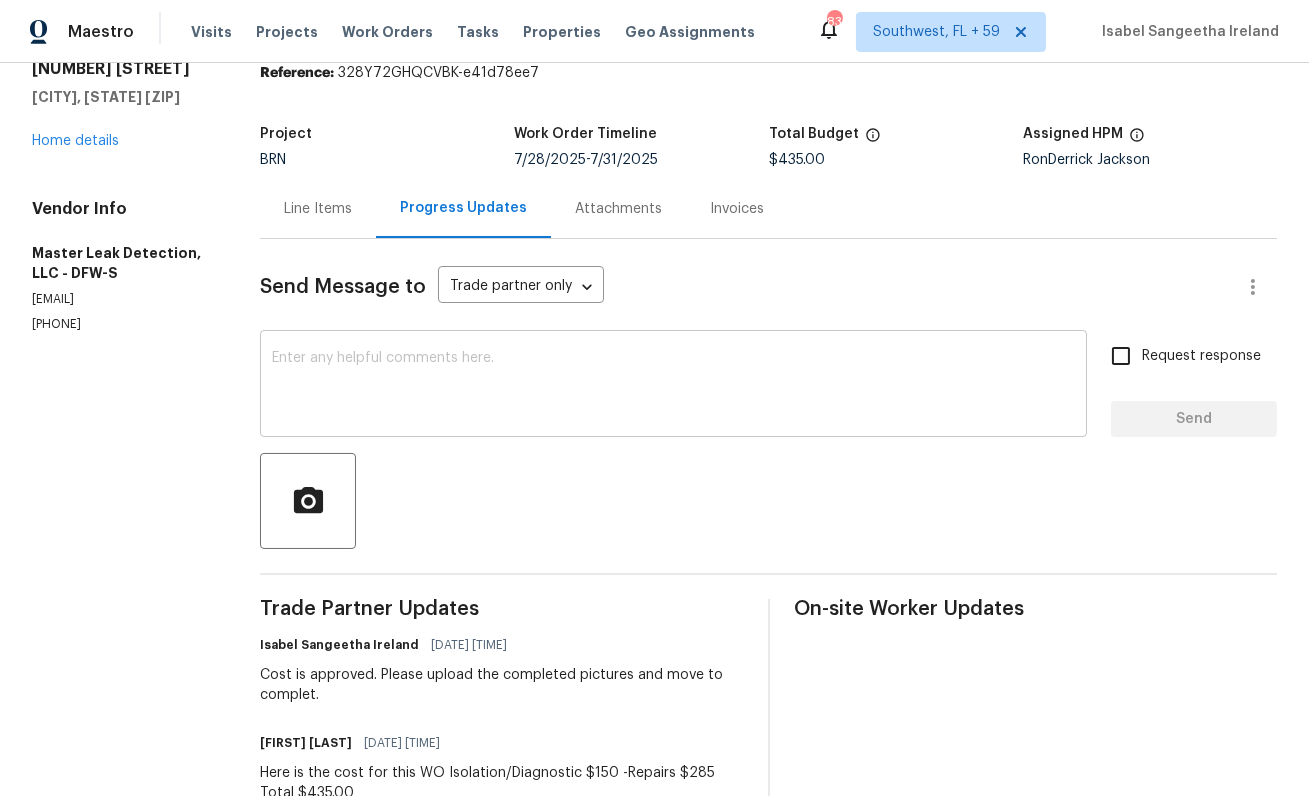 scroll, scrollTop: 87, scrollLeft: 0, axis: vertical 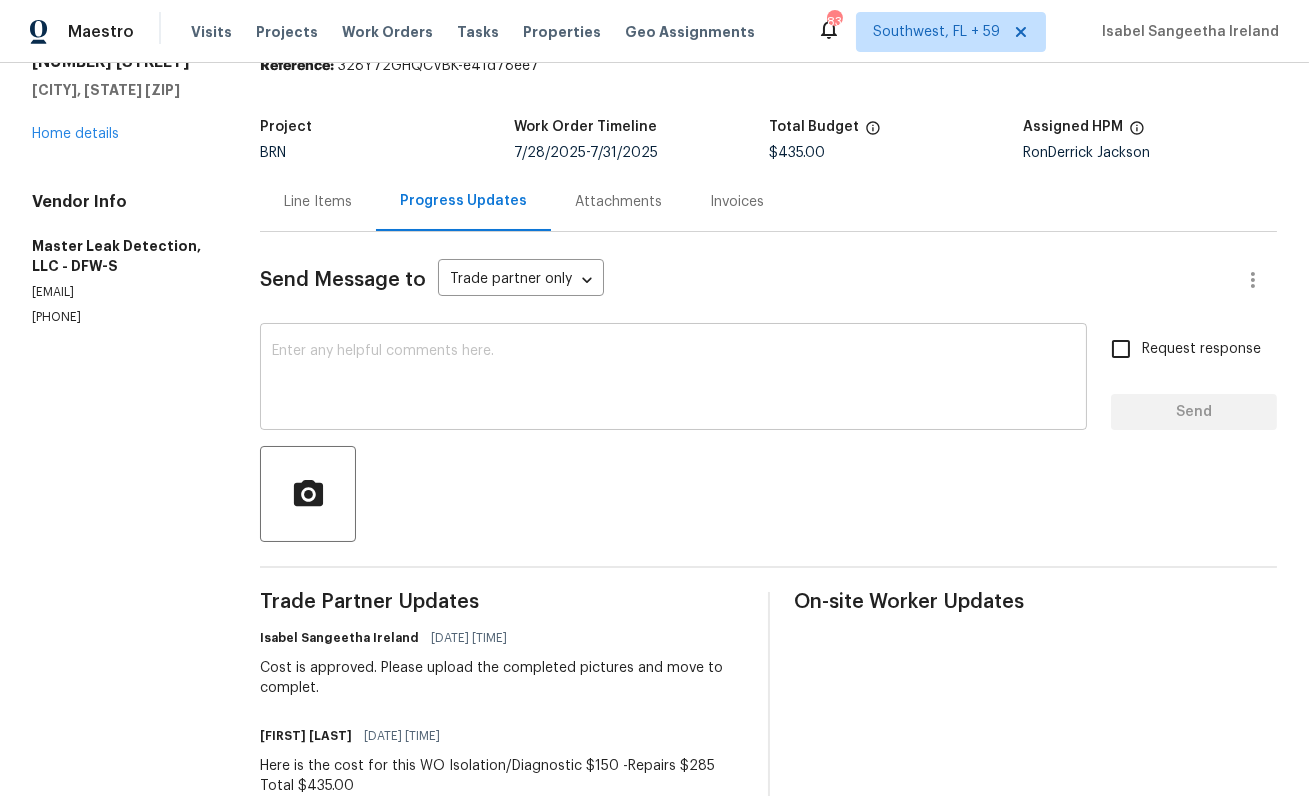 click at bounding box center (673, 379) 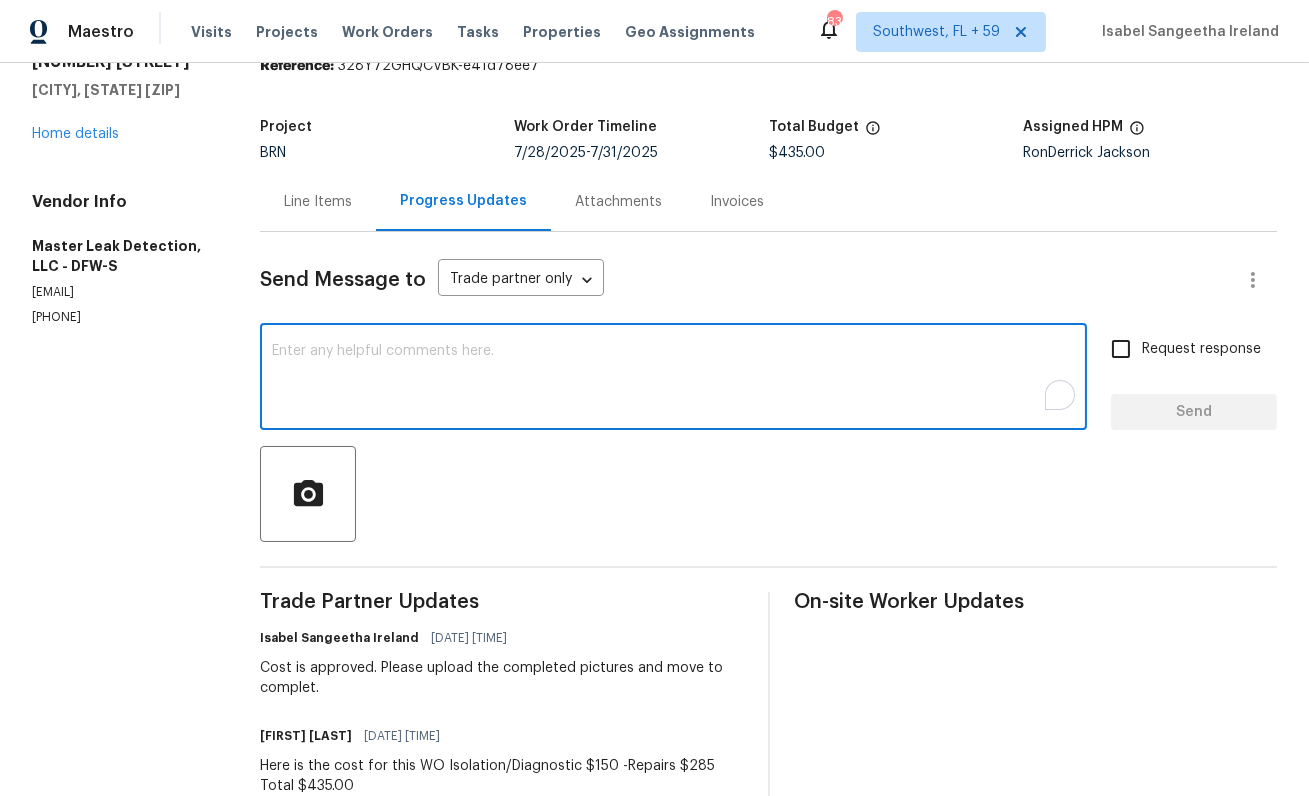 type on "A" 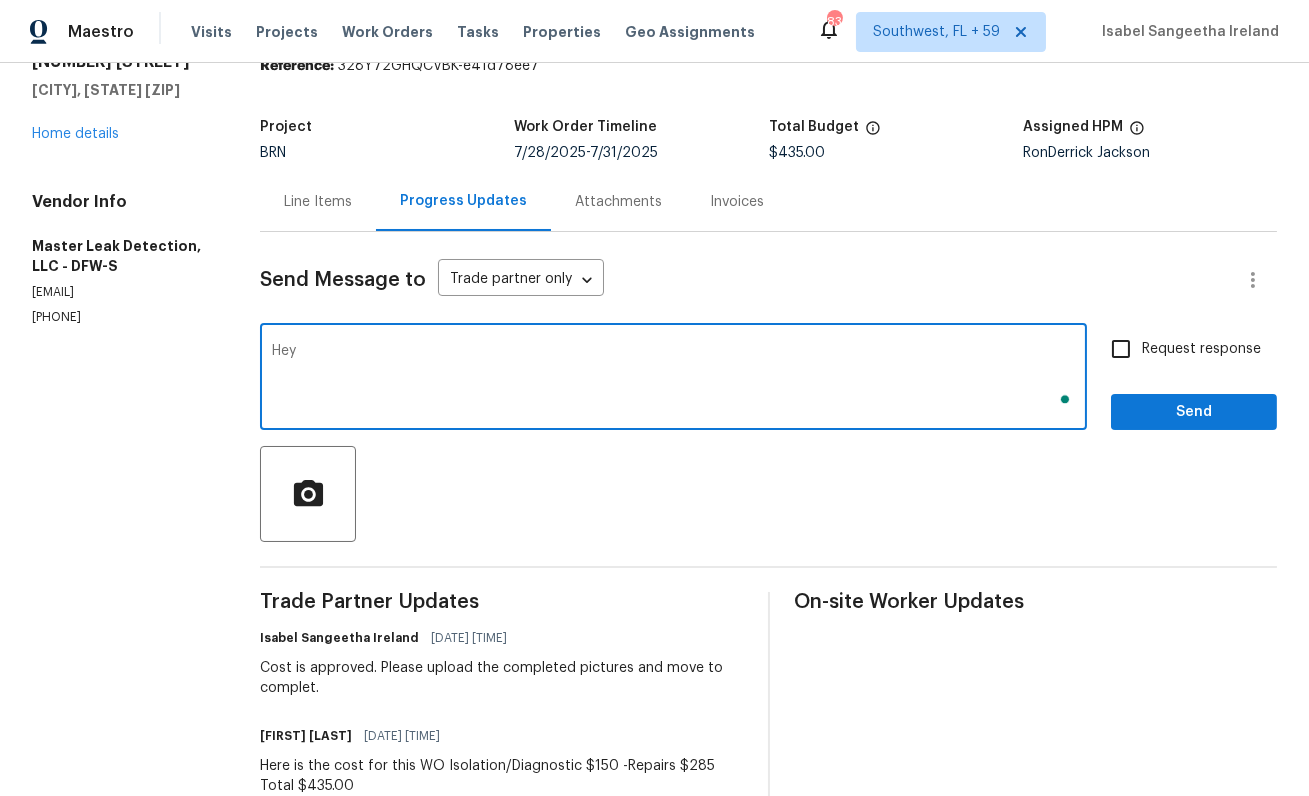 scroll, scrollTop: 87, scrollLeft: 0, axis: vertical 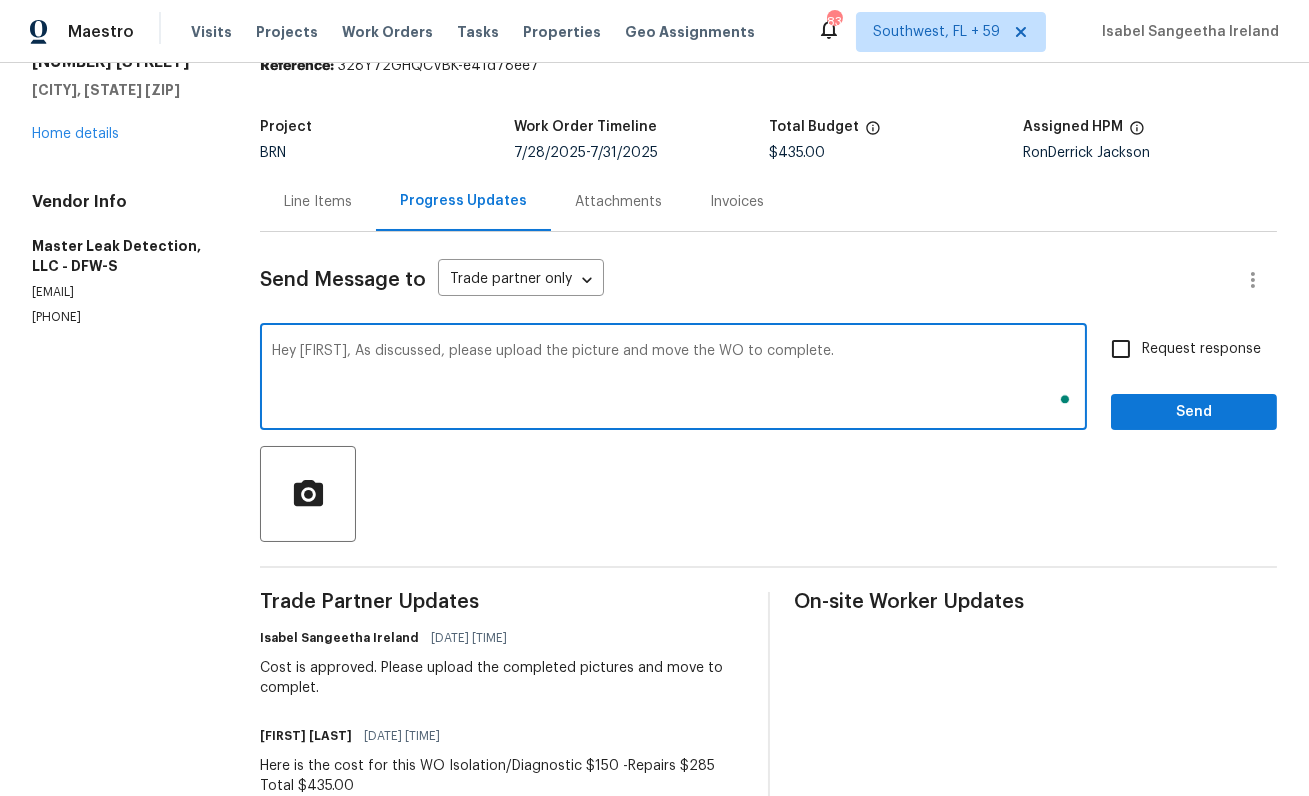 type on "Hey Adam, As discussed, please upload the picture and move the WO to complete." 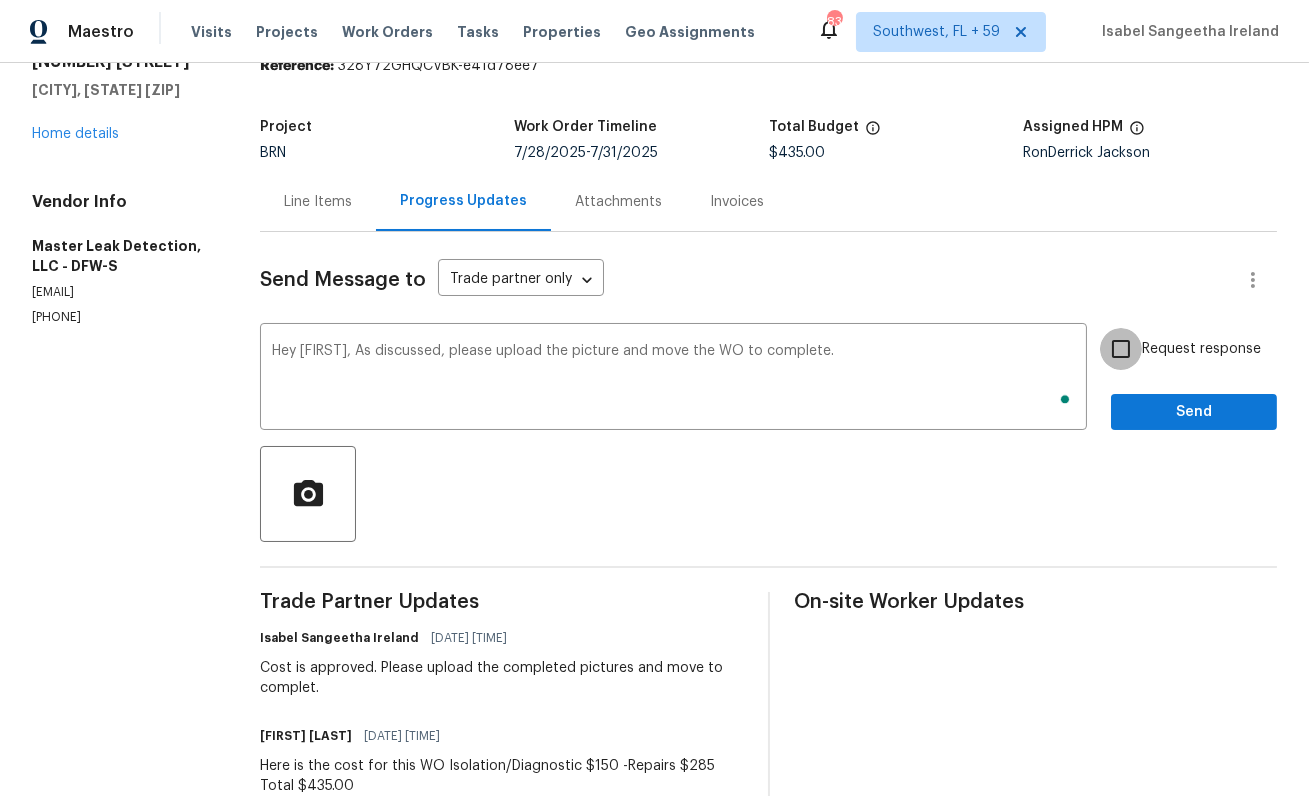 click on "Request response" at bounding box center (1121, 349) 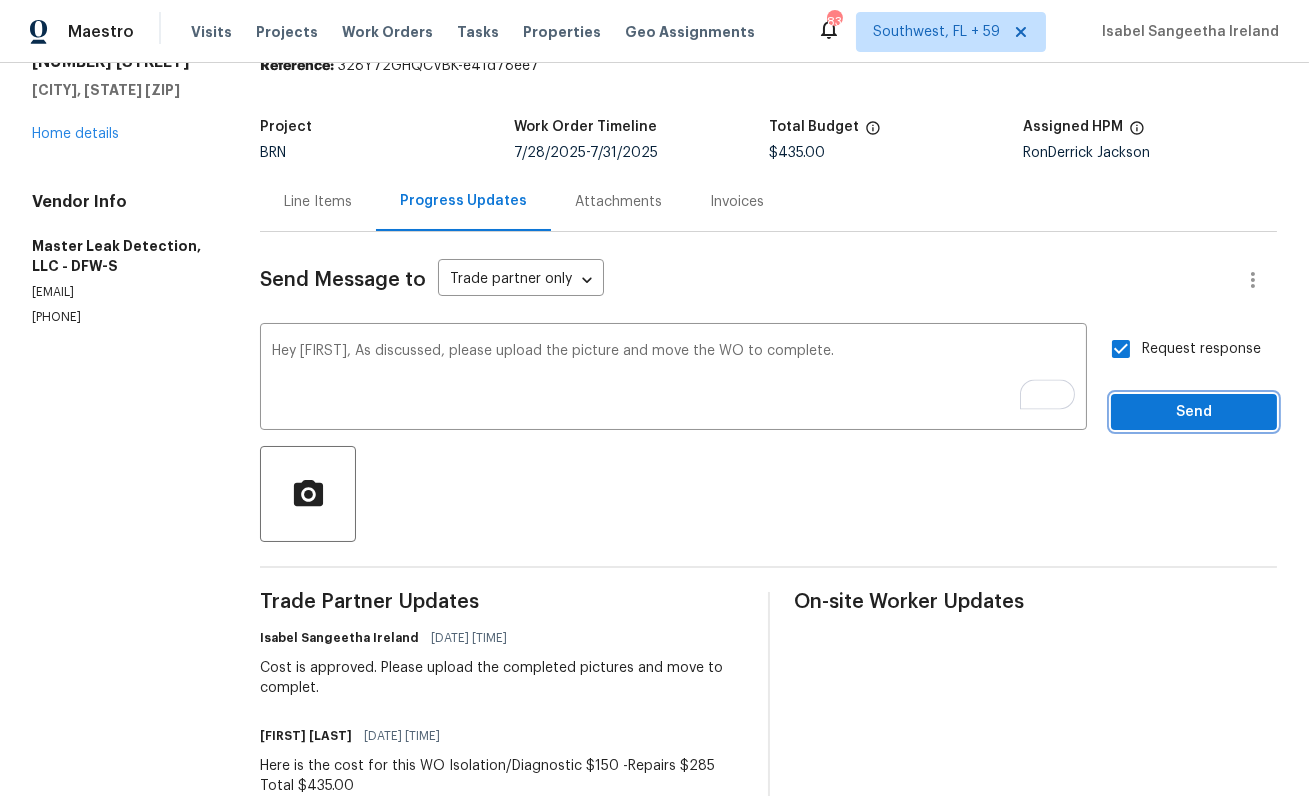 click on "Send" at bounding box center (1194, 412) 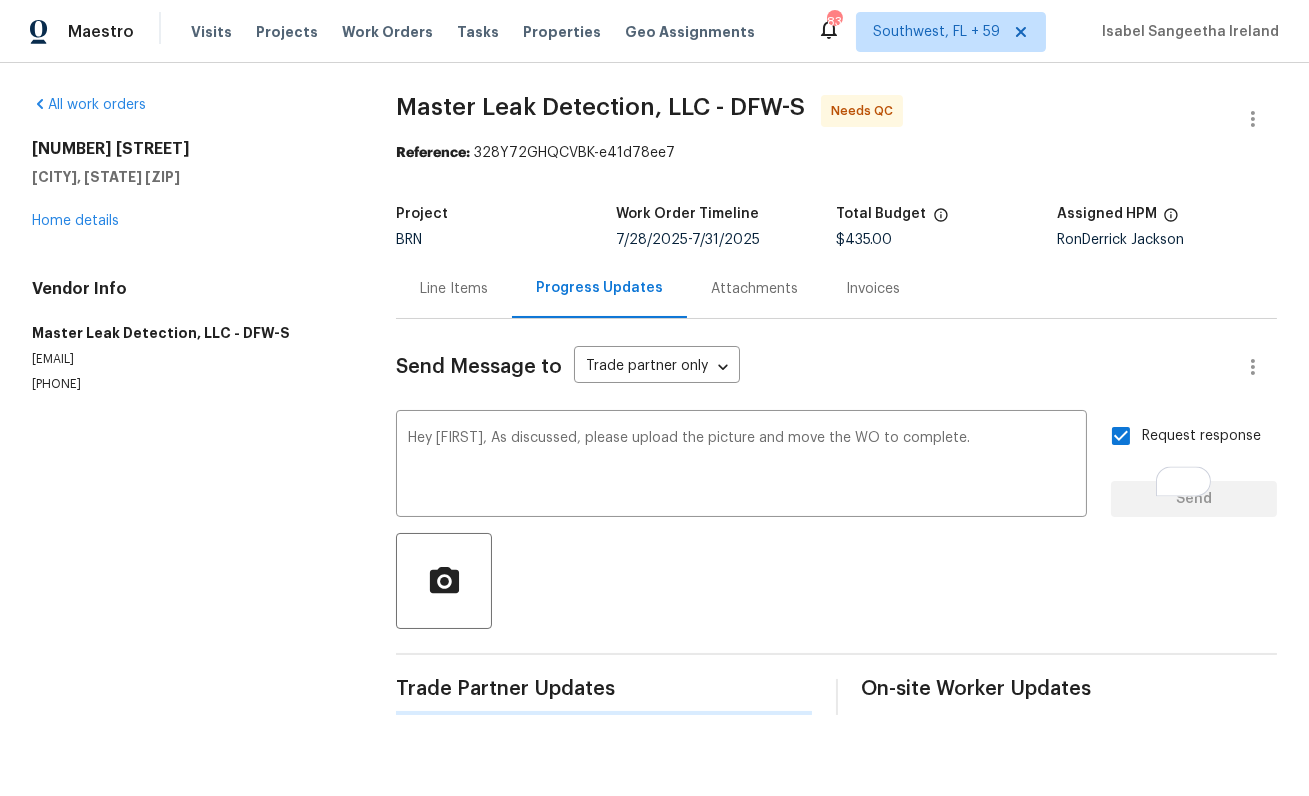 scroll, scrollTop: 0, scrollLeft: 0, axis: both 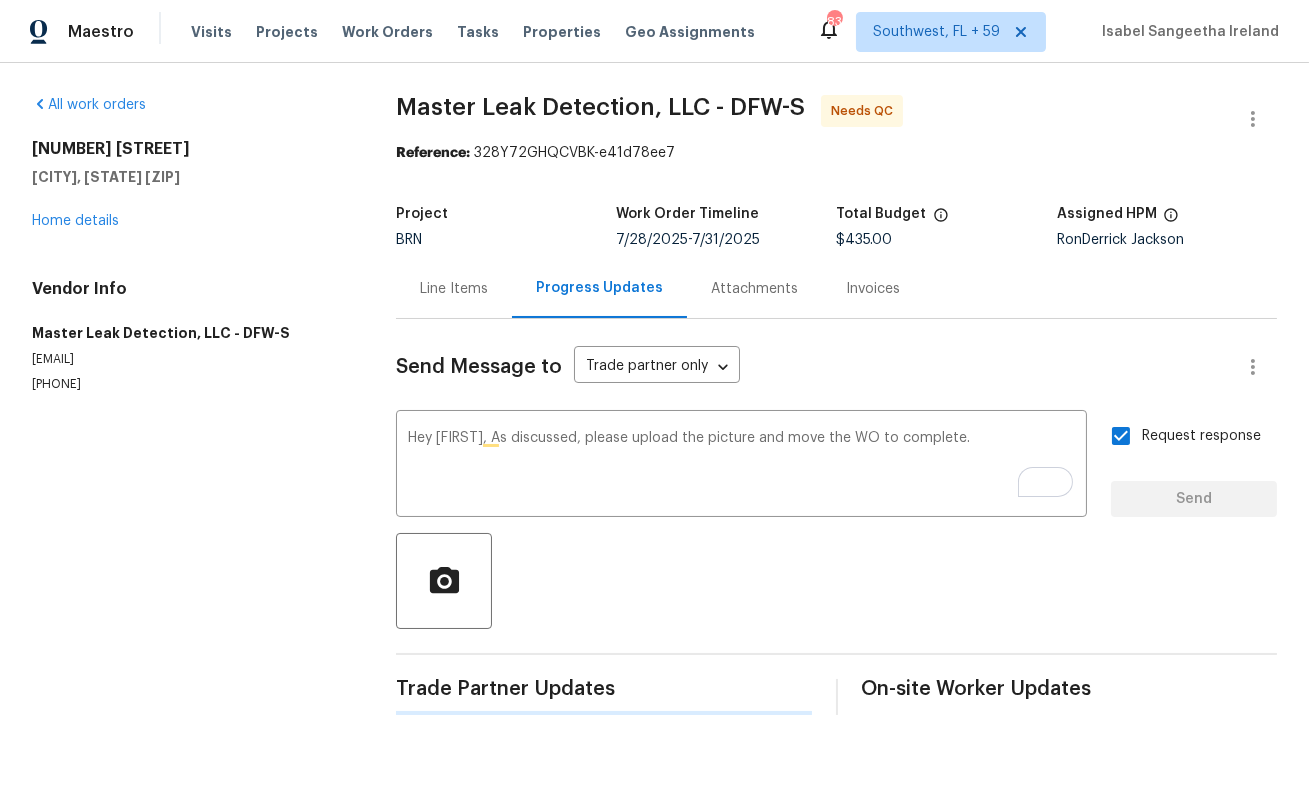 click on "All work orders 2761 N Hillbrier Cir Plano, TX 75075 Home details Vendor Info Master Leak Detection, LLC - DFW-S info@masterleakdetection.com (972) 916-1261 Master Leak Detection, LLC - DFW-S Needs QC Reference:   328Y72GHQCVBK-e41d78ee7 Project BRN   Work Order Timeline 7/28/2025  -  7/31/2025 Total Budget $435.00 Assigned HPM RonDerrick Jackson Line Items Progress Updates Attachments Invoices Send Message to Trade partner only Trade partner only ​ Hey Adam, As discussed, please upload the picture and move the WO to complete. x ​ Request response Send Trade Partner Updates On-site Worker Updates" at bounding box center [654, 405] 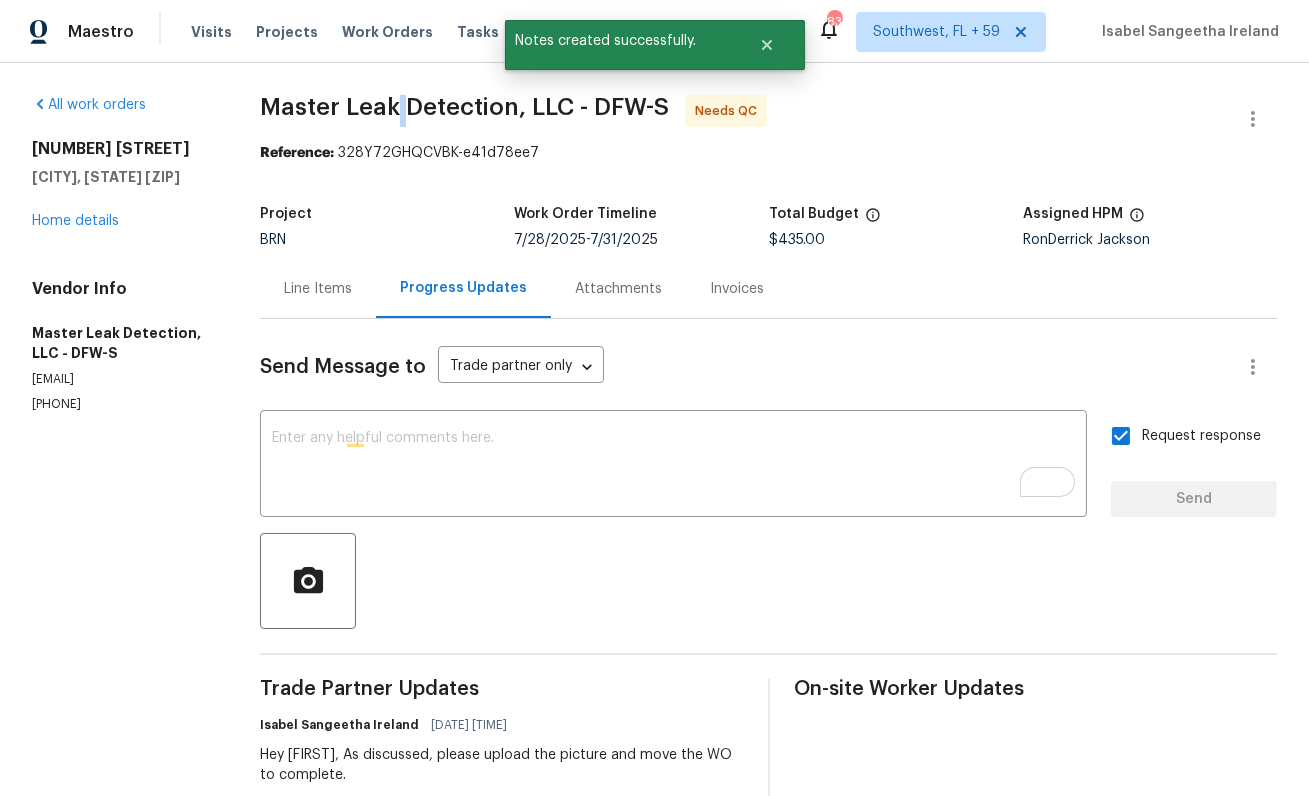 click on "Master Leak Detection, LLC - DFW-S" at bounding box center [464, 107] 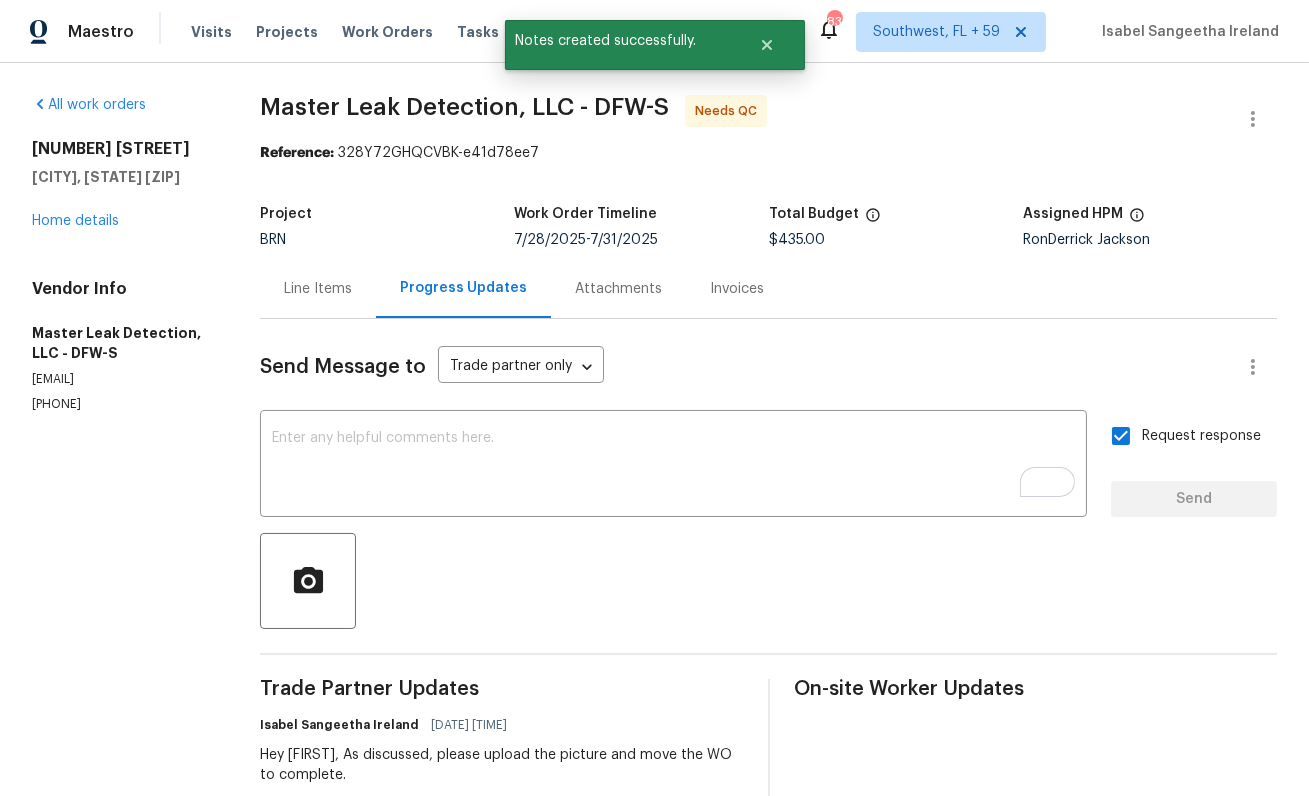click on "Master Leak Detection, LLC - DFW-S" at bounding box center [464, 107] 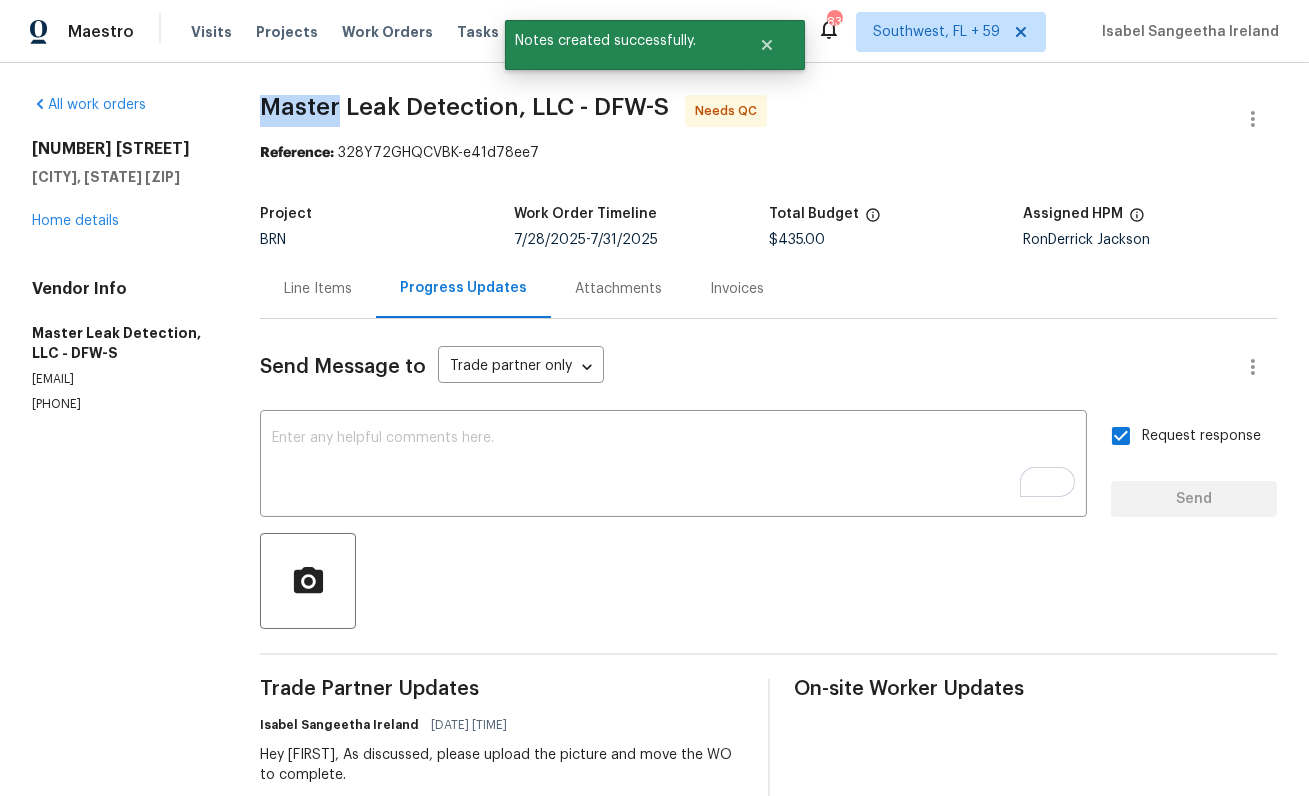 click on "Master Leak Detection, LLC - DFW-S" at bounding box center [464, 107] 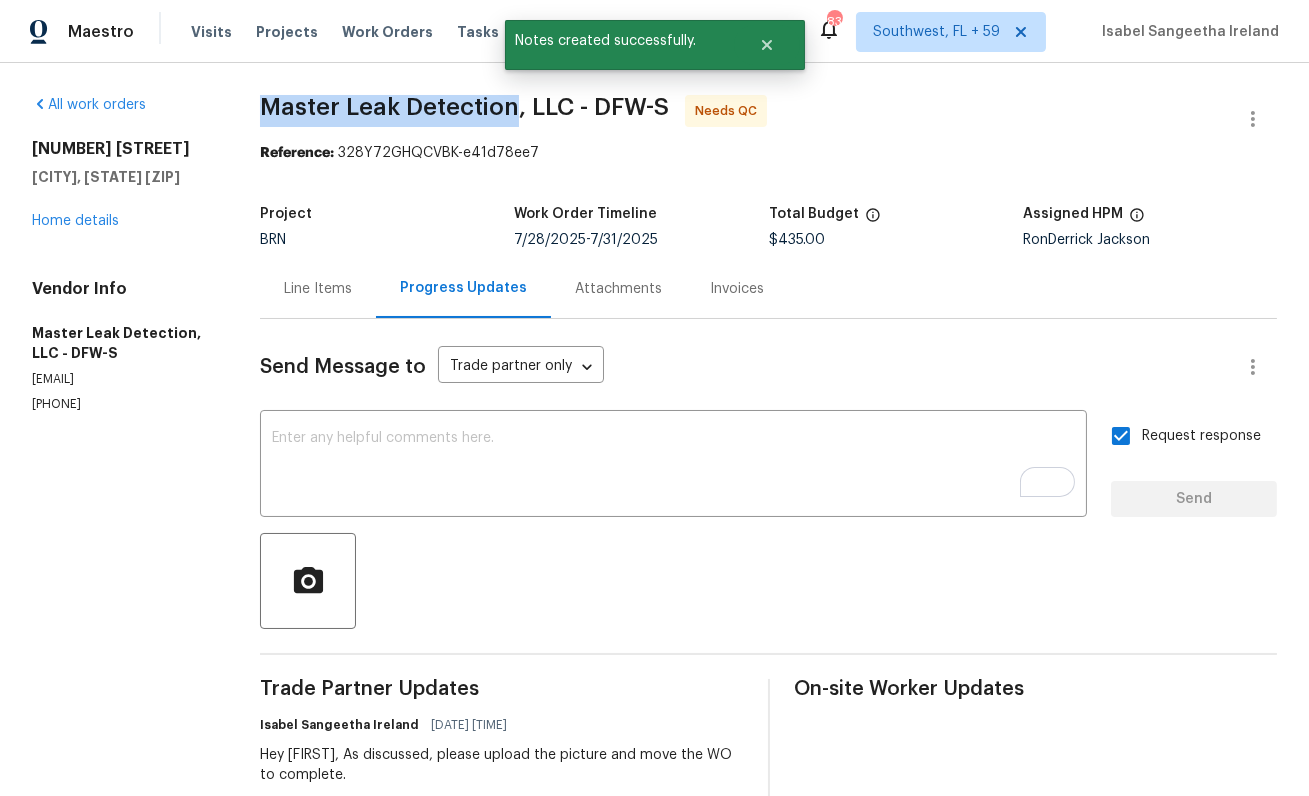 click on "Master Leak Detection, LLC - DFW-S" at bounding box center (464, 107) 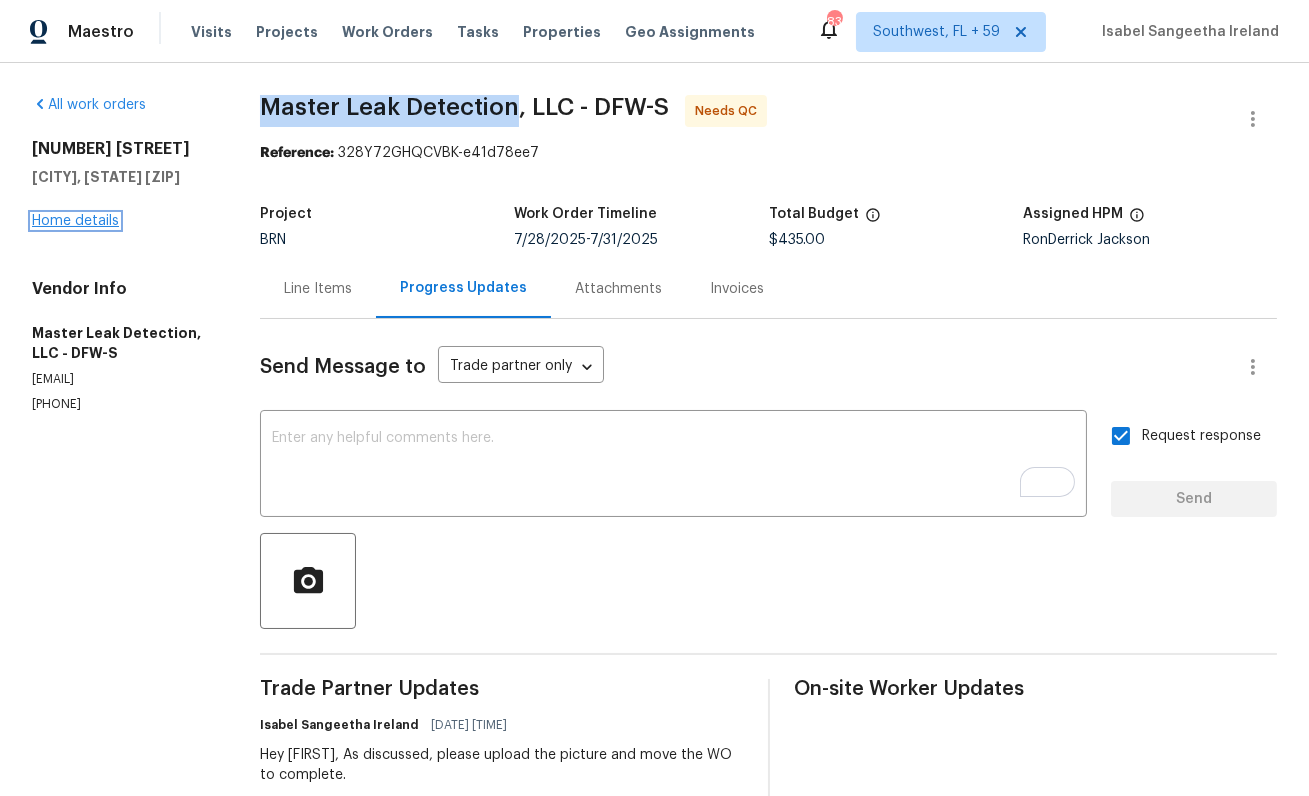 click on "Home details" at bounding box center [75, 221] 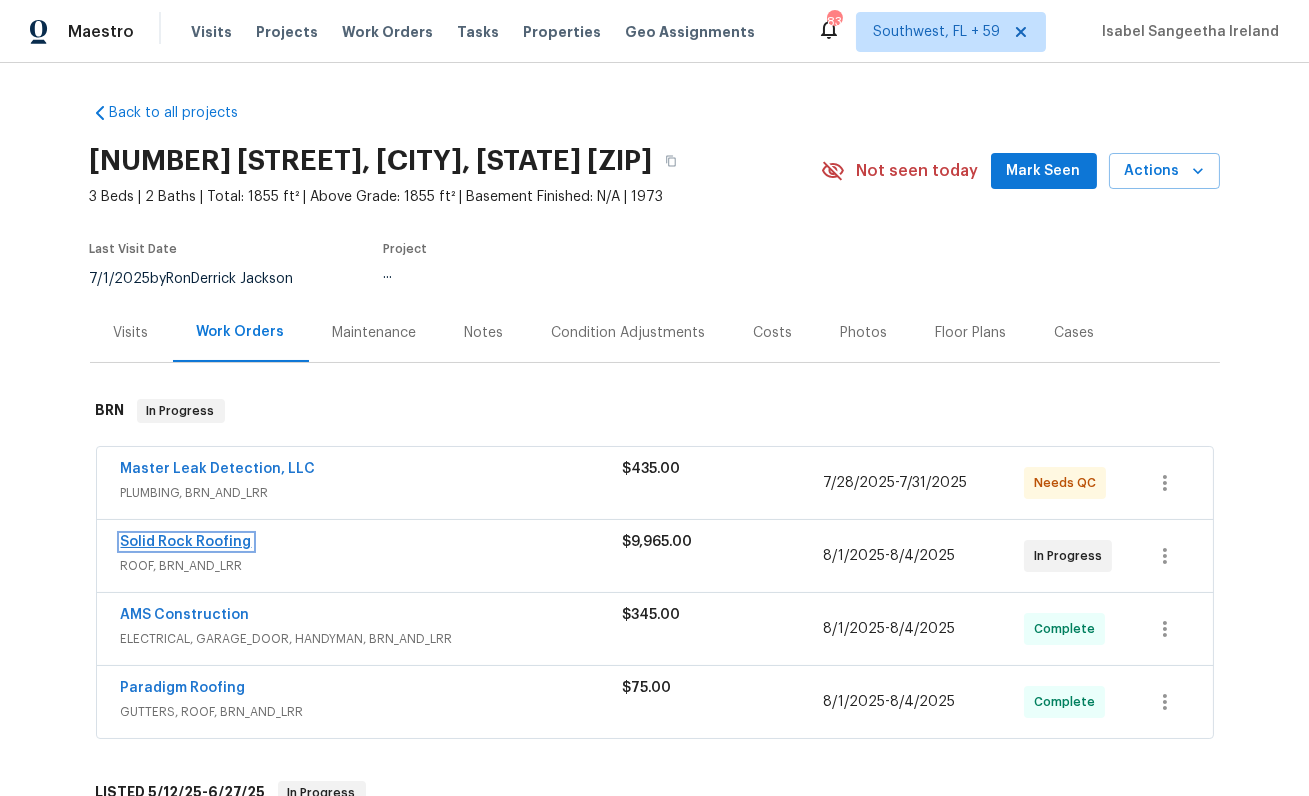 click on "Solid Rock Roofing" at bounding box center (186, 542) 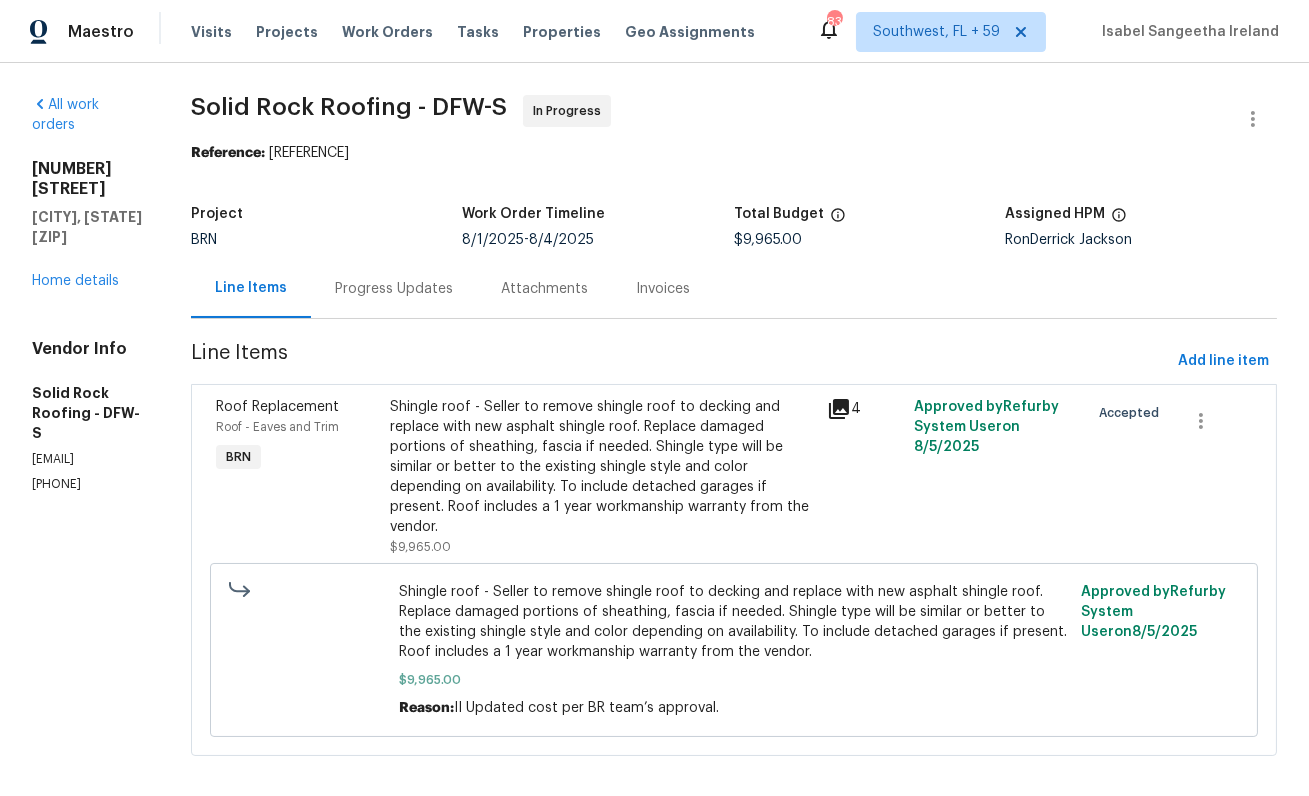 click on "Progress Updates" at bounding box center (394, 288) 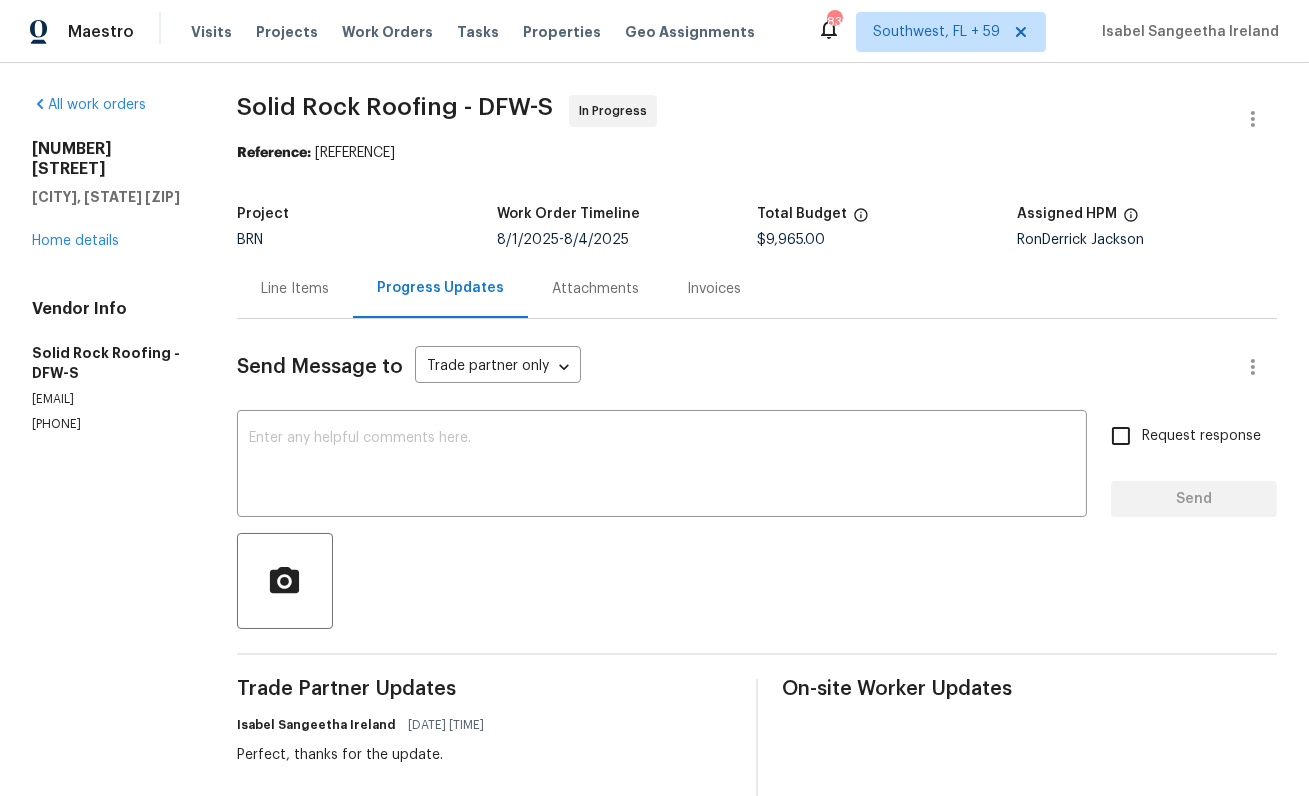 scroll, scrollTop: 191, scrollLeft: 0, axis: vertical 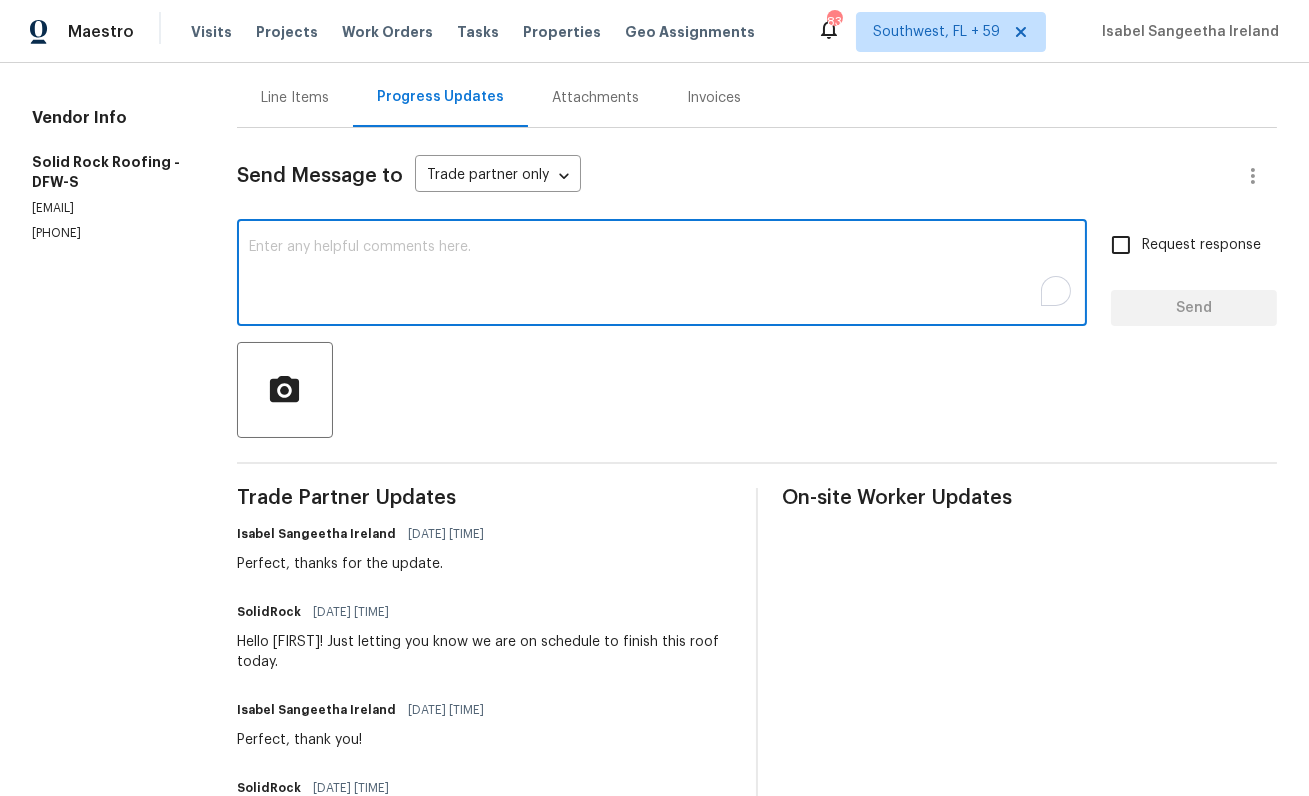 click at bounding box center [662, 275] 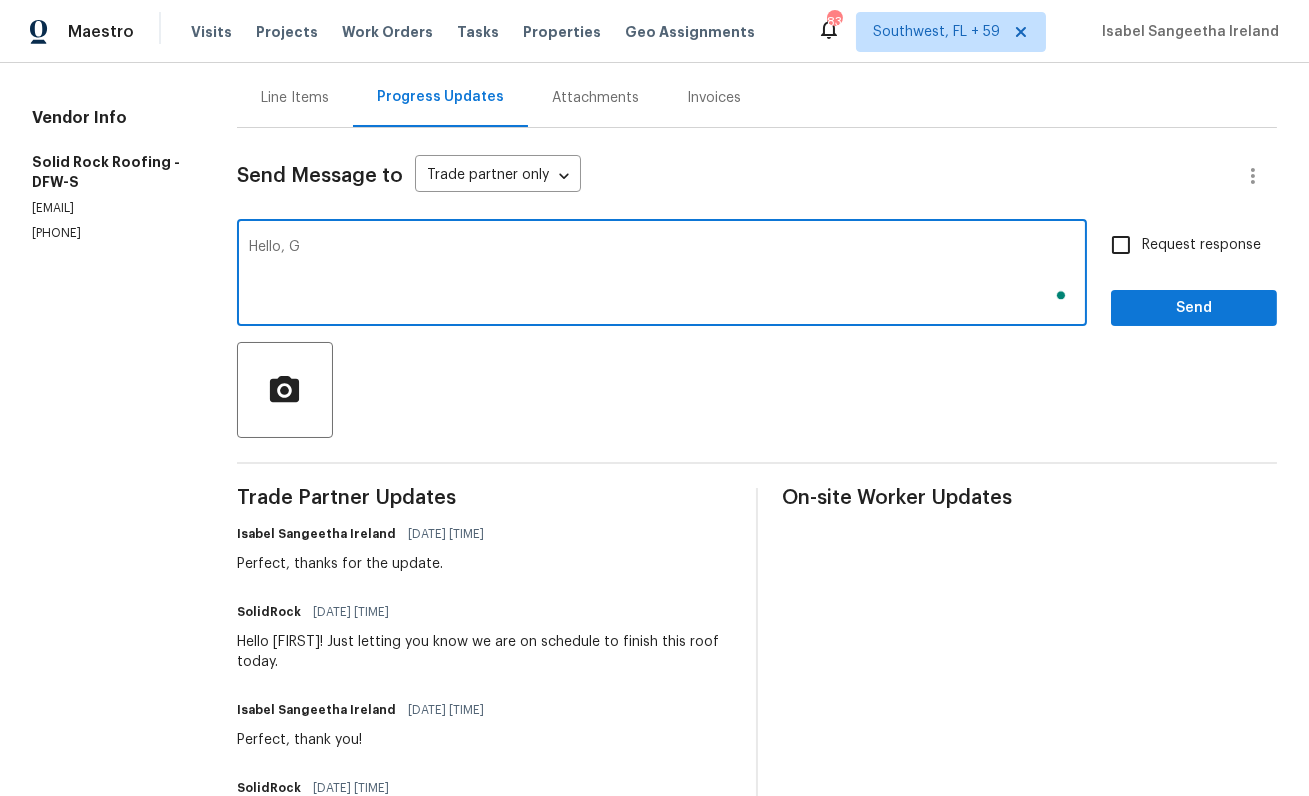 scroll, scrollTop: 191, scrollLeft: 0, axis: vertical 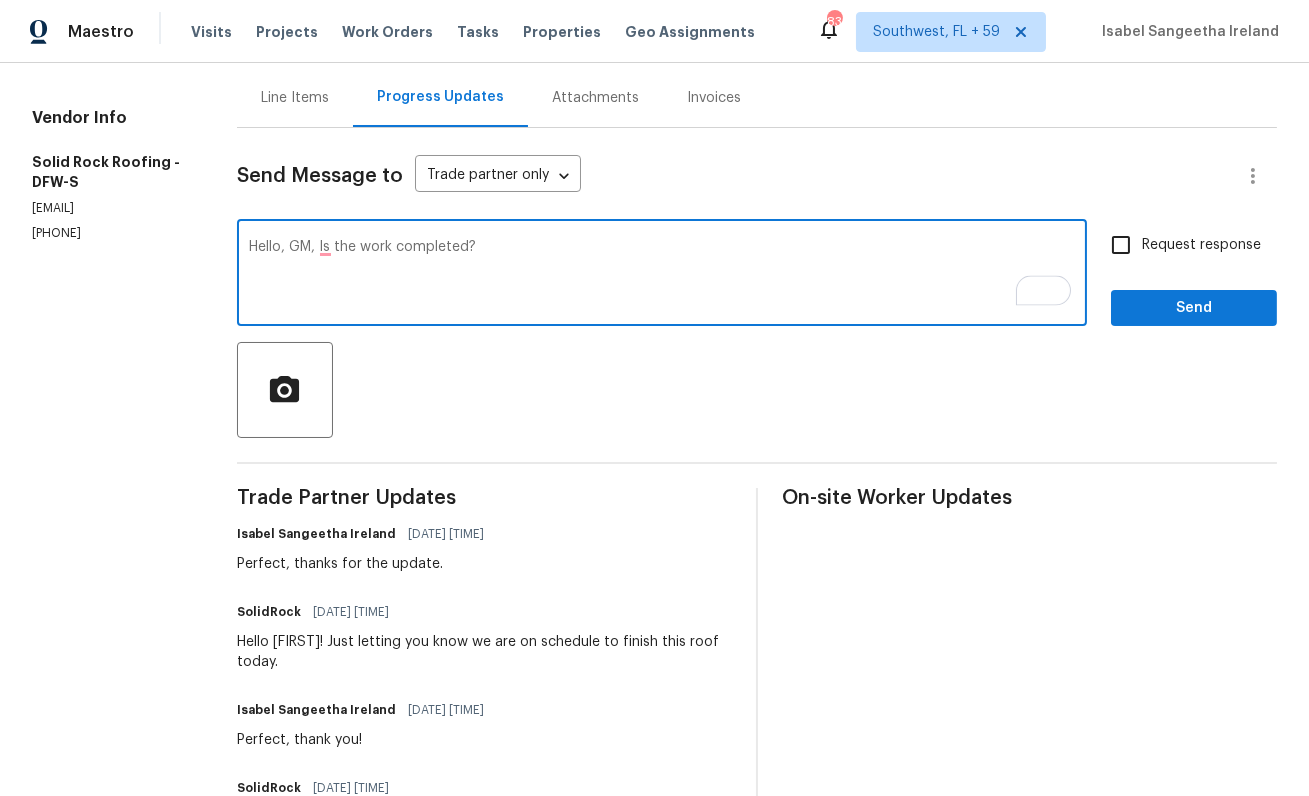 type on "Hello, GM, Is the work completed?" 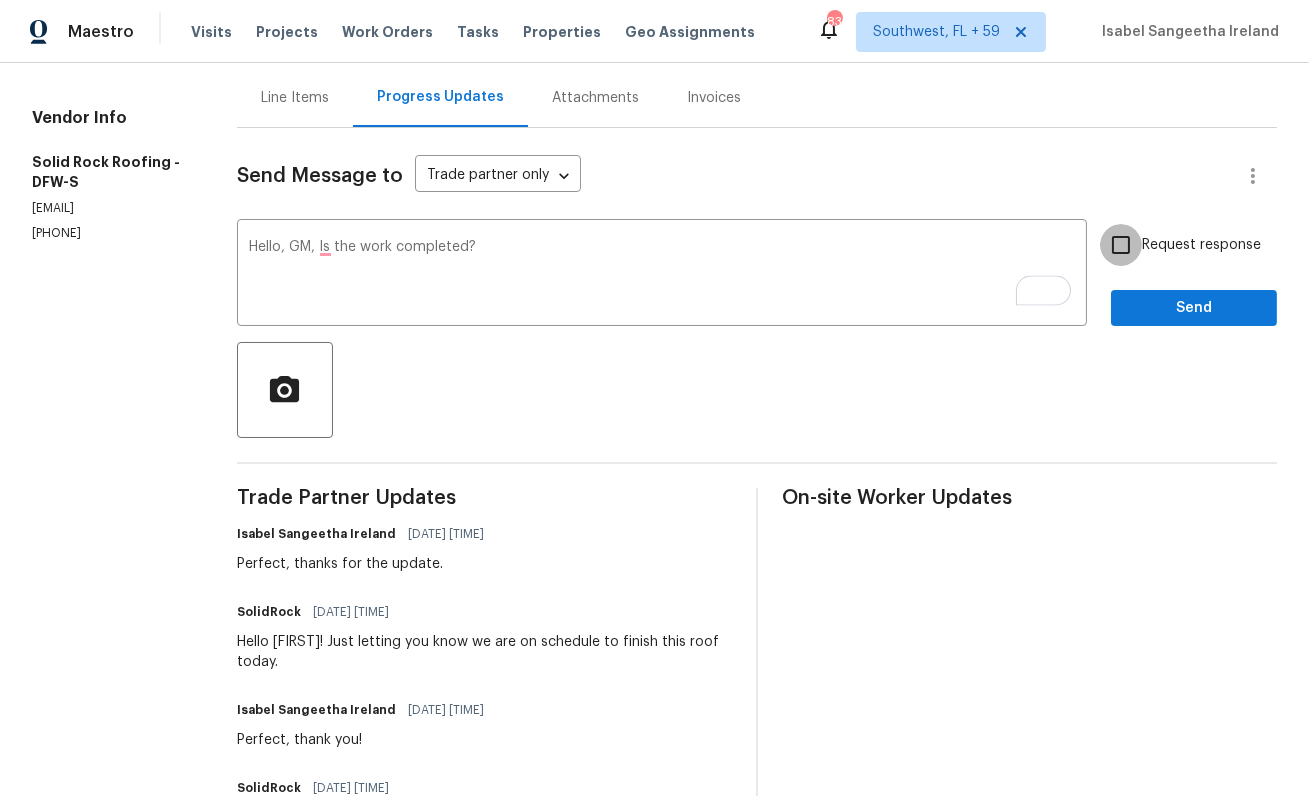 click on "Request response" at bounding box center (1121, 245) 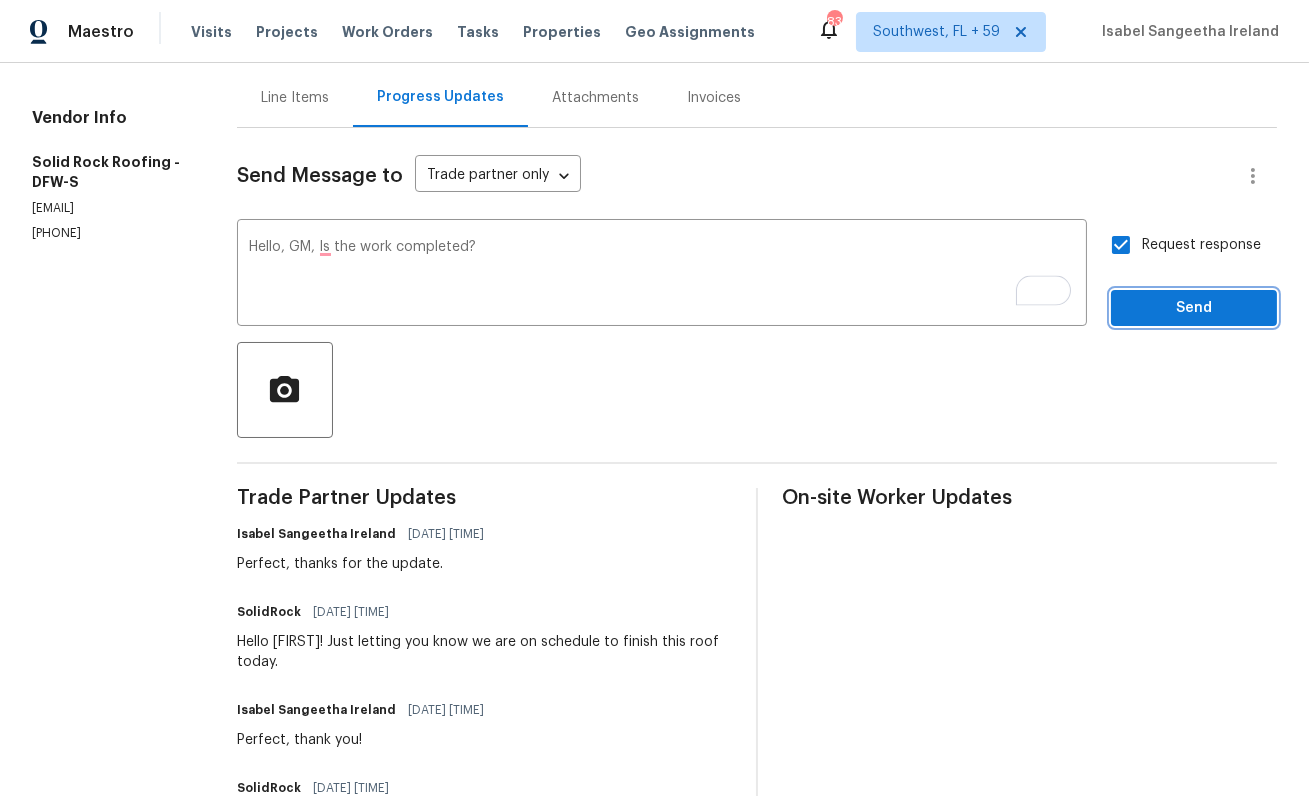 click on "Send" at bounding box center [1194, 308] 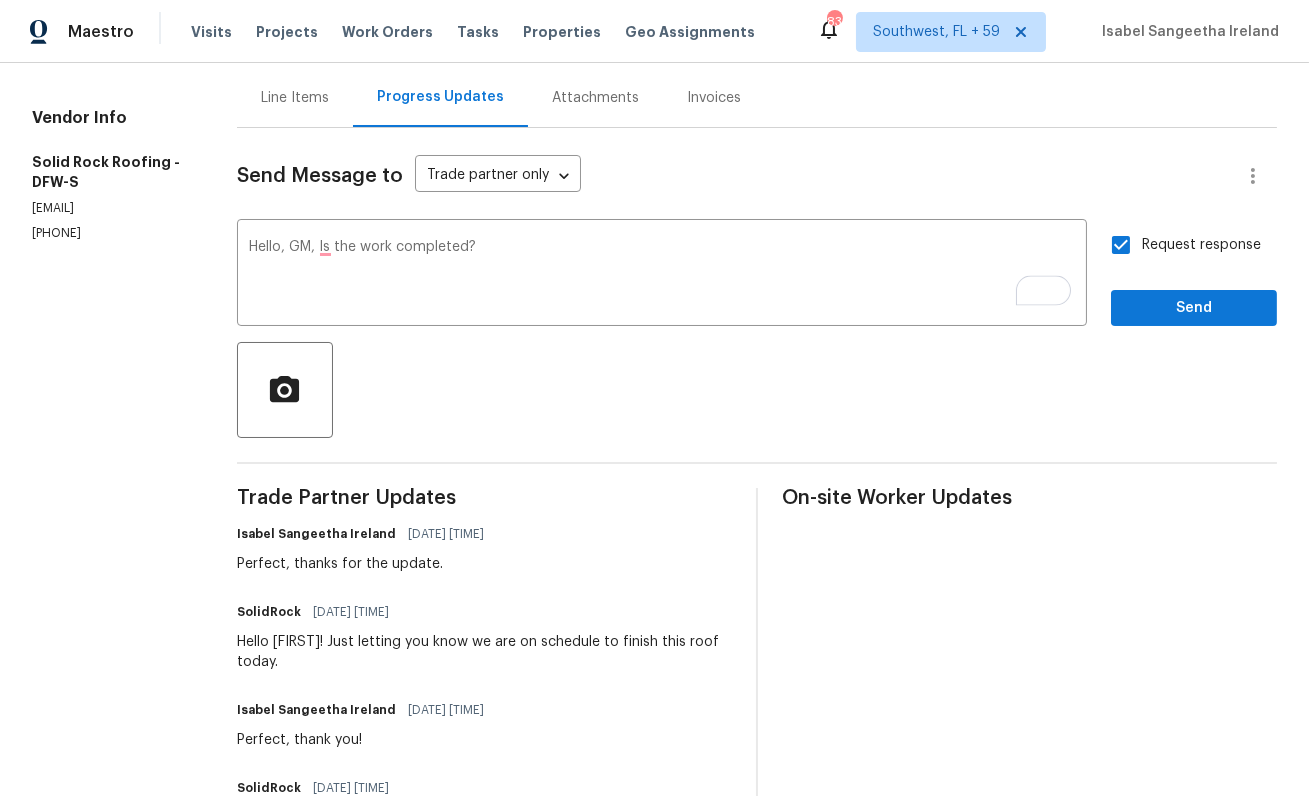 scroll, scrollTop: 0, scrollLeft: 0, axis: both 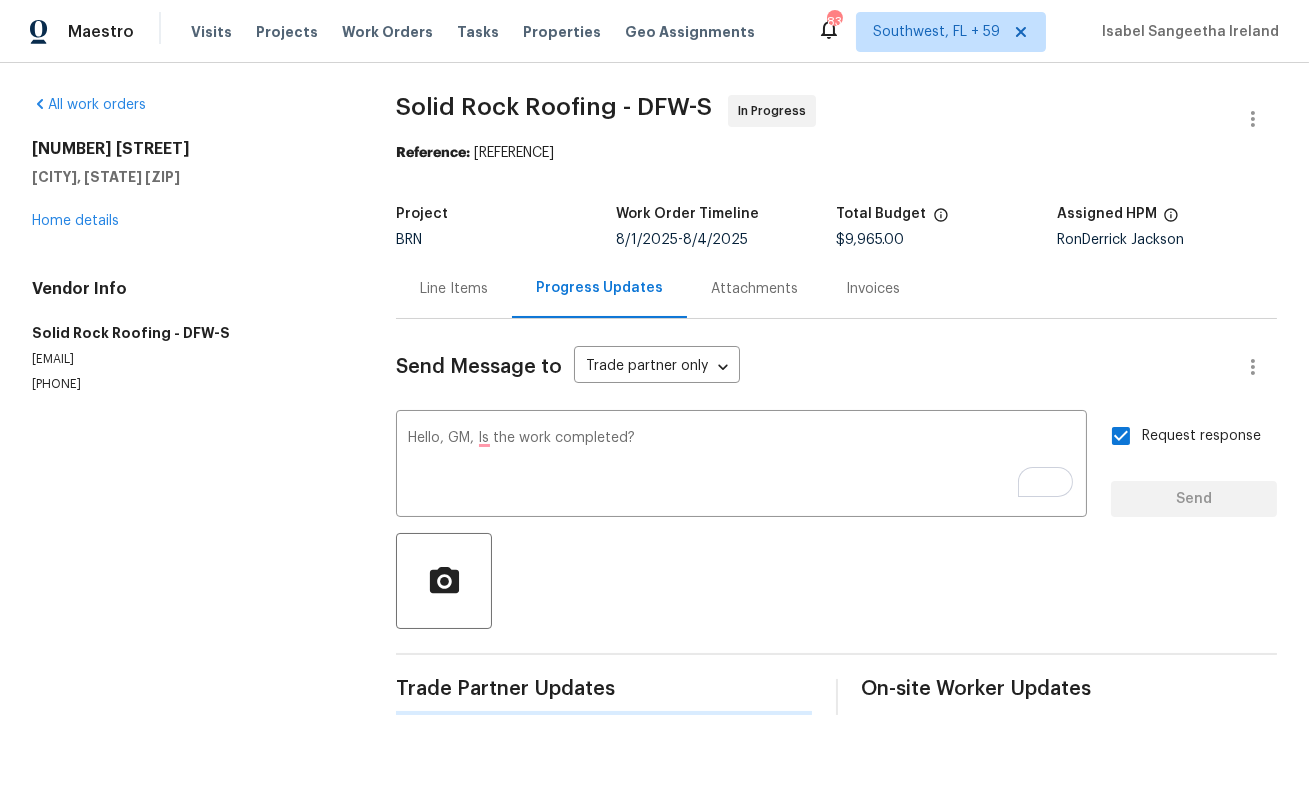 type 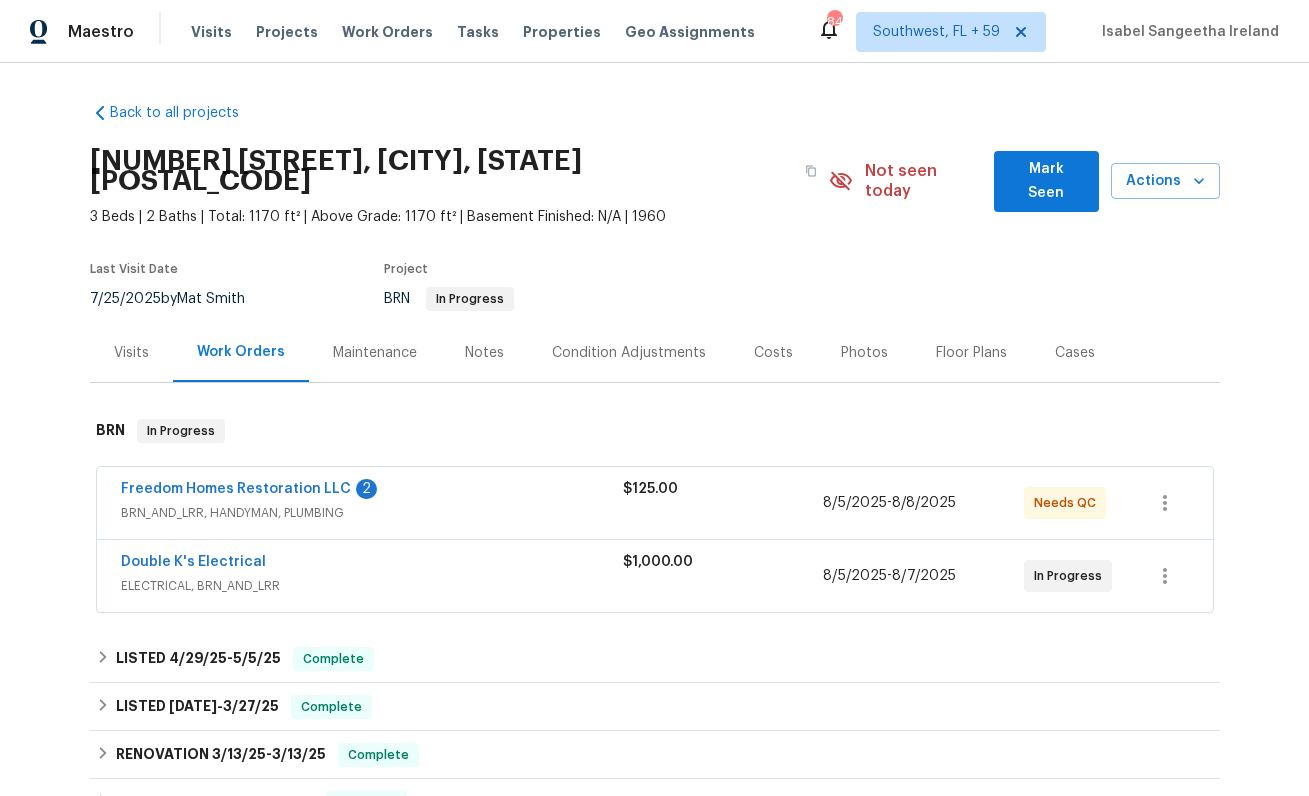 scroll, scrollTop: 0, scrollLeft: 0, axis: both 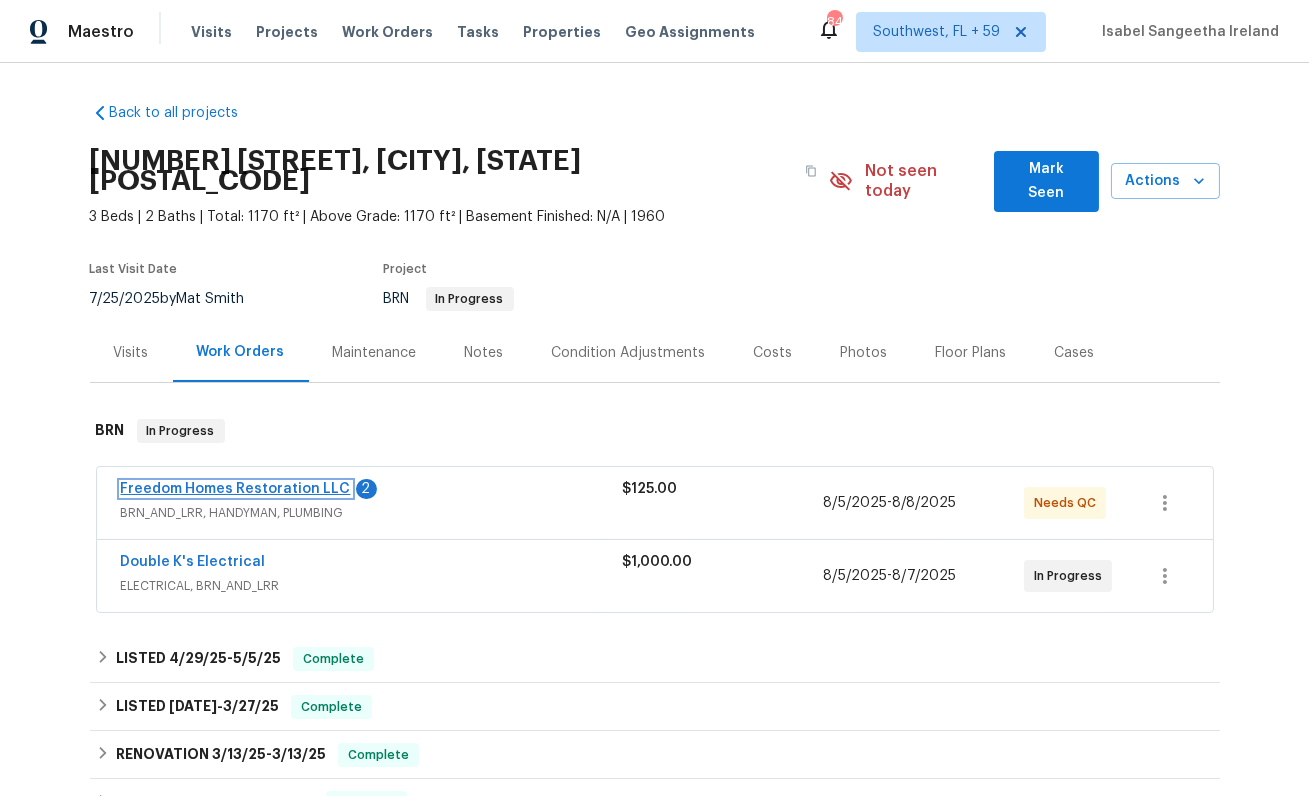 click on "Freedom Homes Restoration LLC" at bounding box center (236, 489) 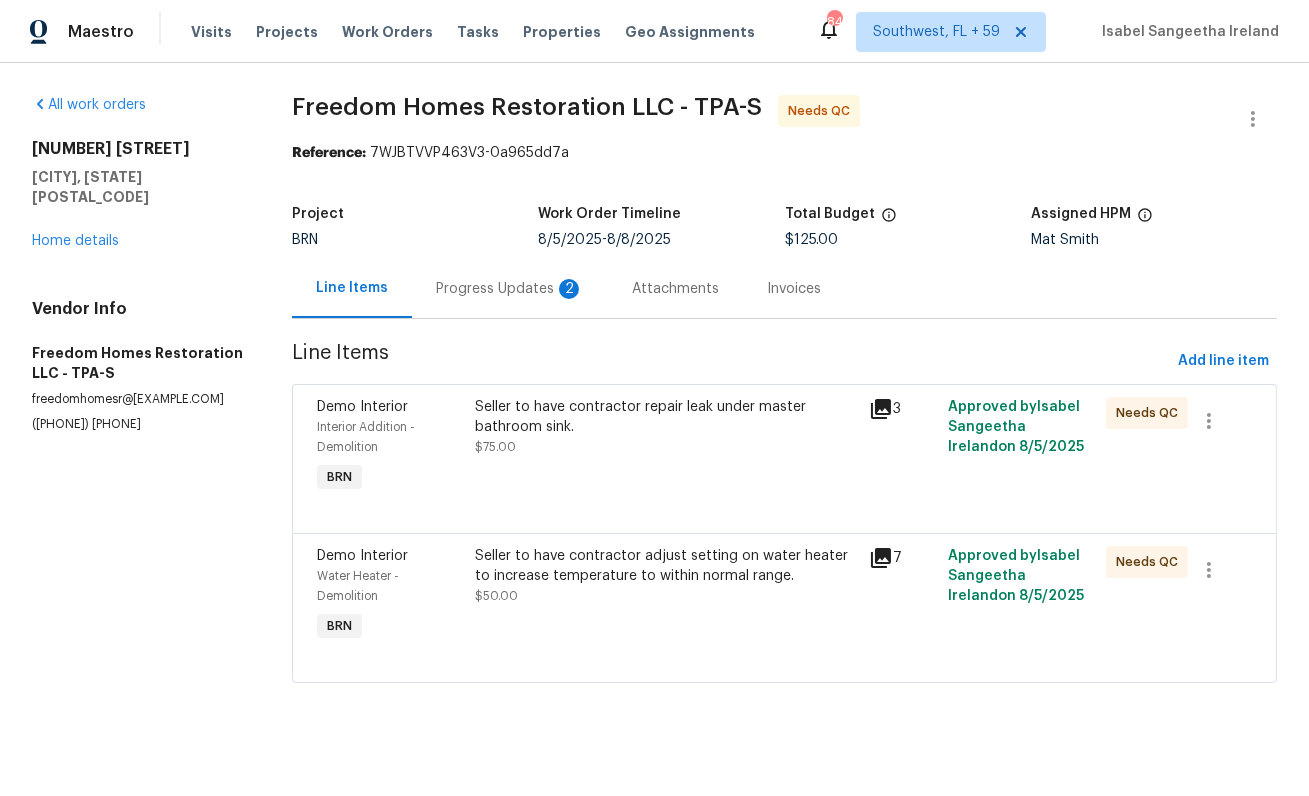 click on "Progress Updates 2" at bounding box center [510, 289] 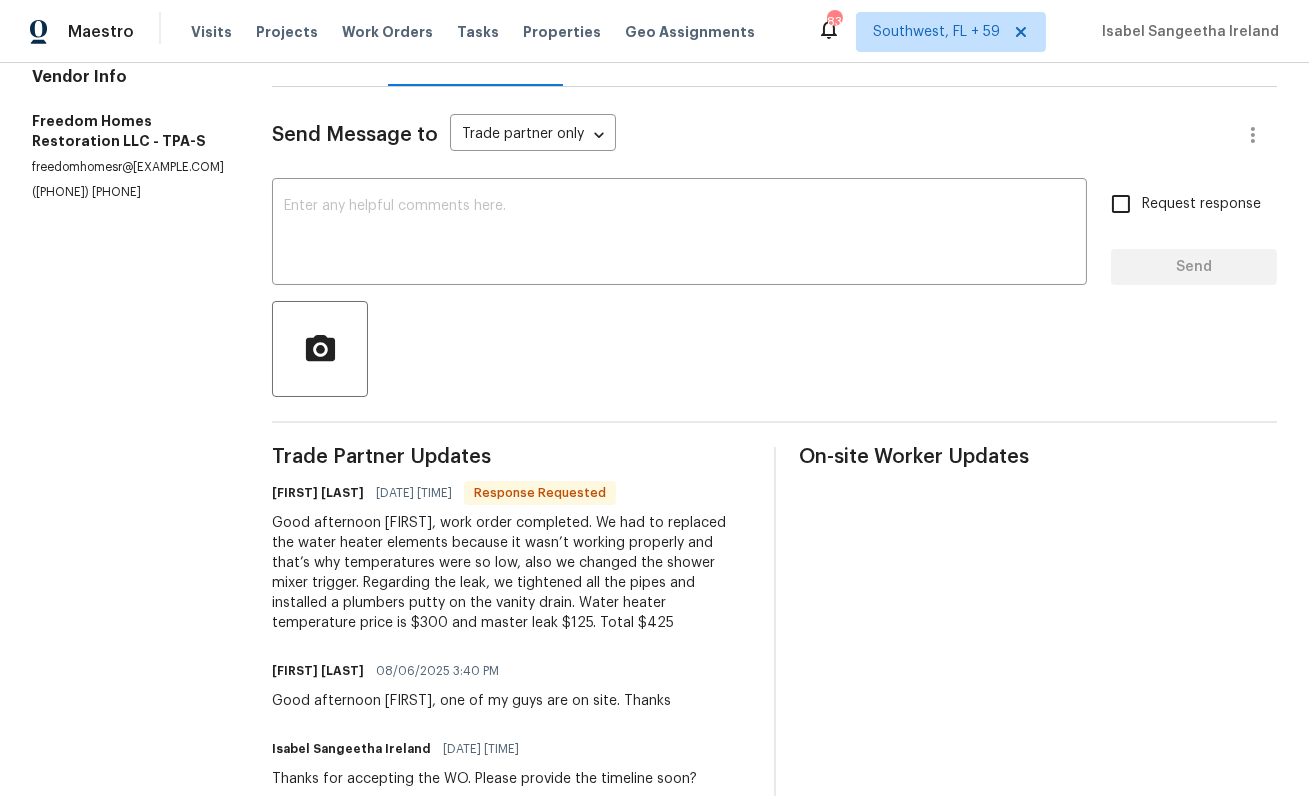 scroll, scrollTop: 292, scrollLeft: 0, axis: vertical 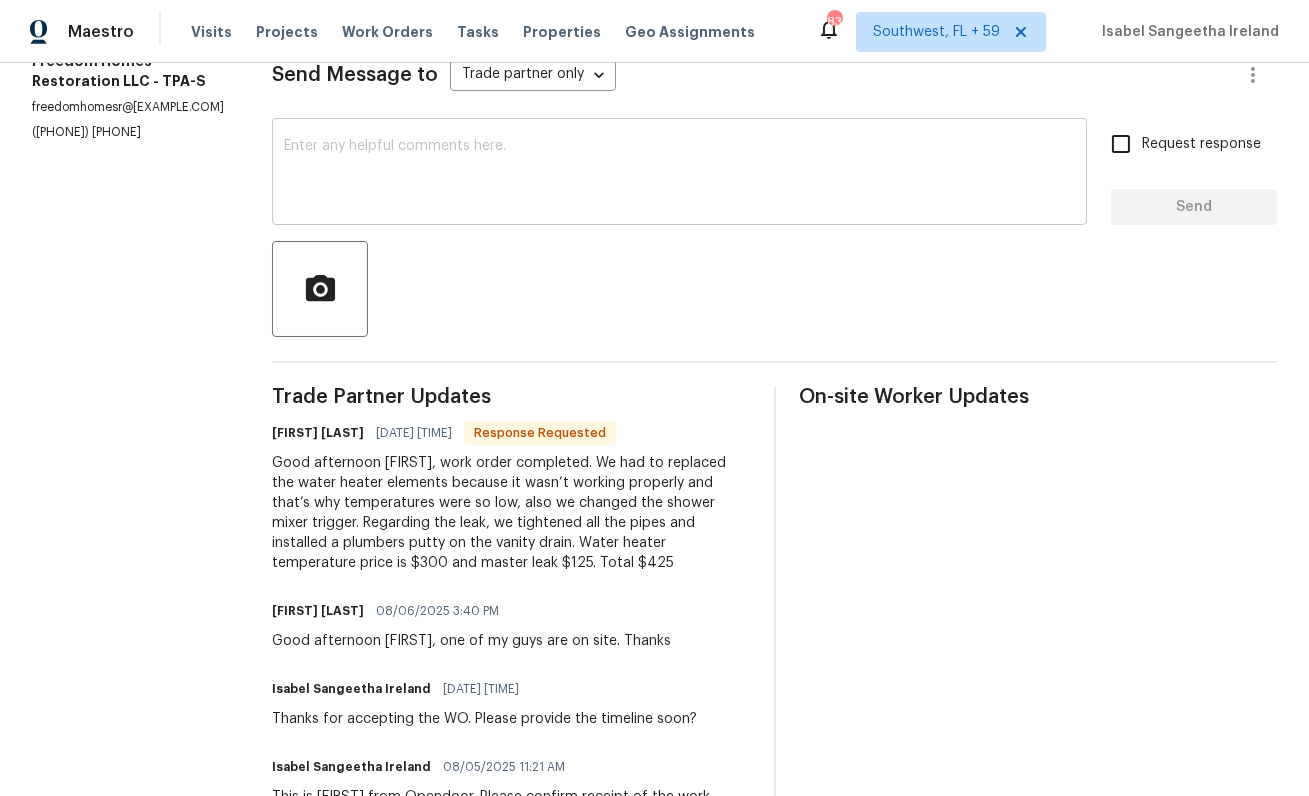 click at bounding box center (679, 174) 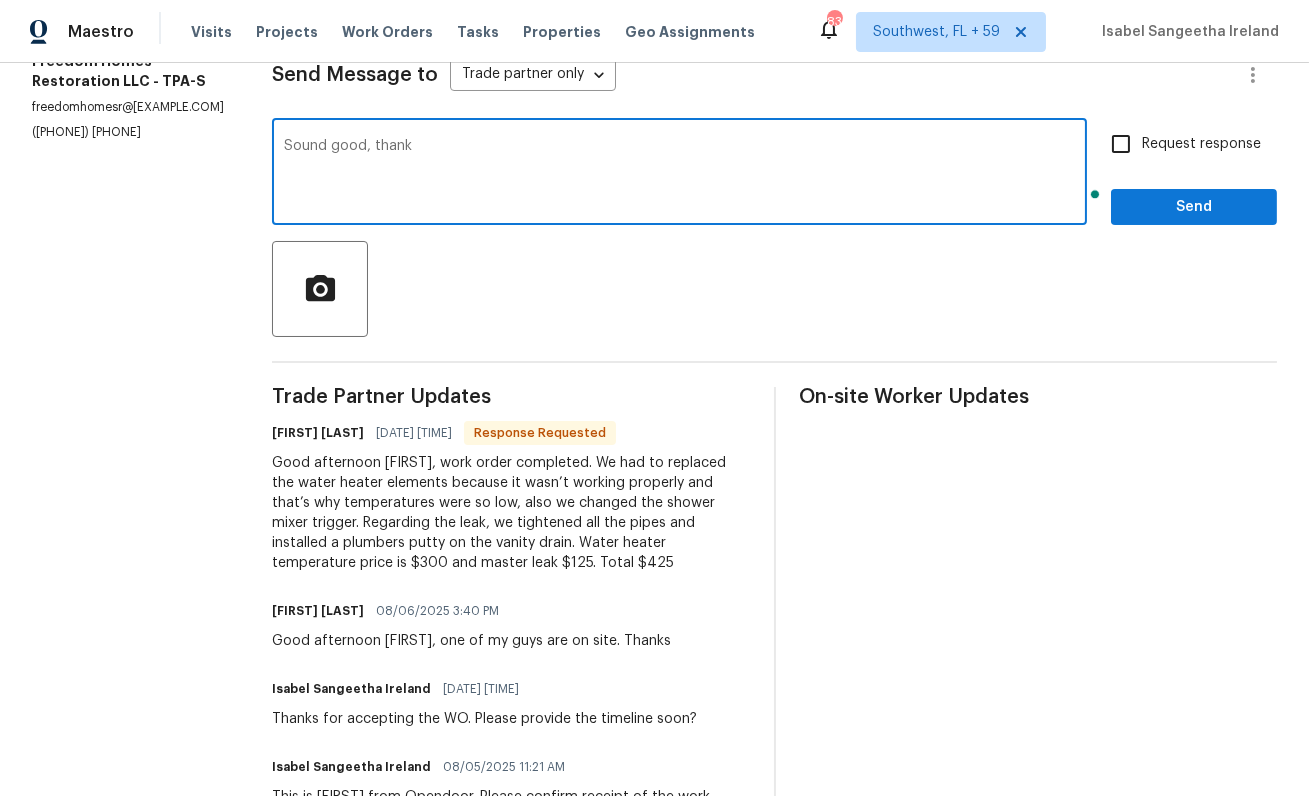 scroll, scrollTop: 292, scrollLeft: 0, axis: vertical 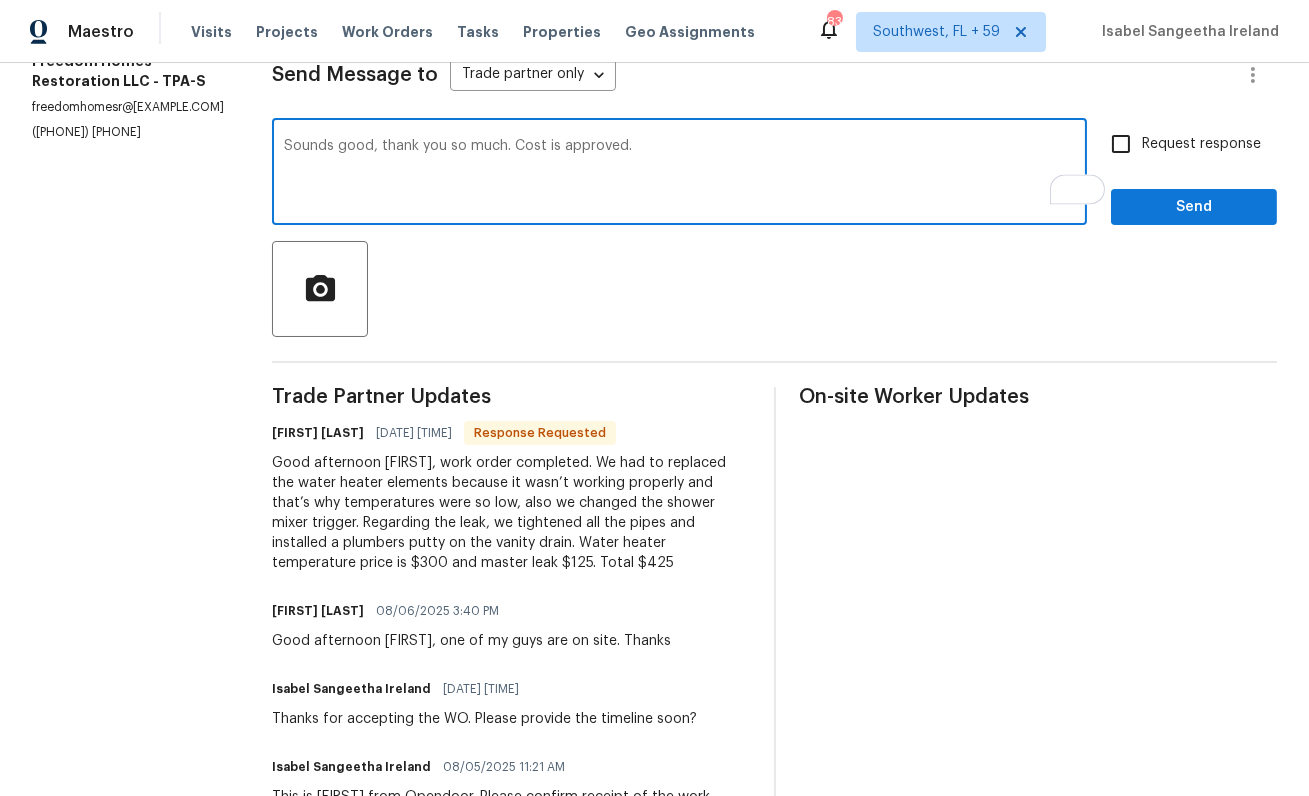 type on "Sounds good, thank you so much. Cost is approved." 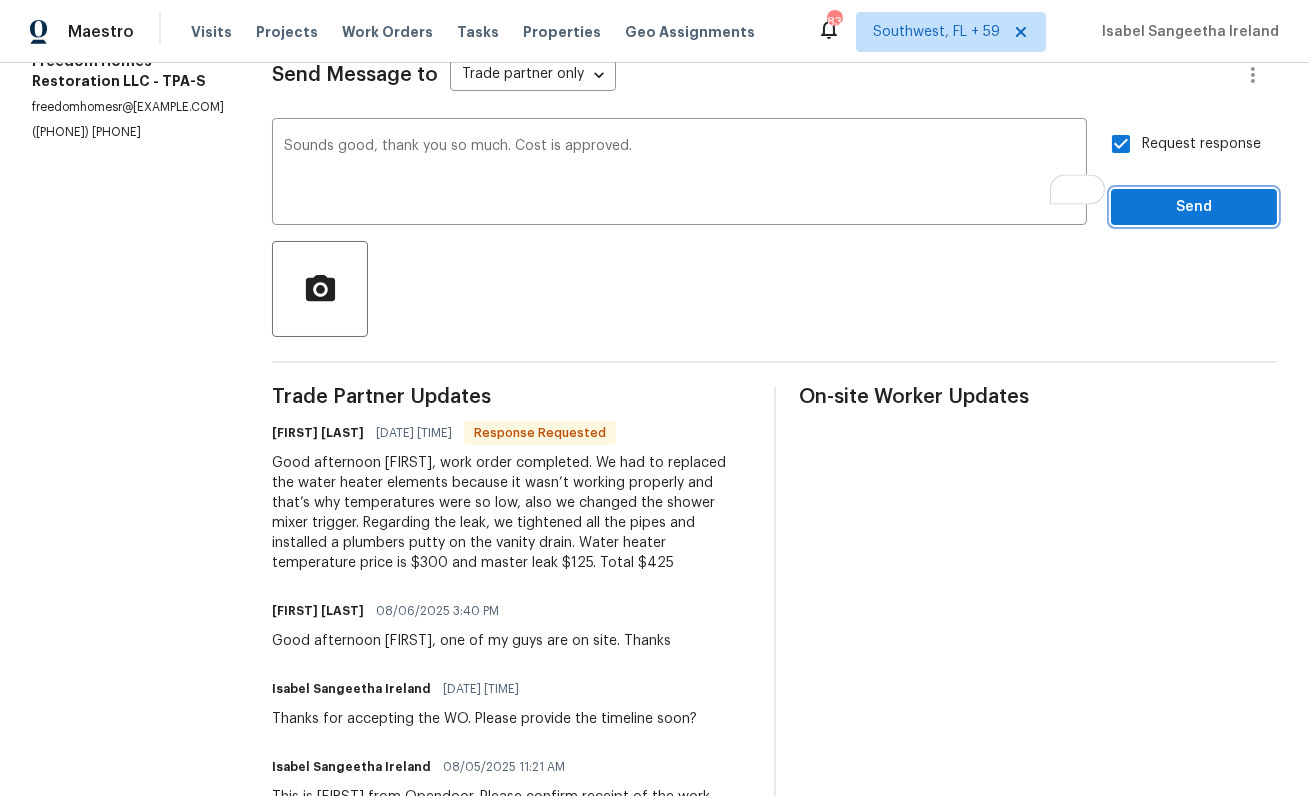 click on "Send" at bounding box center [1194, 207] 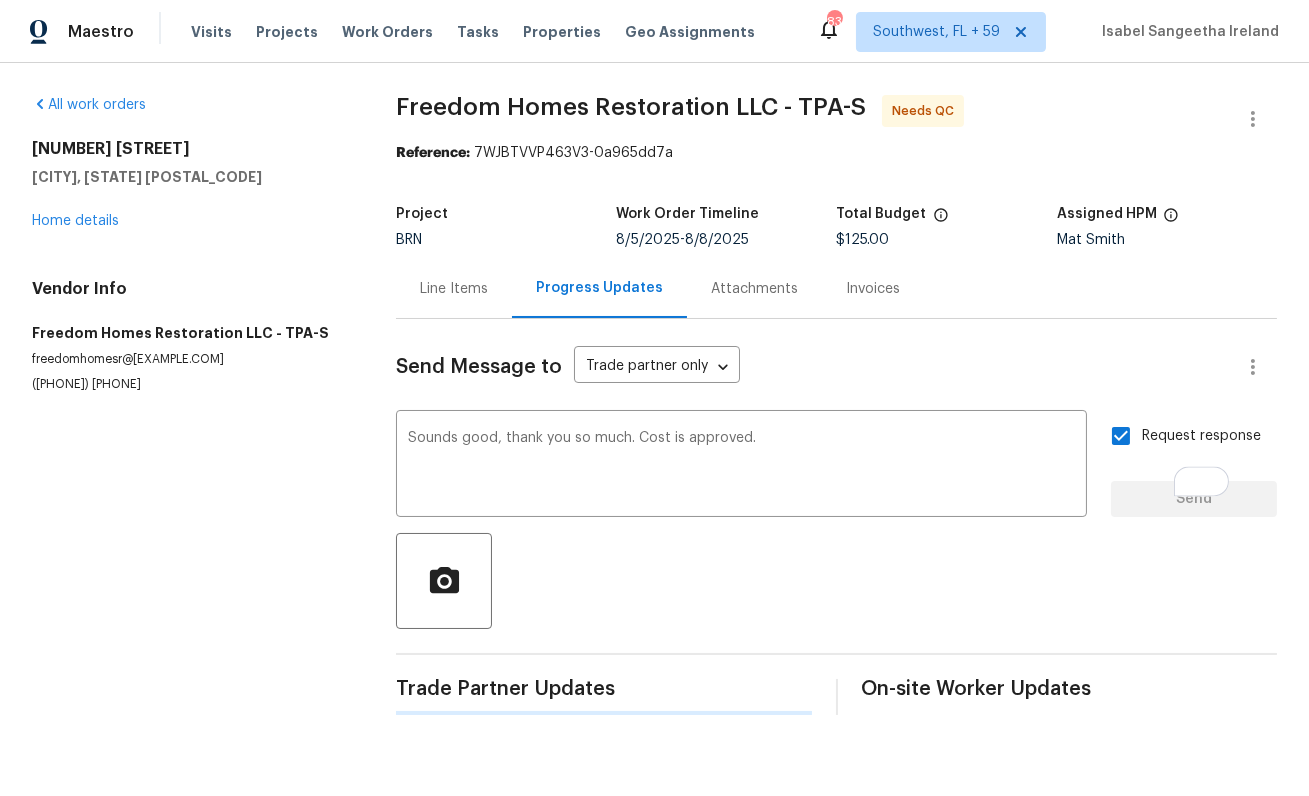 scroll, scrollTop: 0, scrollLeft: 0, axis: both 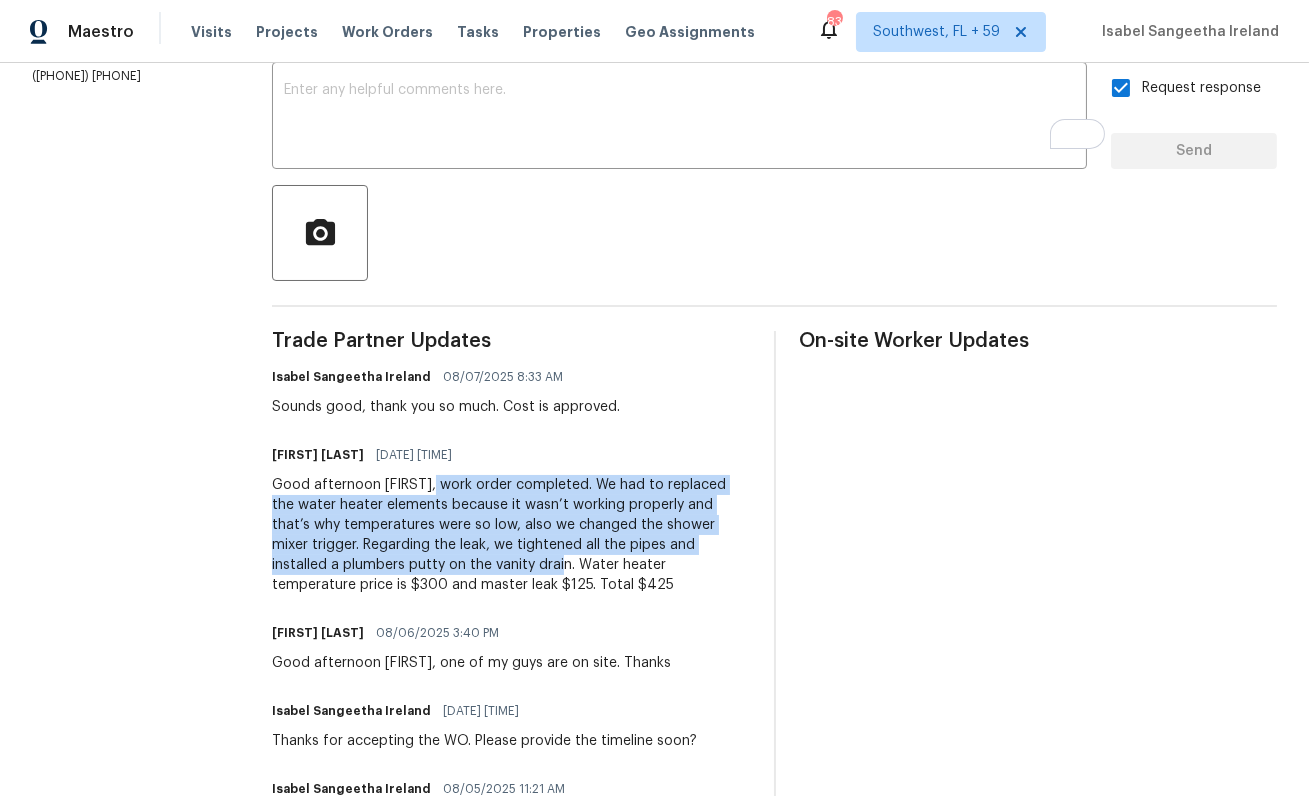 drag, startPoint x: 397, startPoint y: 485, endPoint x: 399, endPoint y: 567, distance: 82.02438 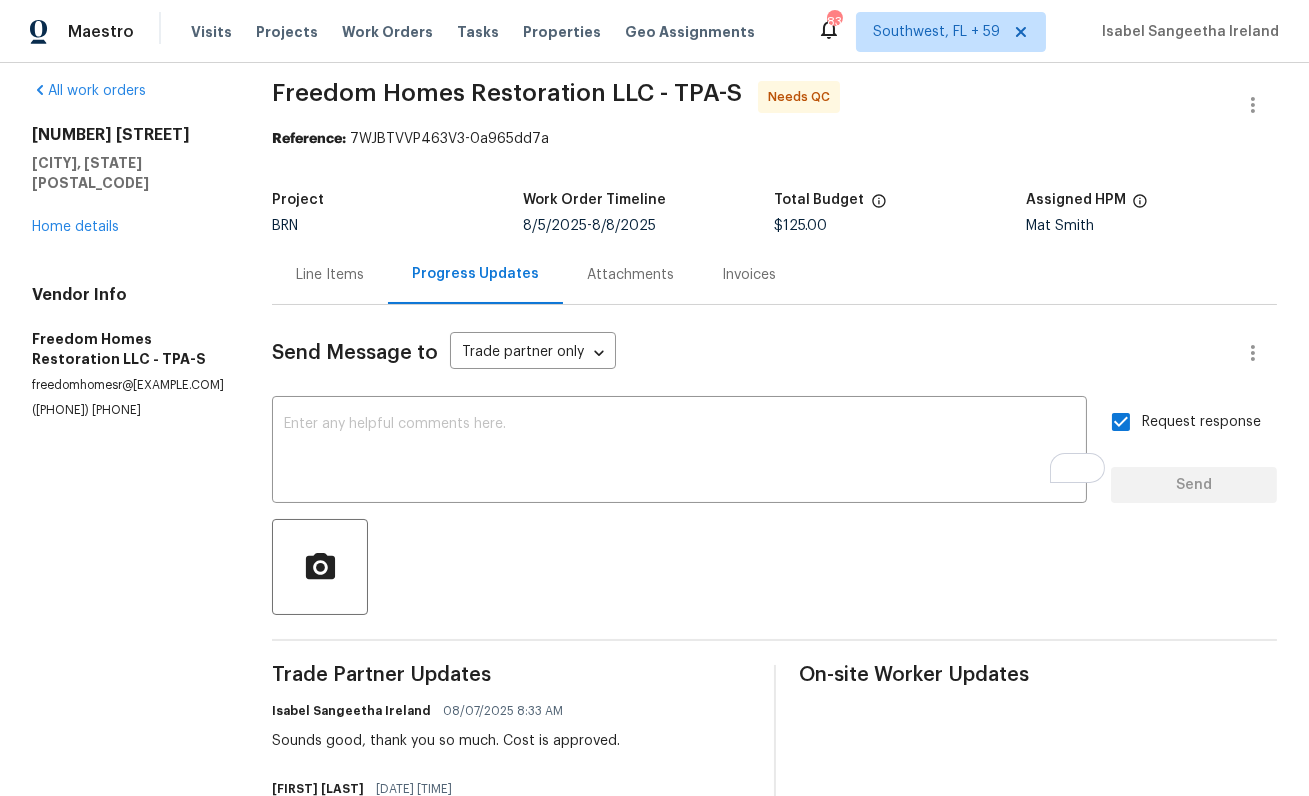 scroll, scrollTop: 0, scrollLeft: 0, axis: both 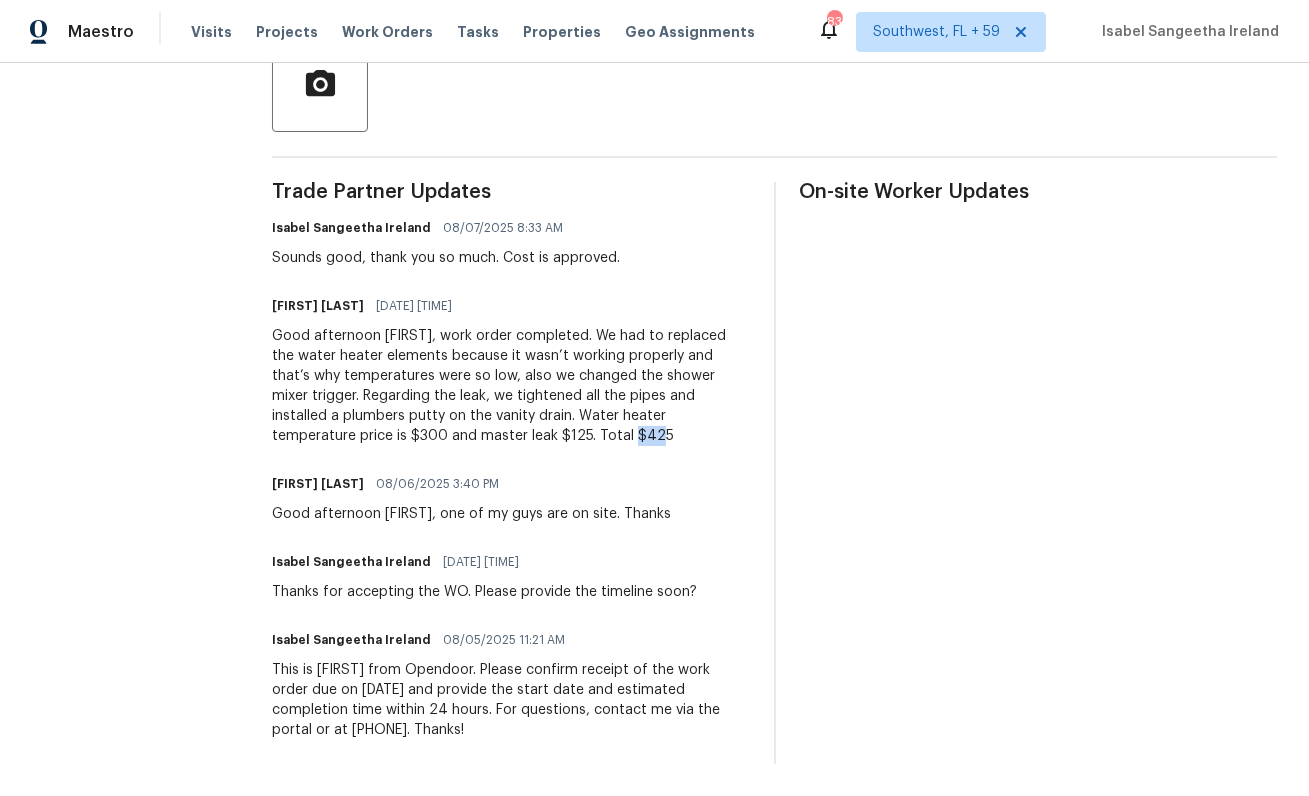 drag, startPoint x: 396, startPoint y: 434, endPoint x: 503, endPoint y: 442, distance: 107.298645 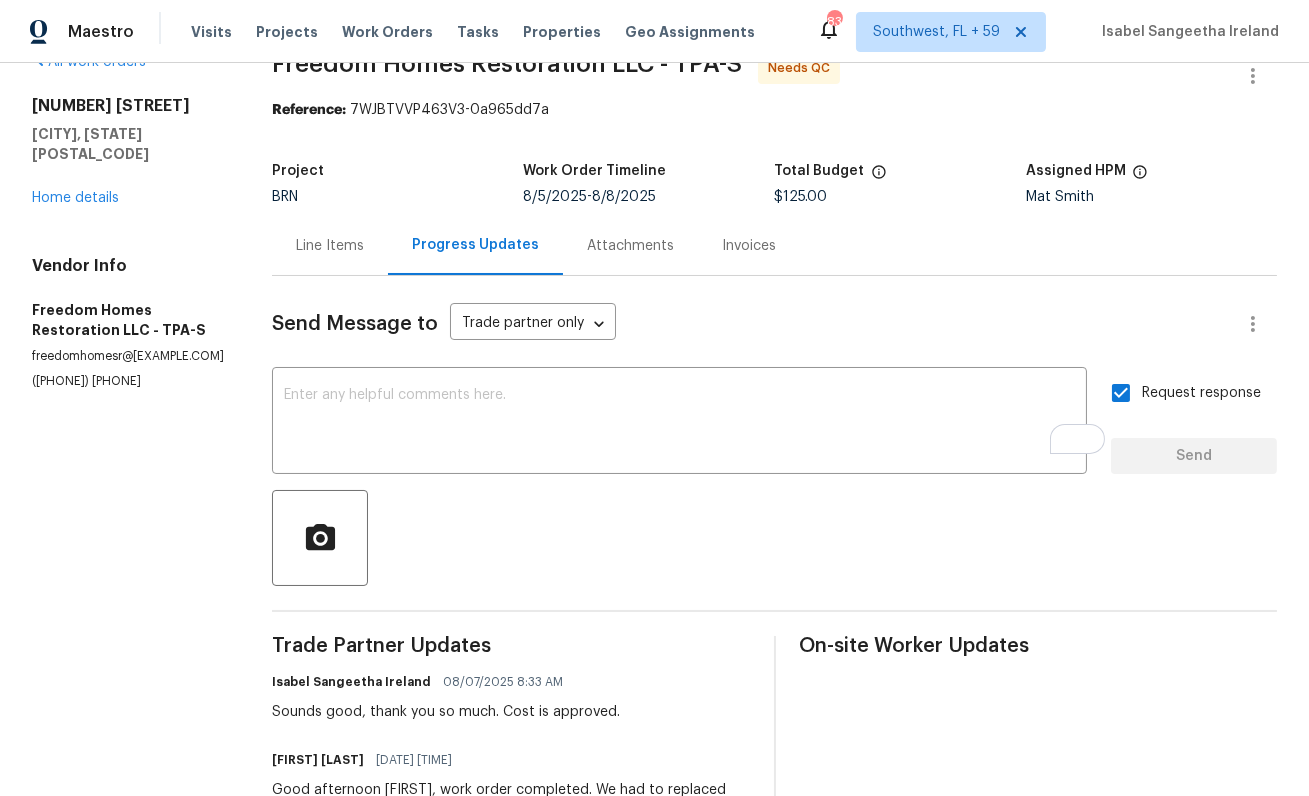 click on "Line Items" at bounding box center (330, 245) 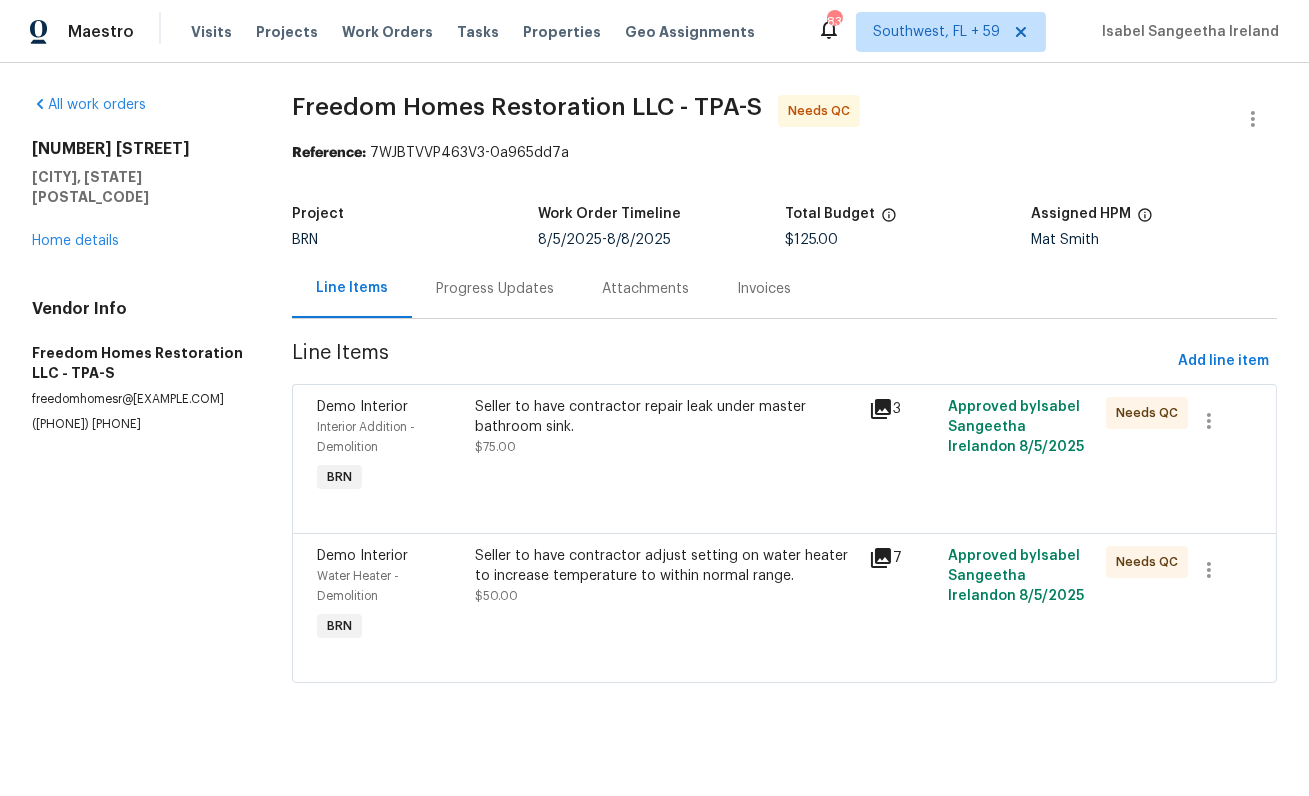 scroll, scrollTop: 0, scrollLeft: 0, axis: both 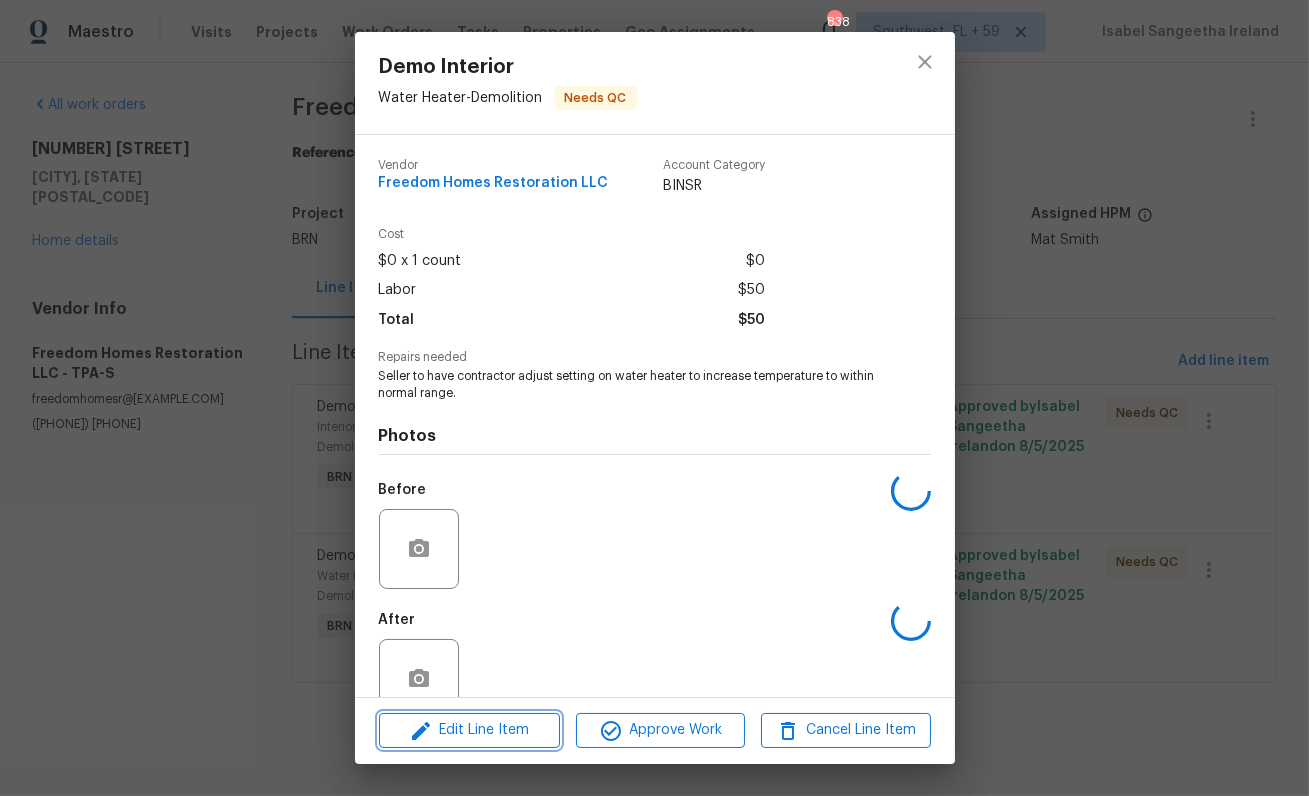 click on "Edit Line Item" at bounding box center [469, 730] 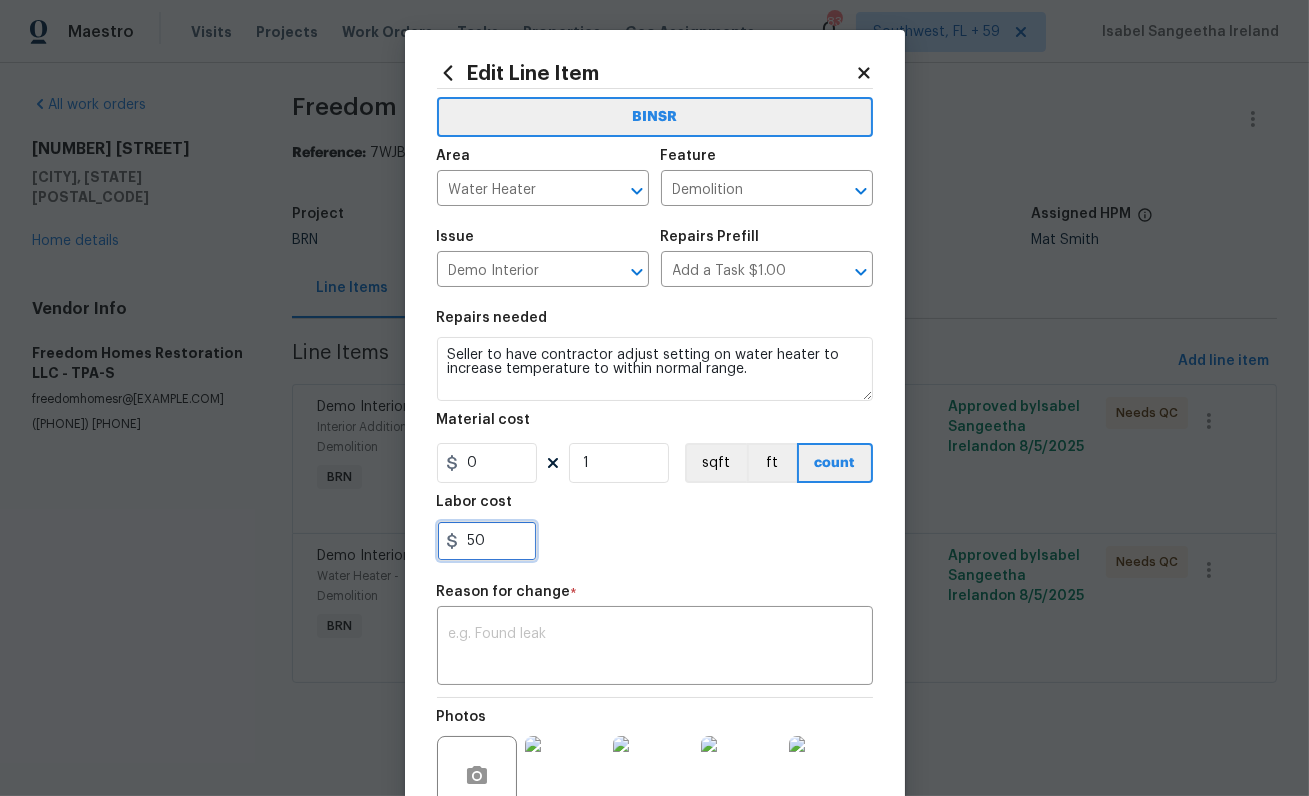 click on "50" at bounding box center [487, 541] 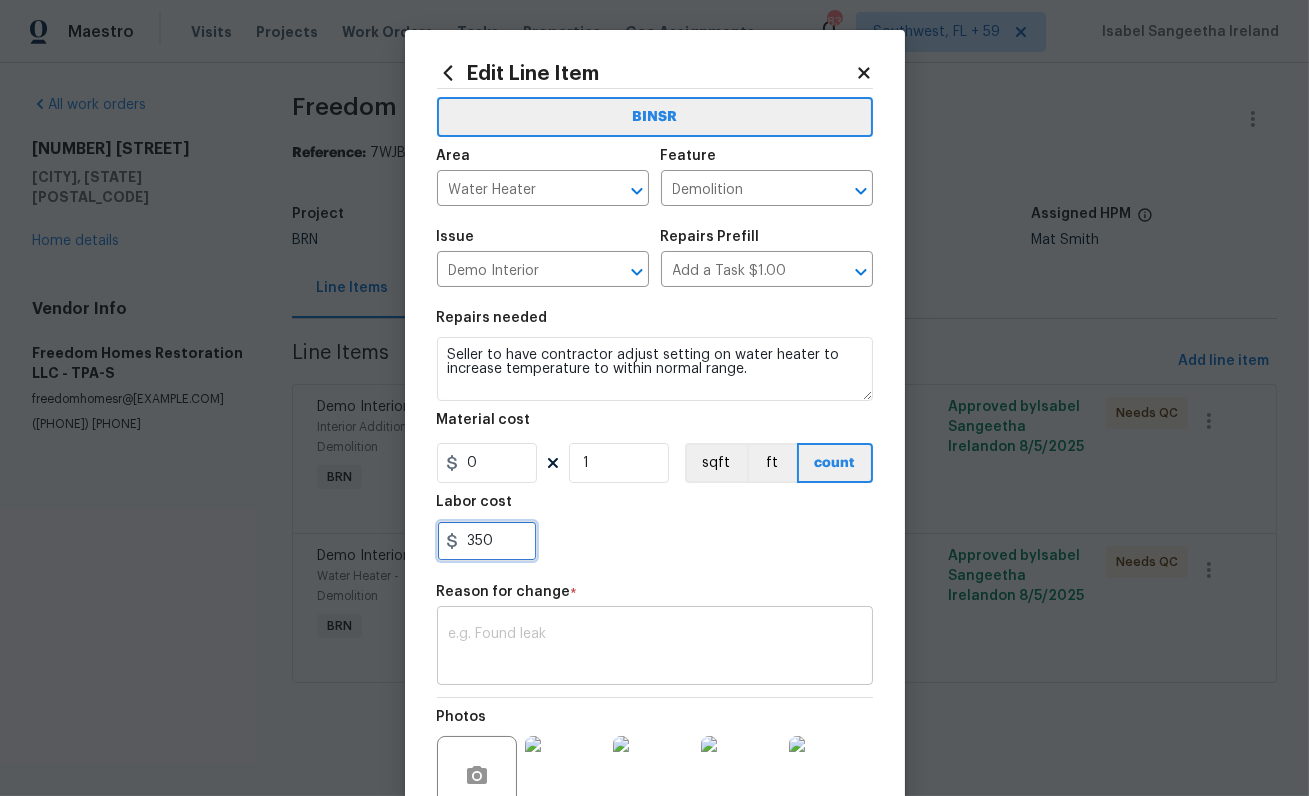 type on "350" 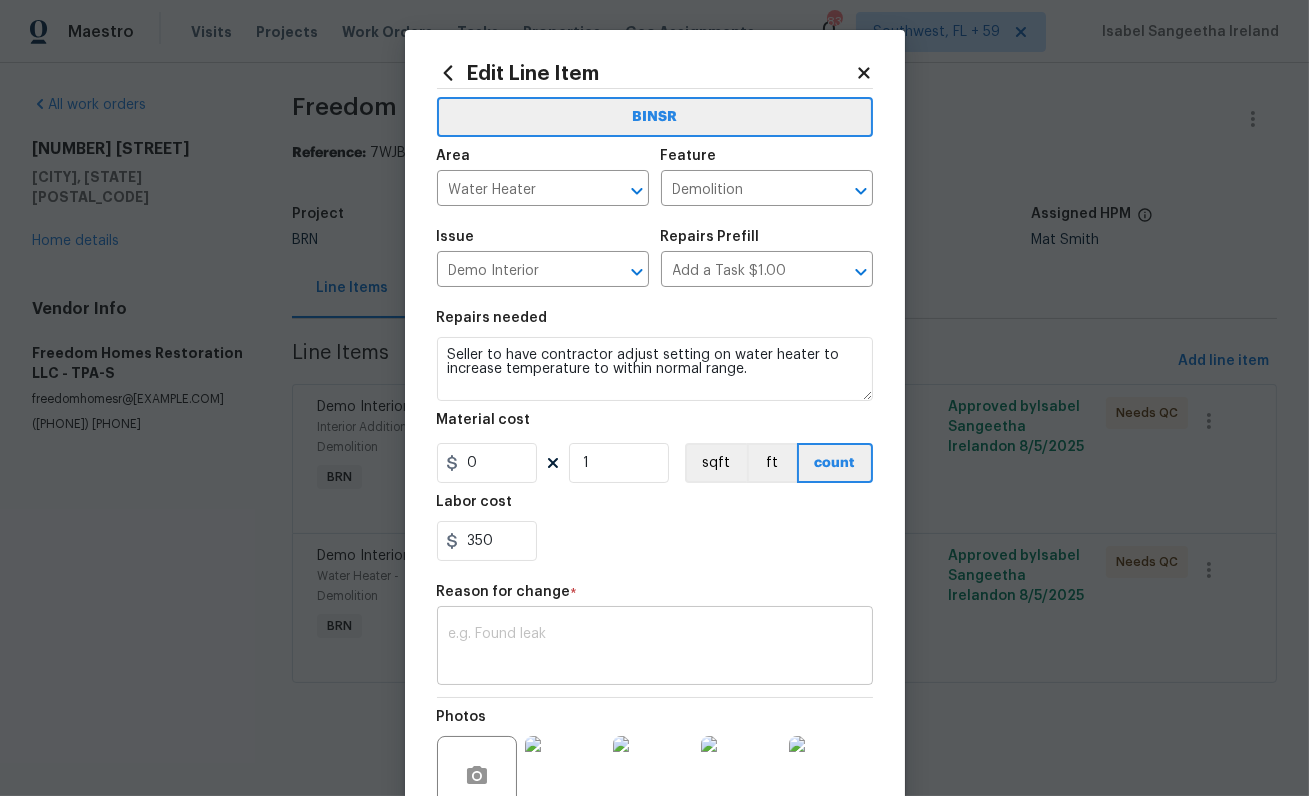 click at bounding box center [655, 648] 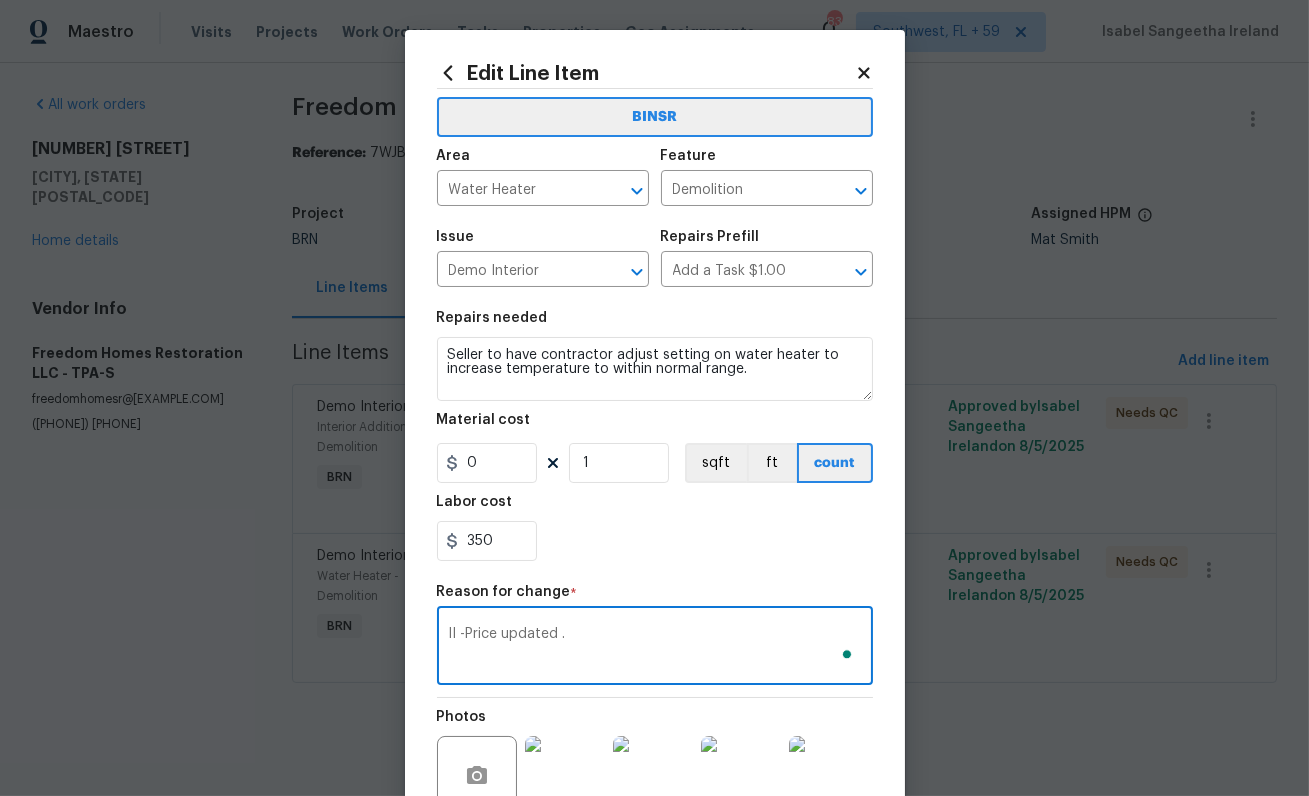 scroll, scrollTop: 209, scrollLeft: 0, axis: vertical 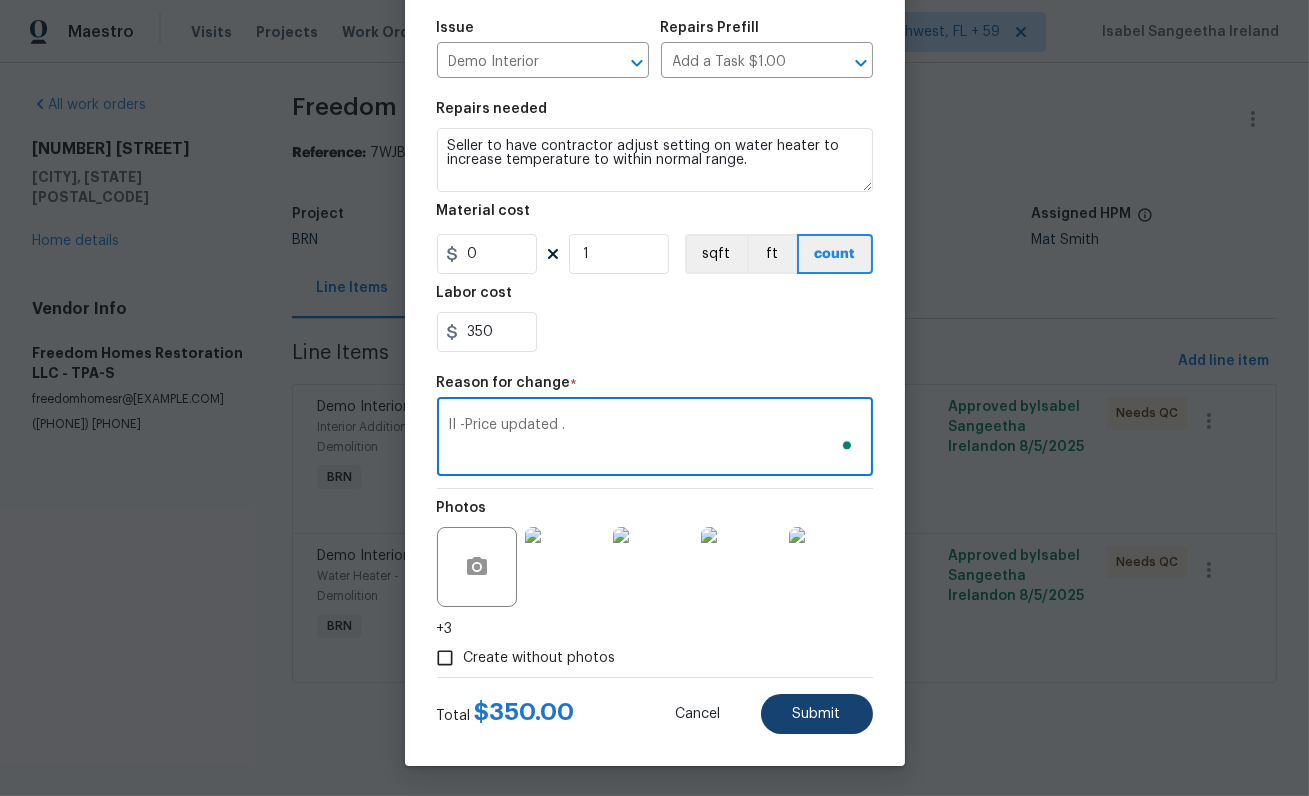 type on "II -Price updated ." 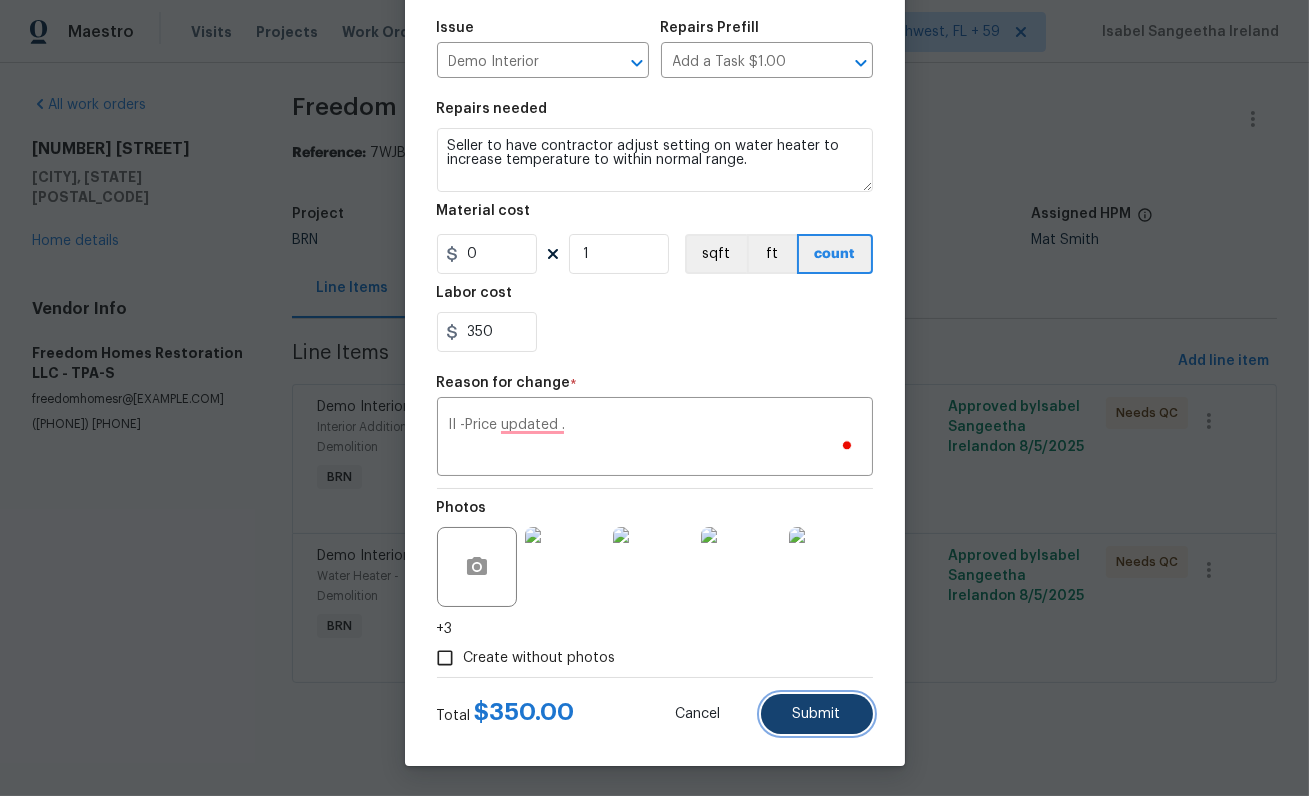 click on "Submit" at bounding box center (817, 714) 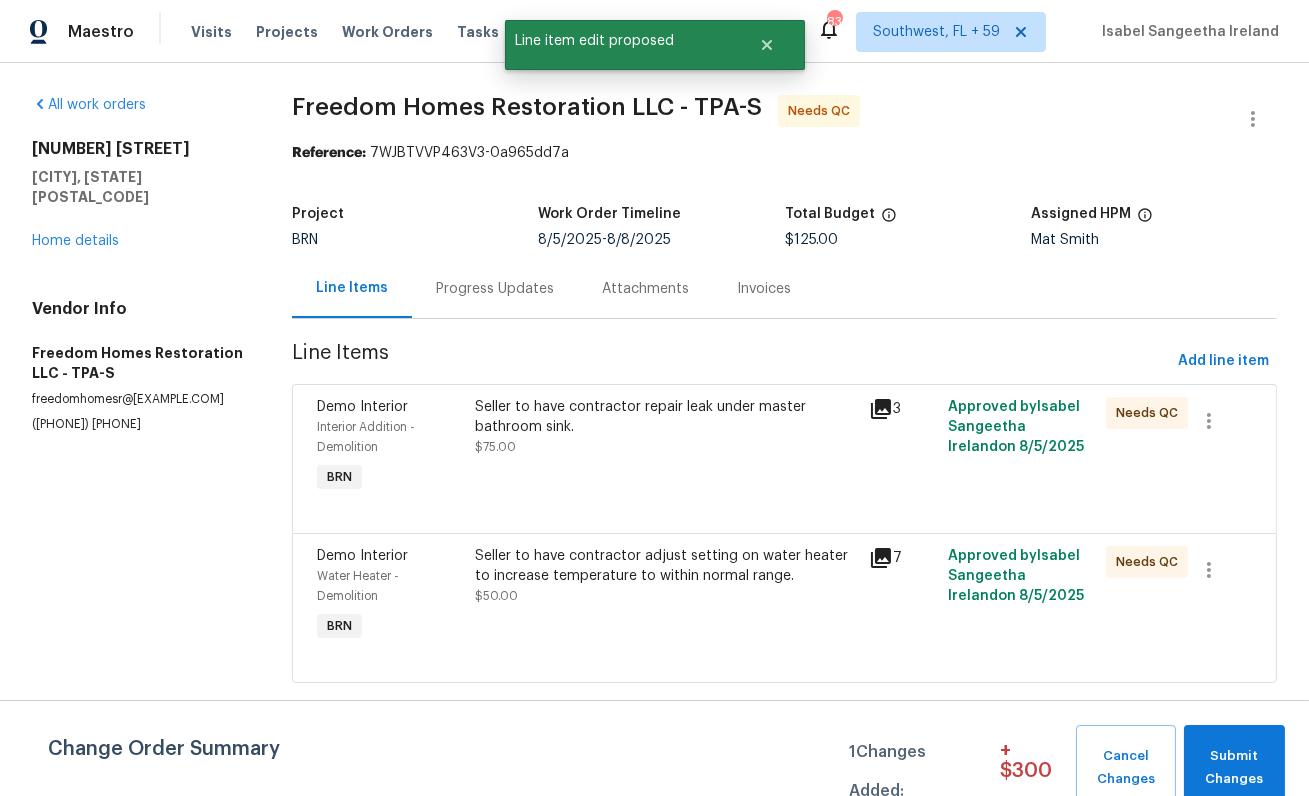 scroll, scrollTop: 0, scrollLeft: 0, axis: both 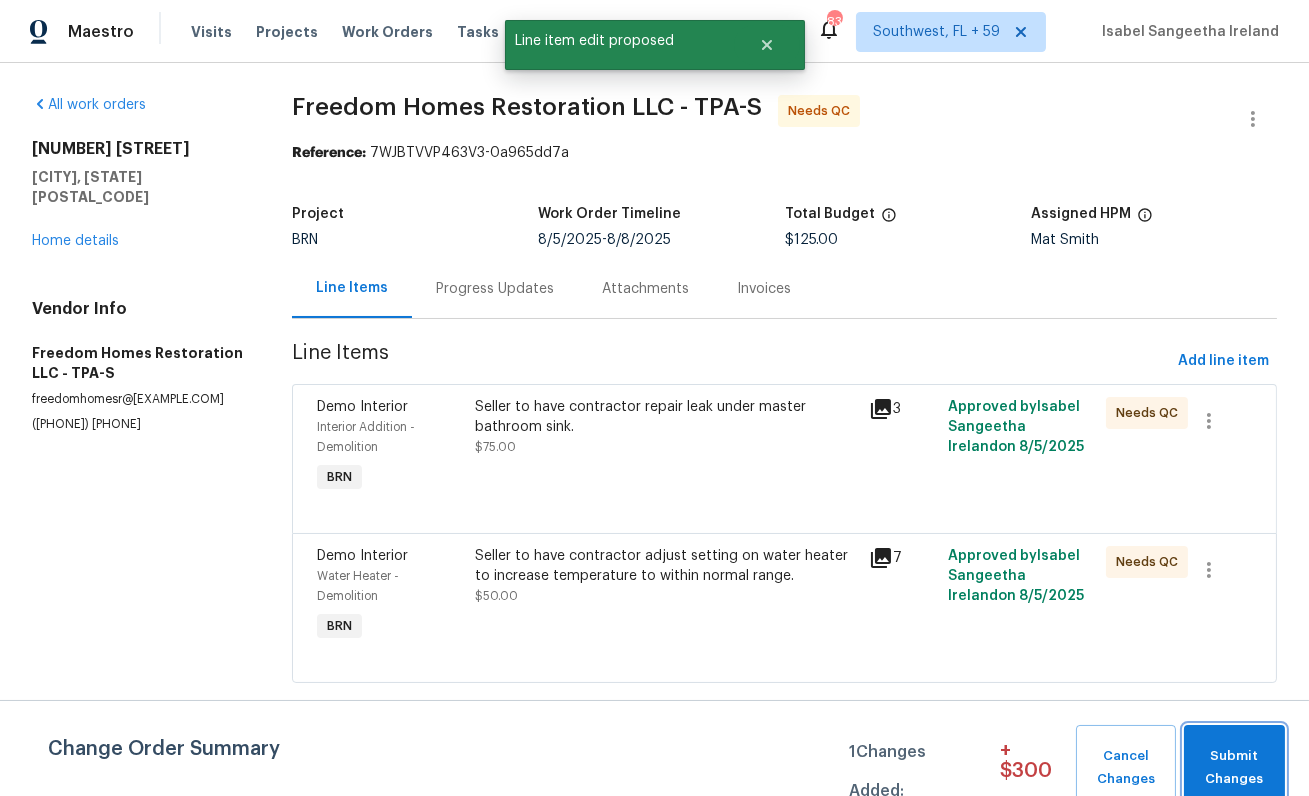 click on "Submit Changes" at bounding box center (1234, 768) 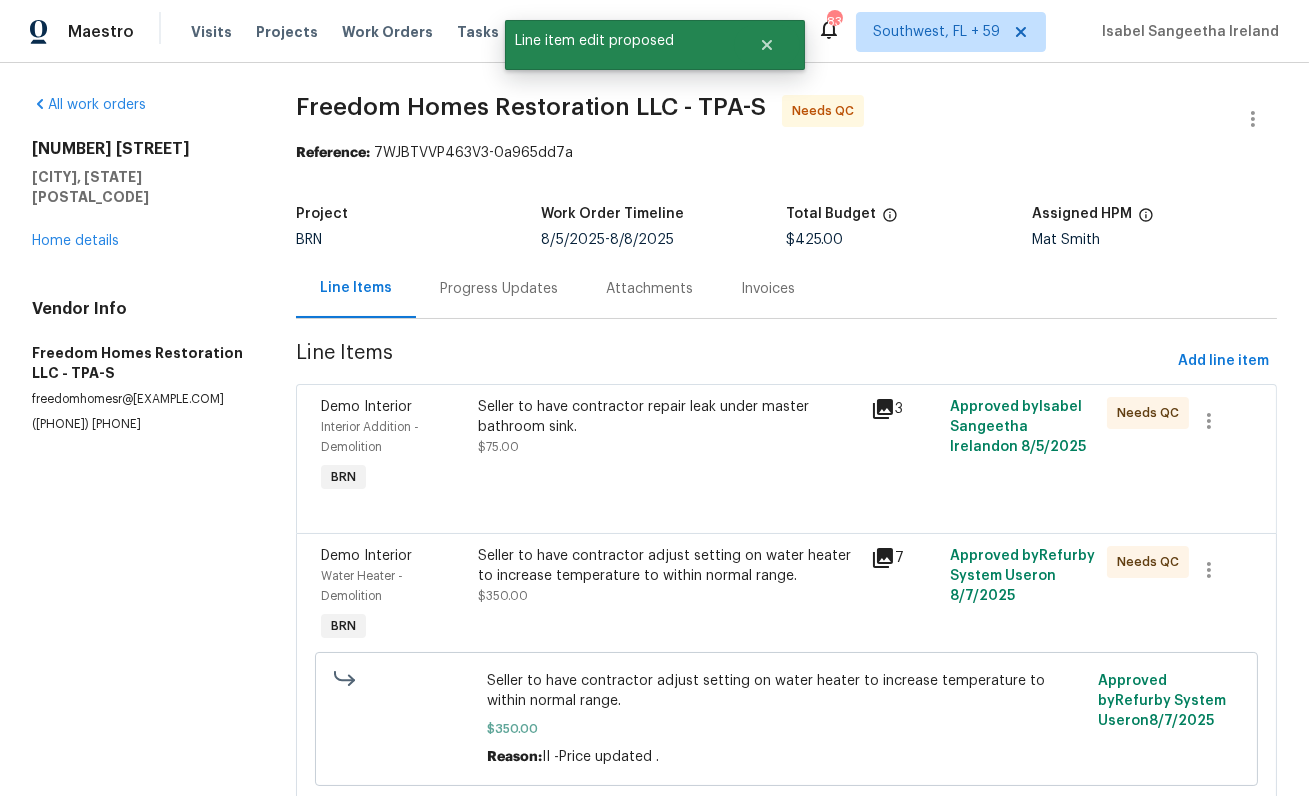scroll, scrollTop: 66, scrollLeft: 0, axis: vertical 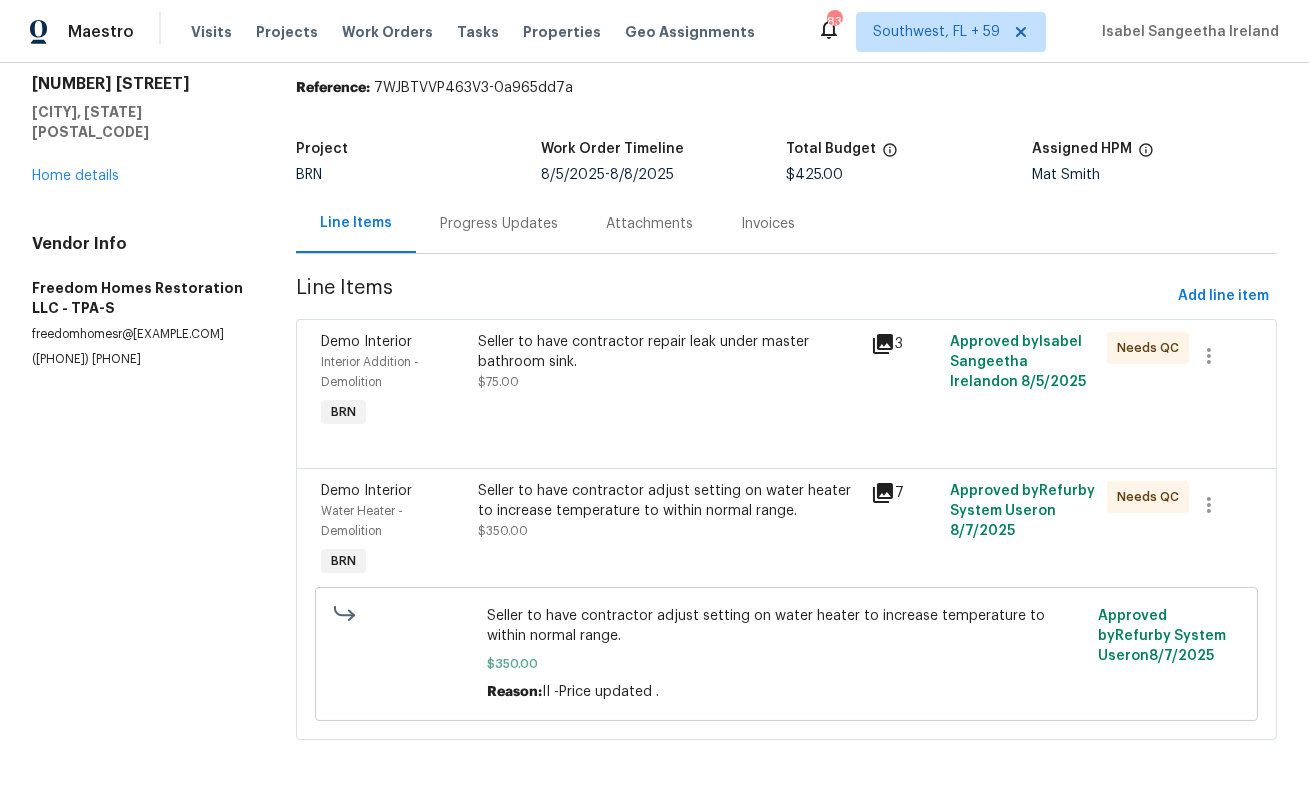 click on "Seller to have contractor repair leak under master bathroom sink." at bounding box center [668, 352] 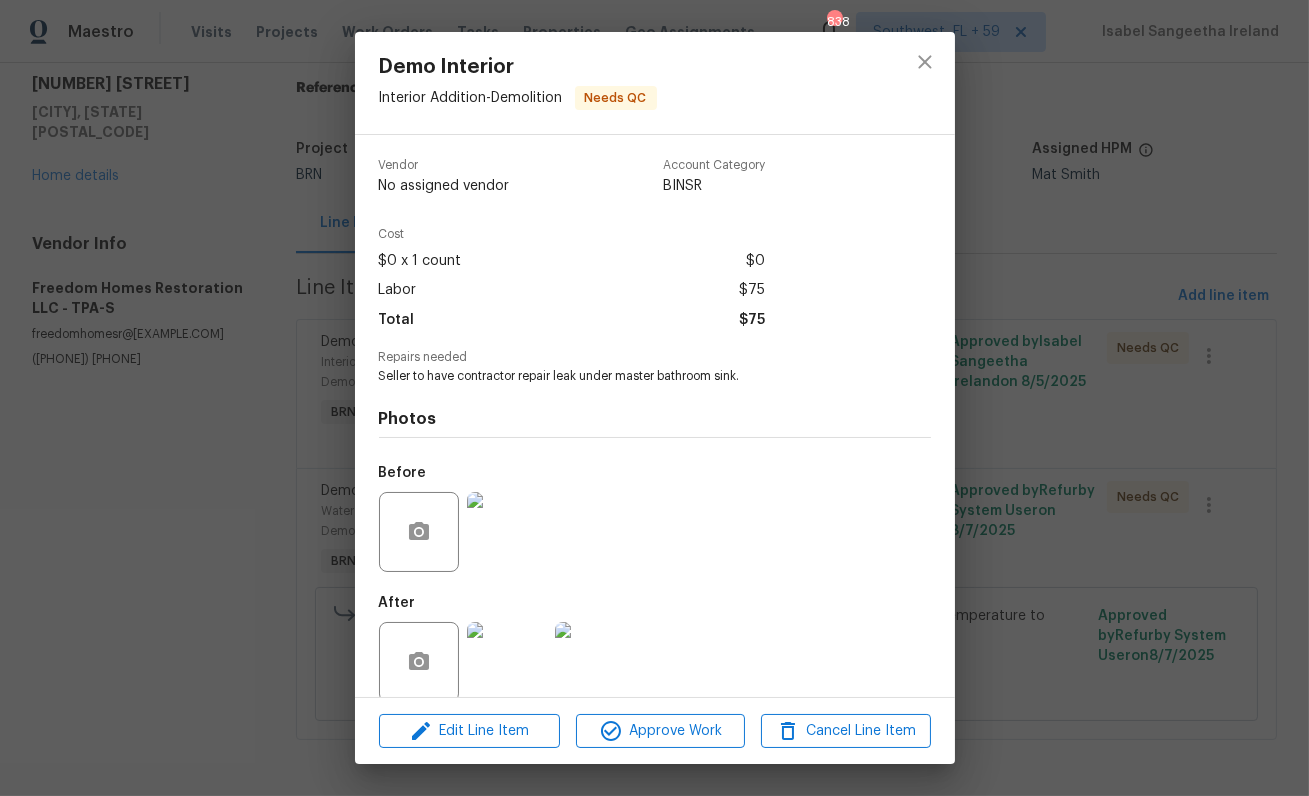 click at bounding box center [507, 532] 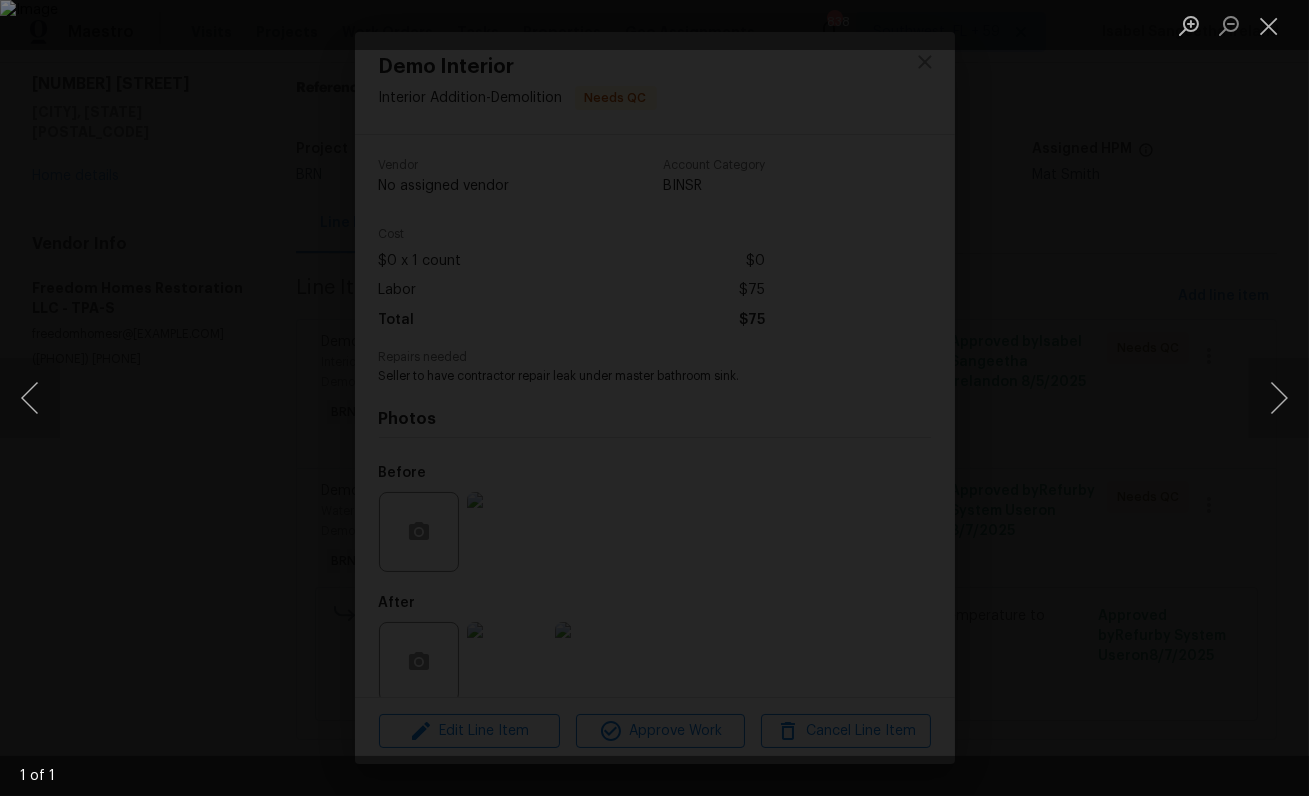 click at bounding box center (654, 398) 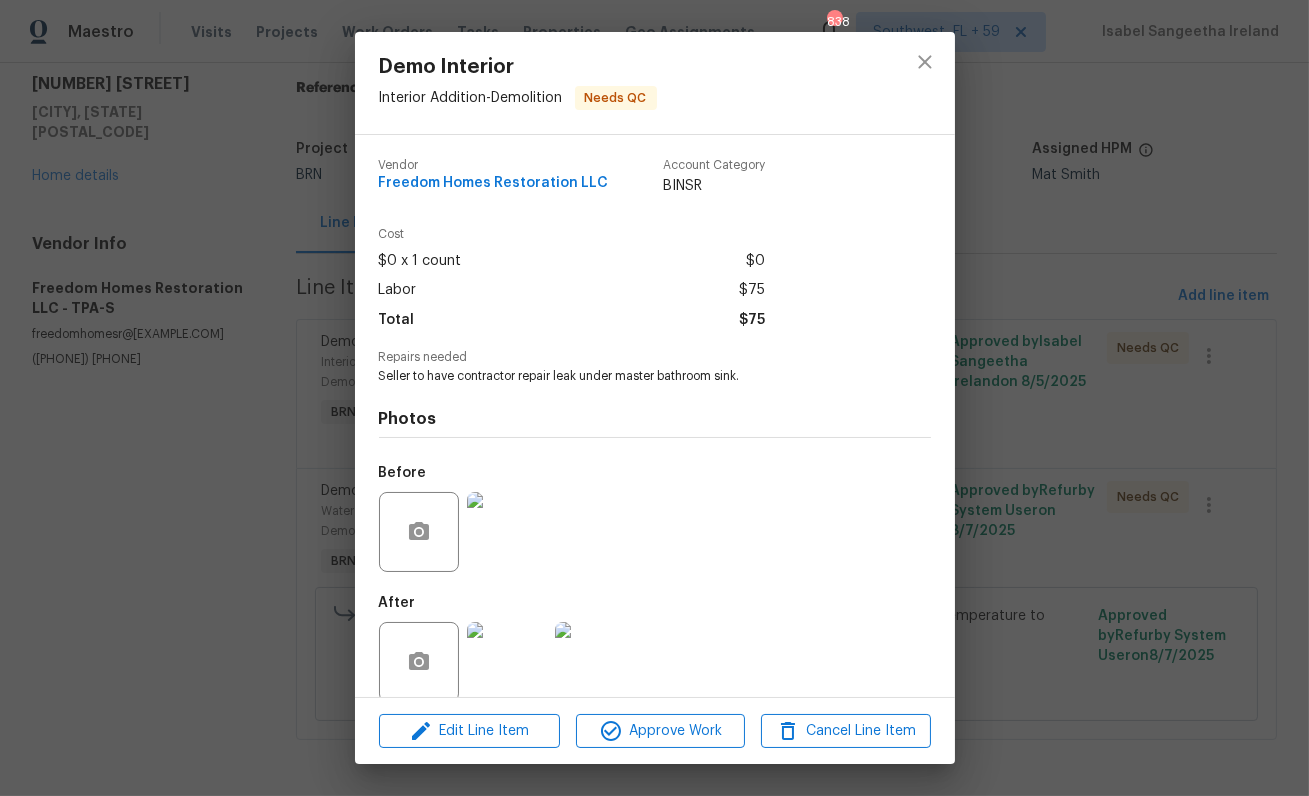 click at bounding box center (507, 662) 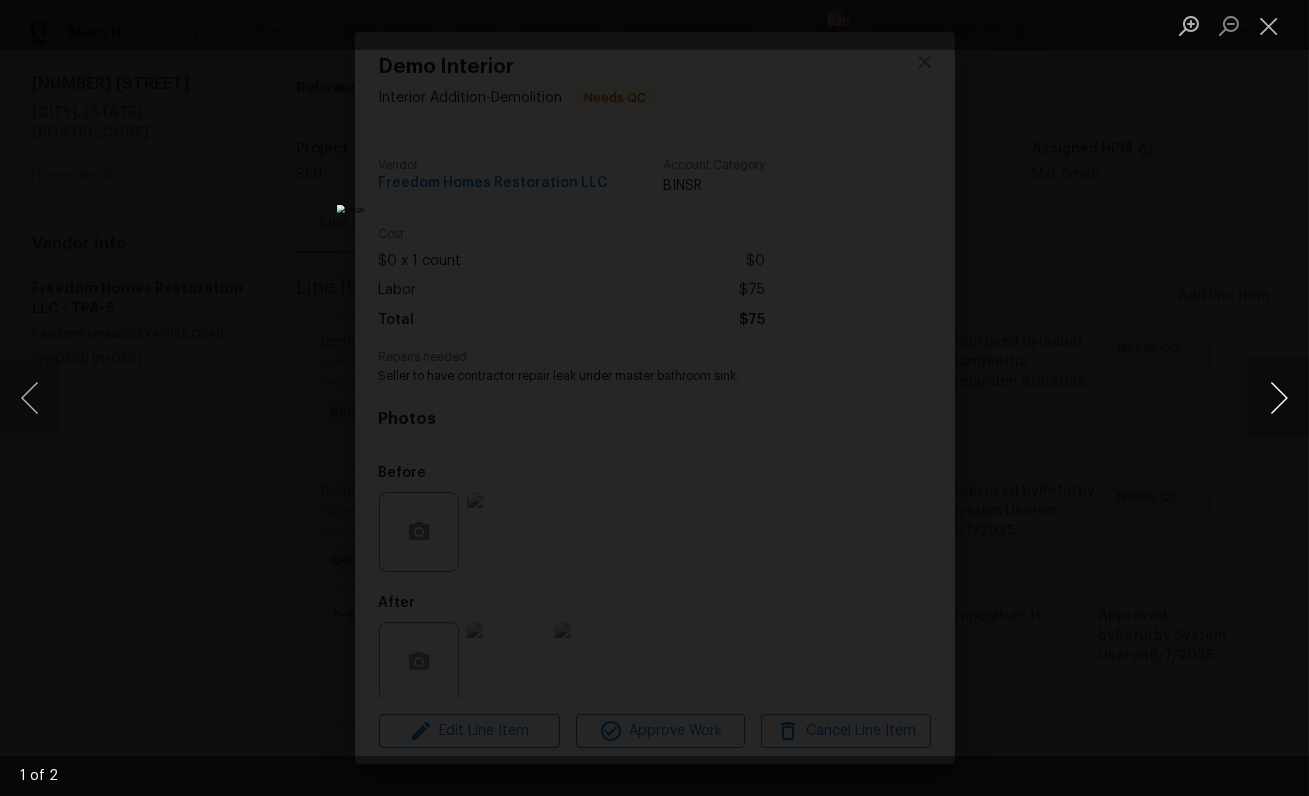 click at bounding box center (1279, 398) 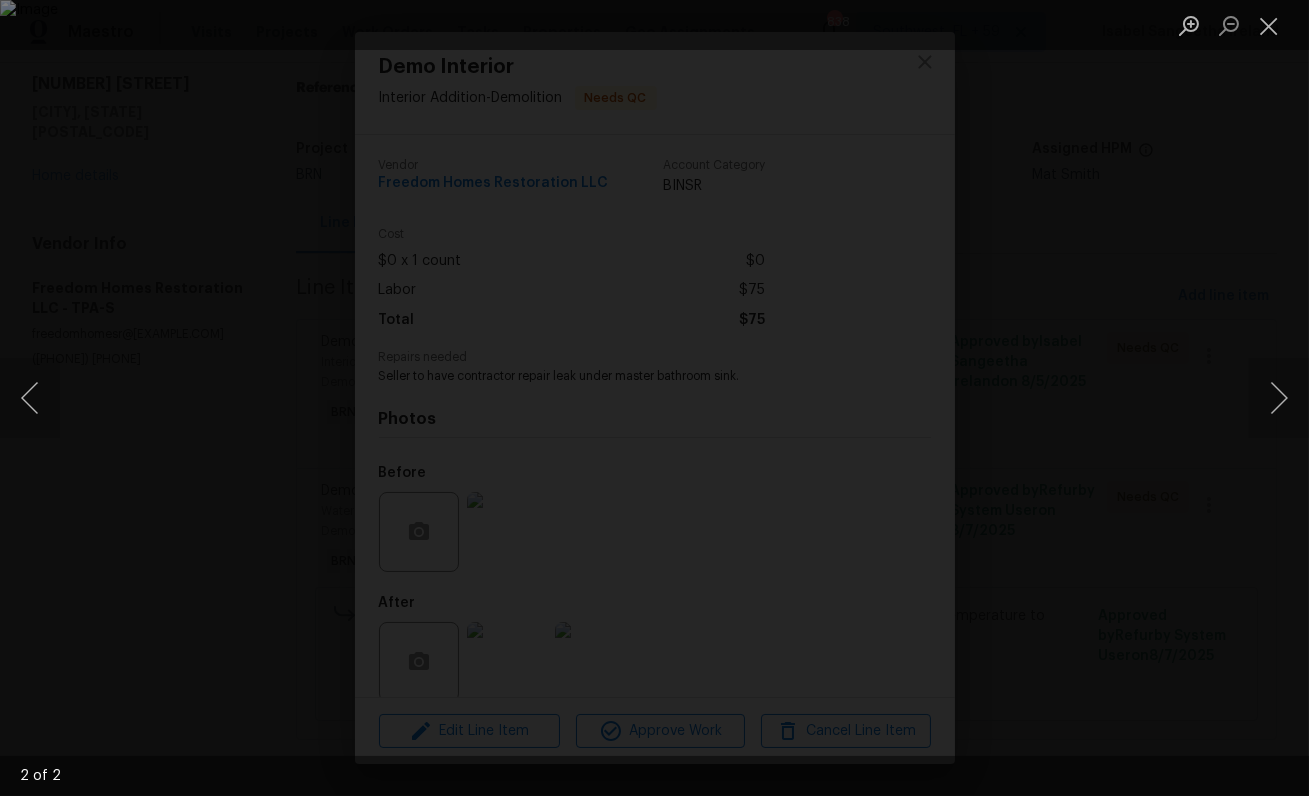 click at bounding box center [654, 398] 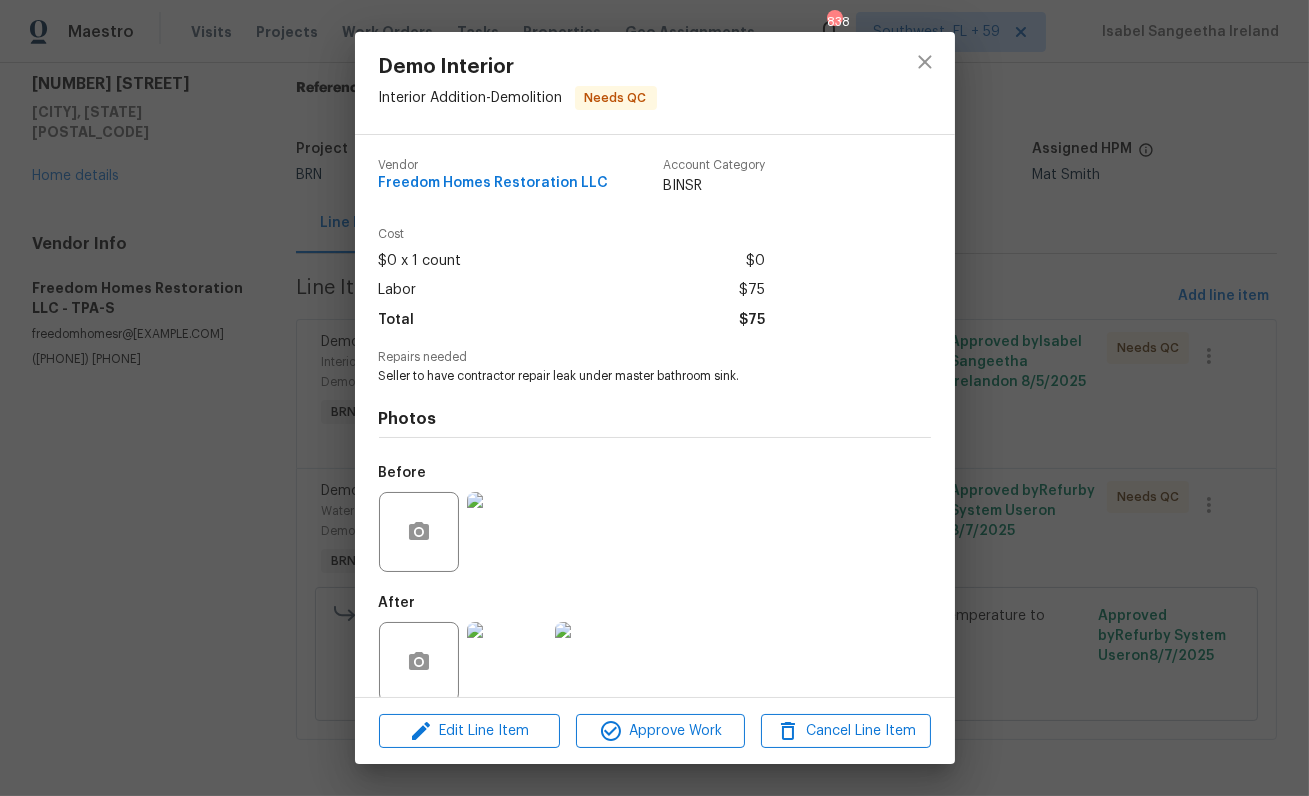 click on "Demo Interior Interior Addition  -  Demolition Needs QC Vendor Freedom Homes Restoration LLC Account Category BINSR Cost $0 x 1 count $0 Labor $75 Total $75 Repairs needed Seller to have contractor repair leak under master bathroom sink. Photos Before After  Edit Line Item  Approve Work  Cancel Line Item" at bounding box center (654, 398) 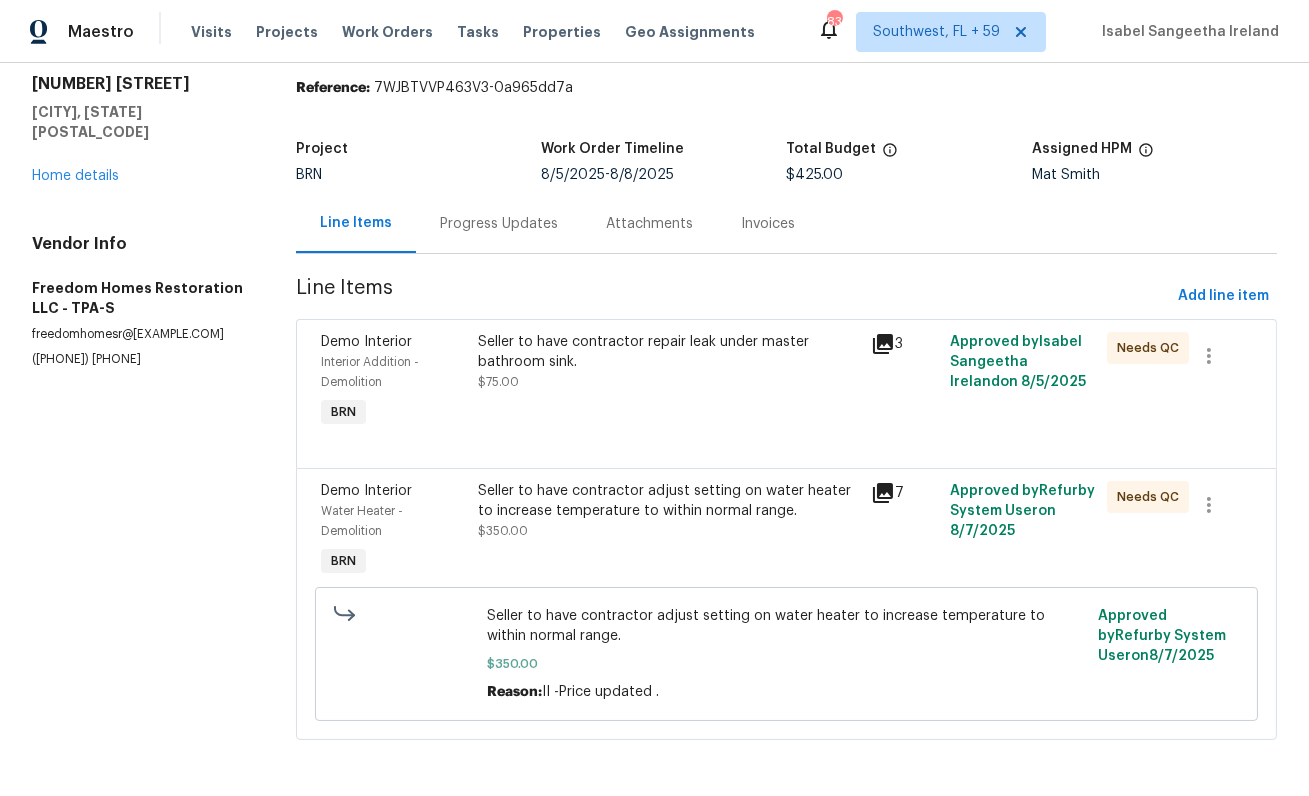 scroll, scrollTop: 0, scrollLeft: 0, axis: both 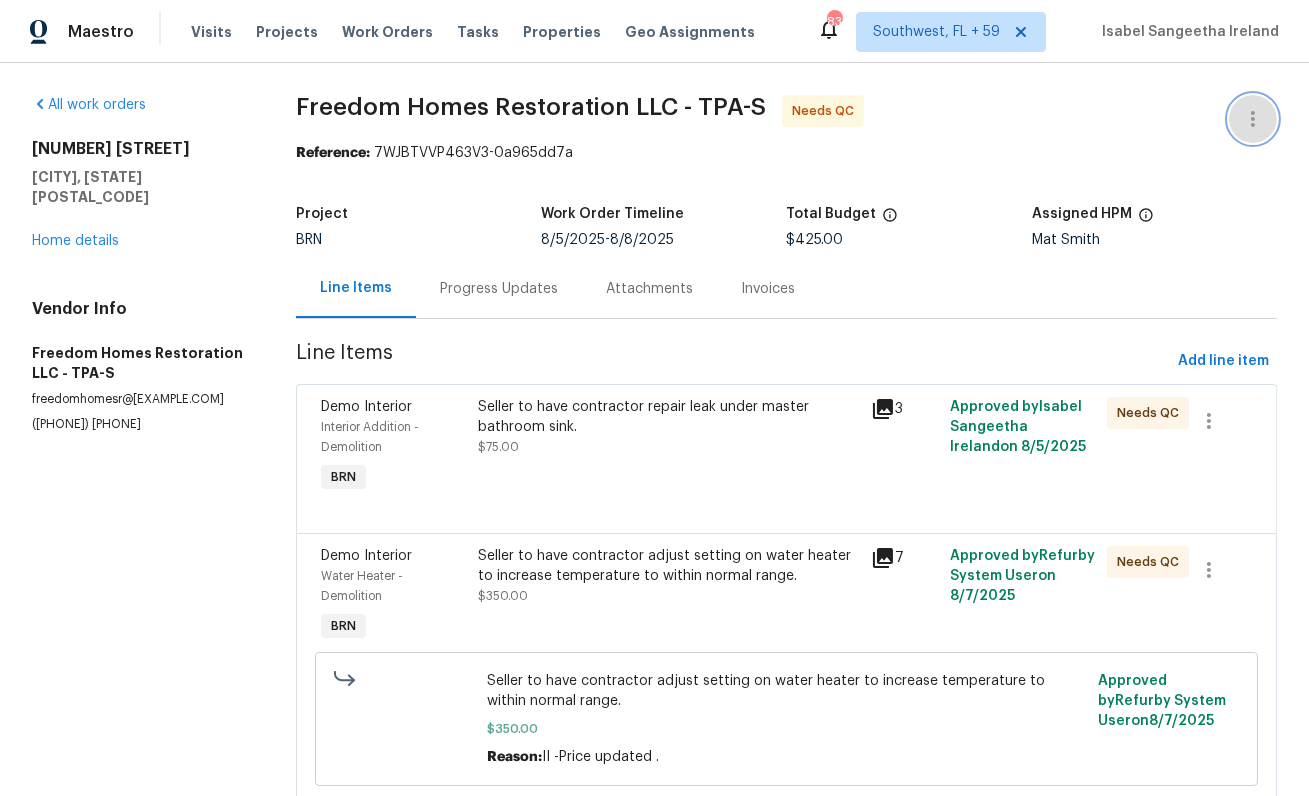 click 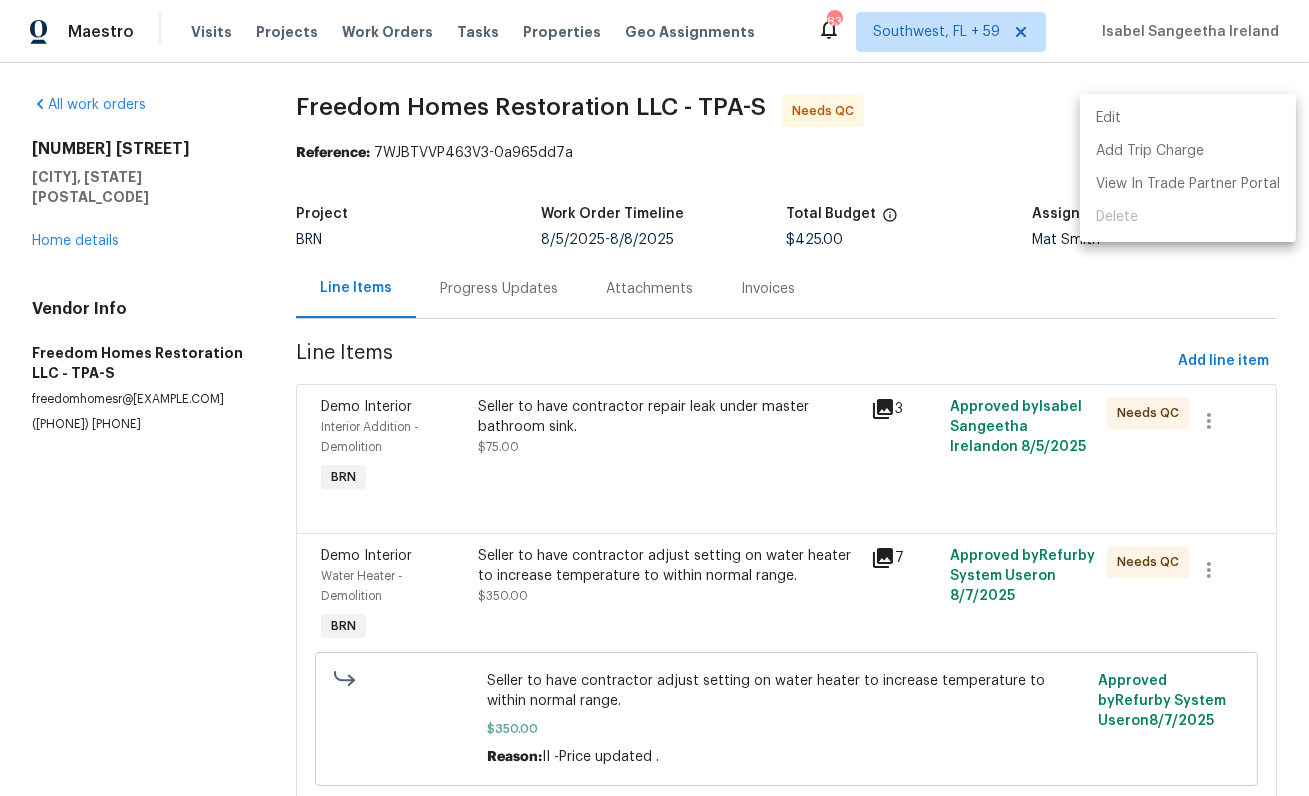 click on "Edit" at bounding box center [1188, 118] 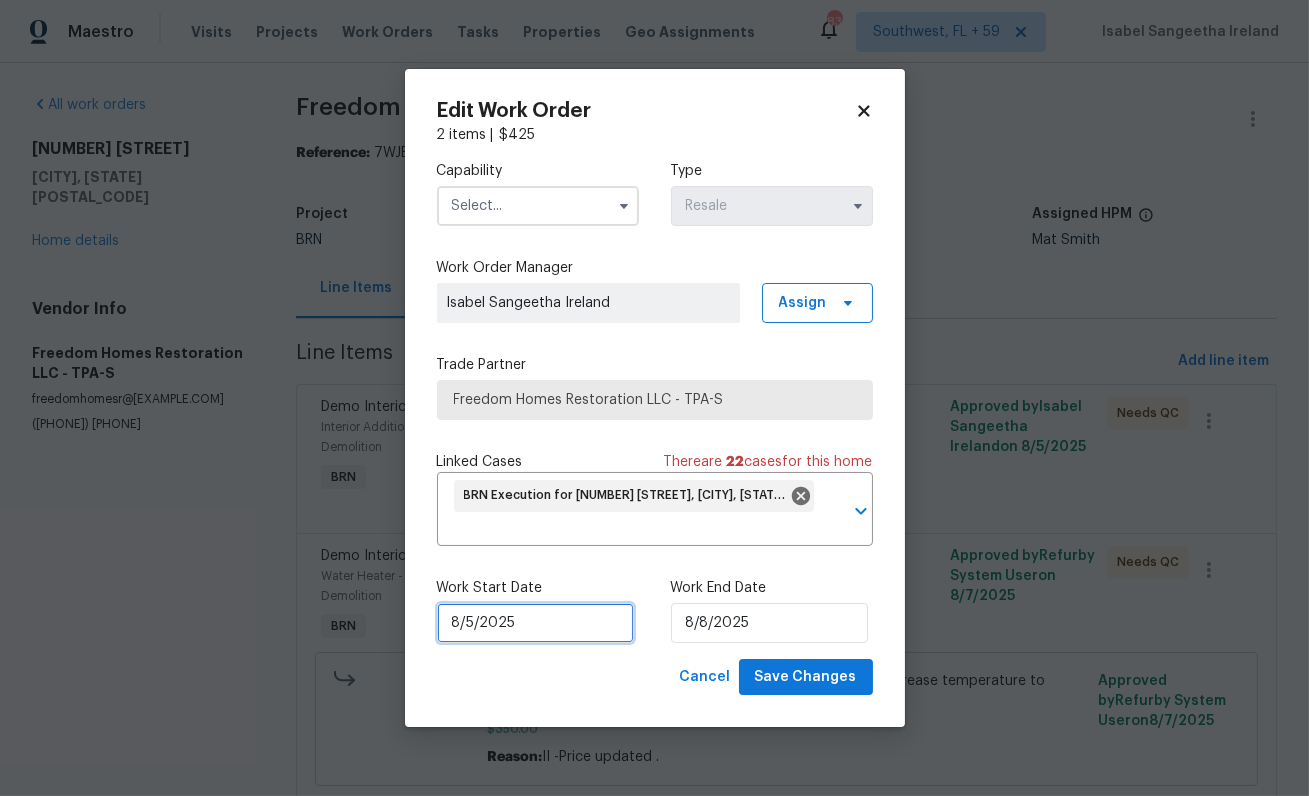 click on "8/5/2025" at bounding box center [535, 623] 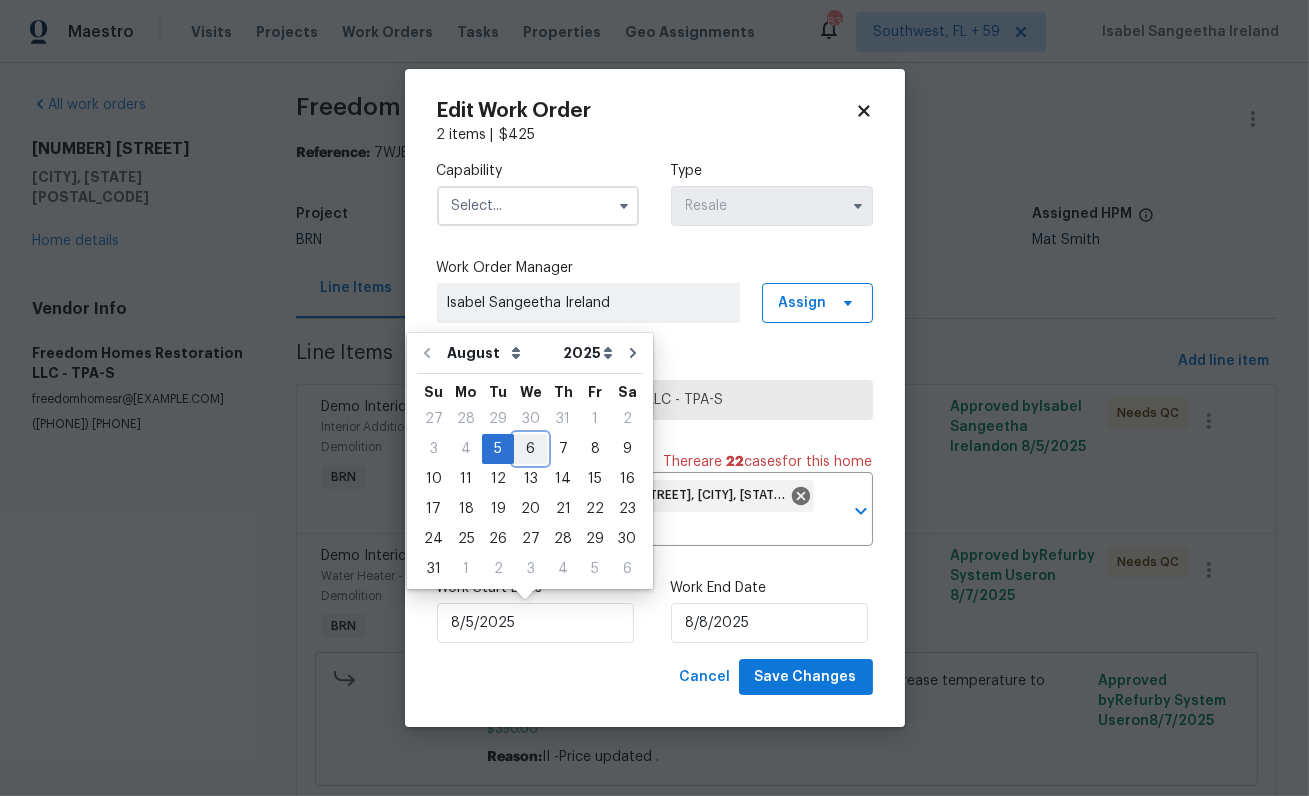 click on "6" at bounding box center (530, 449) 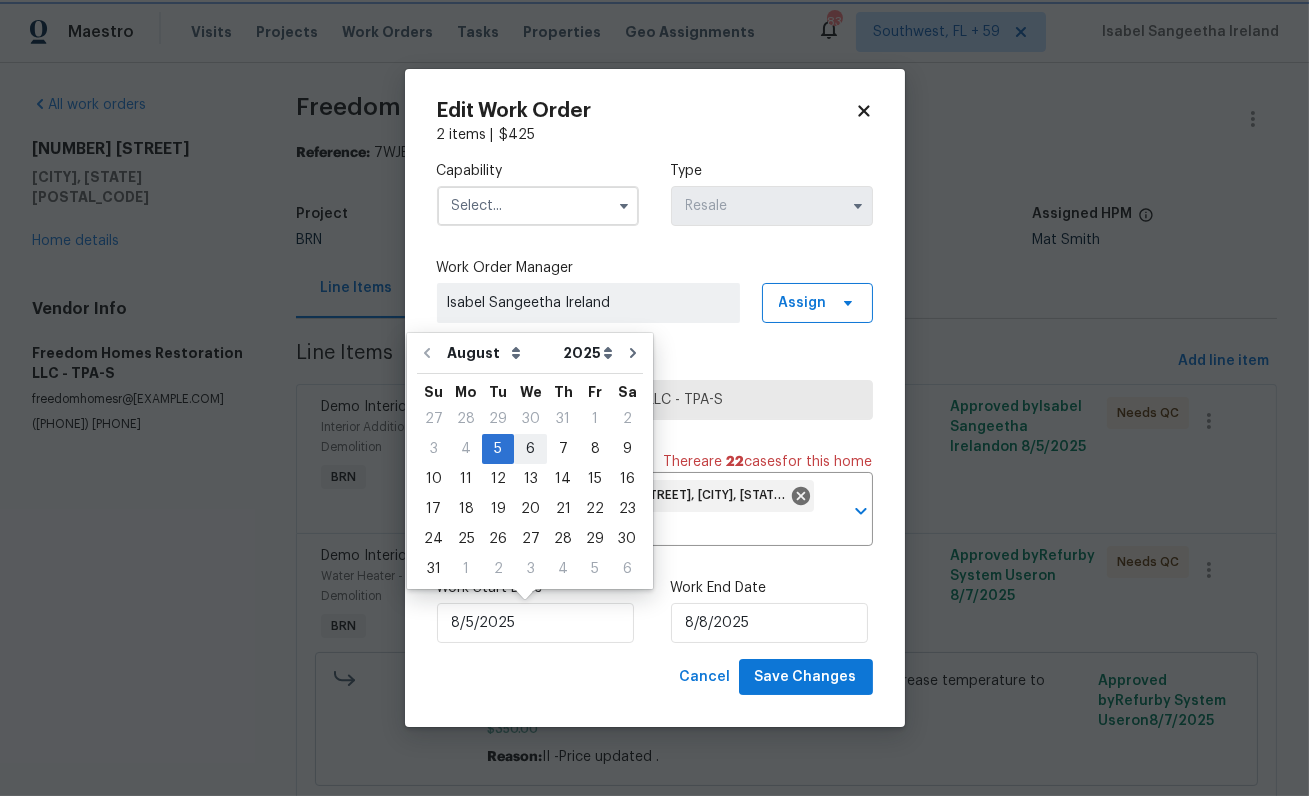 type on "8/6/2025" 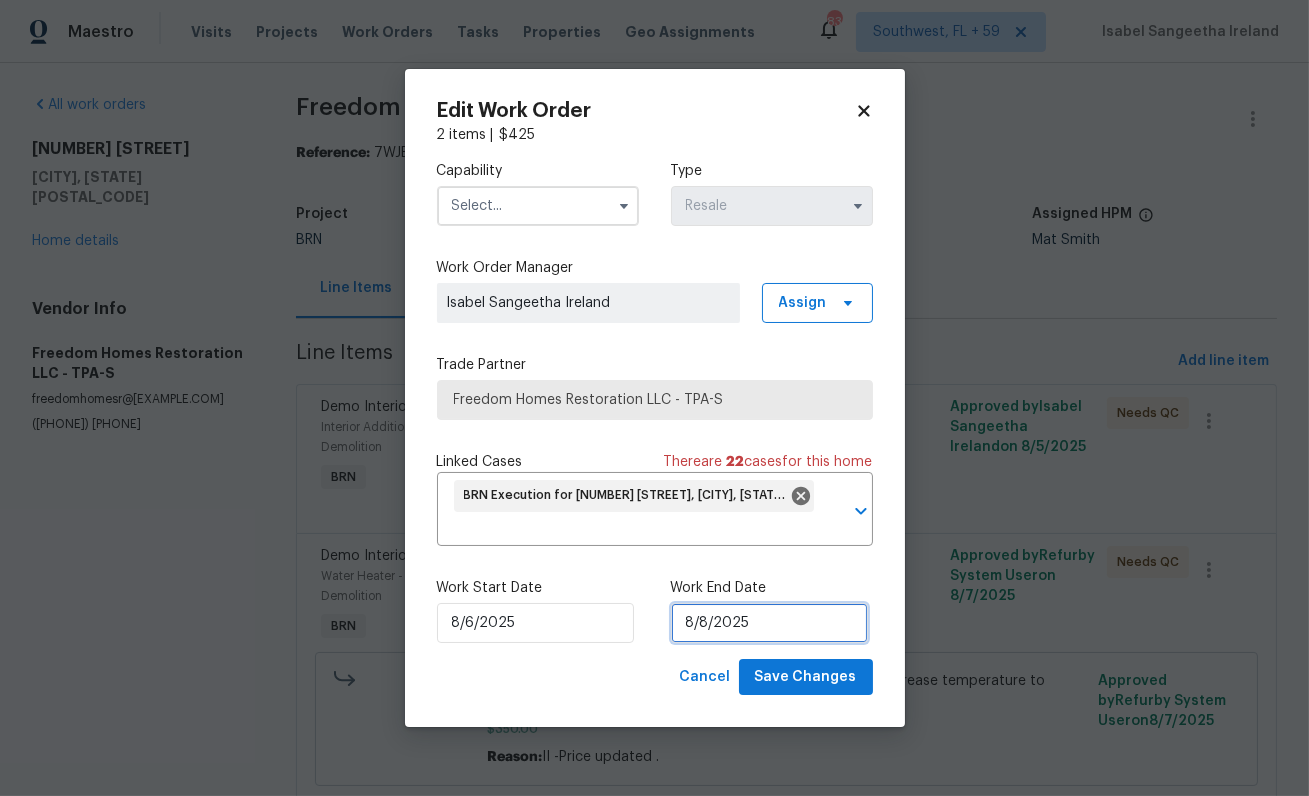 click on "8/8/2025" at bounding box center (769, 623) 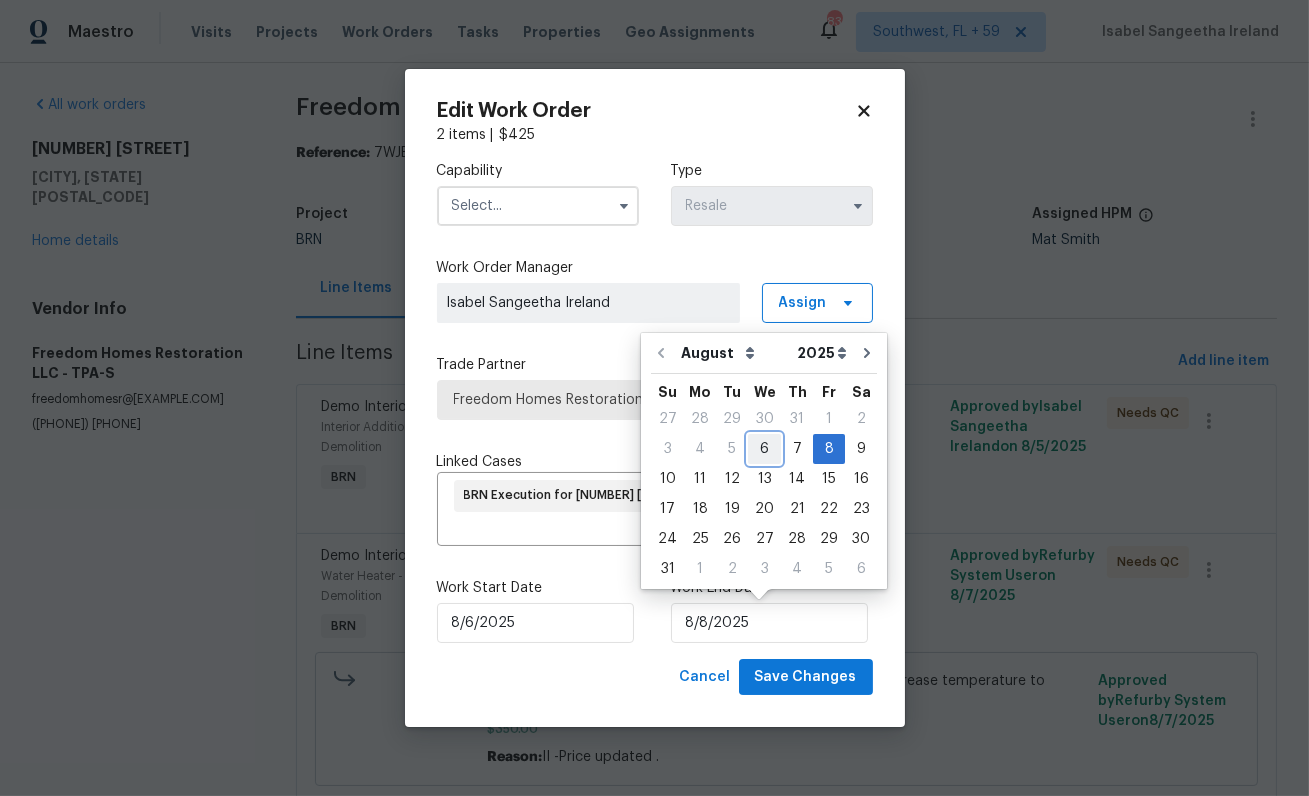 click on "6" at bounding box center [764, 449] 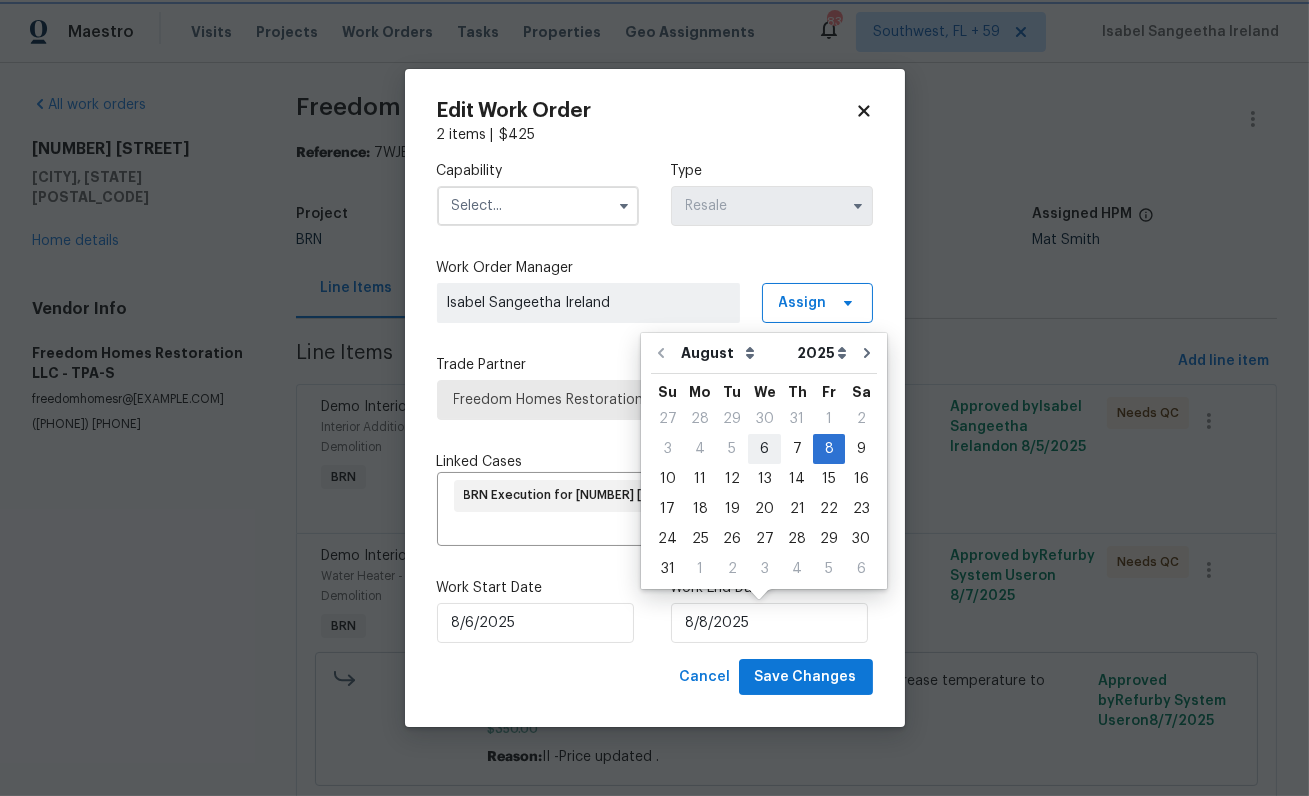 type on "8/6/2025" 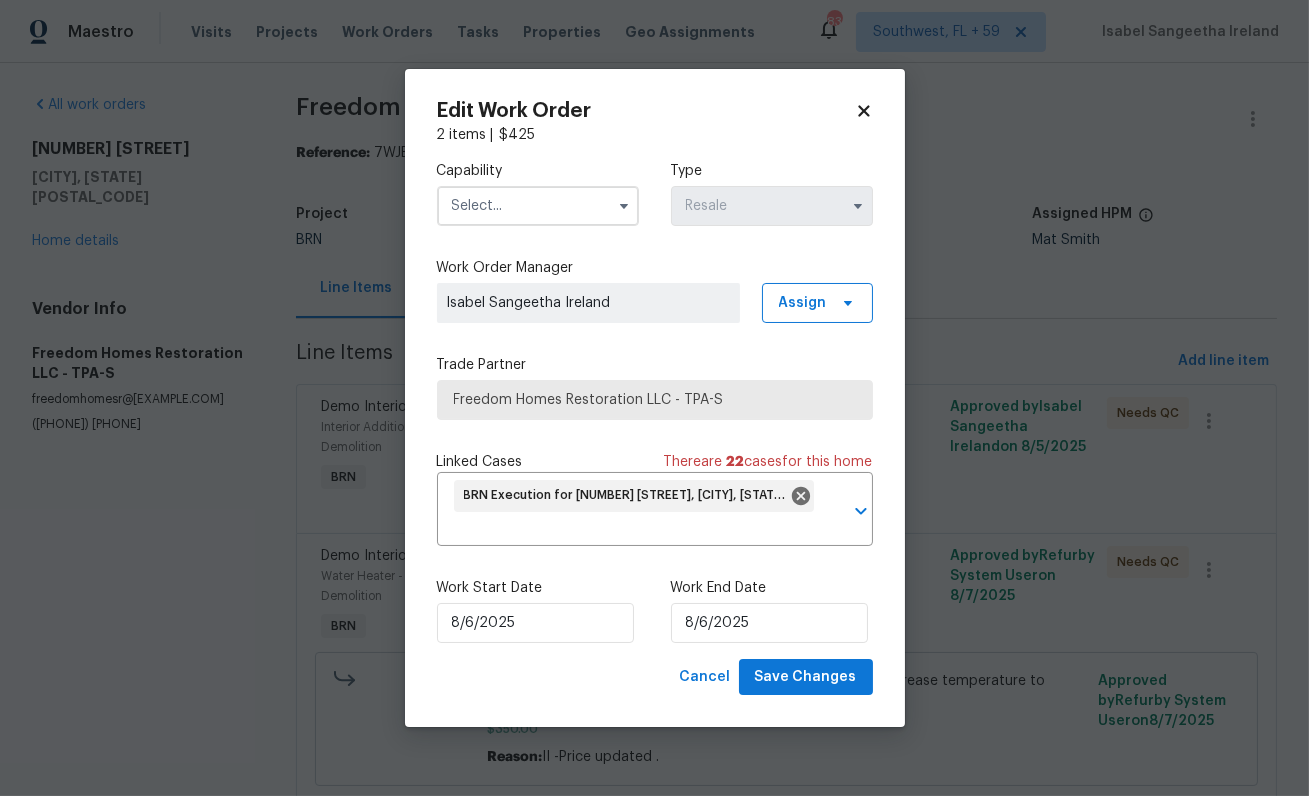 click at bounding box center (538, 206) 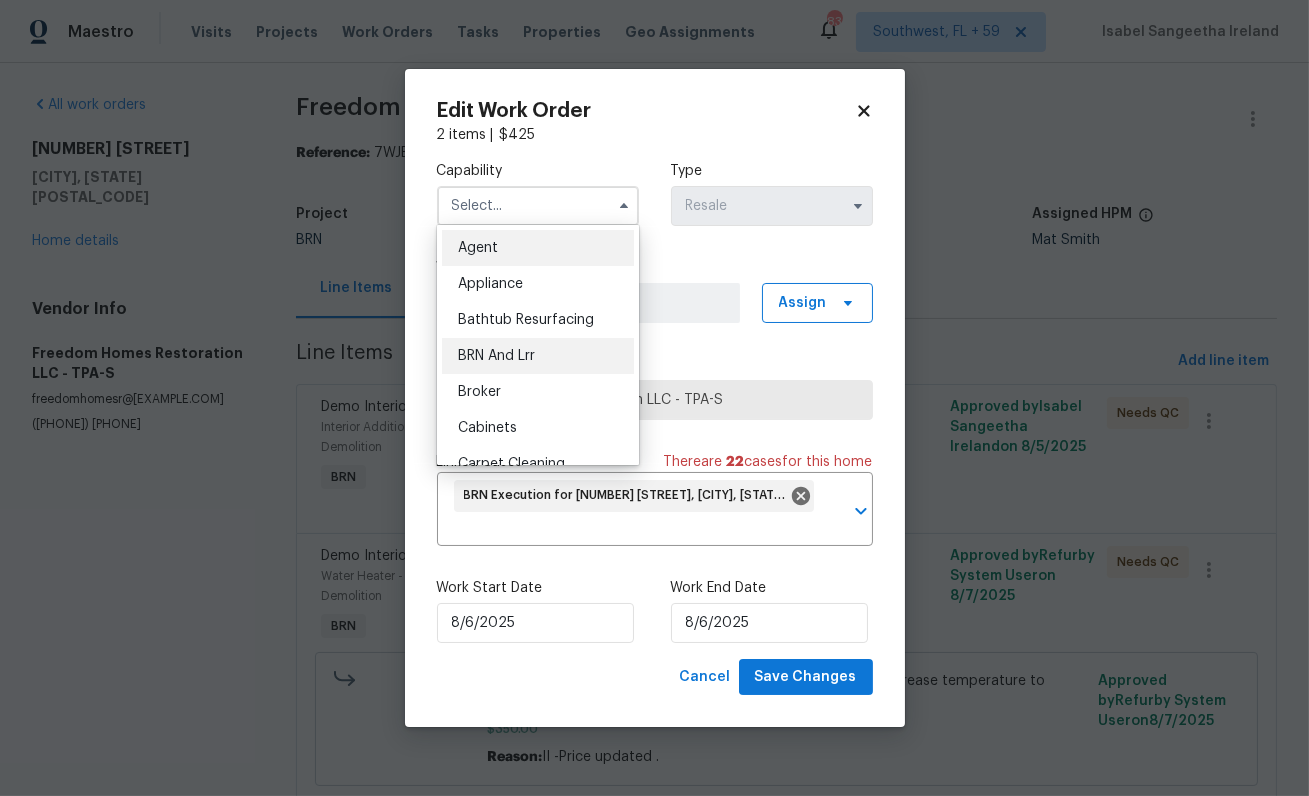 click on "BRN And Lrr" at bounding box center [496, 356] 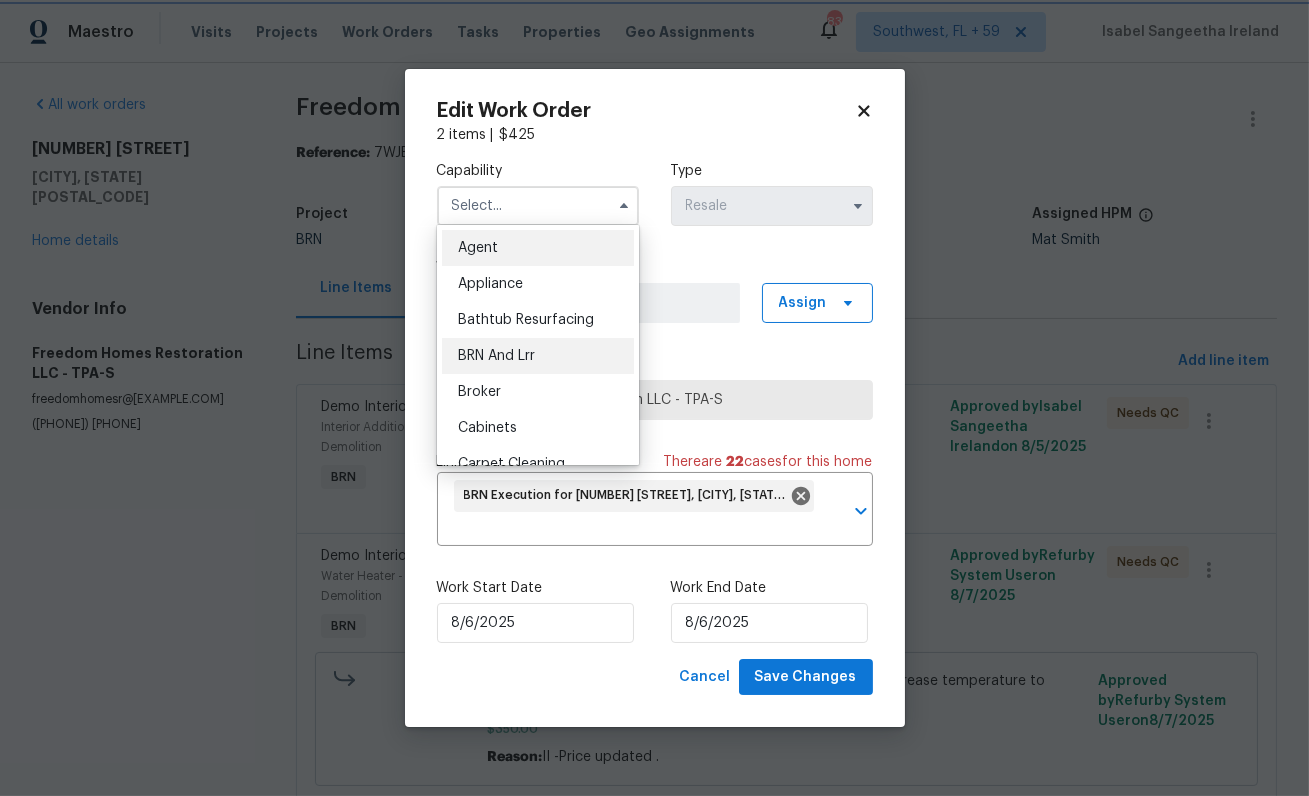 type on "BRN And Lrr" 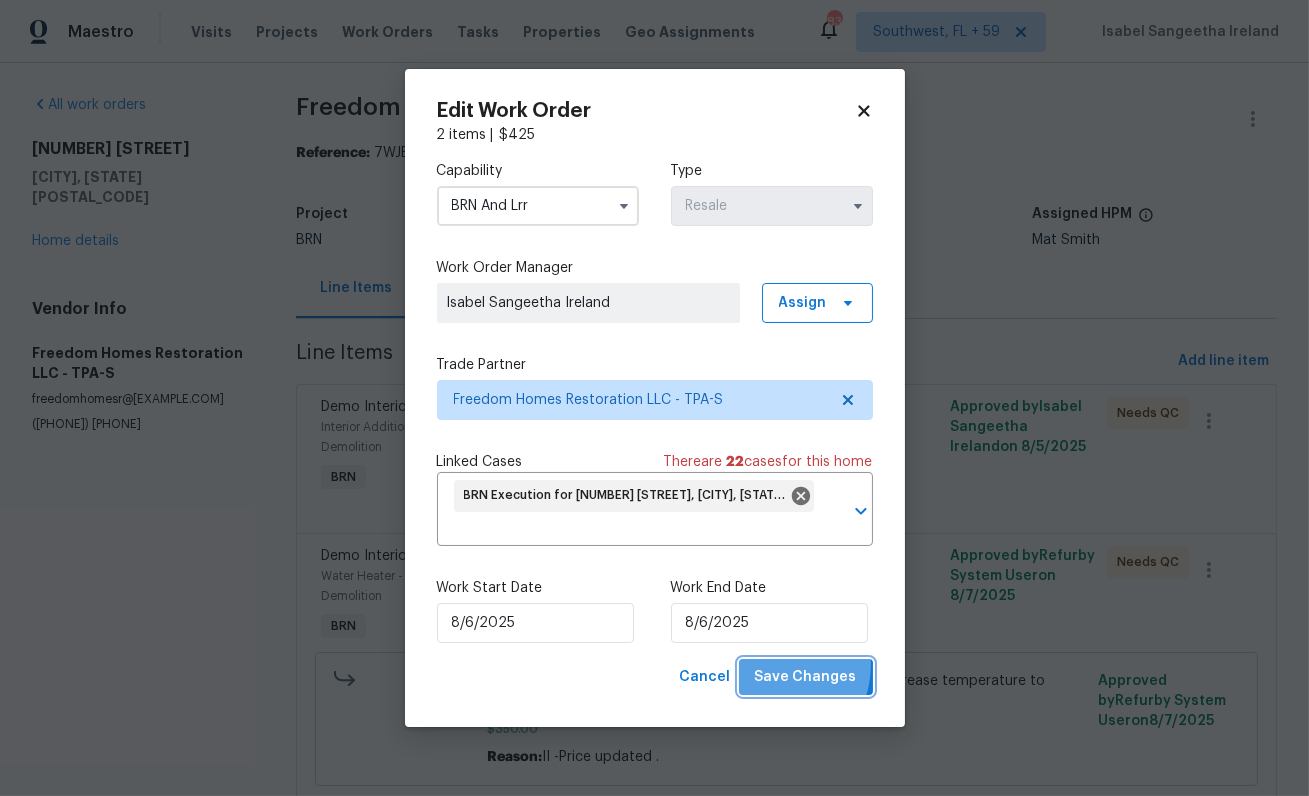 click on "Save Changes" at bounding box center [806, 677] 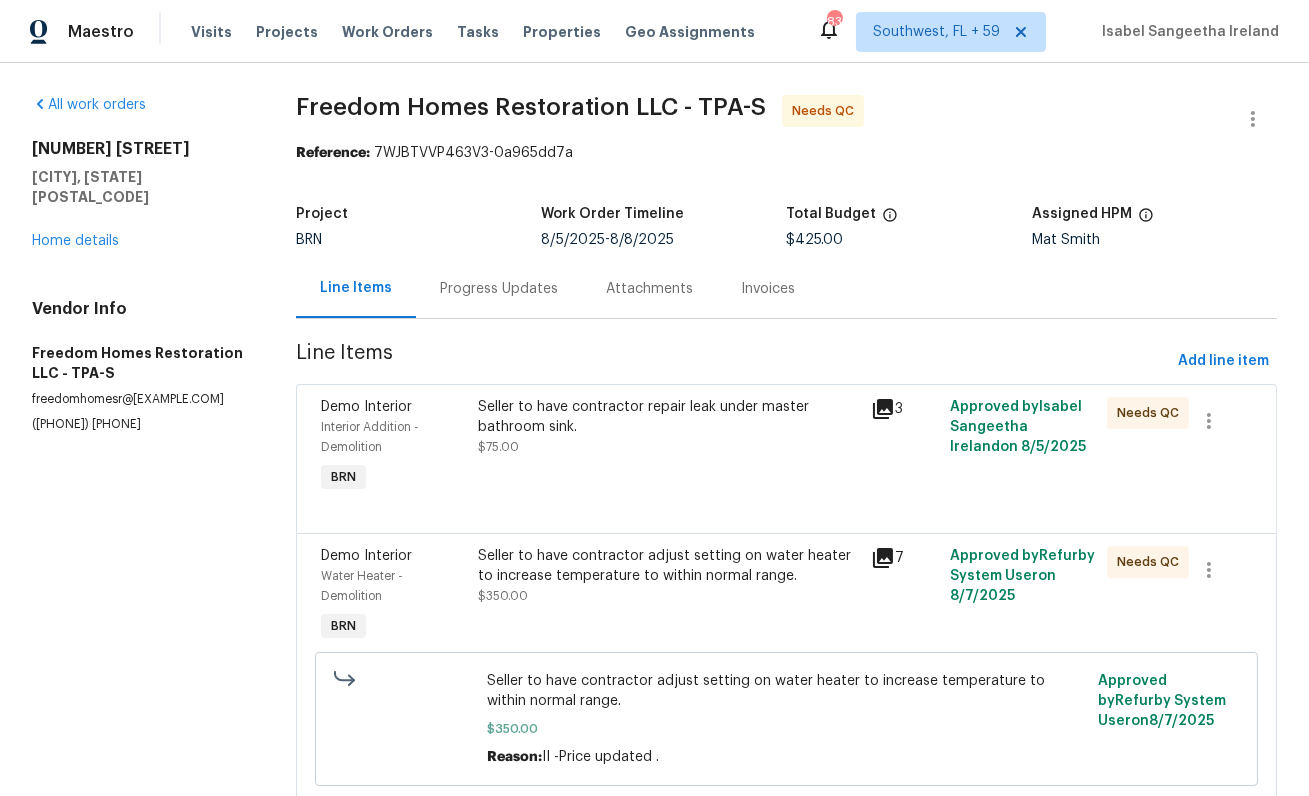 click on "Seller to have contractor repair leak under master bathroom sink." at bounding box center [668, 417] 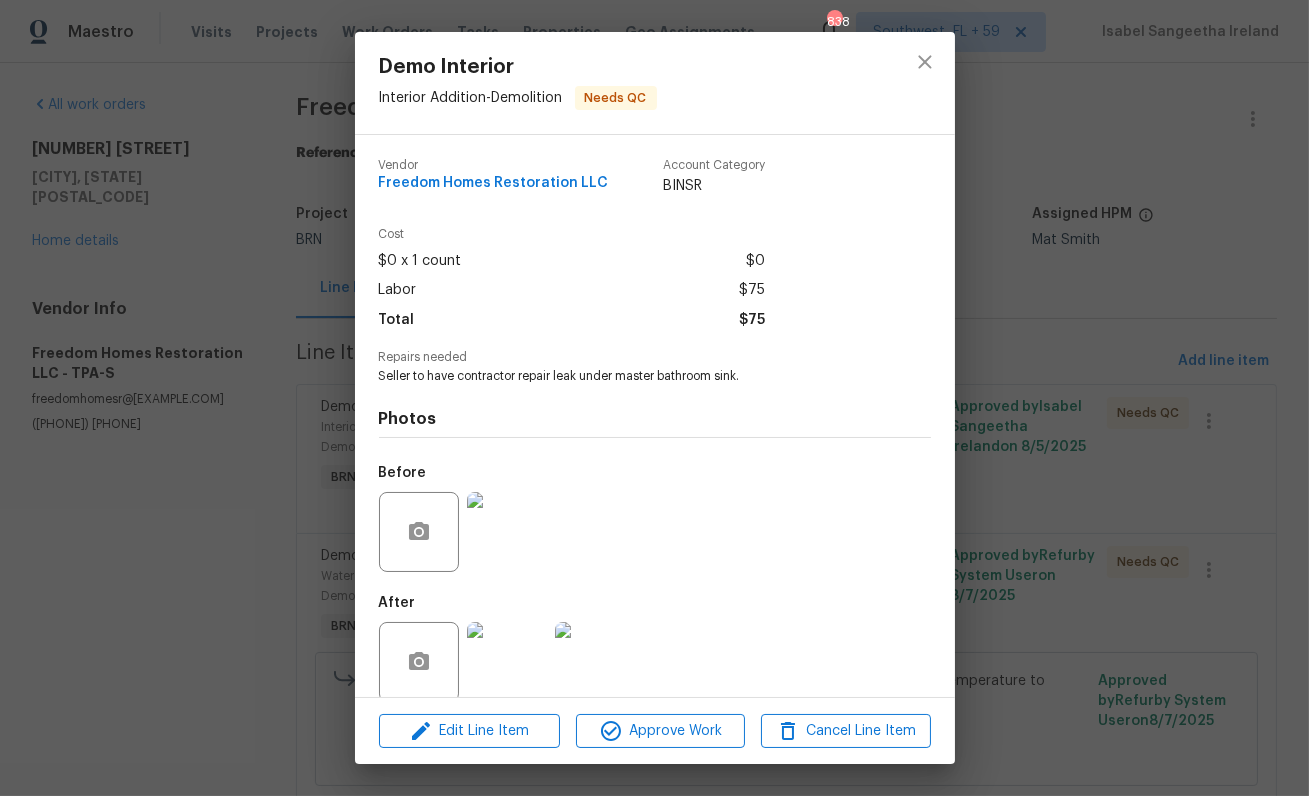 scroll, scrollTop: 26, scrollLeft: 0, axis: vertical 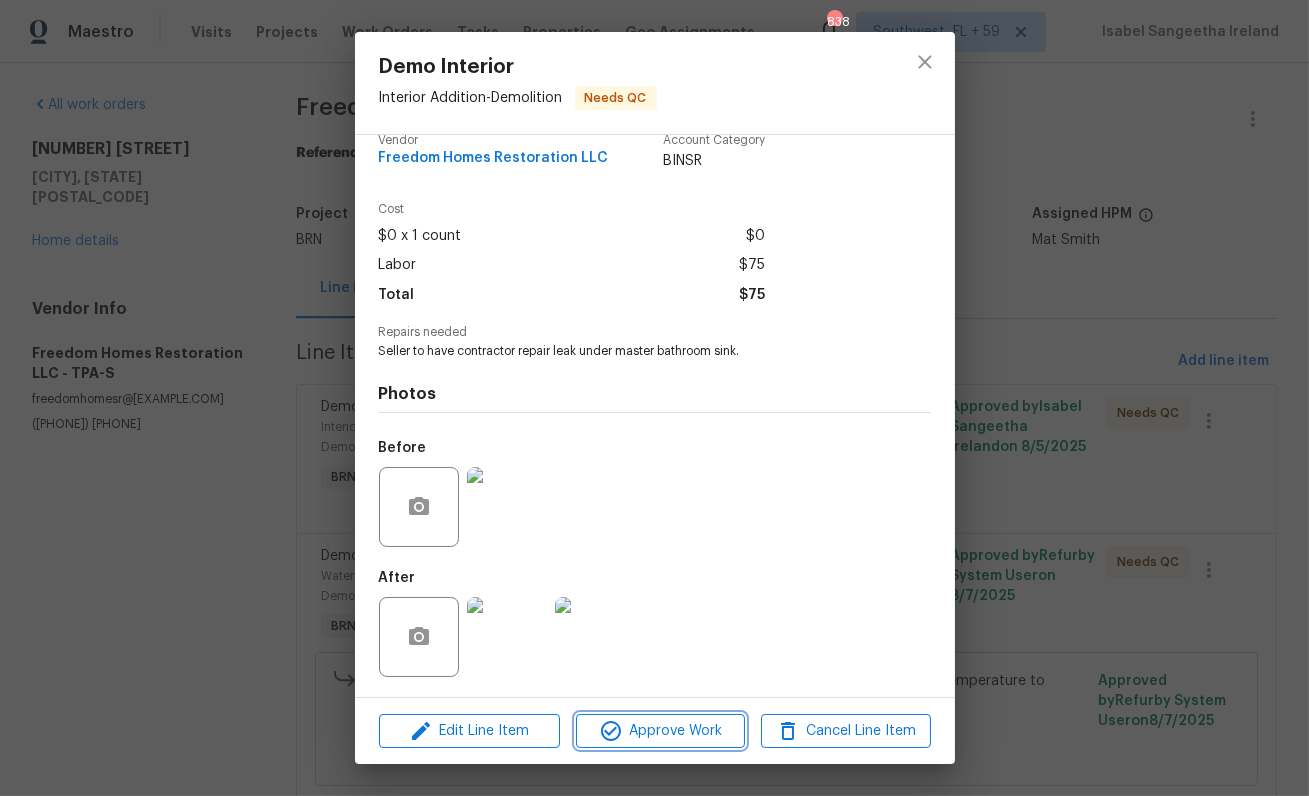 click on "Approve Work" at bounding box center (660, 731) 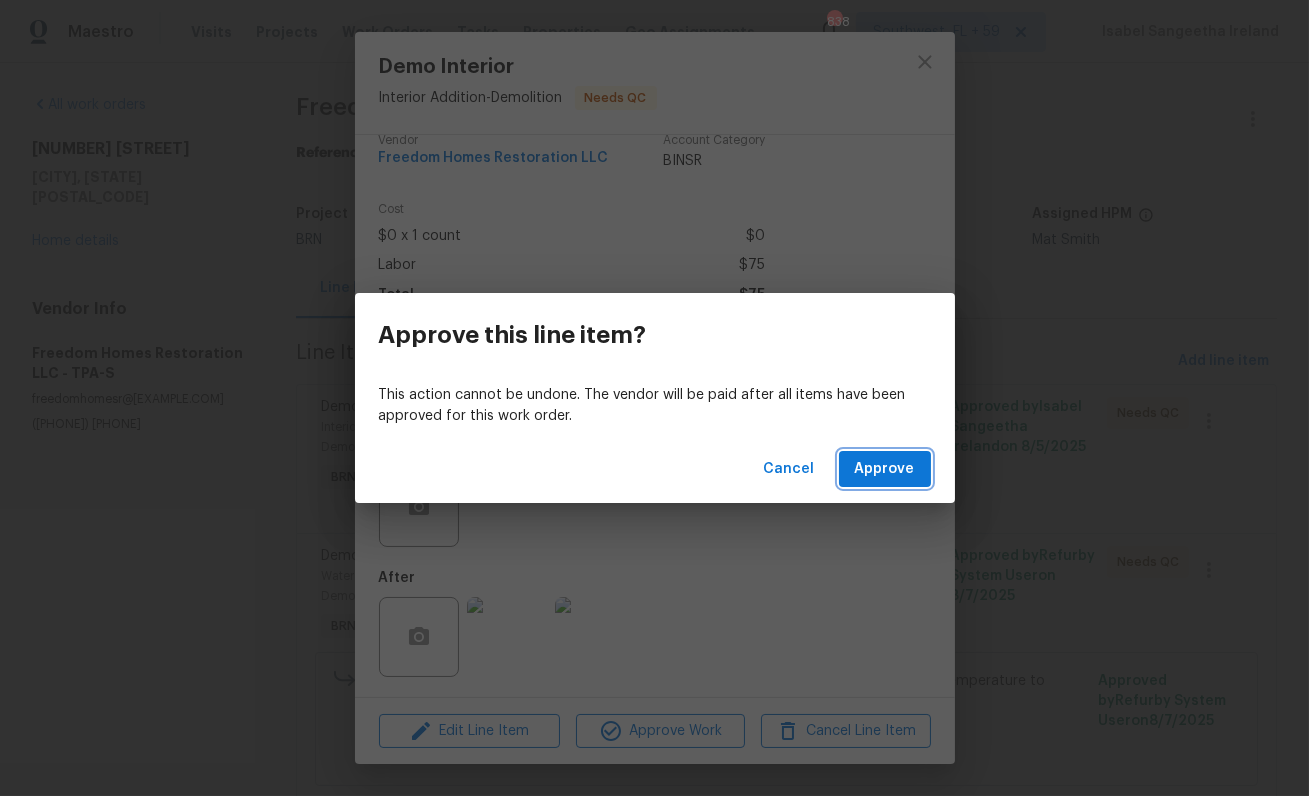click on "Approve" at bounding box center (885, 469) 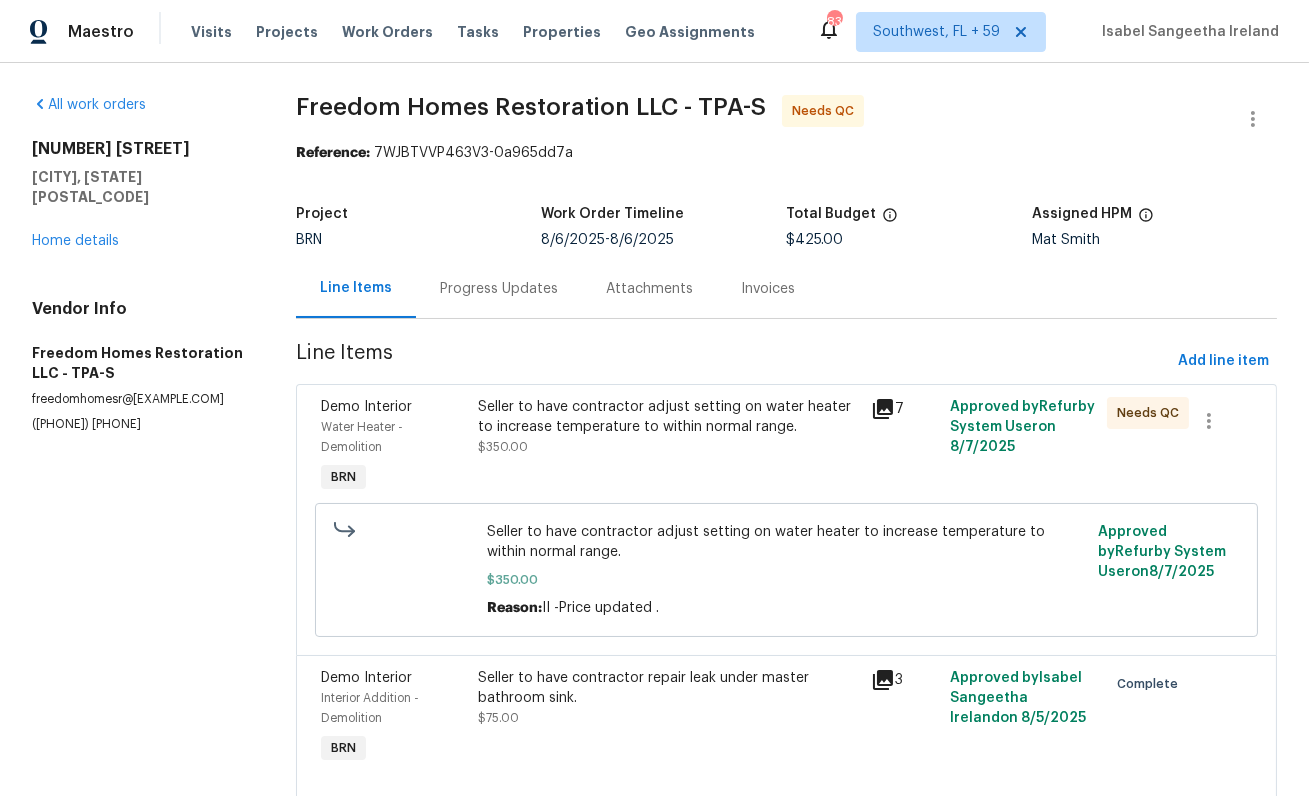 click on "Seller to have contractor adjust setting on water heater to increase temperature to within normal range." at bounding box center [668, 417] 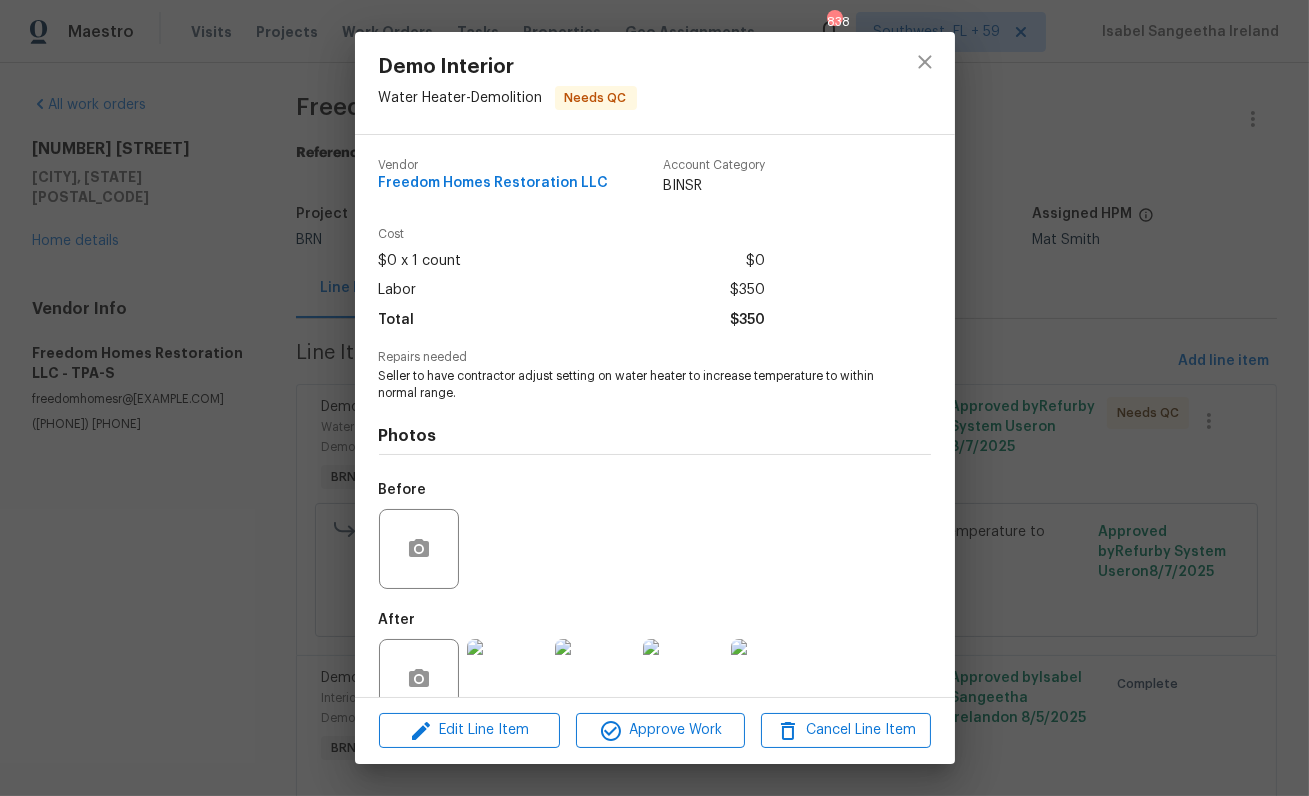 scroll, scrollTop: 43, scrollLeft: 0, axis: vertical 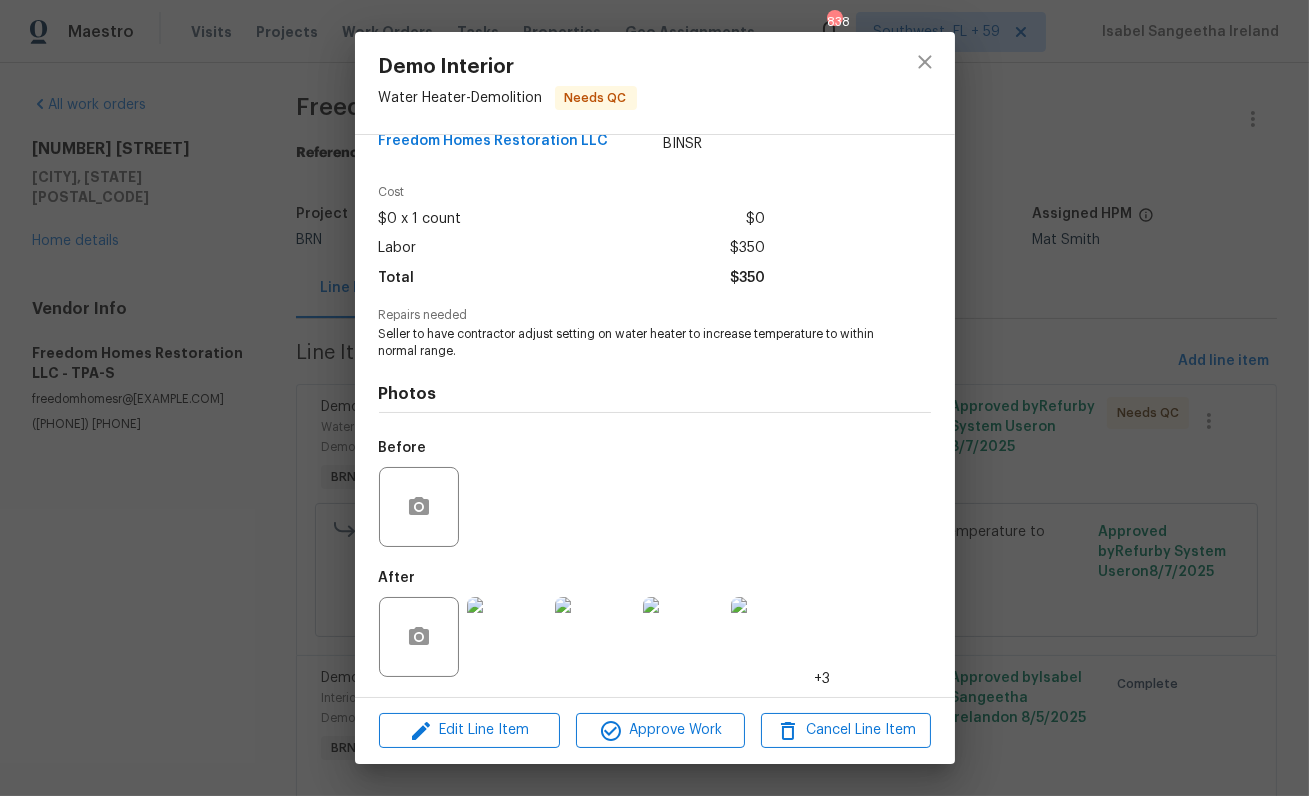 click at bounding box center (507, 637) 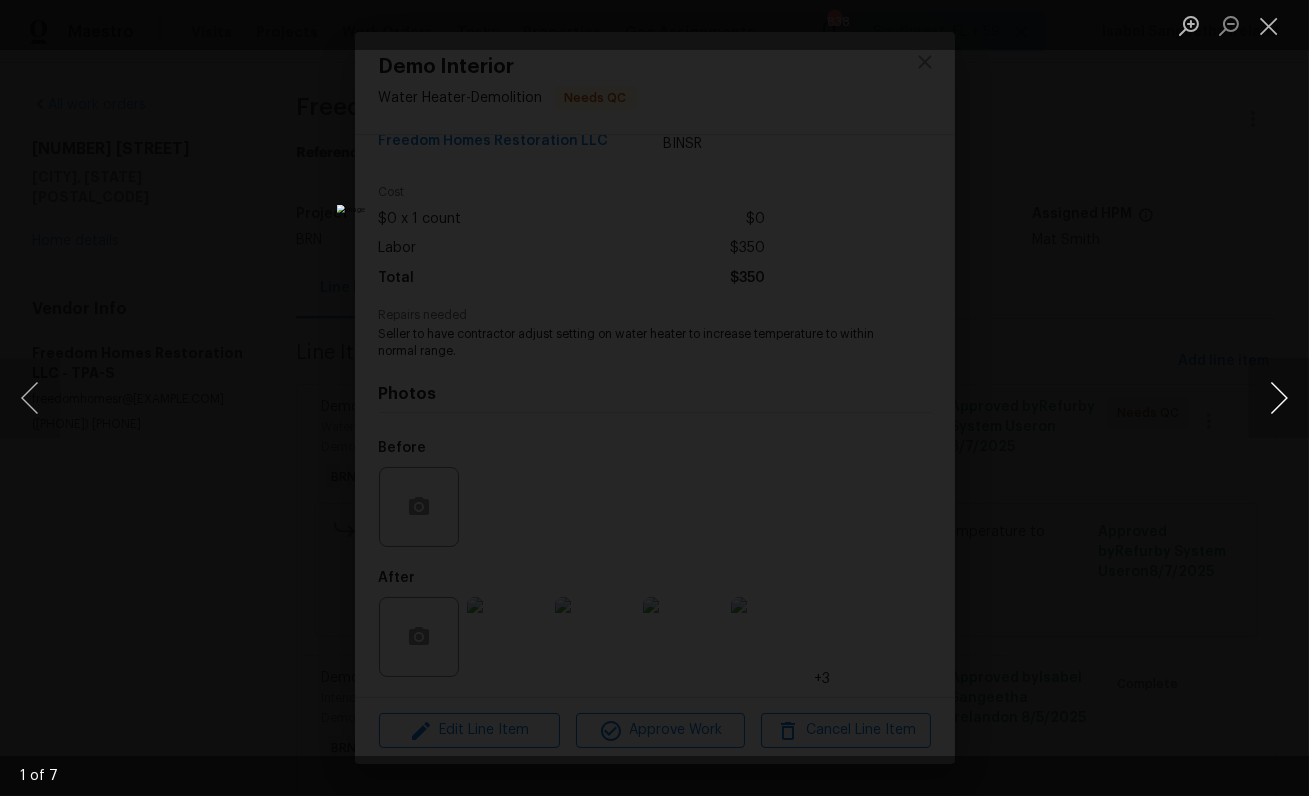 click at bounding box center (1279, 398) 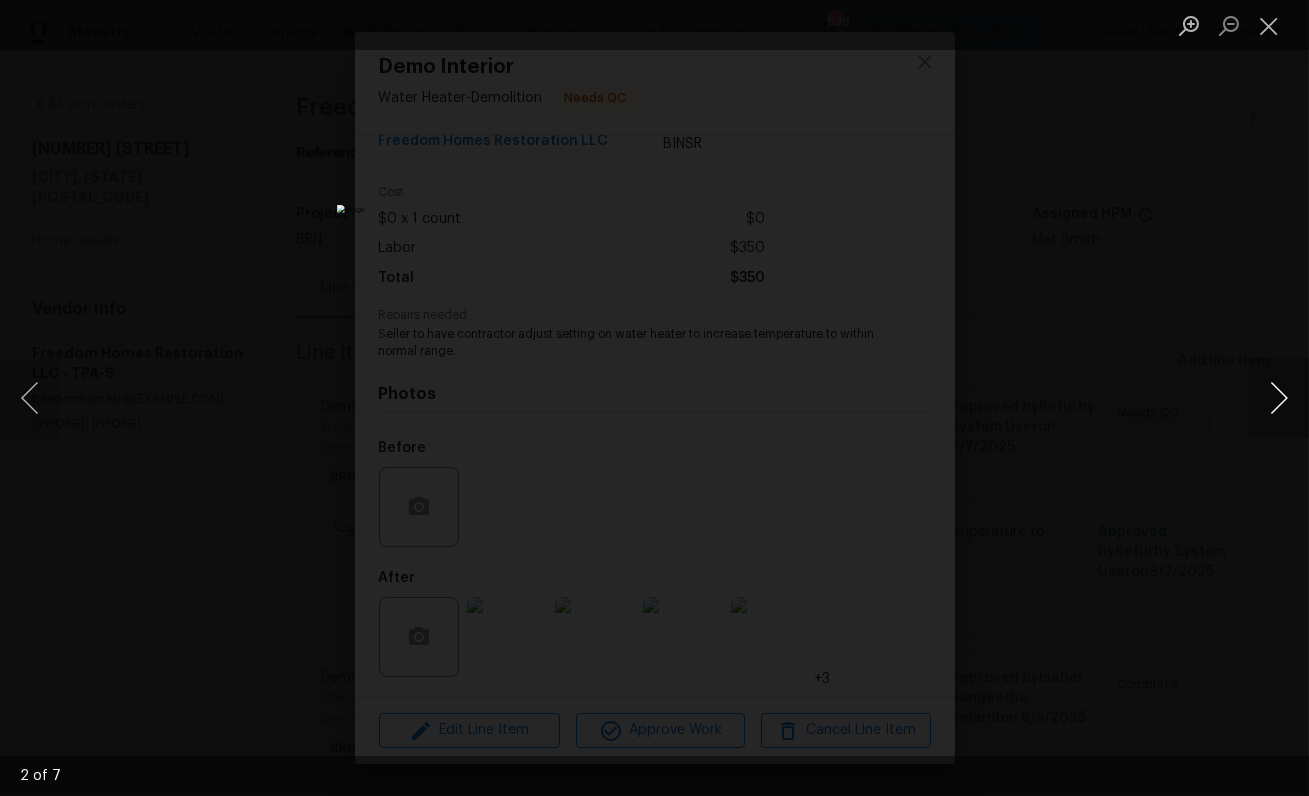 click at bounding box center [1279, 398] 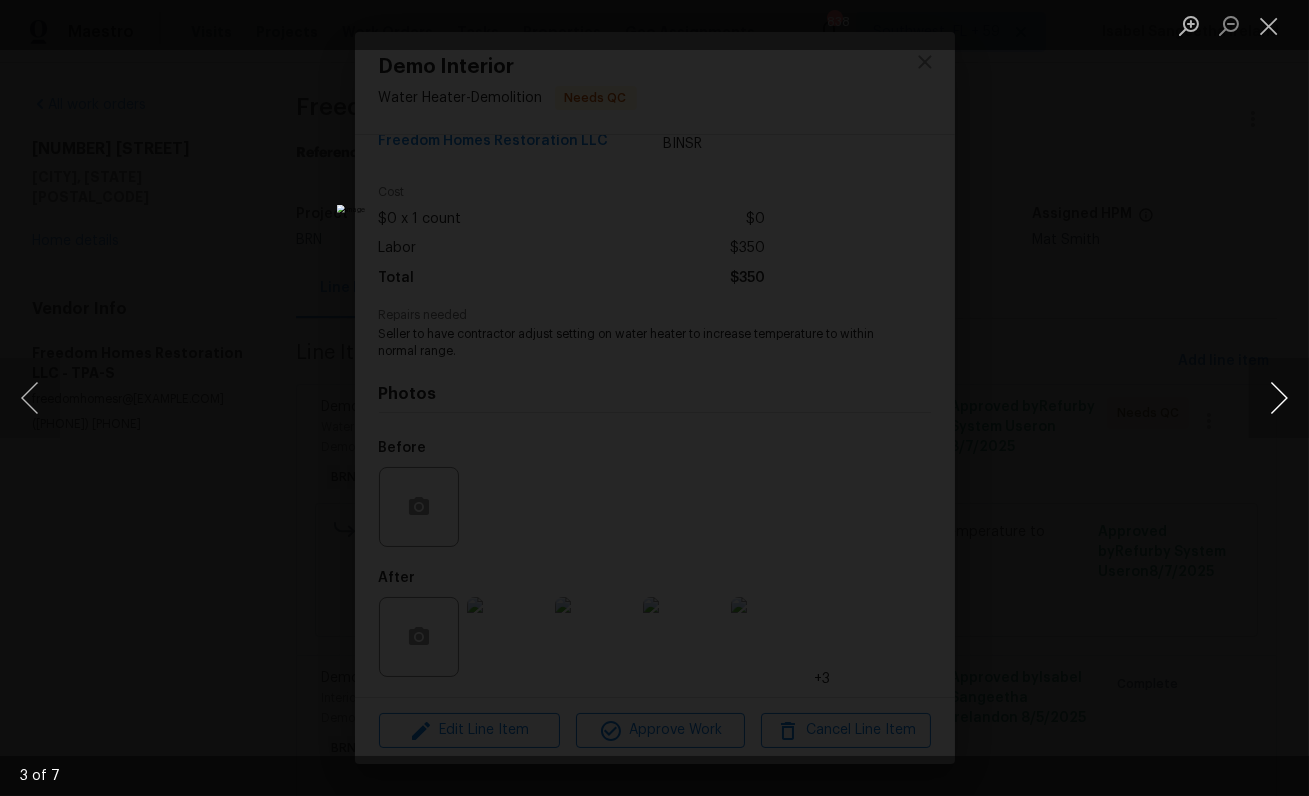 click at bounding box center (1279, 398) 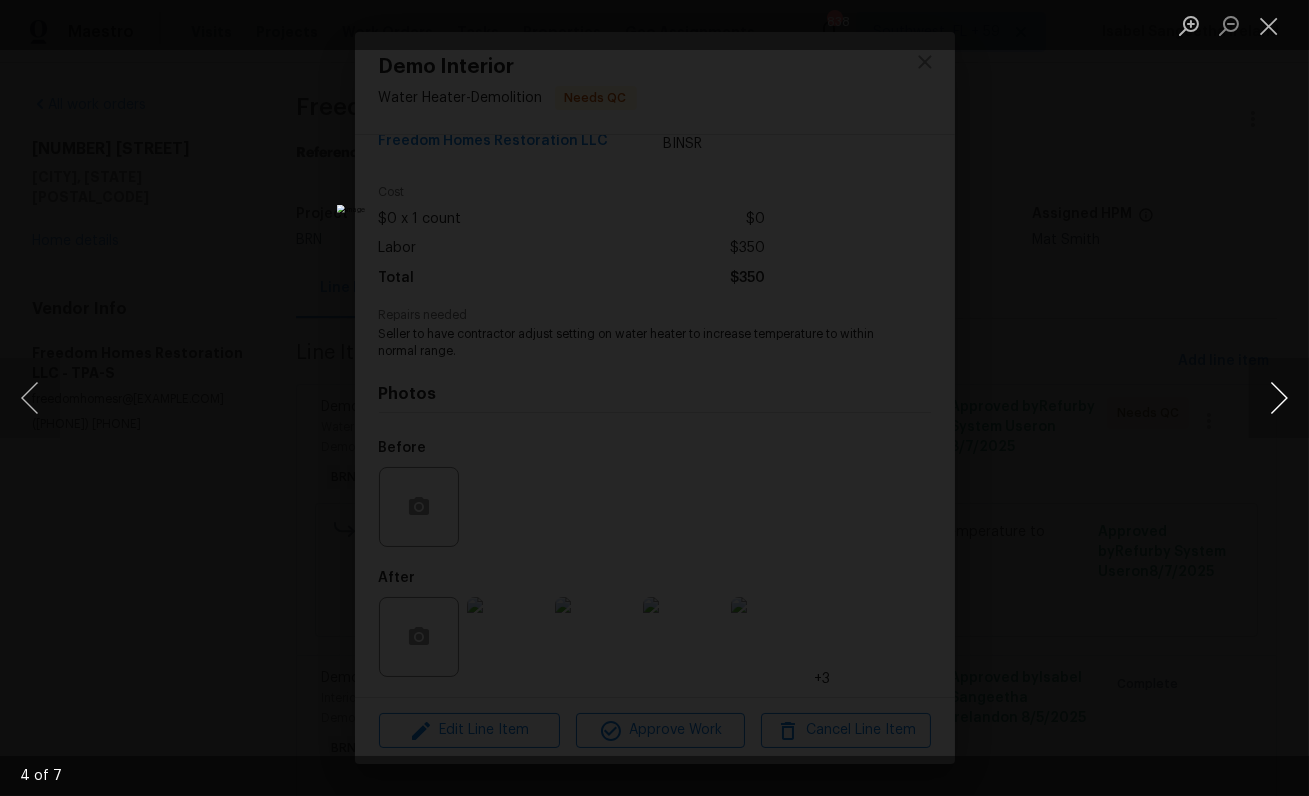 click at bounding box center [1279, 398] 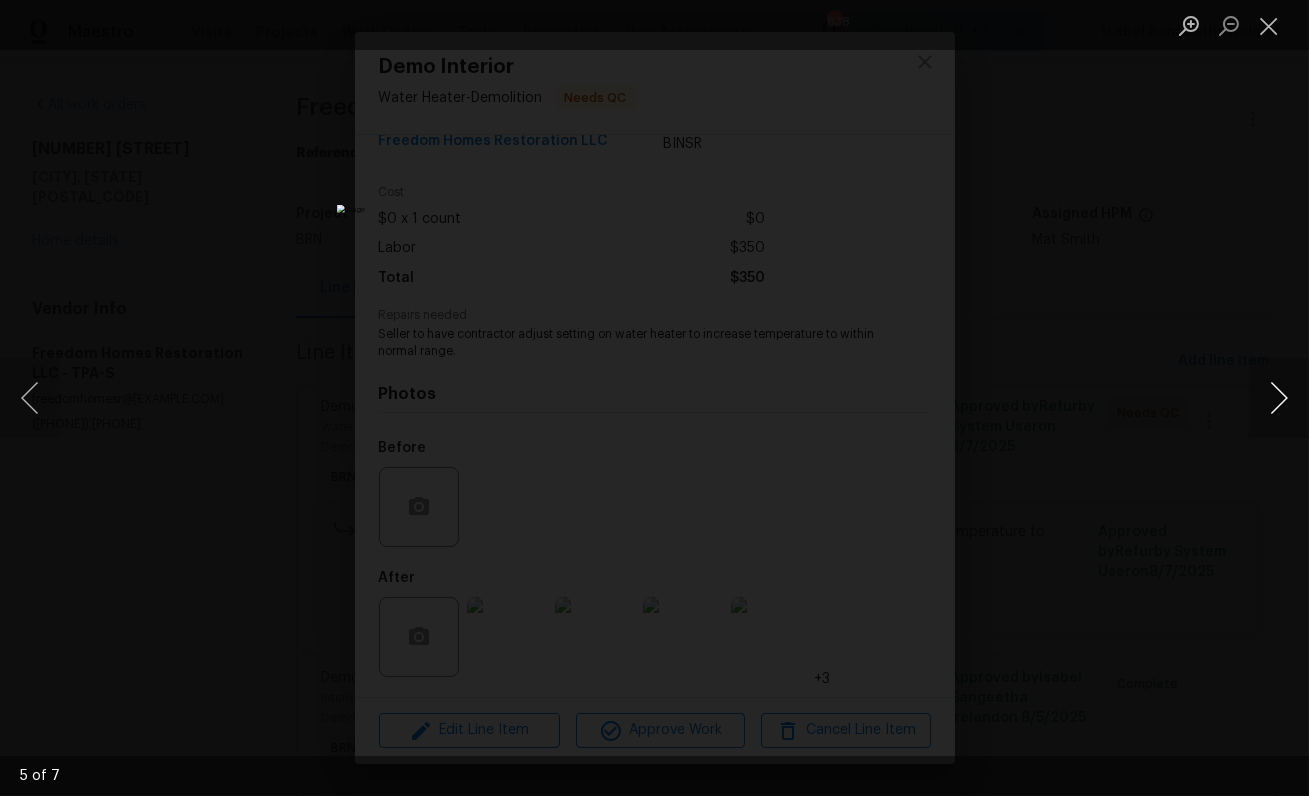 click at bounding box center (1279, 398) 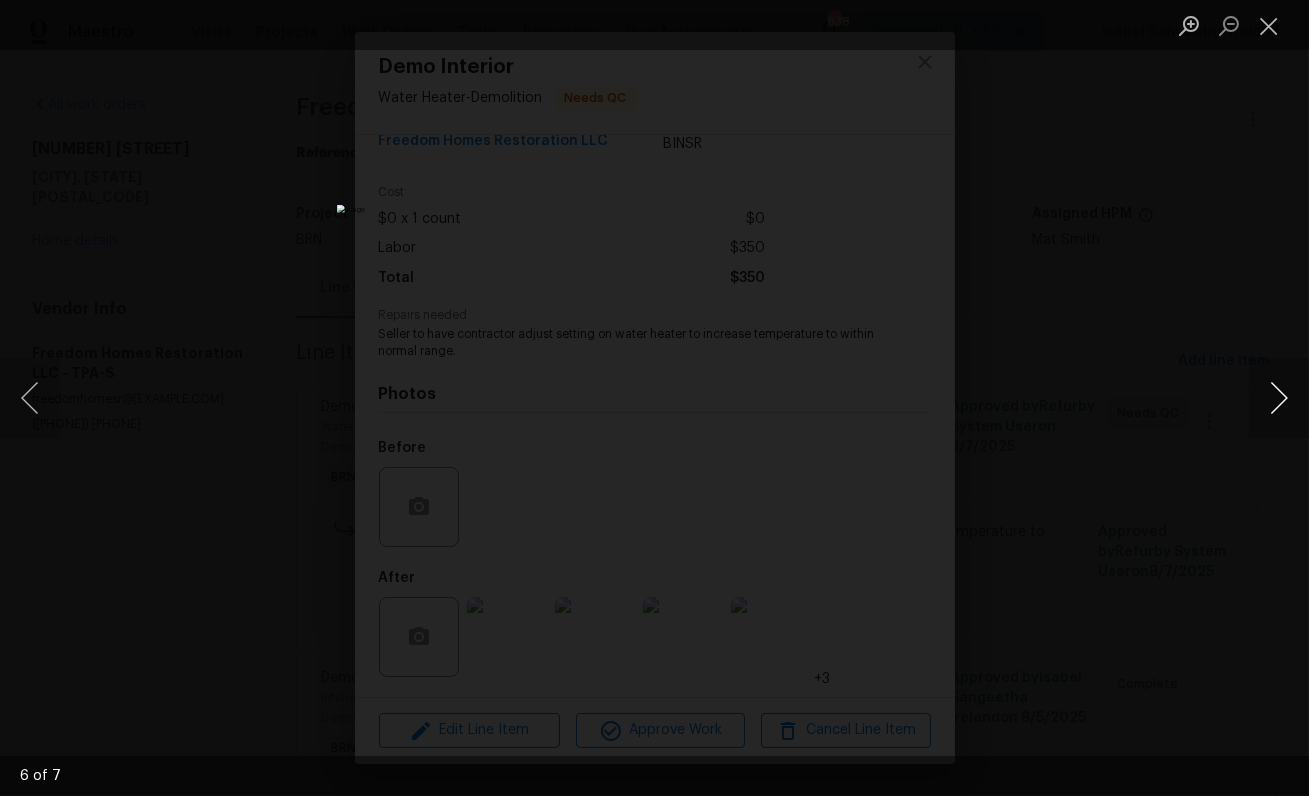 click at bounding box center (1279, 398) 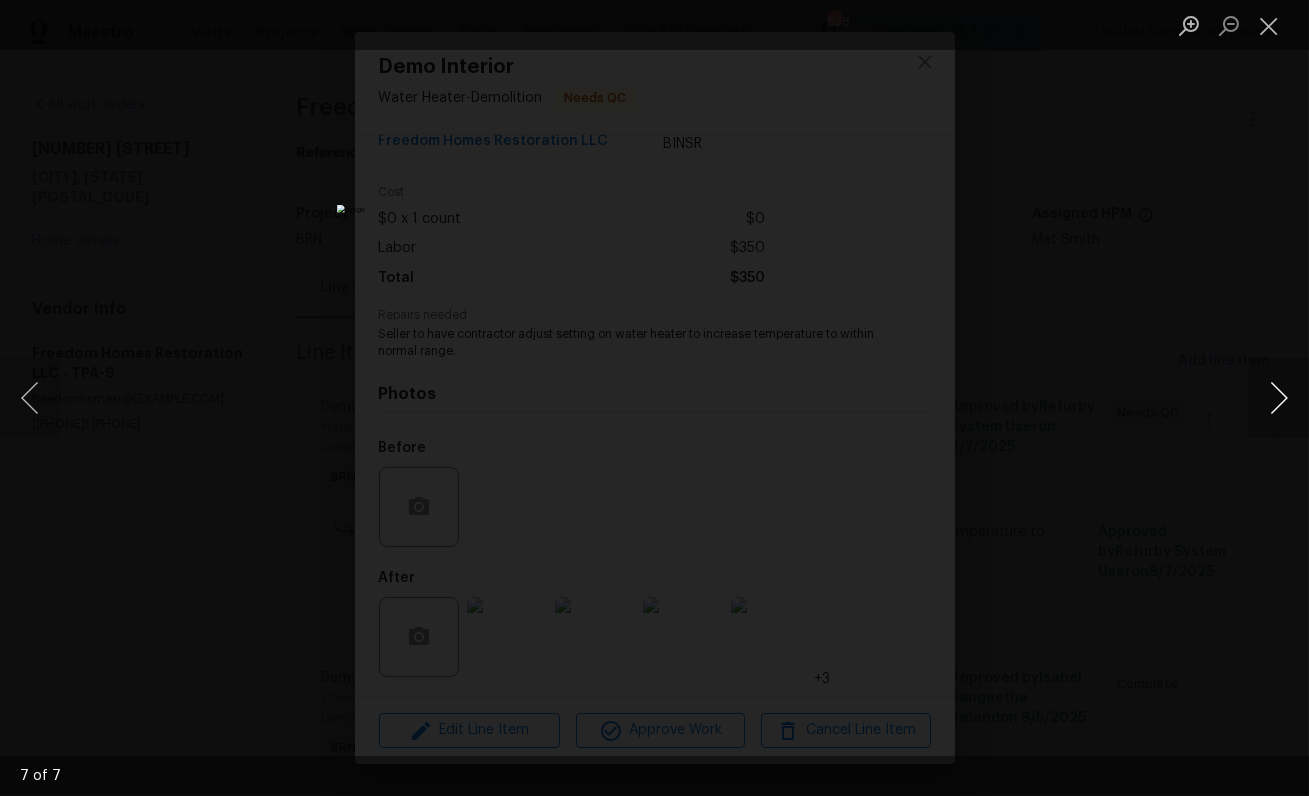 click at bounding box center (1279, 398) 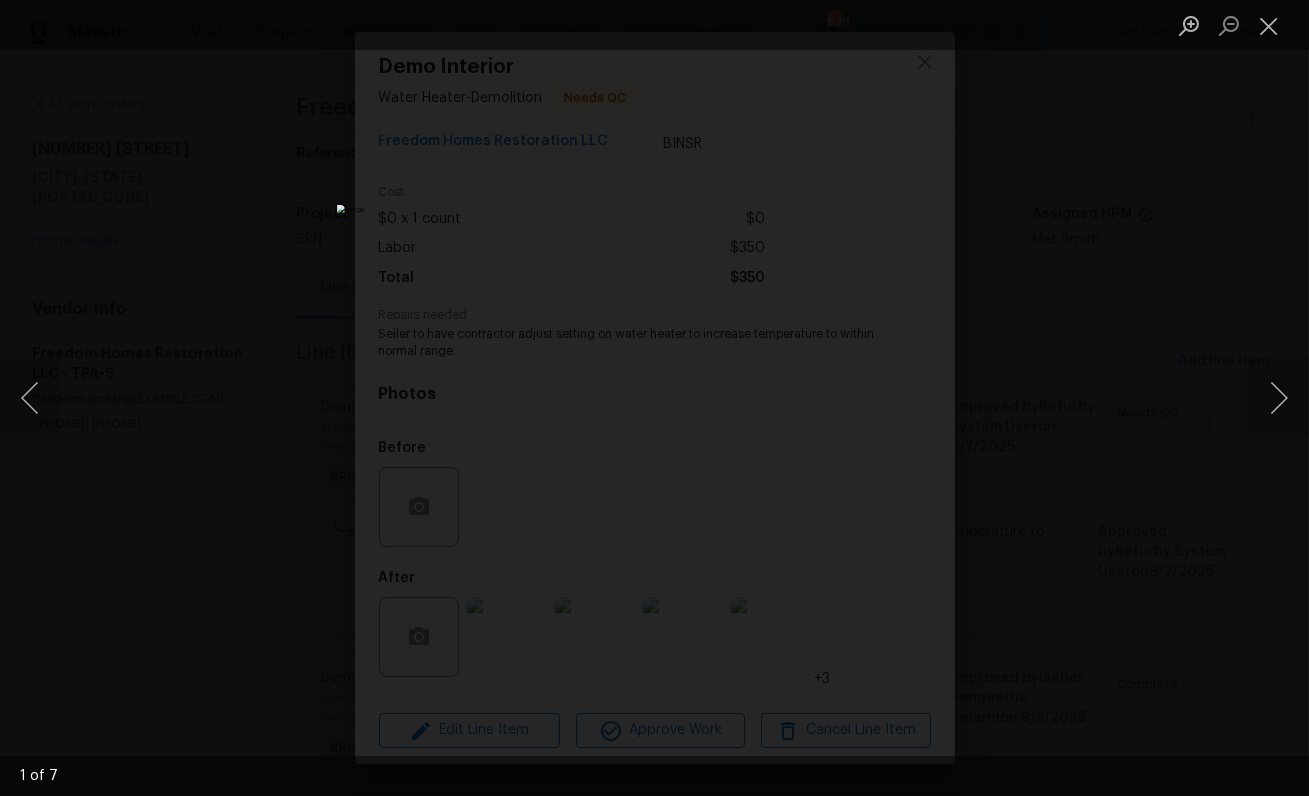 click at bounding box center [654, 398] 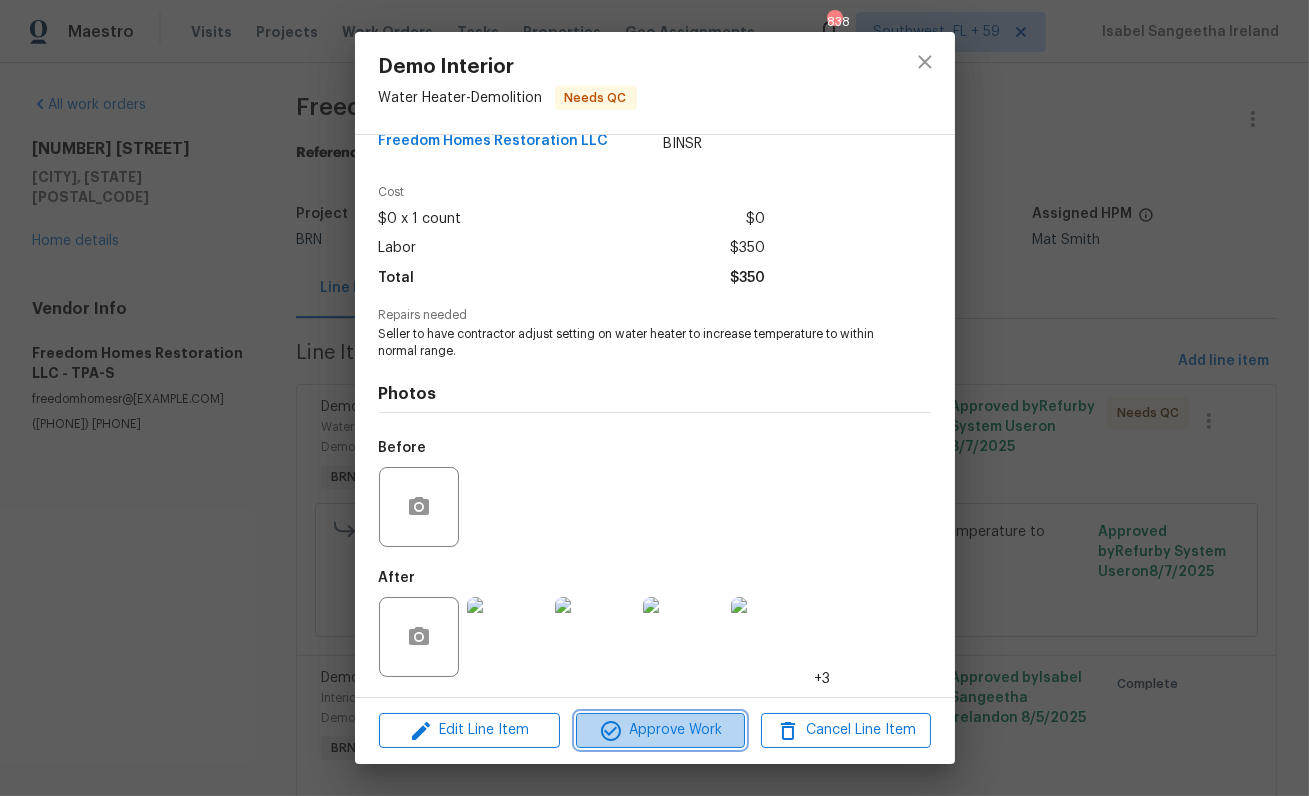 click on "Approve Work" at bounding box center (660, 730) 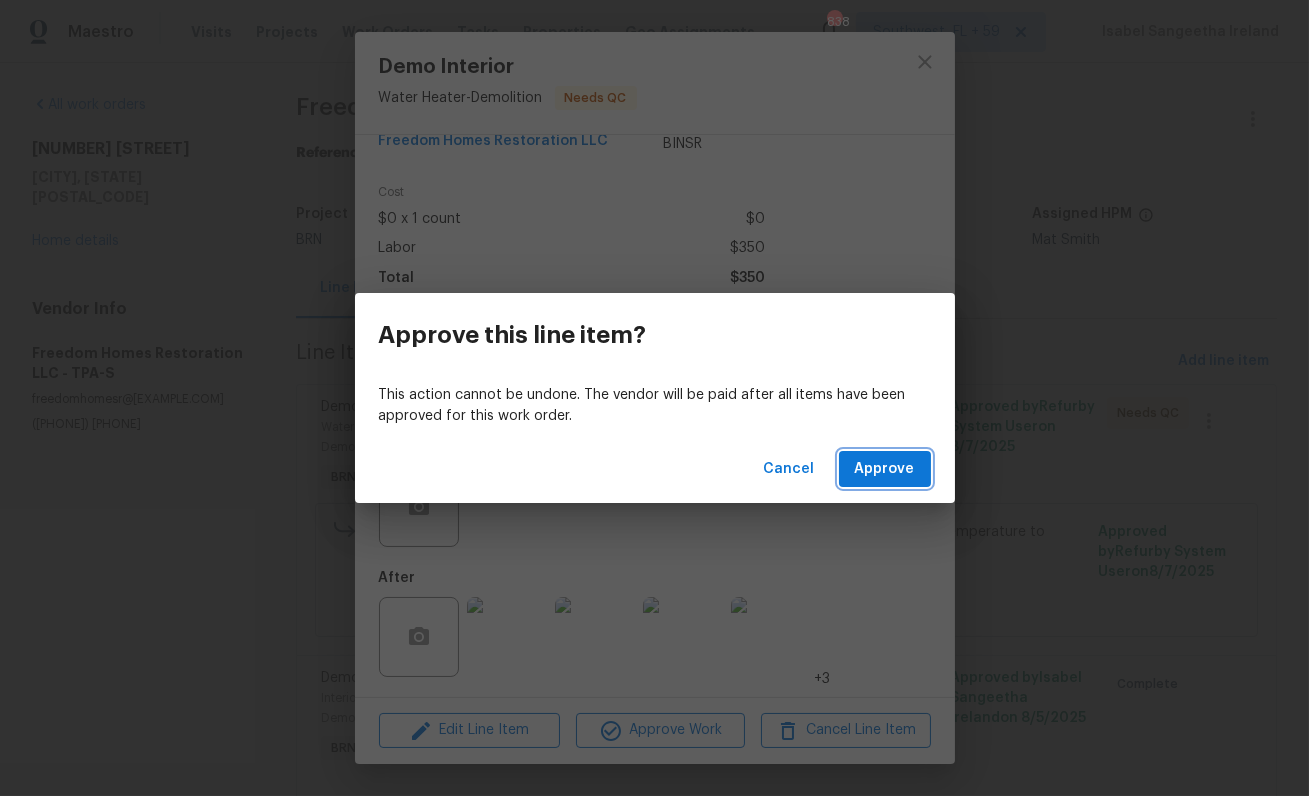 click on "Approve" at bounding box center (885, 469) 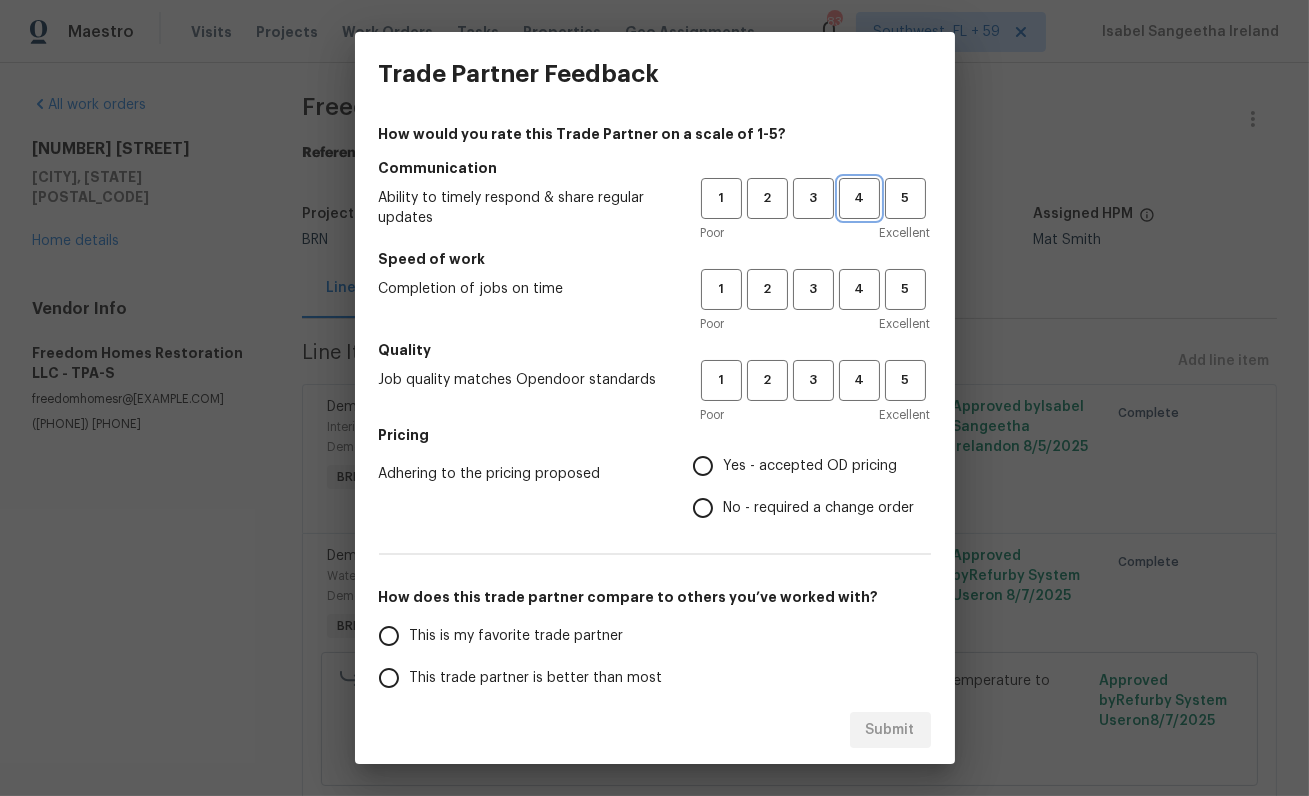 click on "4" at bounding box center [859, 198] 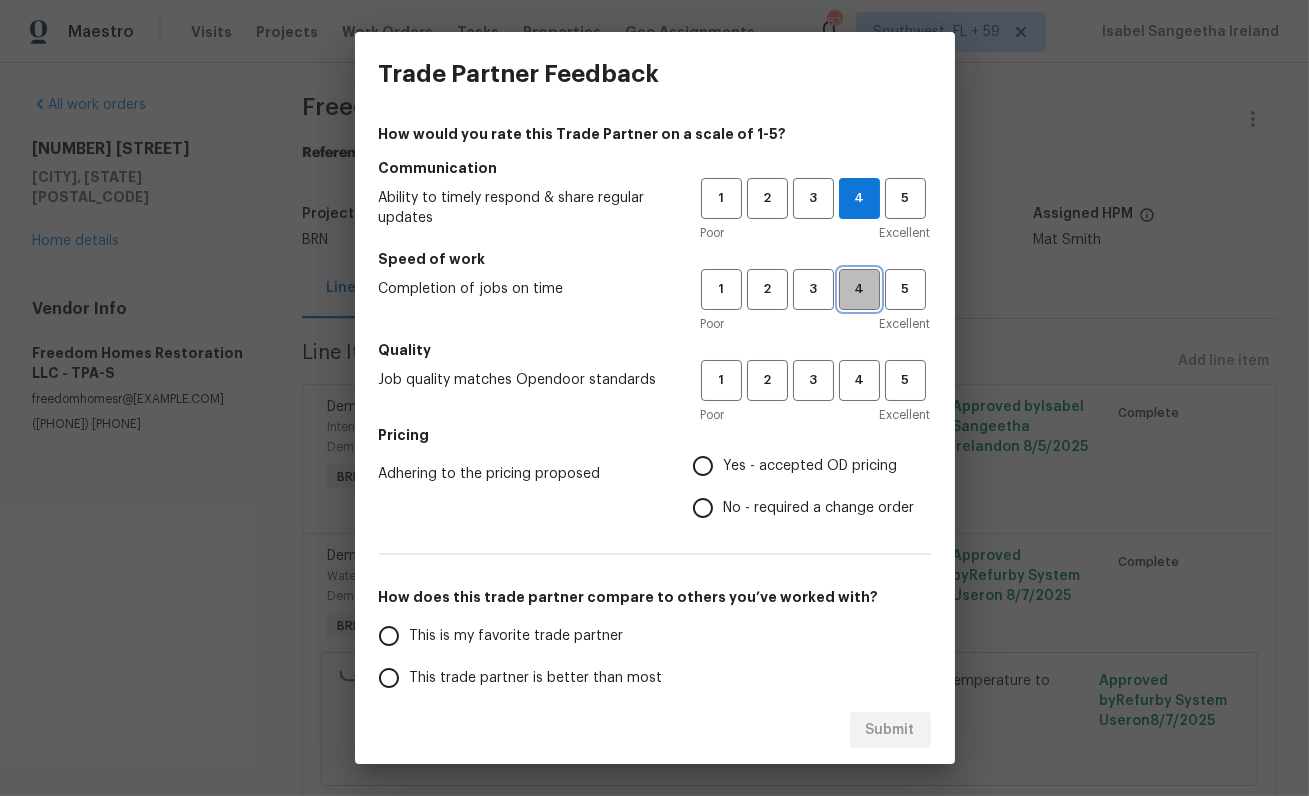 click on "4" at bounding box center (859, 289) 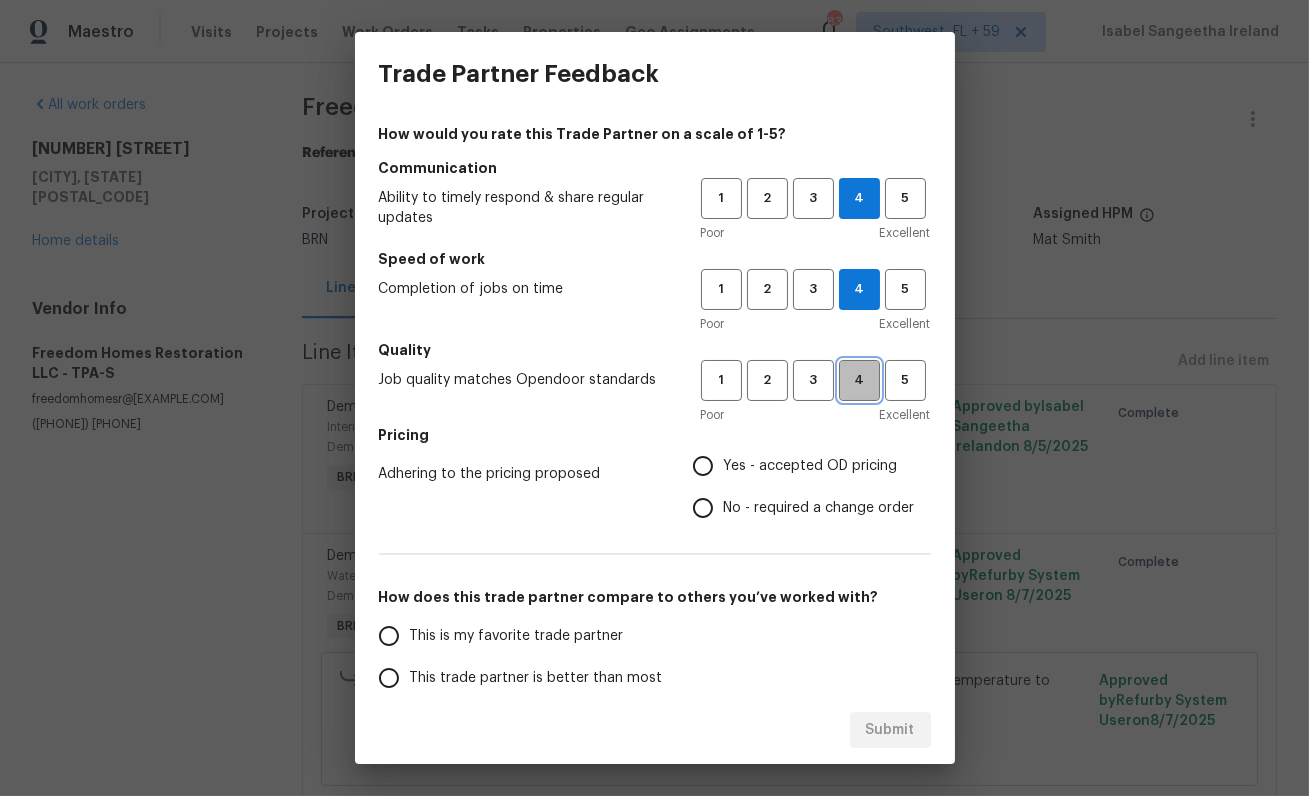 click on "4" at bounding box center (859, 380) 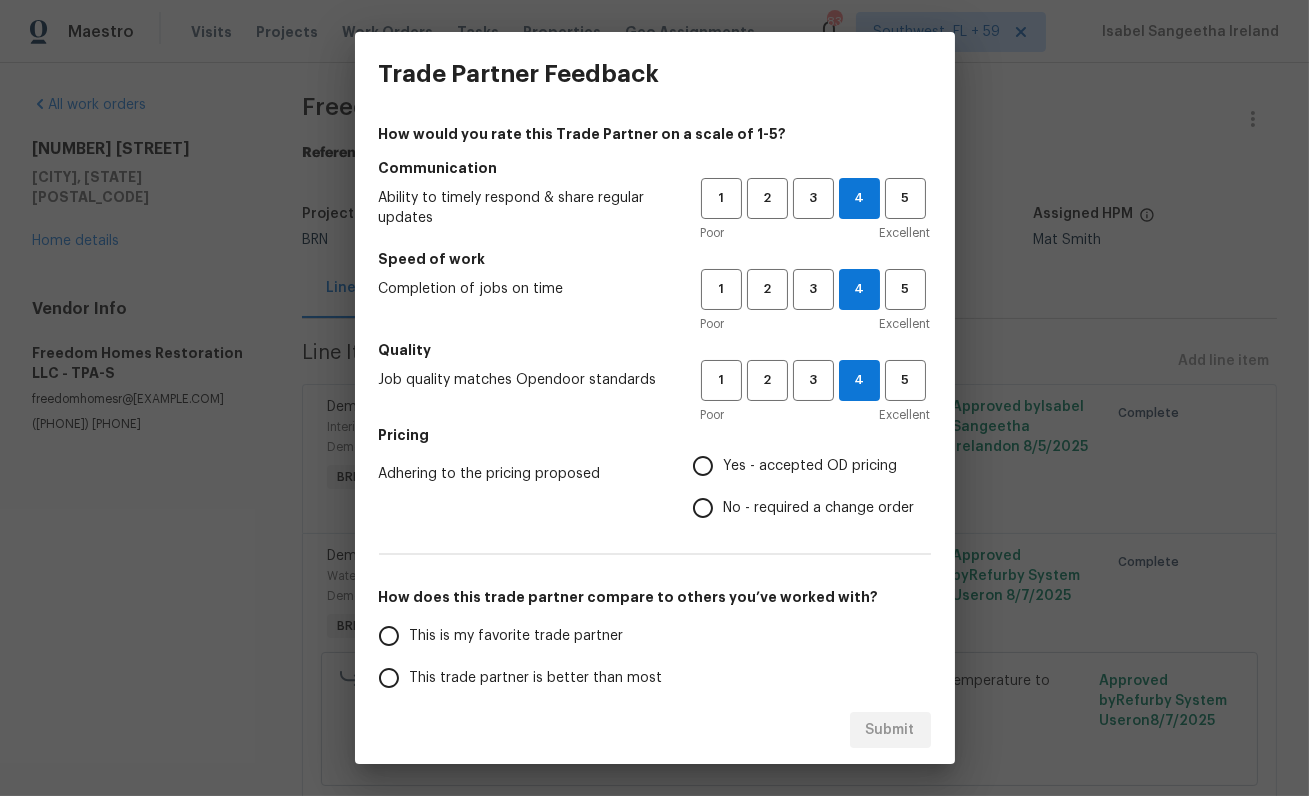 click on "No - required a change order" at bounding box center (703, 508) 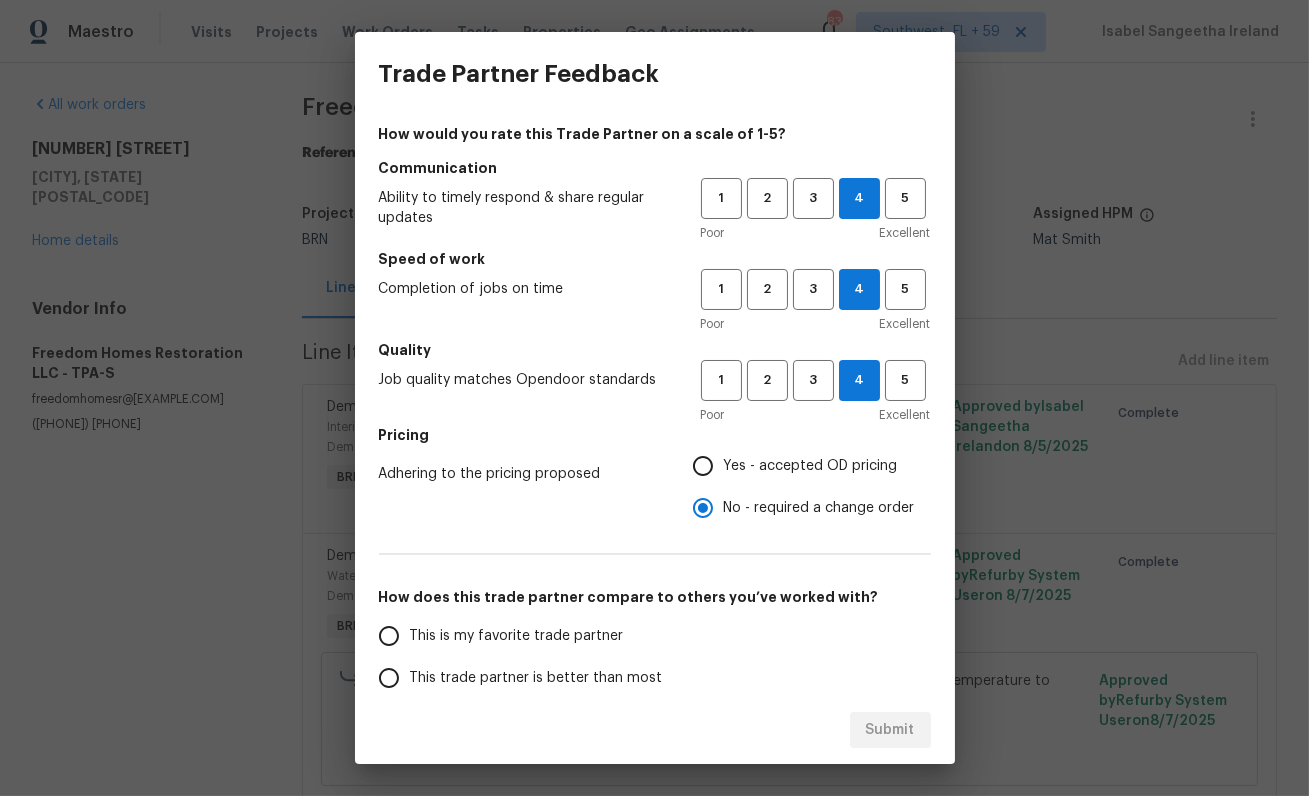 click on "This trade partner is better than most" at bounding box center (536, 678) 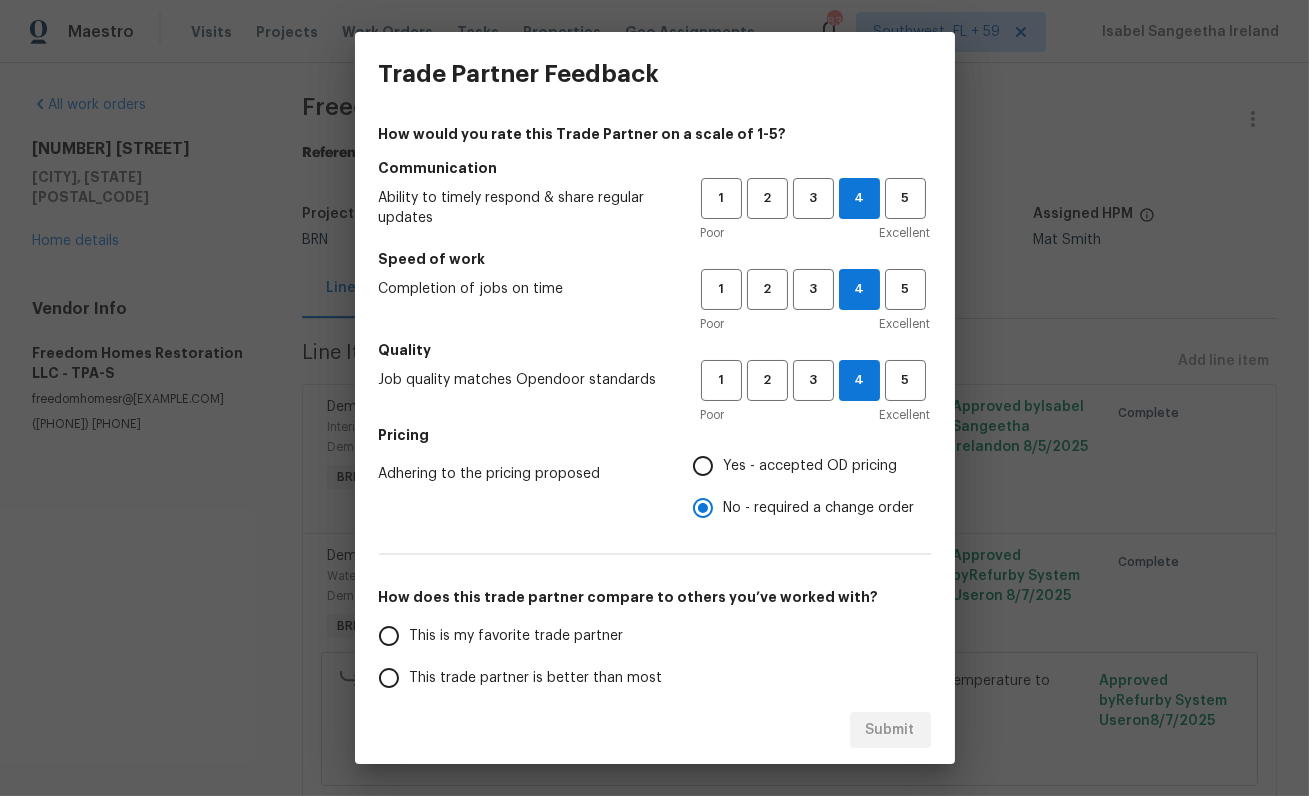 click on "This trade partner is better than most" at bounding box center [389, 678] 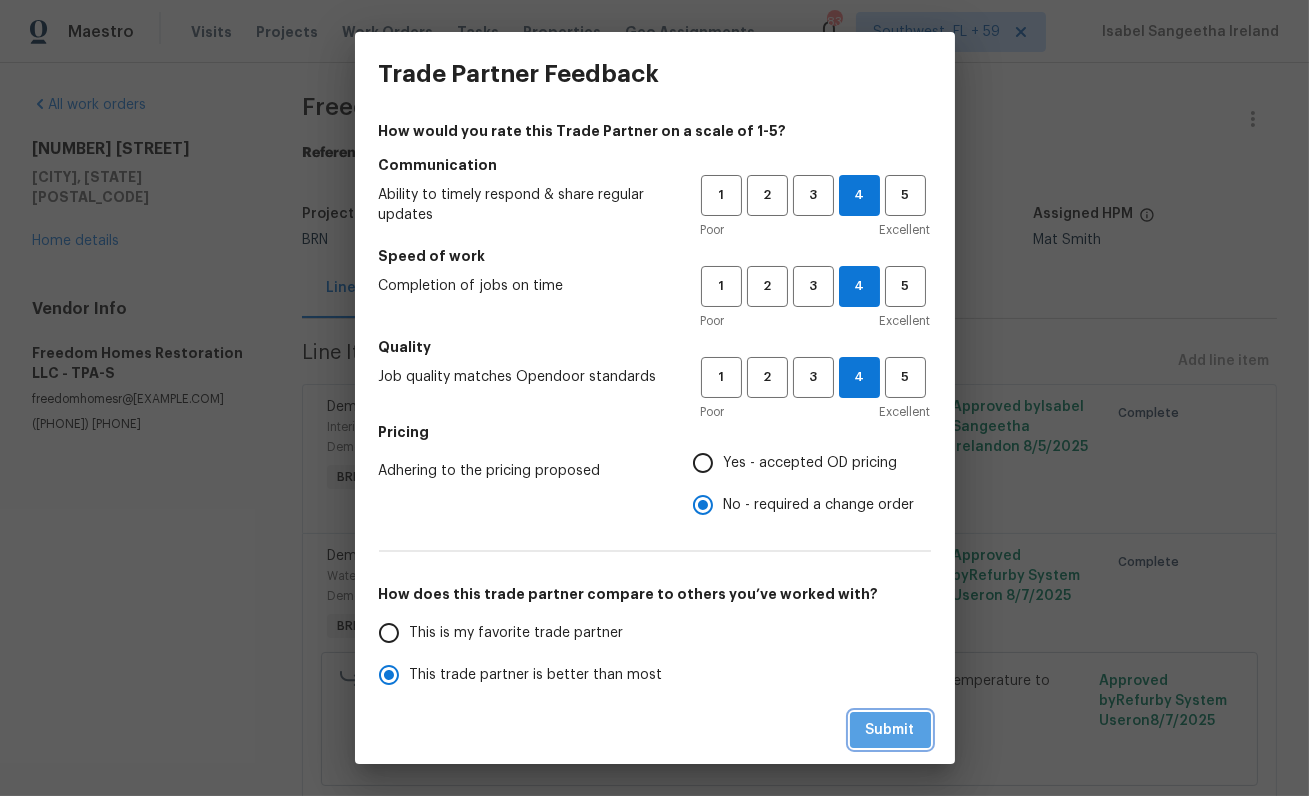 click on "Submit" at bounding box center [890, 730] 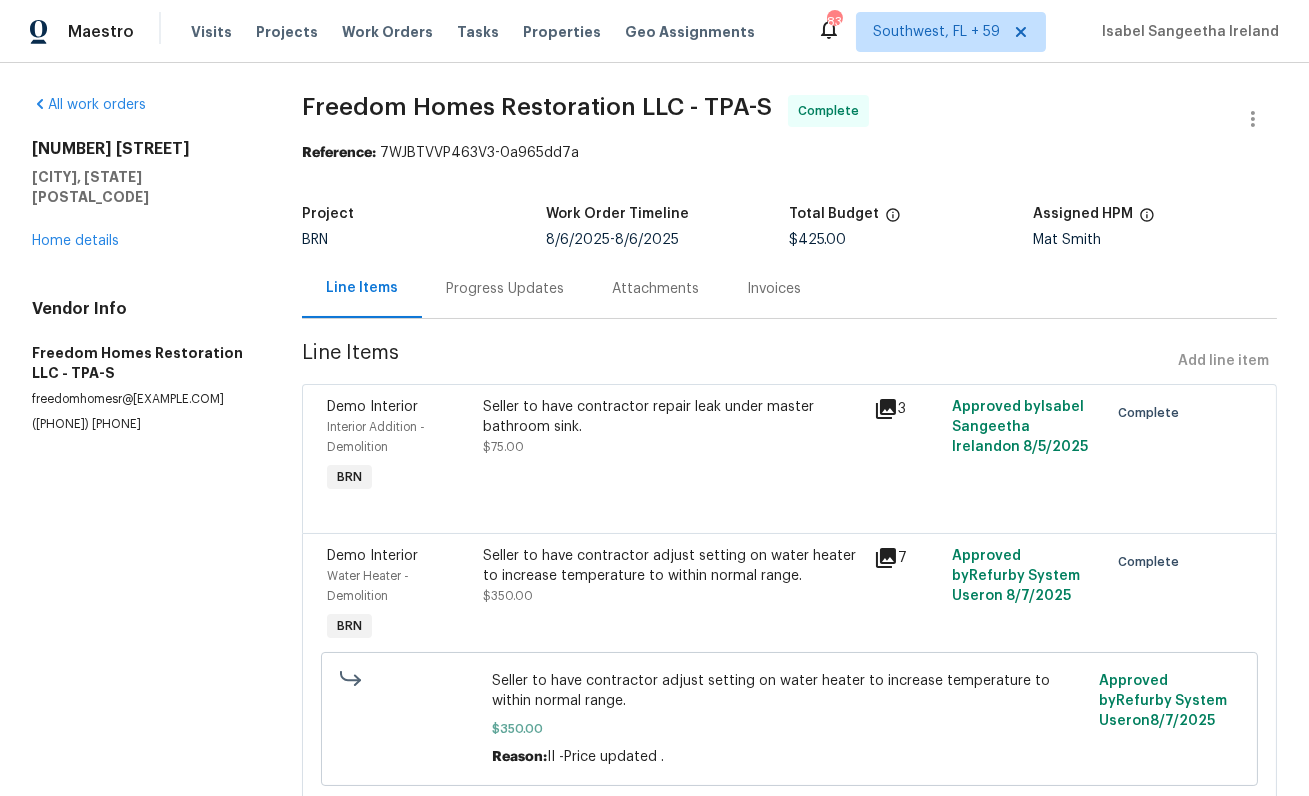 click on "Progress Updates" at bounding box center (505, 288) 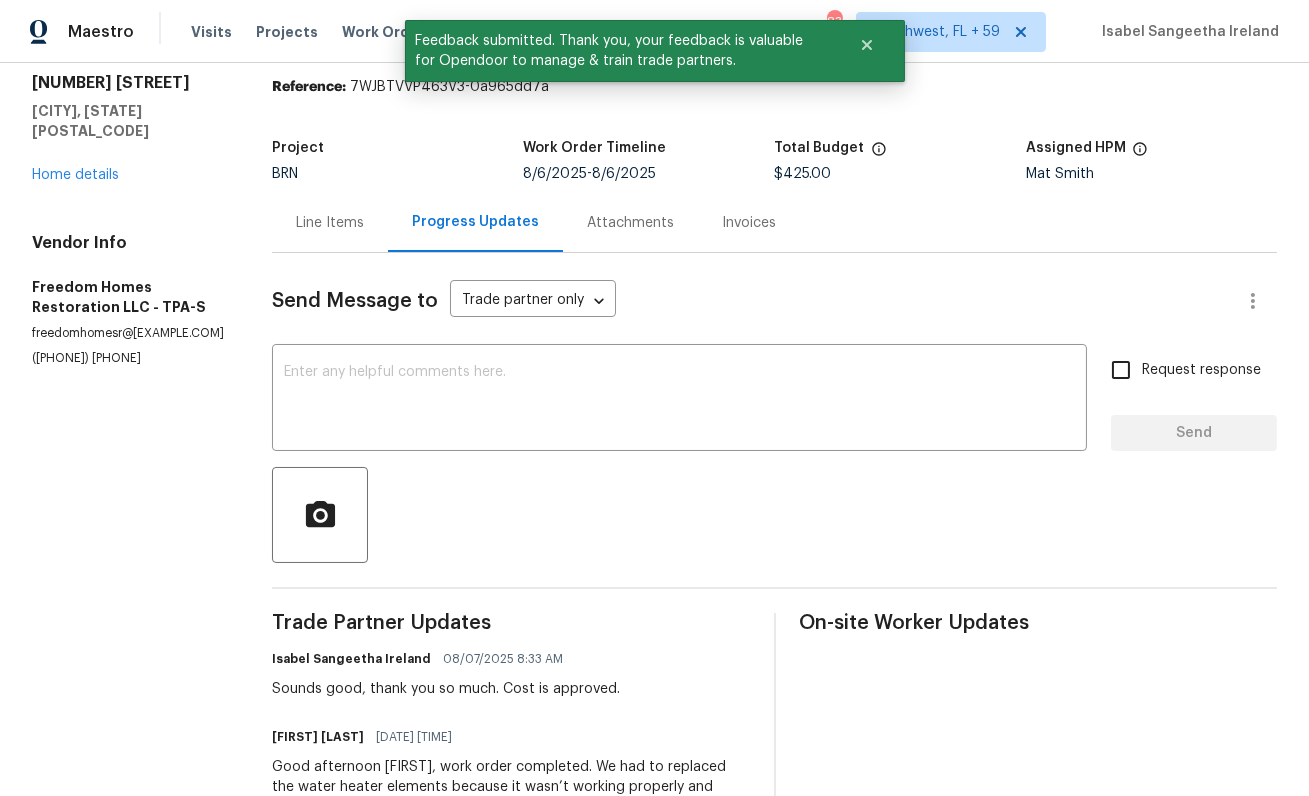 scroll, scrollTop: 92, scrollLeft: 0, axis: vertical 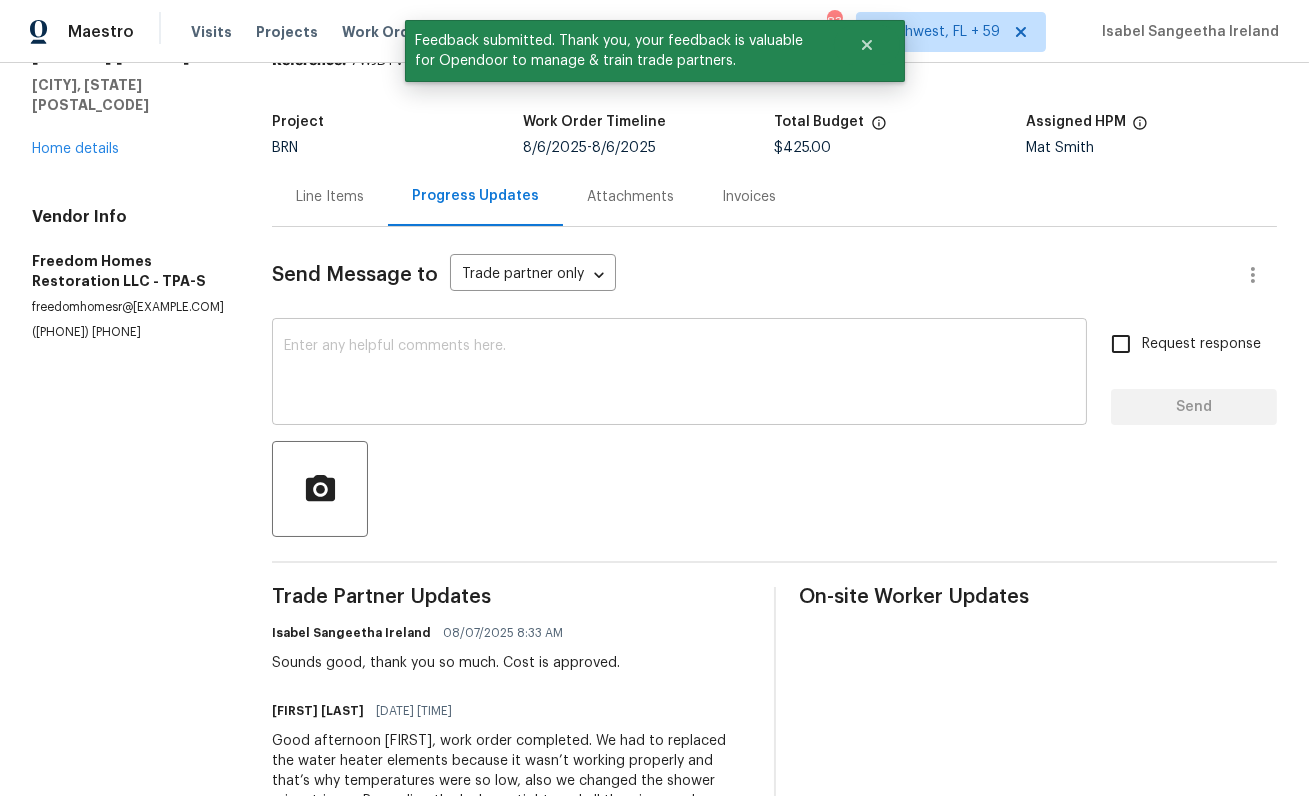 click at bounding box center (679, 374) 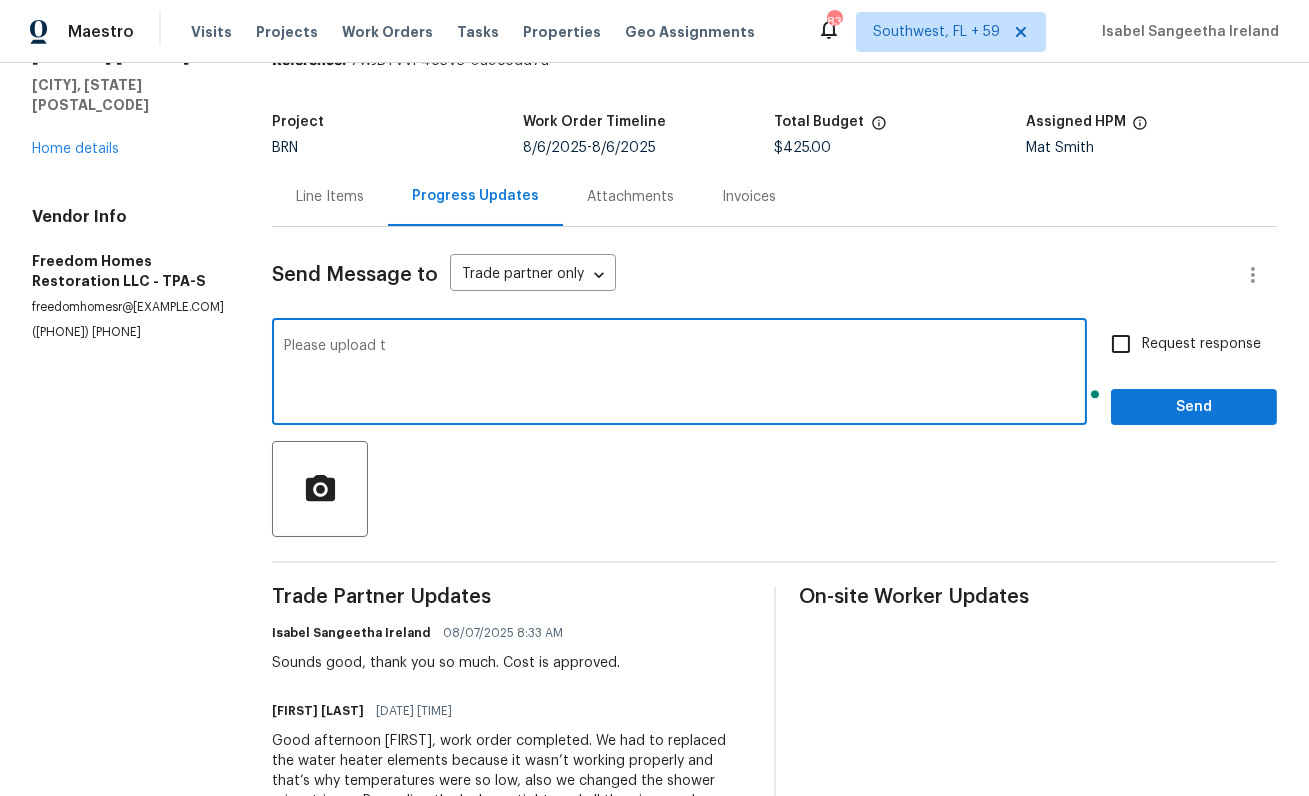 scroll, scrollTop: 92, scrollLeft: 0, axis: vertical 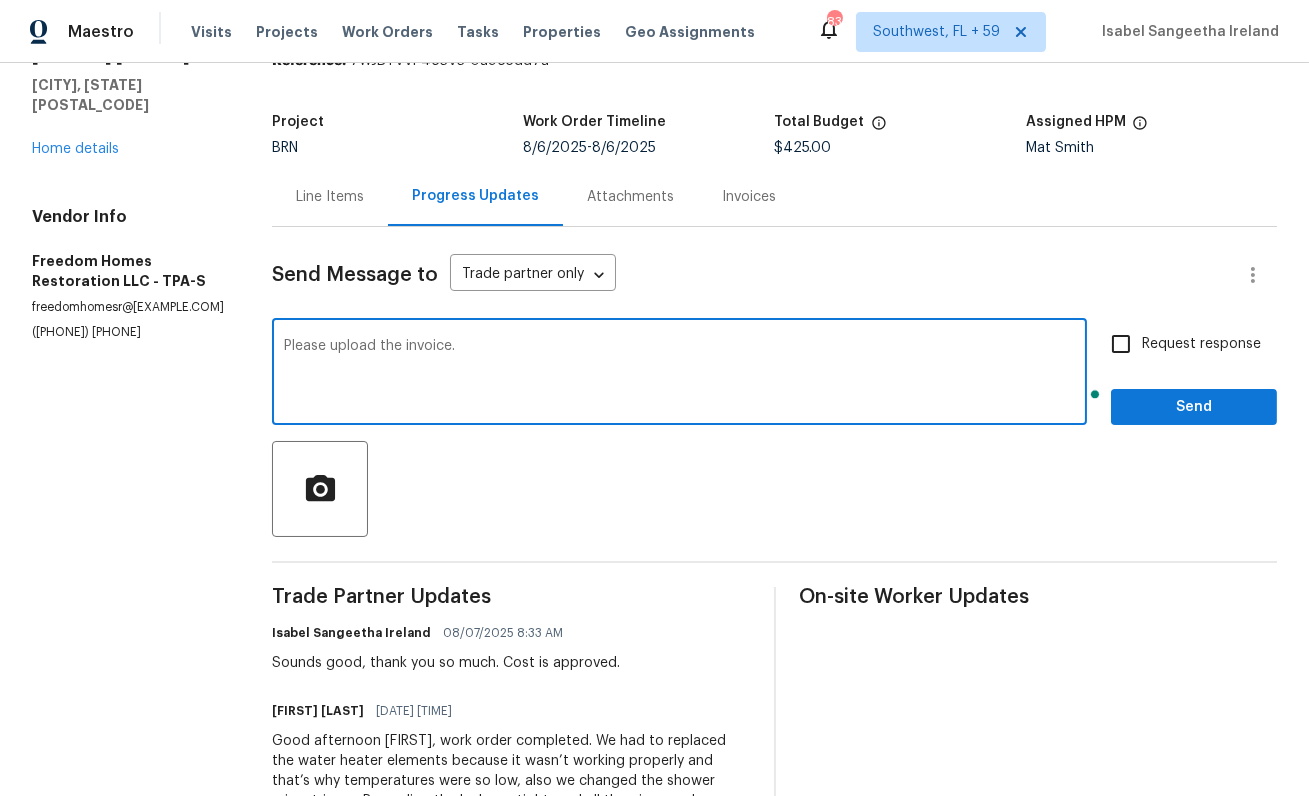 type on "Please upload the invoice." 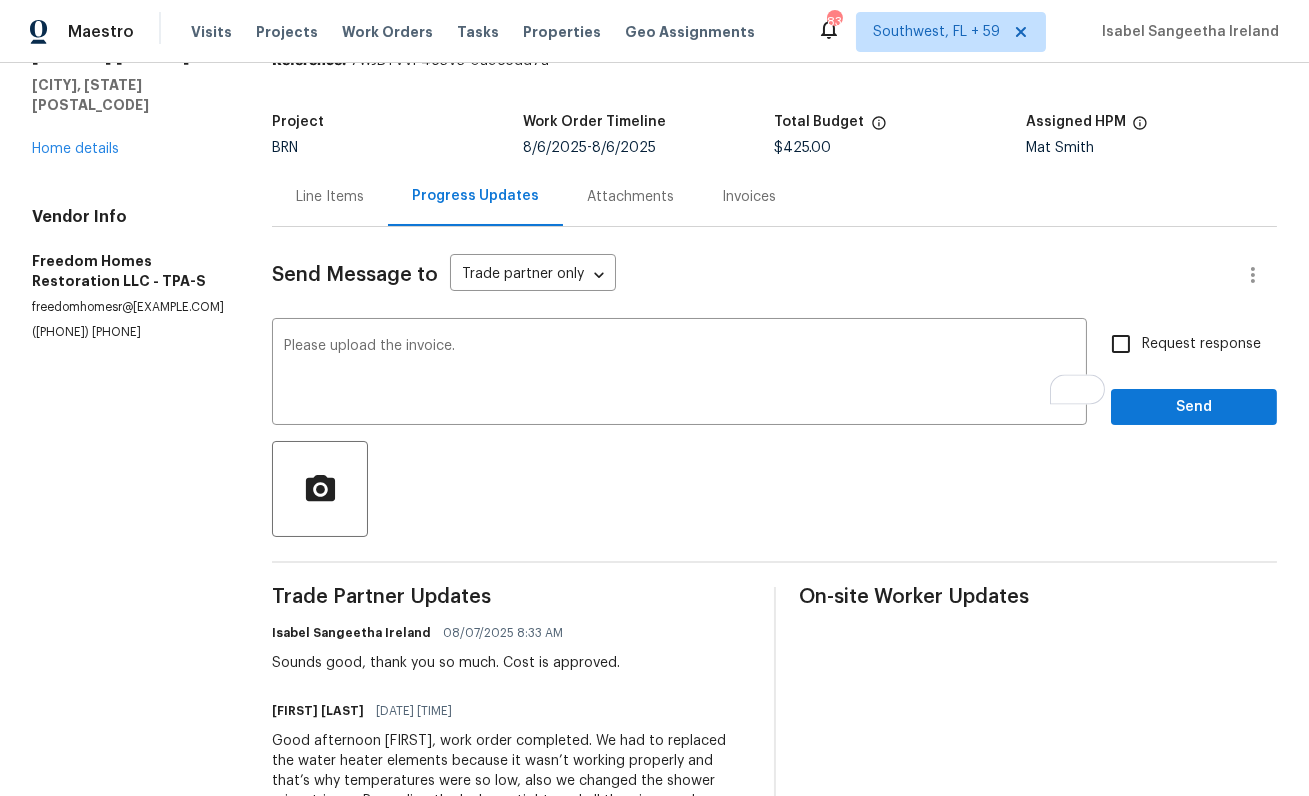 click on "Request response" at bounding box center [1180, 344] 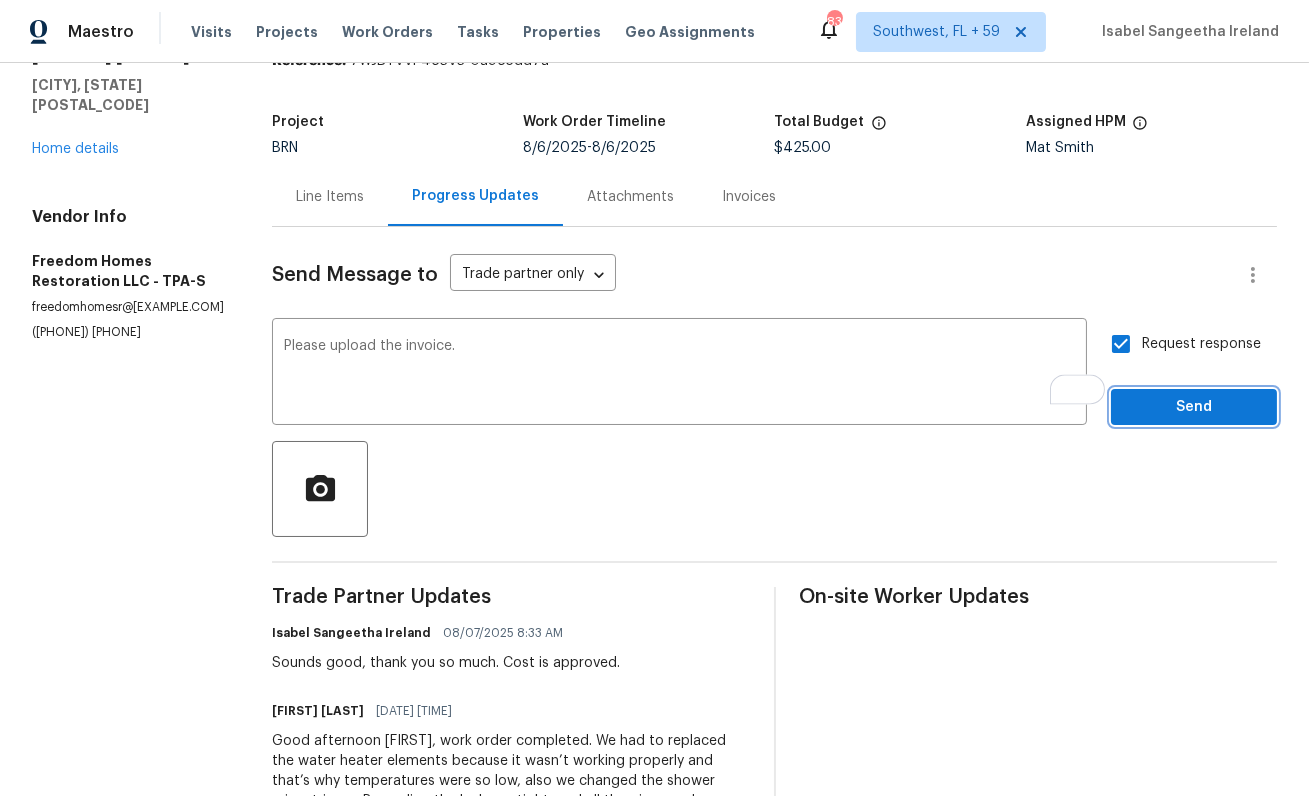 click on "Send" at bounding box center (1194, 407) 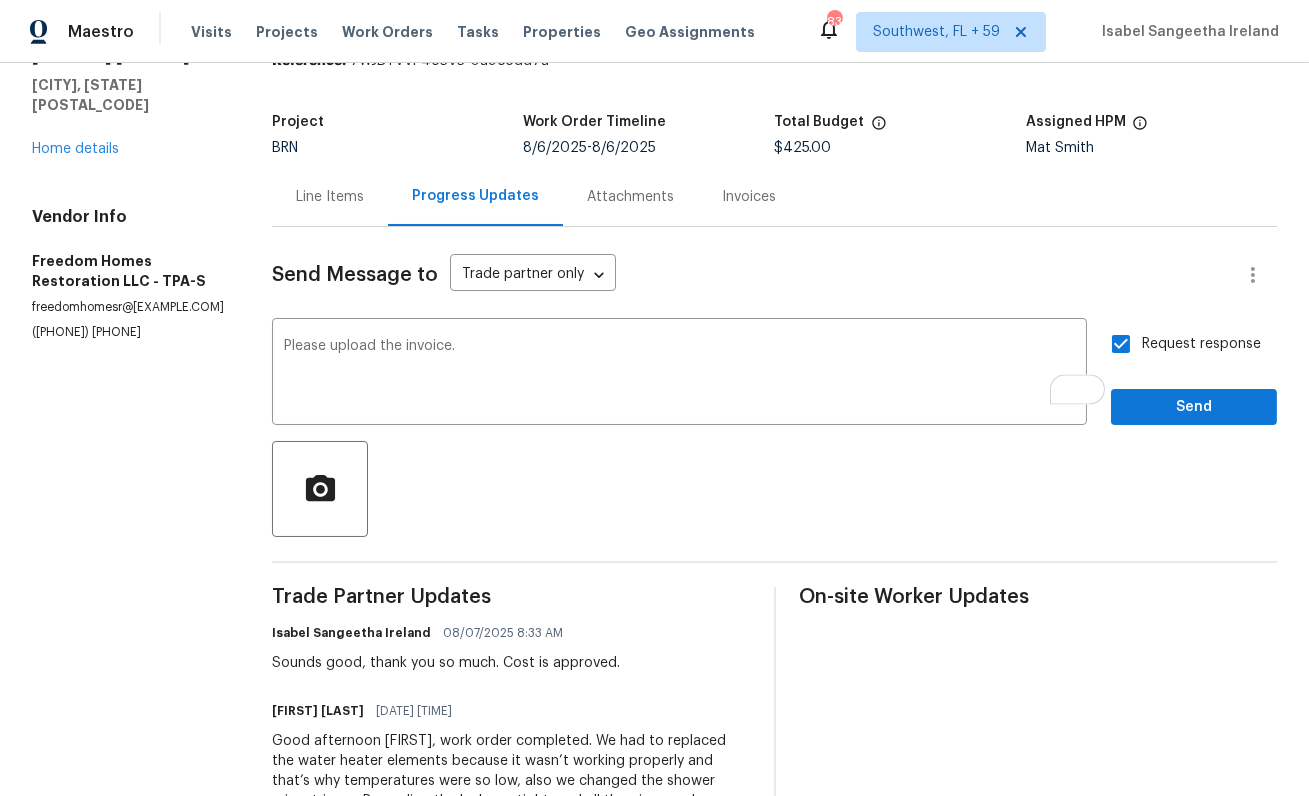 scroll, scrollTop: 0, scrollLeft: 0, axis: both 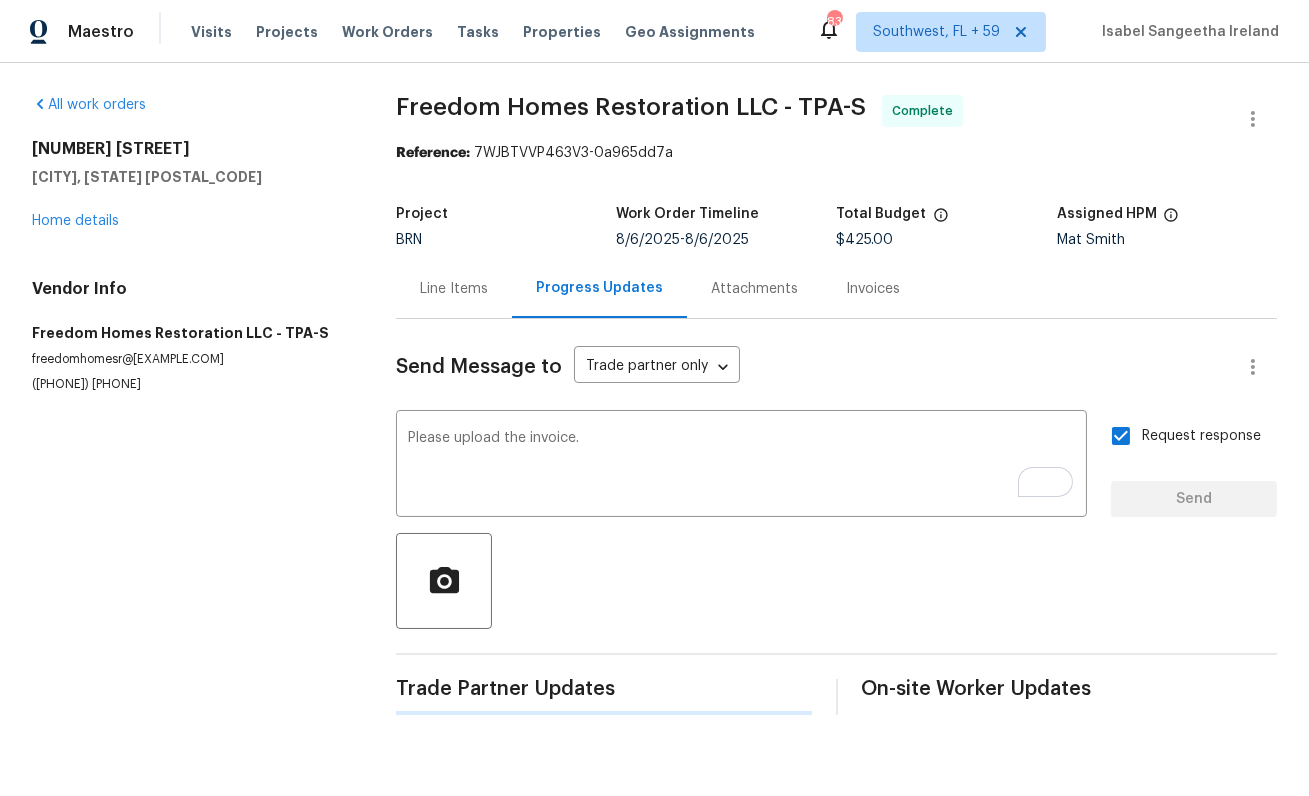 type 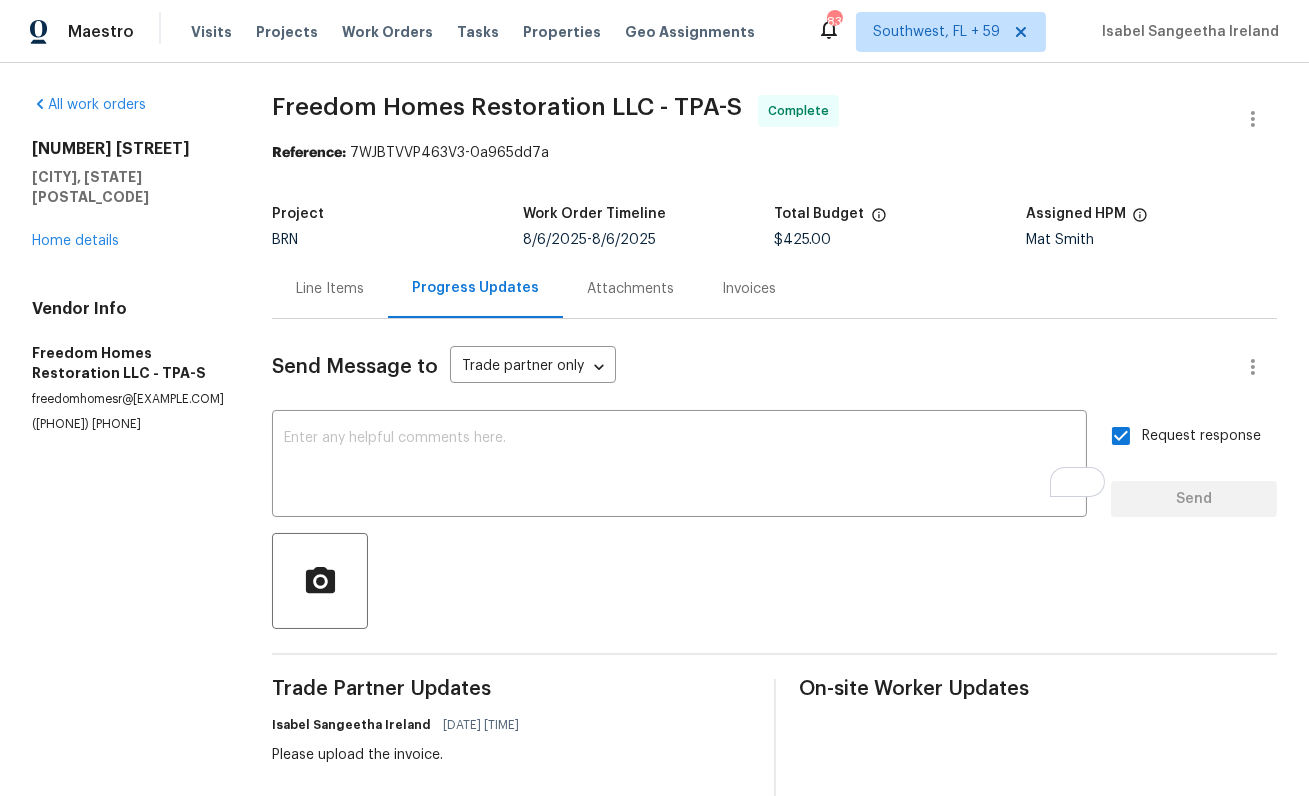 click on "Freedom Homes Restoration LLC - TPA-S" at bounding box center [507, 107] 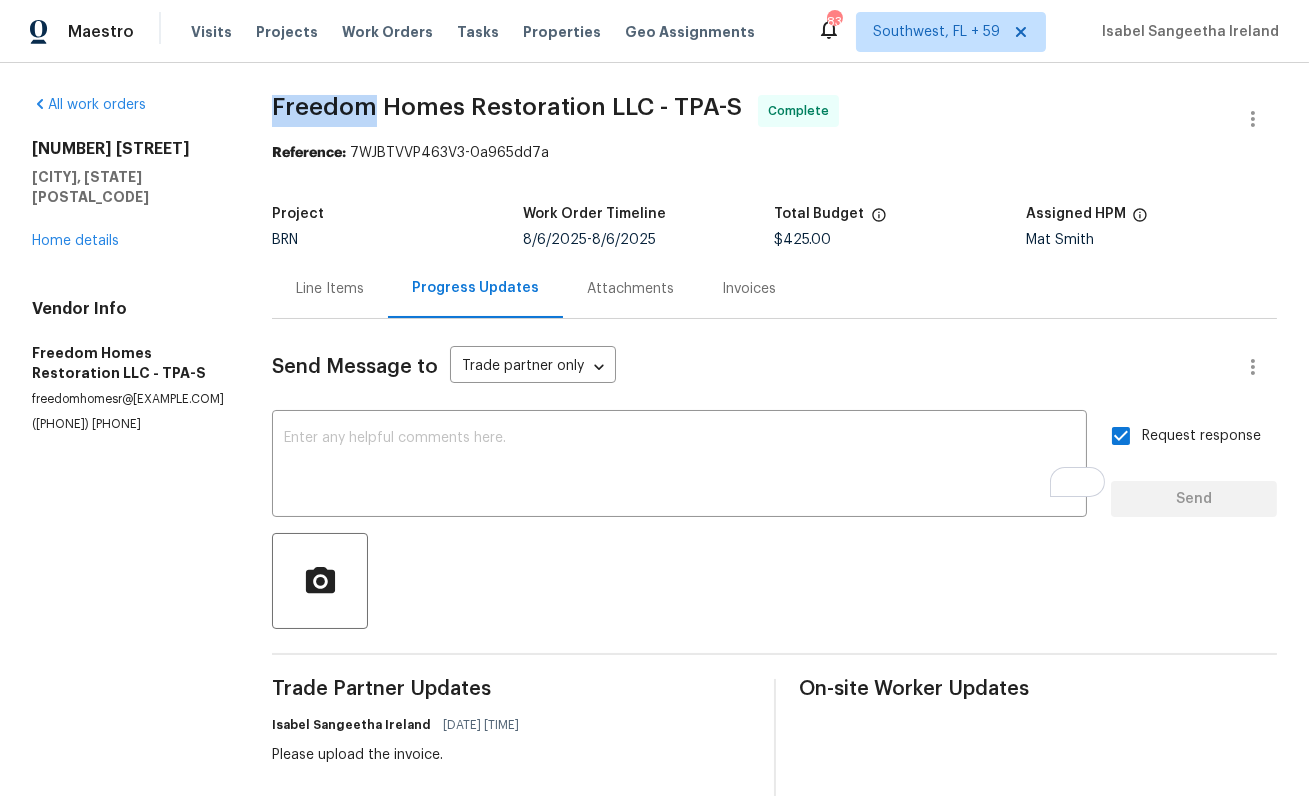 click on "Freedom Homes Restoration LLC - TPA-S" at bounding box center [507, 107] 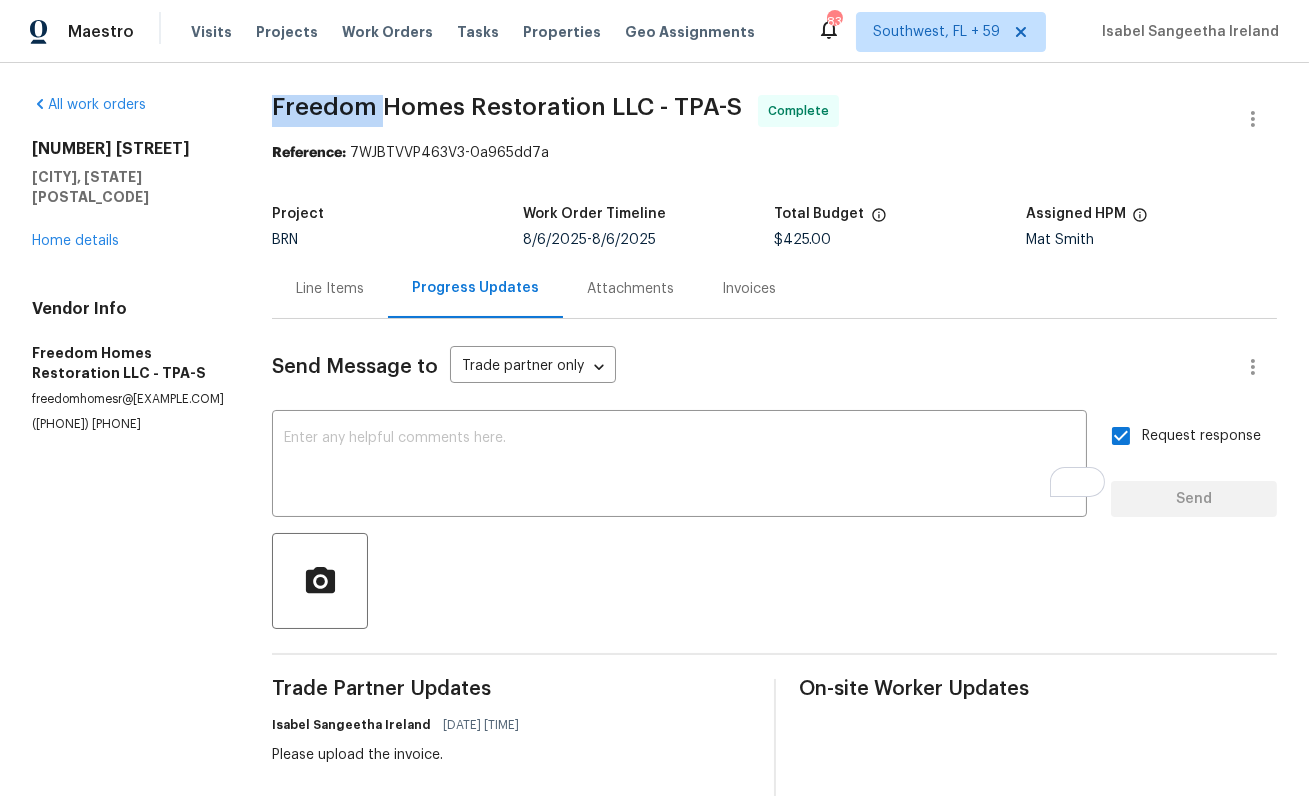 click on "Freedom Homes Restoration LLC - TPA-S" at bounding box center [507, 107] 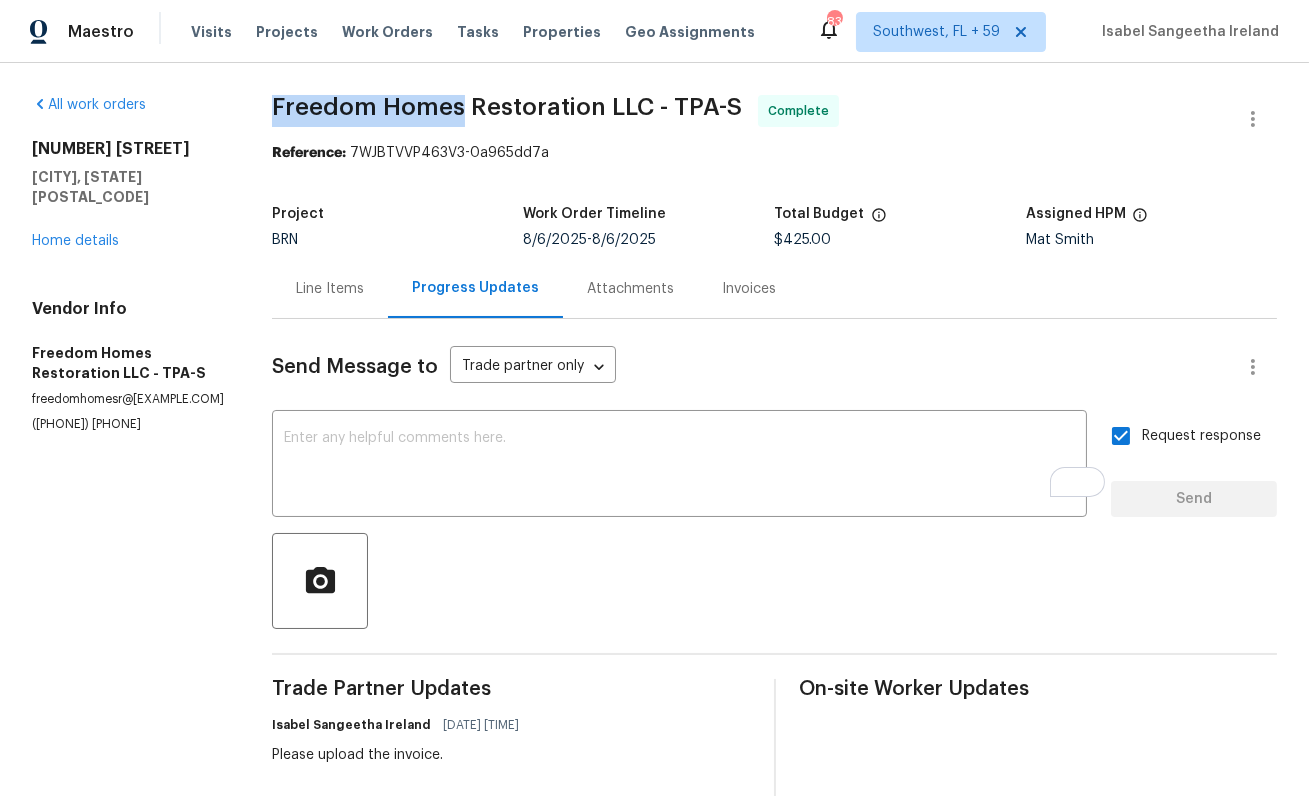 click on "Freedom Homes Restoration LLC - TPA-S" at bounding box center [507, 107] 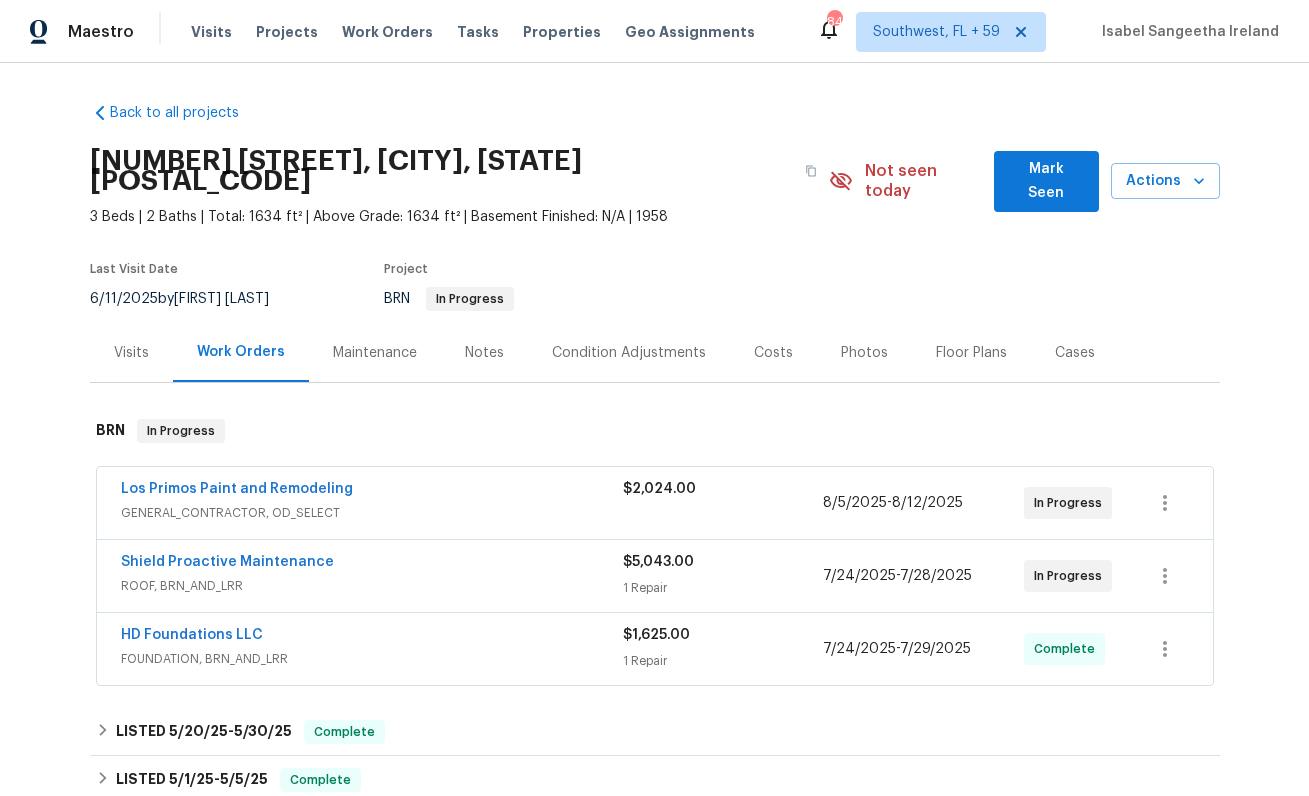 scroll, scrollTop: 0, scrollLeft: 0, axis: both 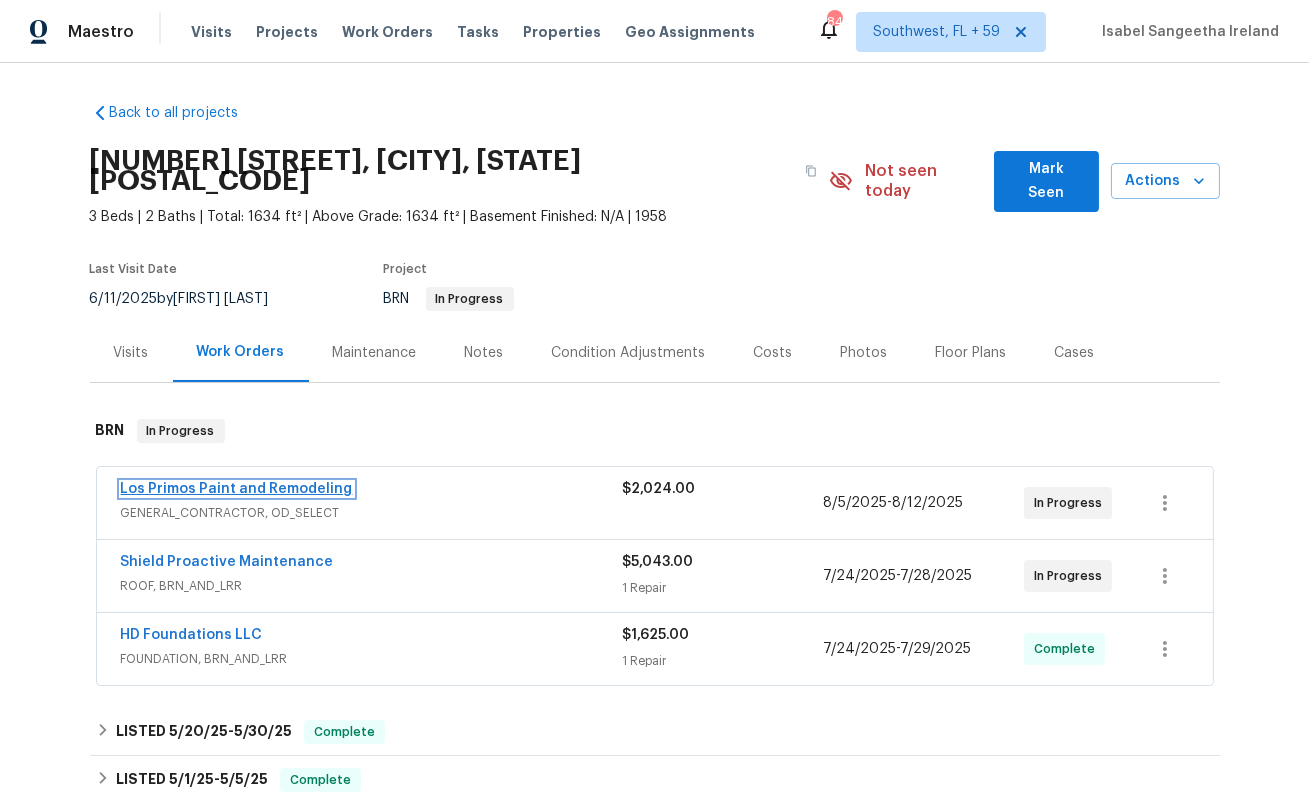 click on "Los Primos Paint and Remodeling" at bounding box center [237, 489] 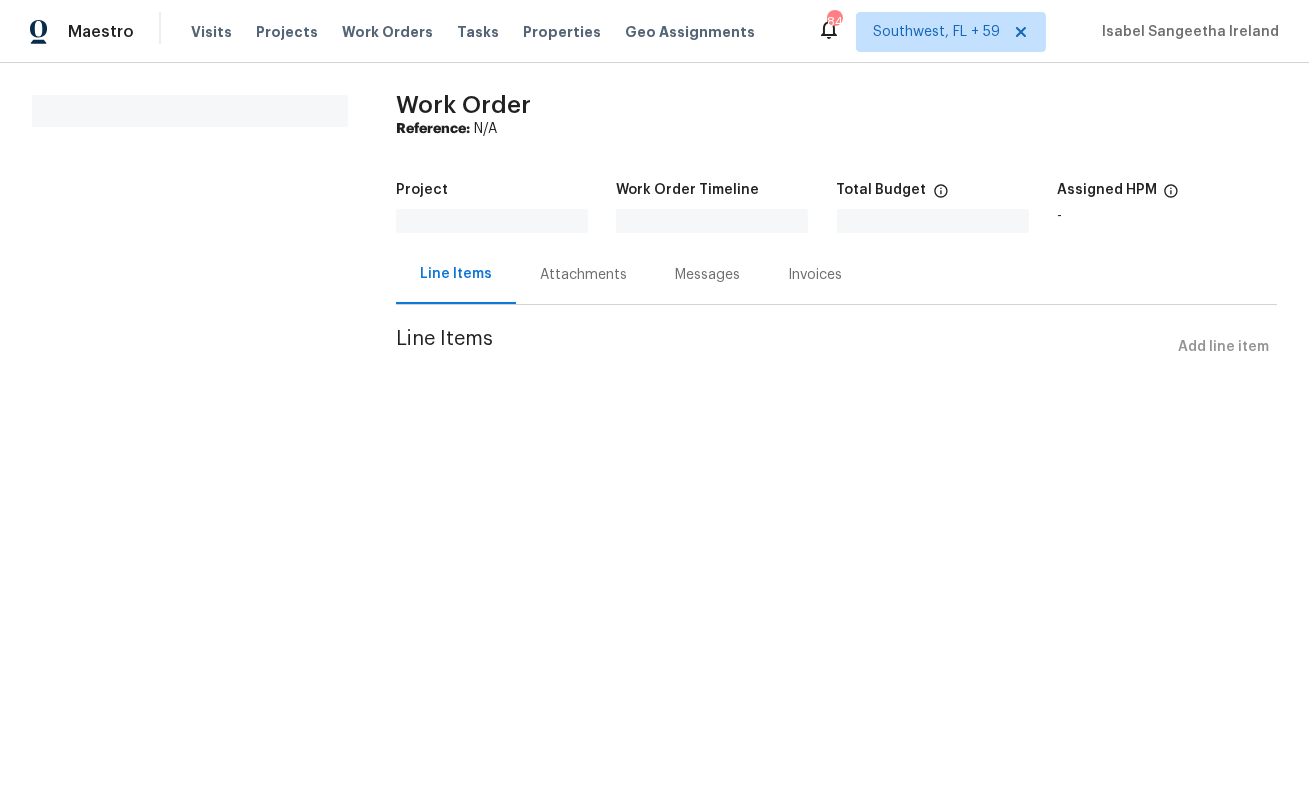scroll, scrollTop: 0, scrollLeft: 0, axis: both 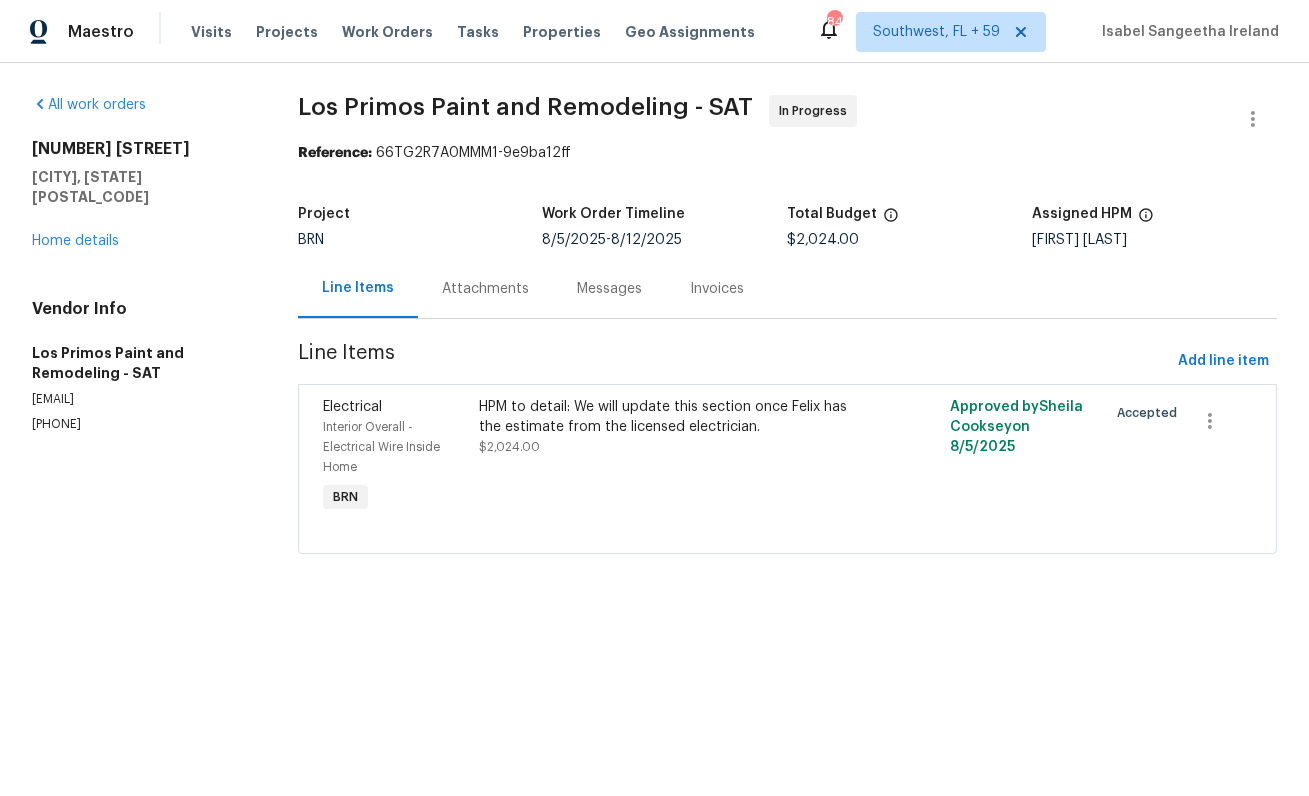 click on "Attachments" at bounding box center (485, 289) 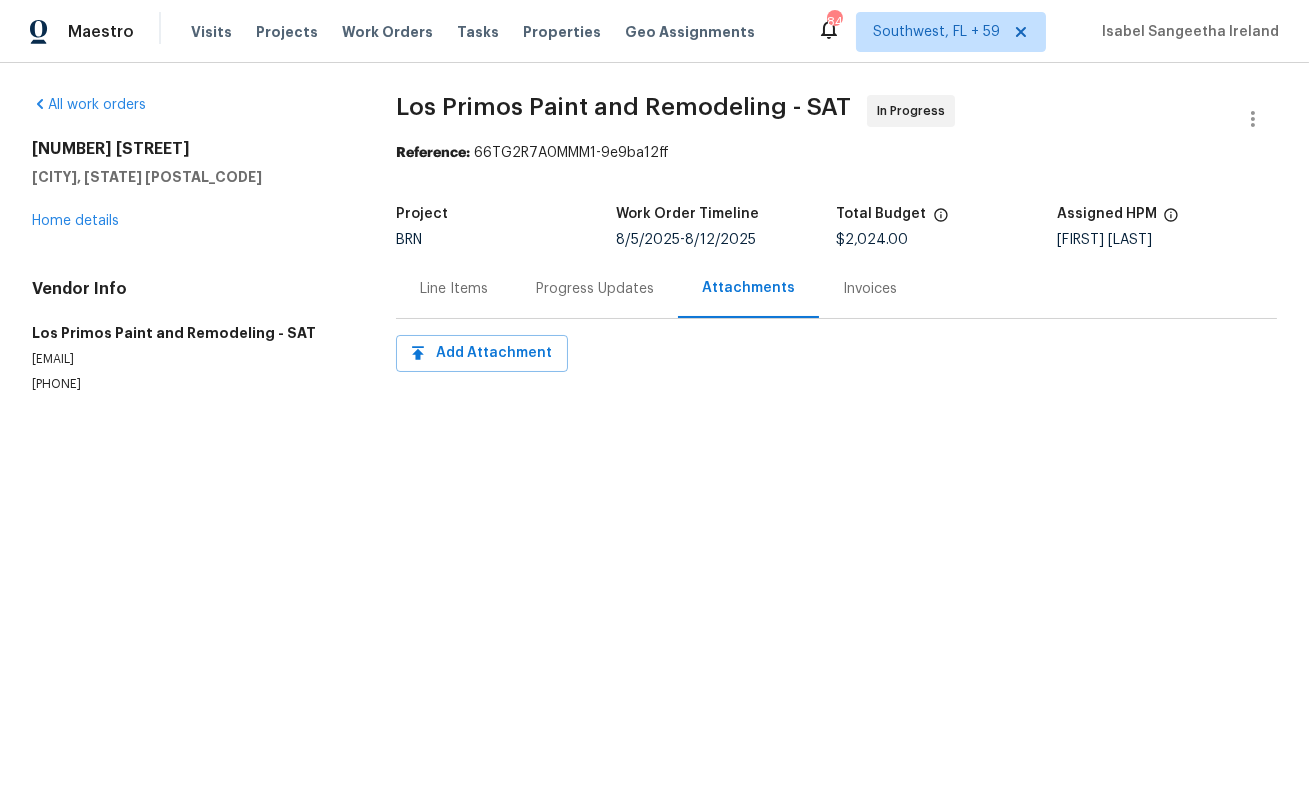 click on "Progress Updates" at bounding box center (595, 289) 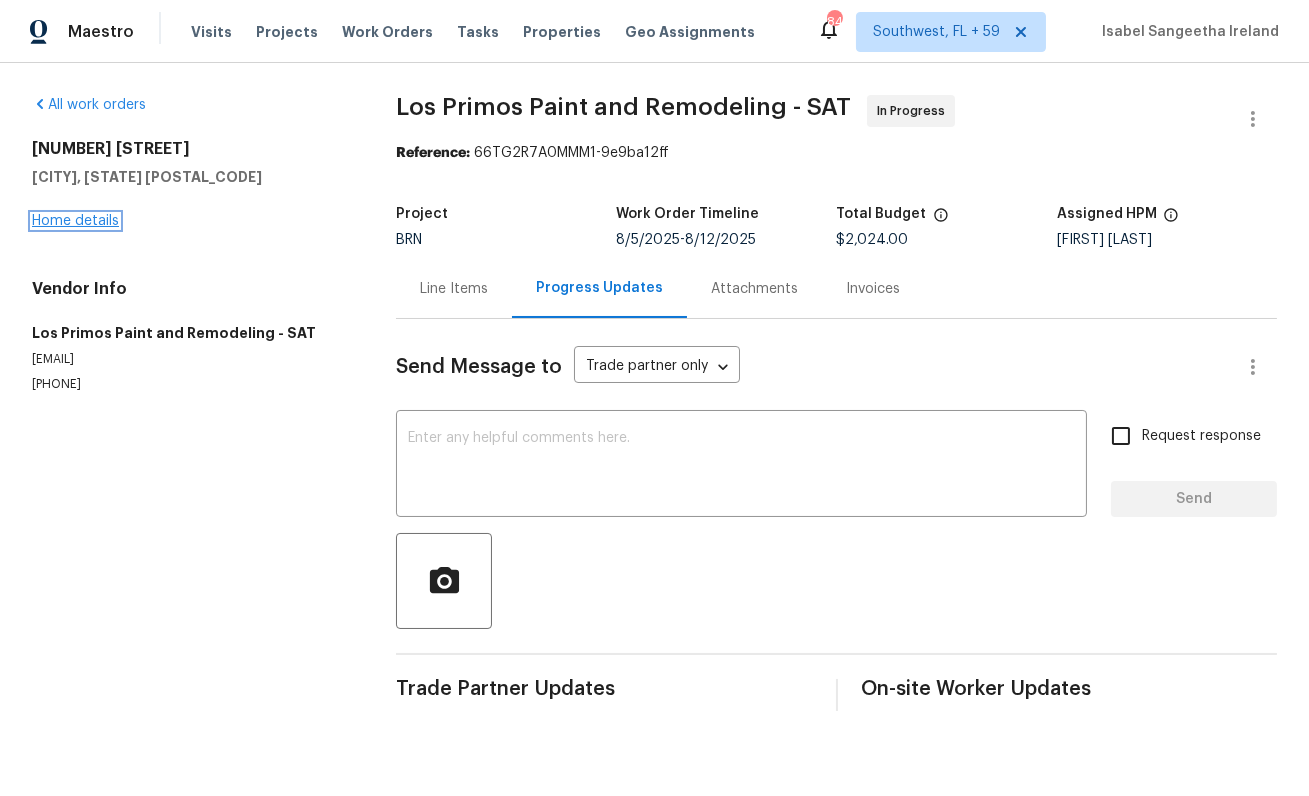 click on "Home details" at bounding box center (75, 221) 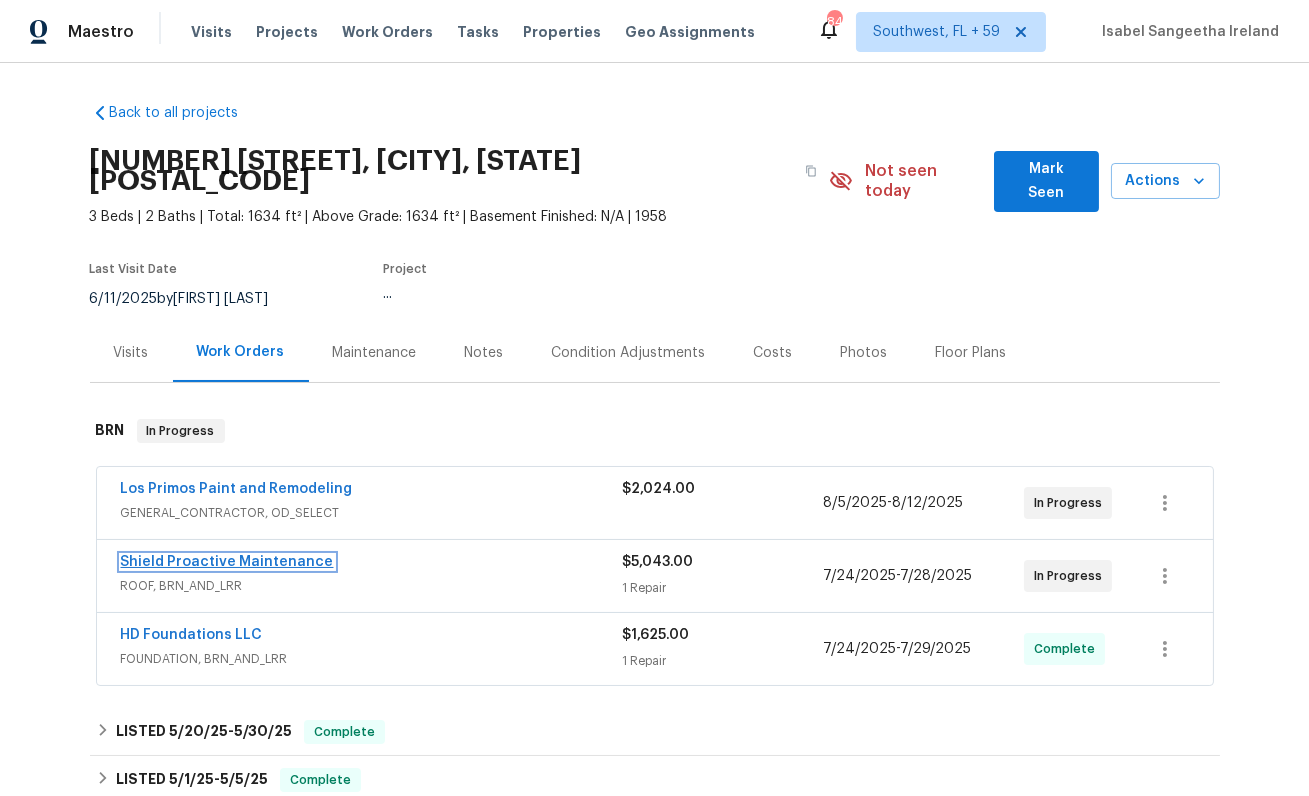 click on "Shield Proactive Maintenance" at bounding box center (227, 562) 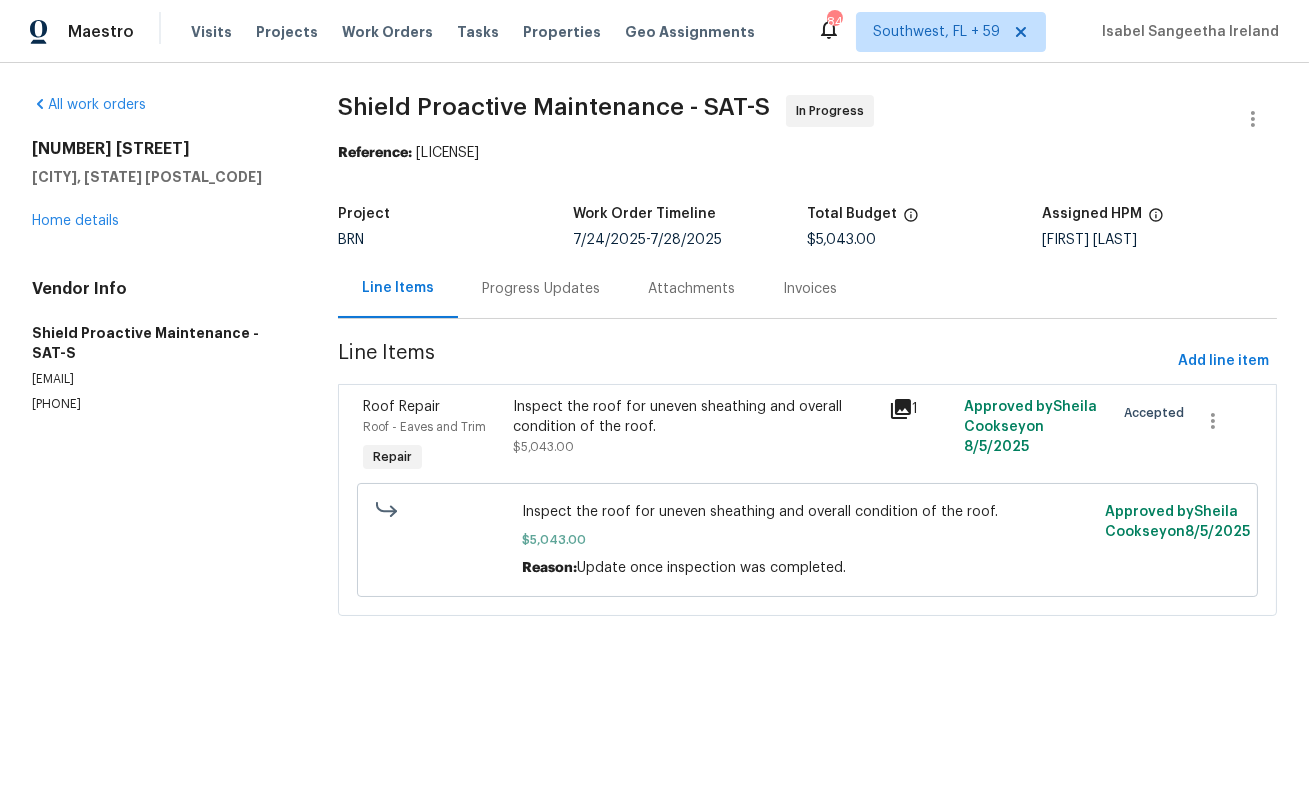 click on "Progress Updates" at bounding box center (541, 289) 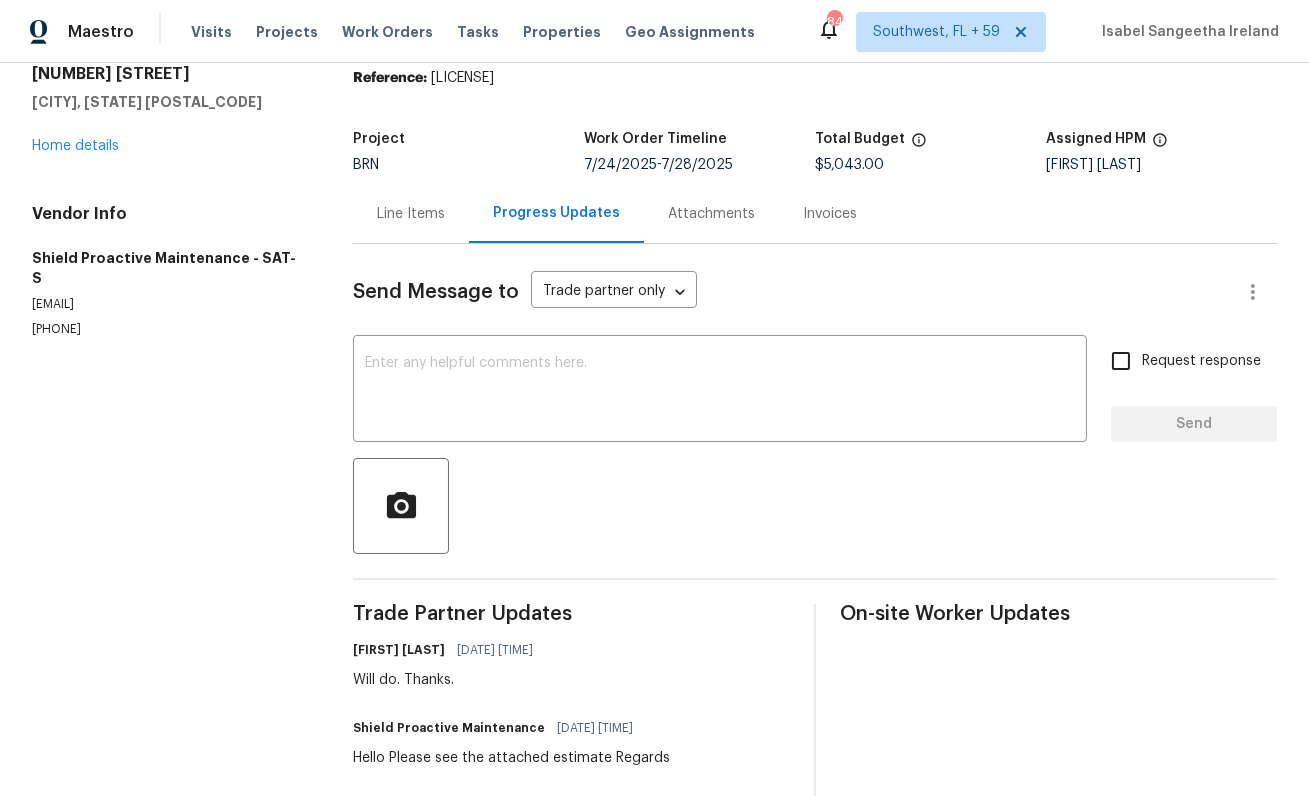 scroll, scrollTop: 37, scrollLeft: 0, axis: vertical 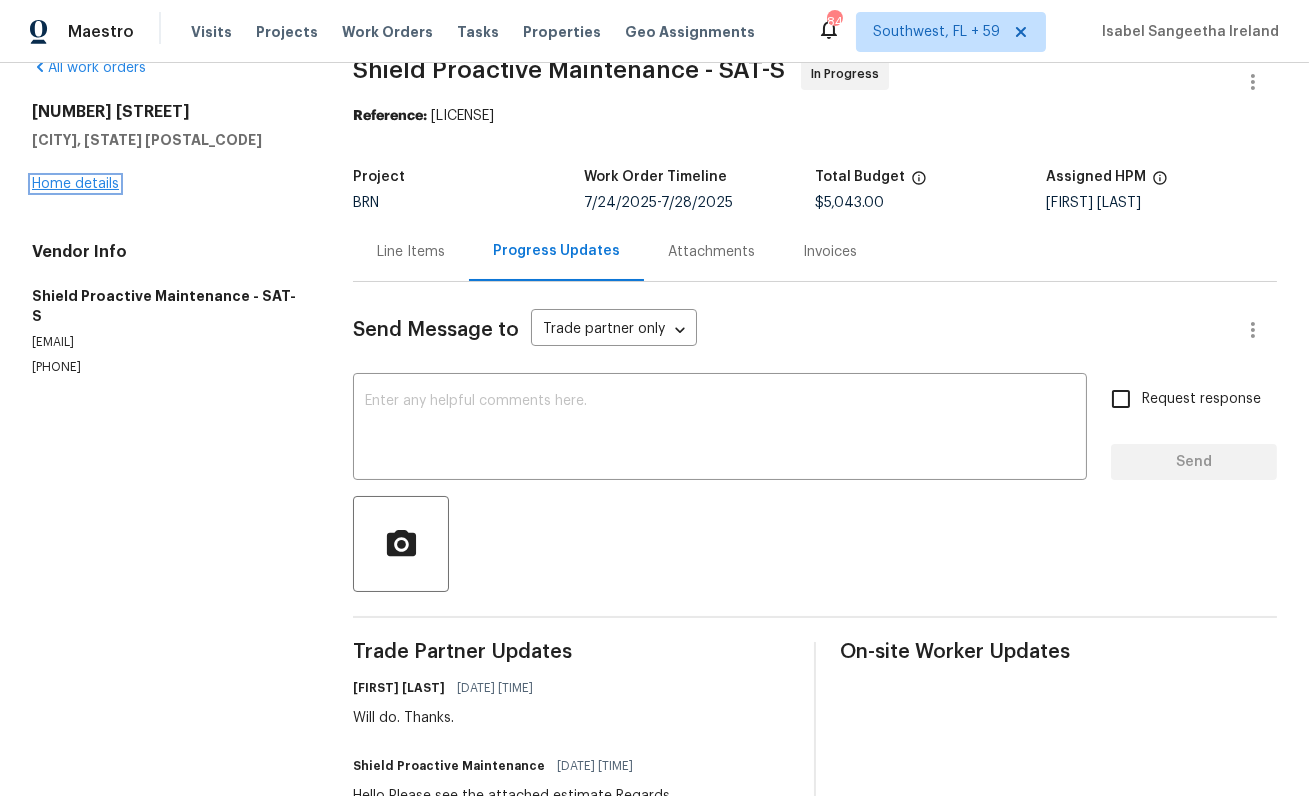 click on "Home details" at bounding box center (75, 184) 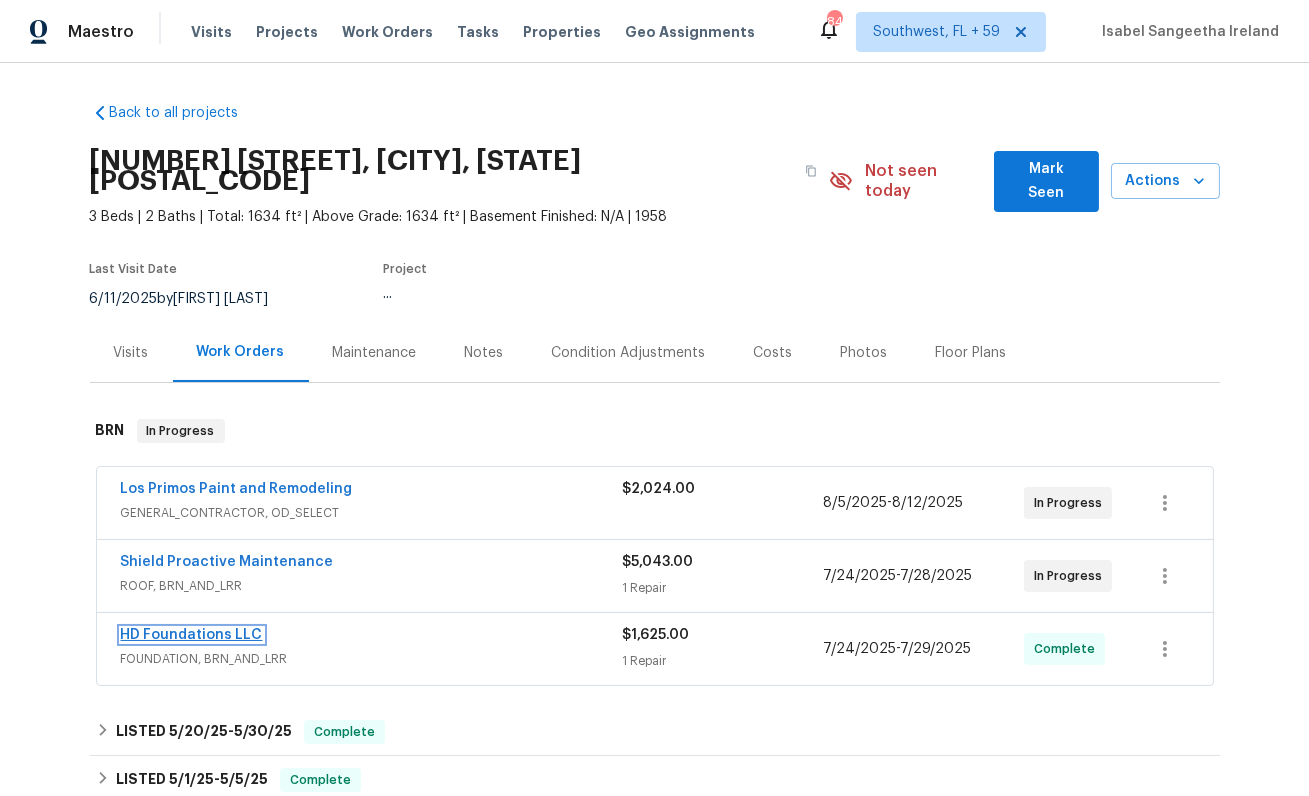 click on "HD Foundations LLC" at bounding box center [192, 635] 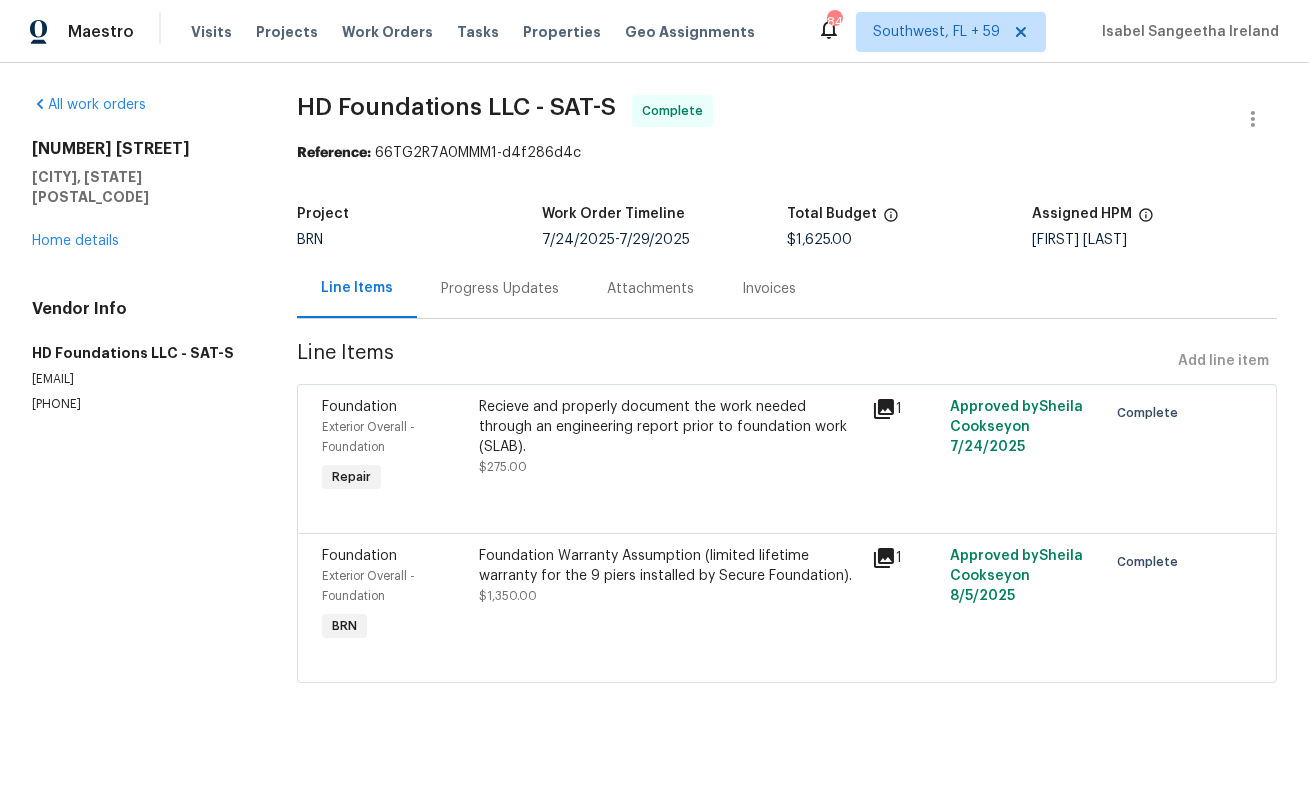 click on "Progress Updates" at bounding box center (500, 289) 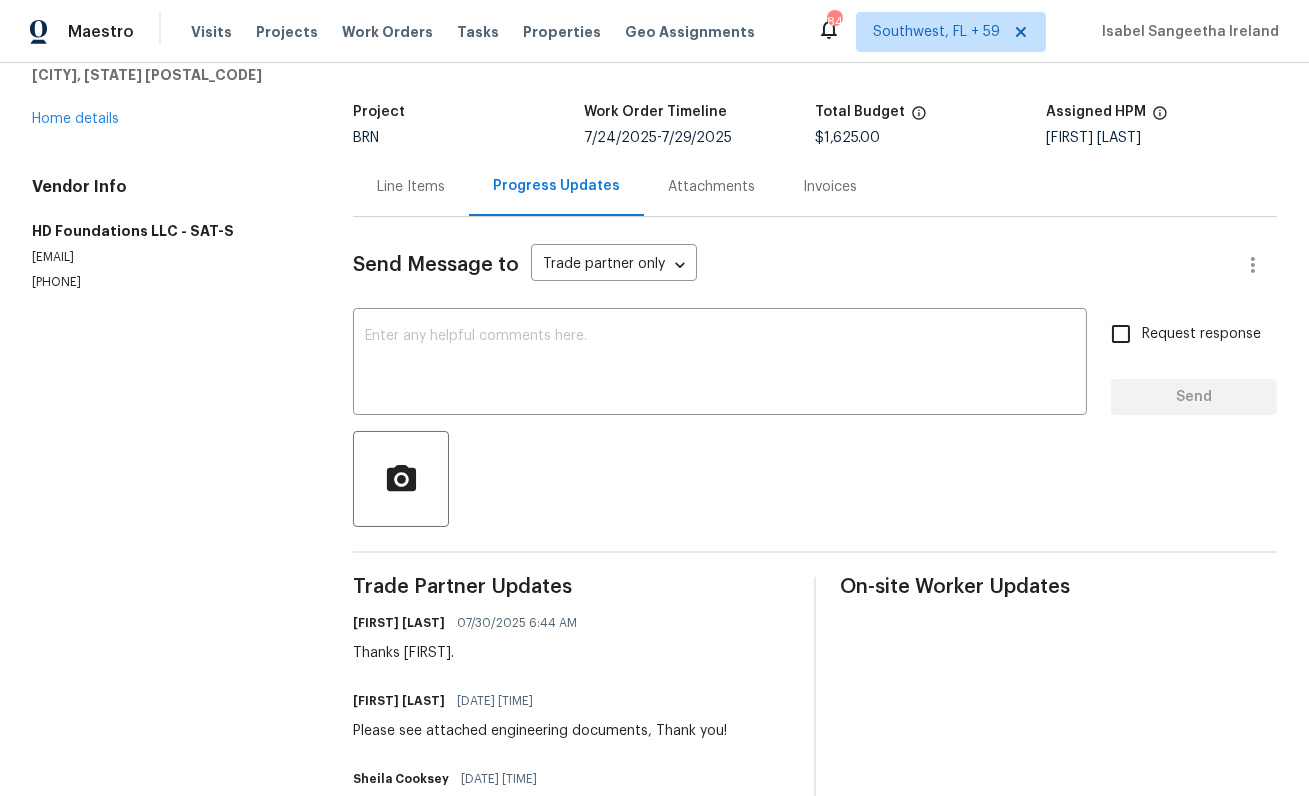 scroll, scrollTop: 0, scrollLeft: 0, axis: both 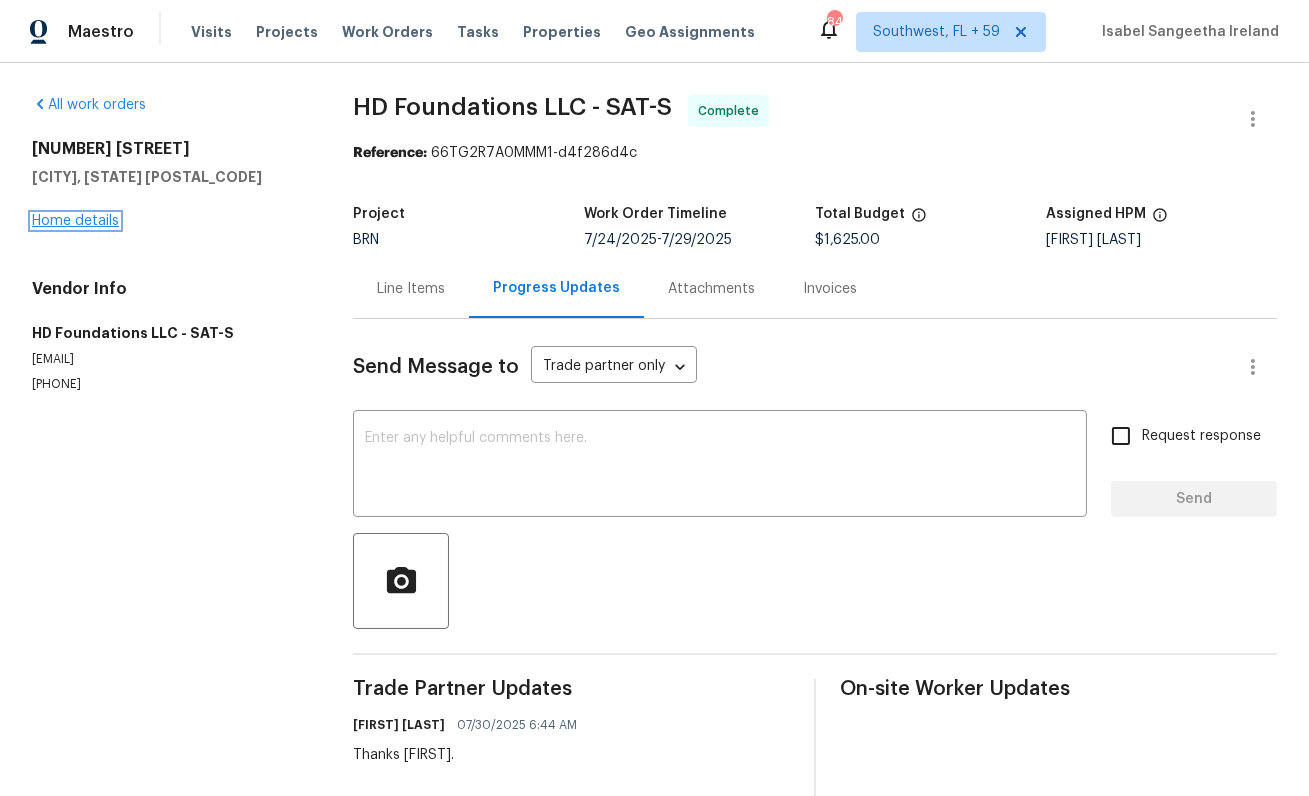 click on "Home details" at bounding box center (75, 221) 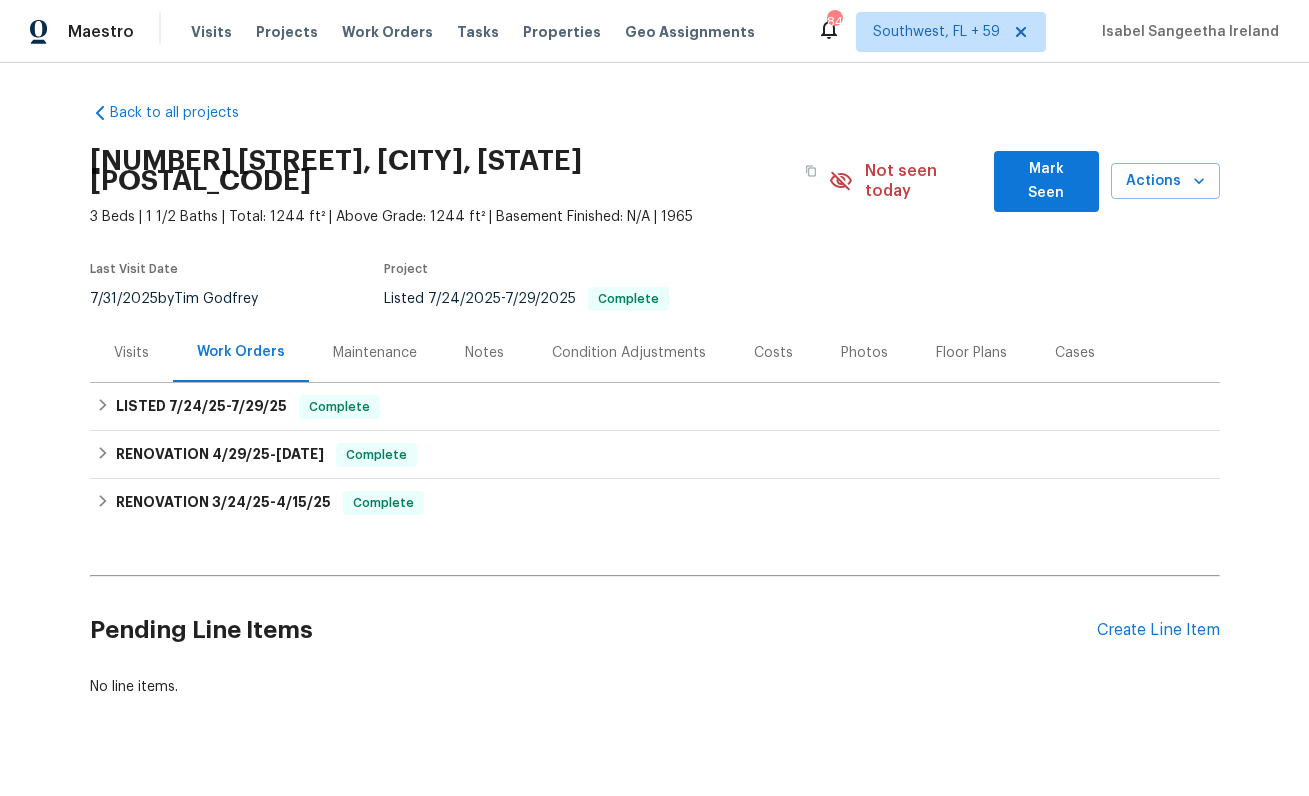 scroll, scrollTop: 0, scrollLeft: 0, axis: both 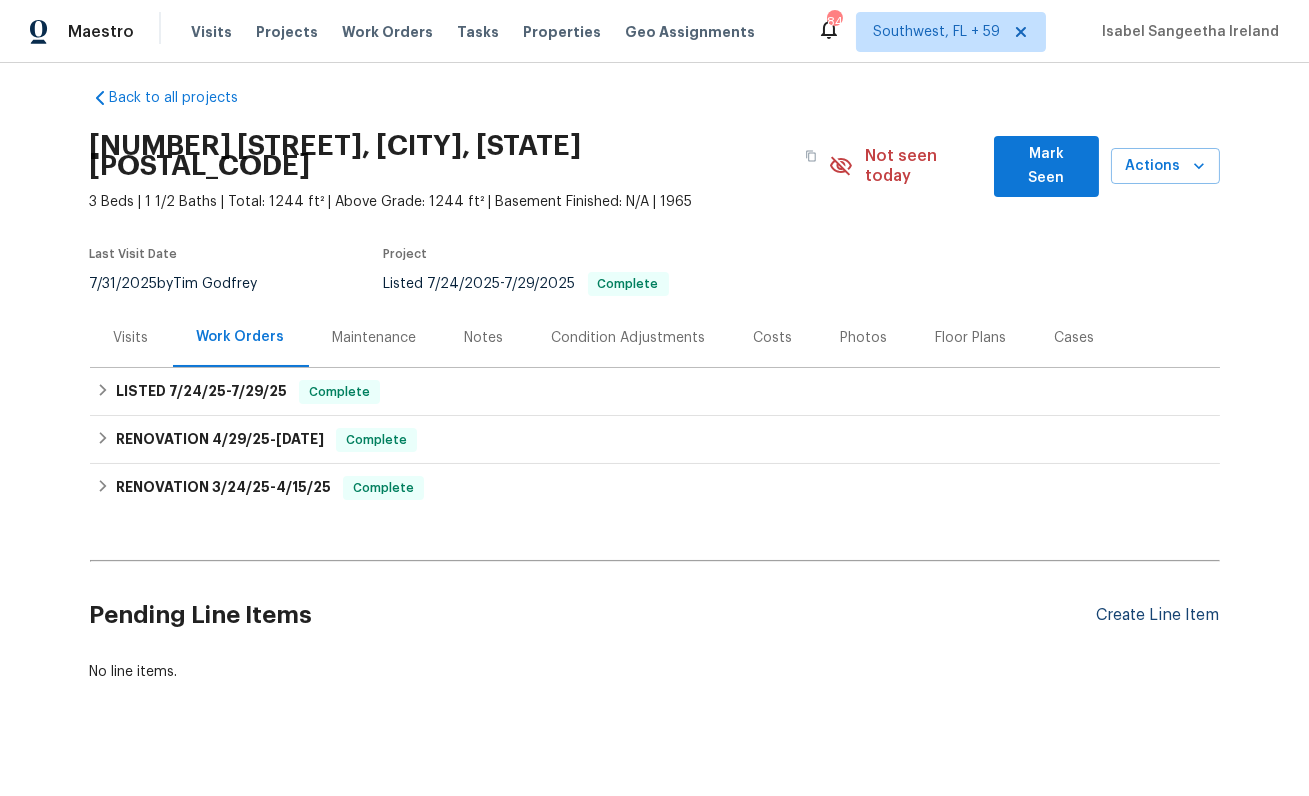 click on "Create Line Item" at bounding box center [1158, 615] 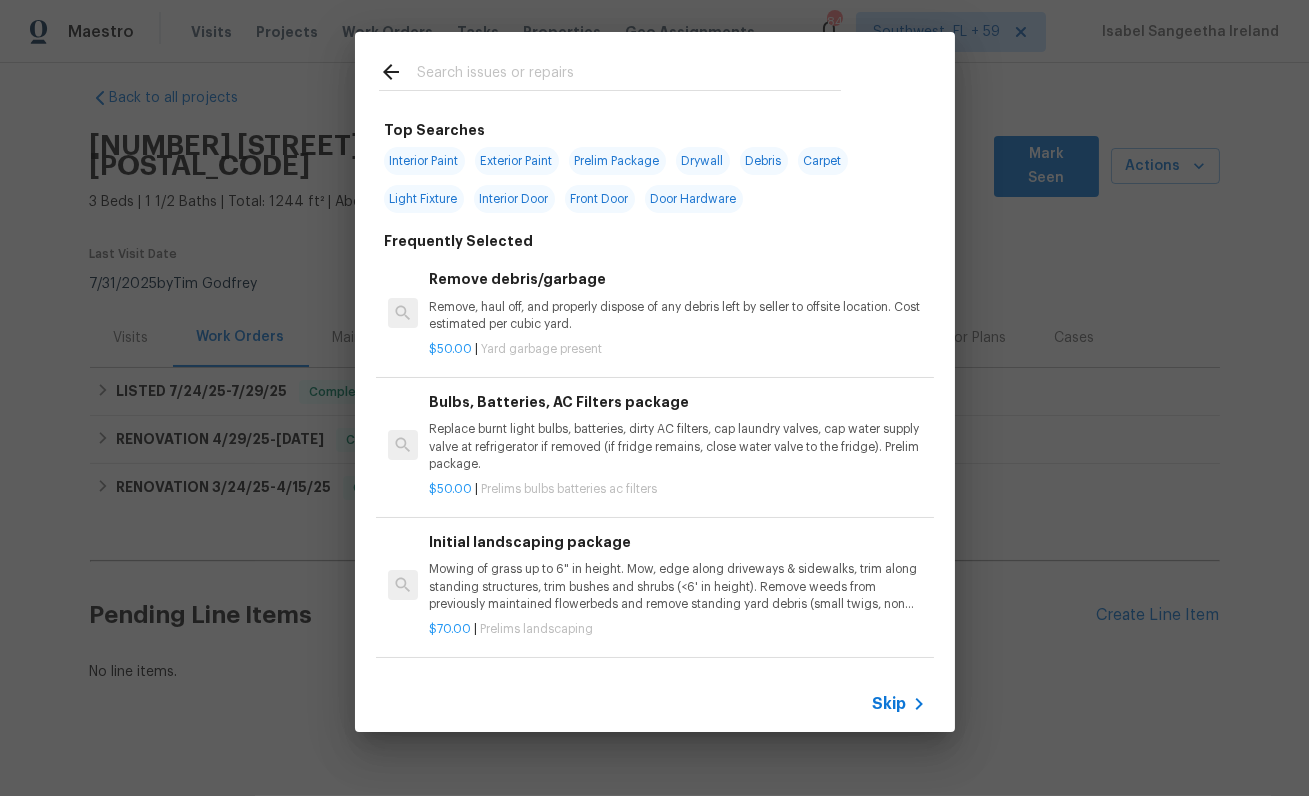 click on "Skip" at bounding box center [890, 704] 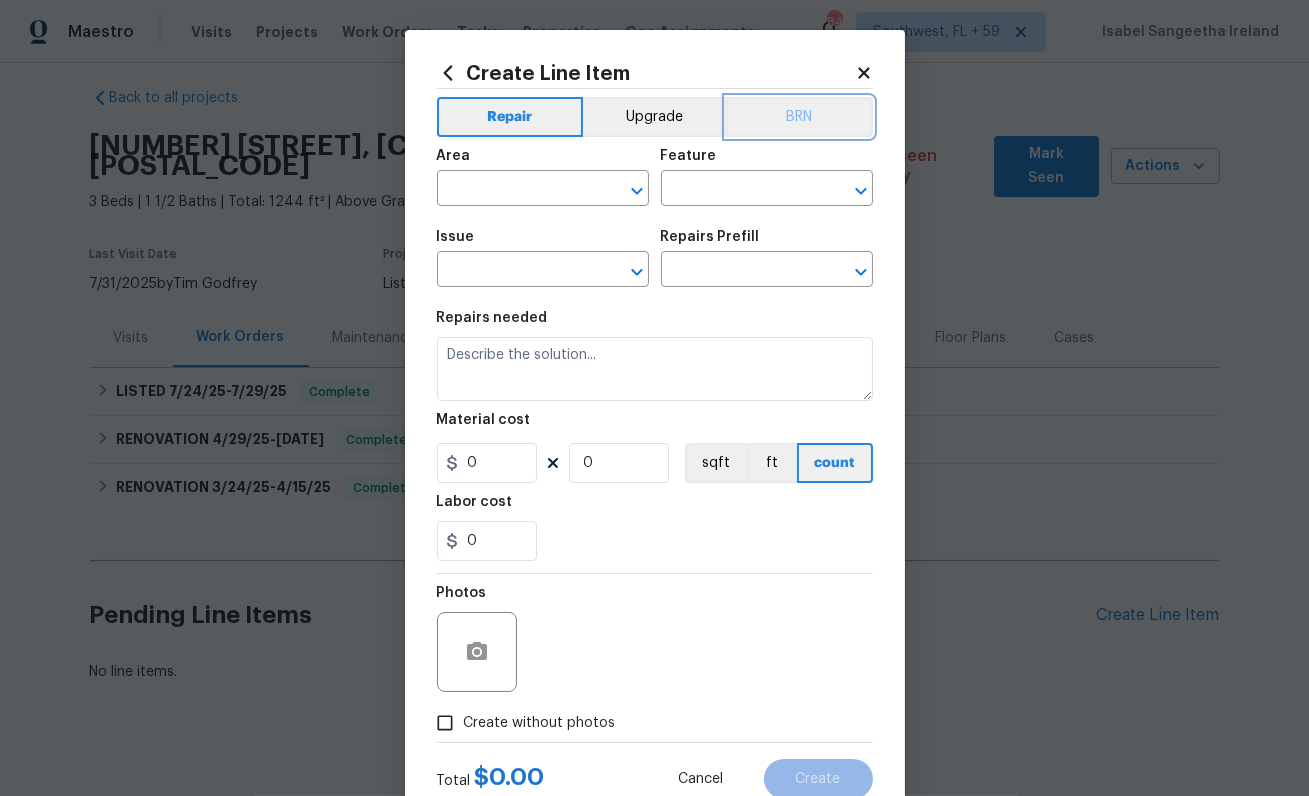 click on "BRN" at bounding box center (799, 117) 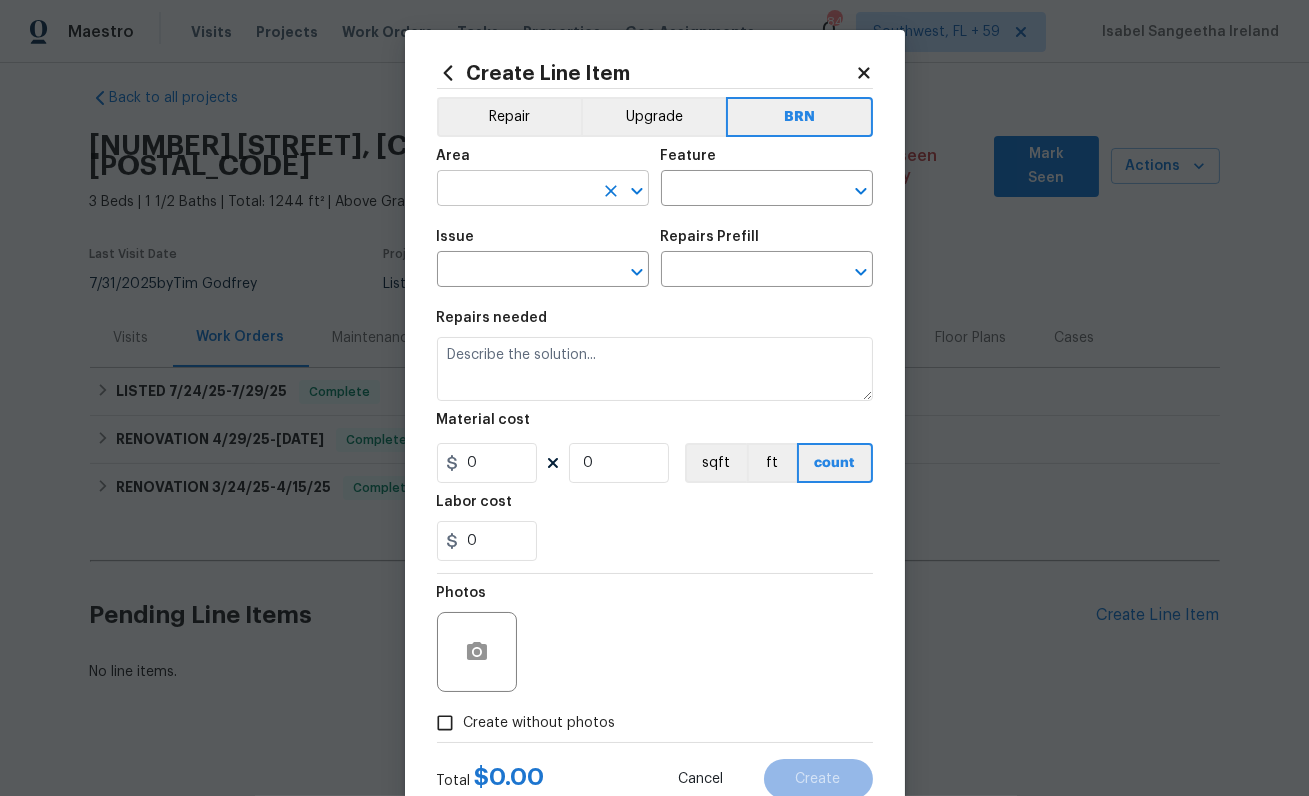 click at bounding box center (515, 190) 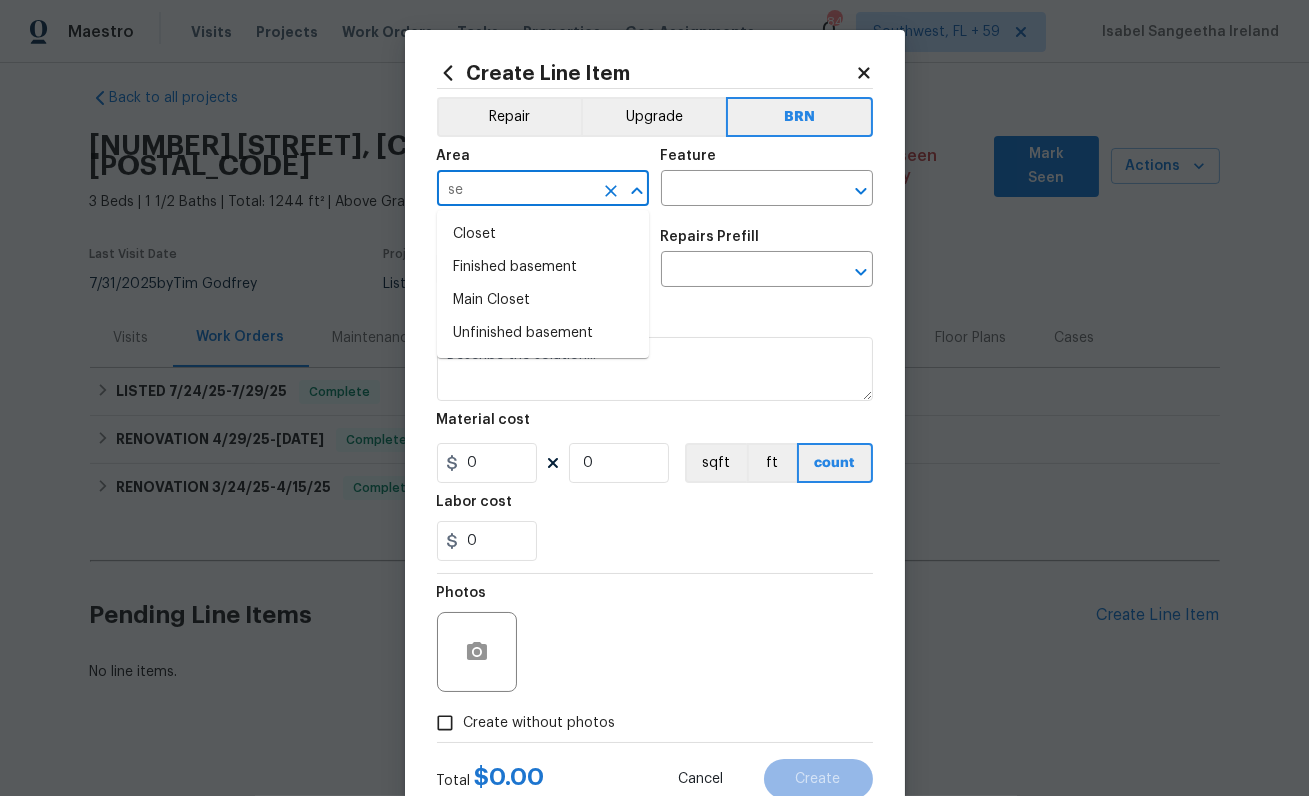 type on "s" 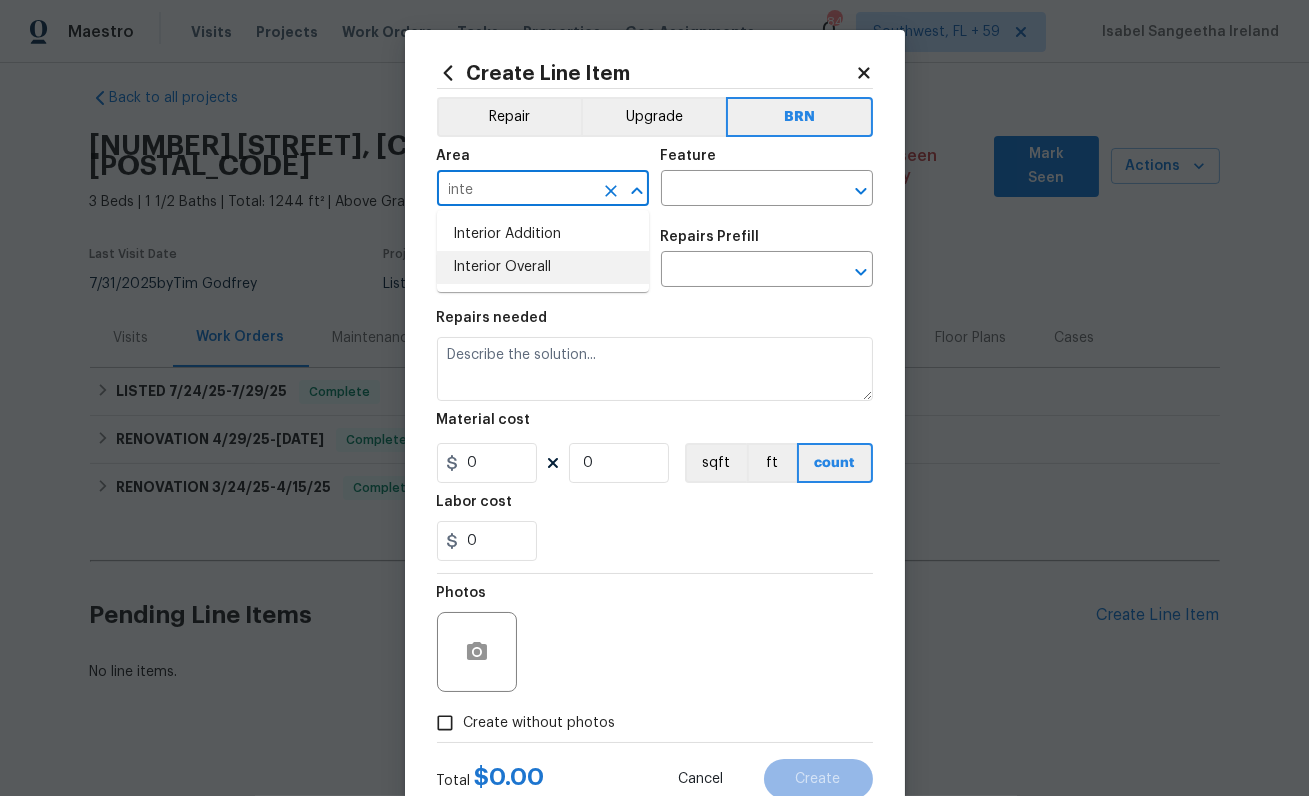 click on "Interior Overall" at bounding box center [543, 267] 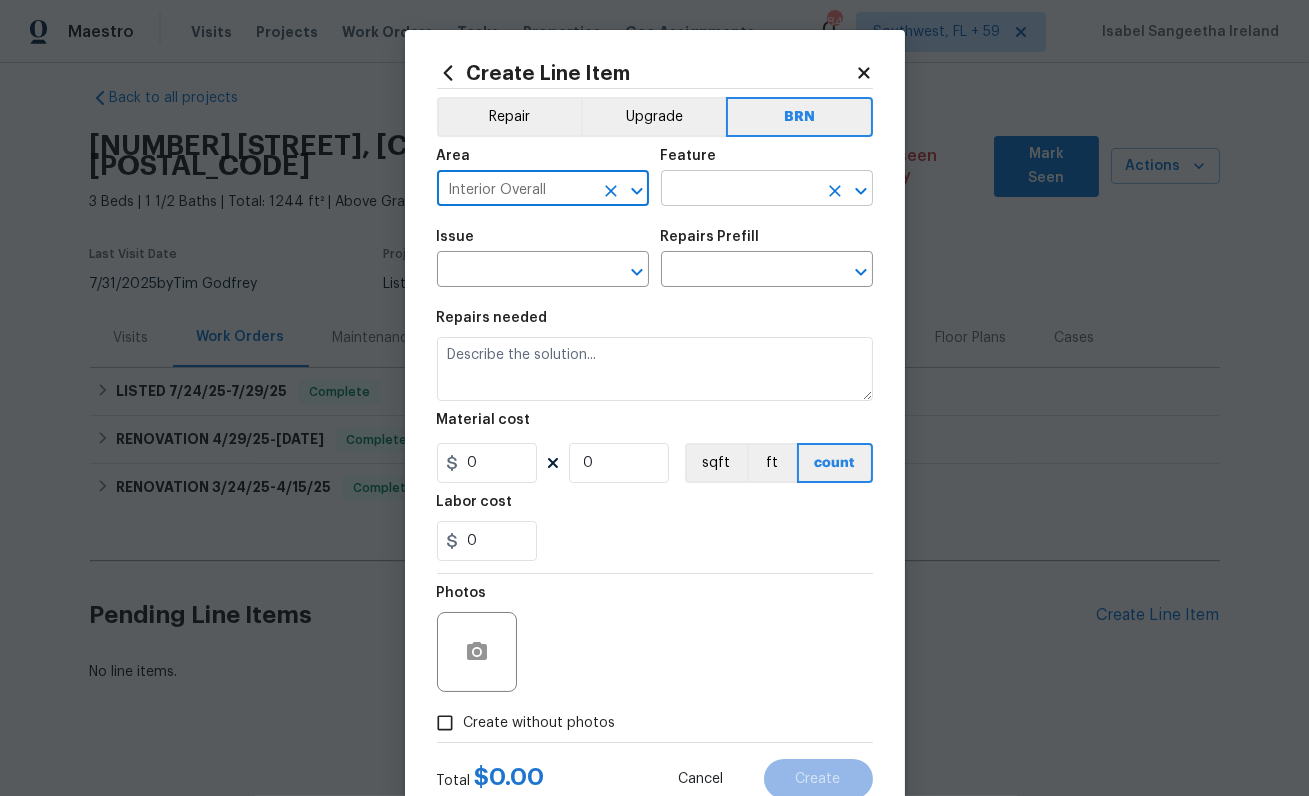 type on "Interior Overall" 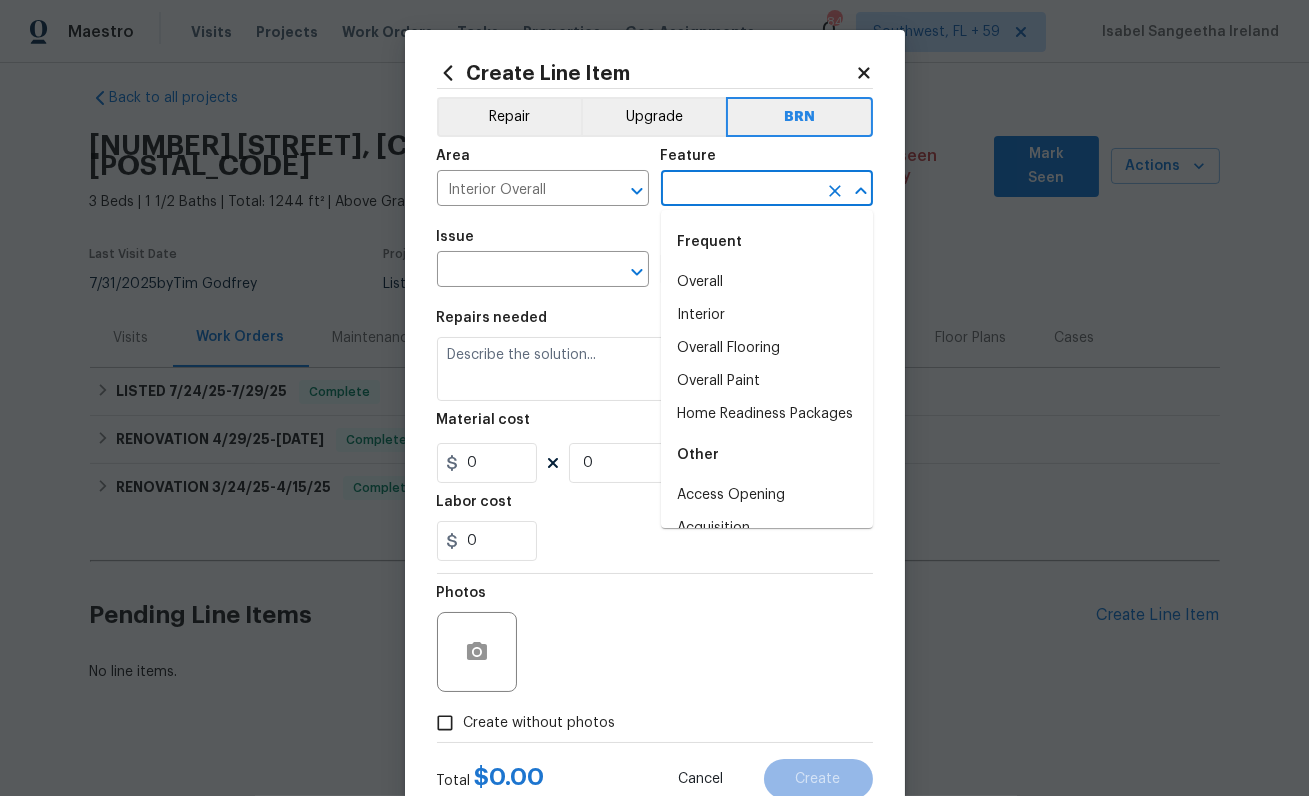 click at bounding box center [739, 190] 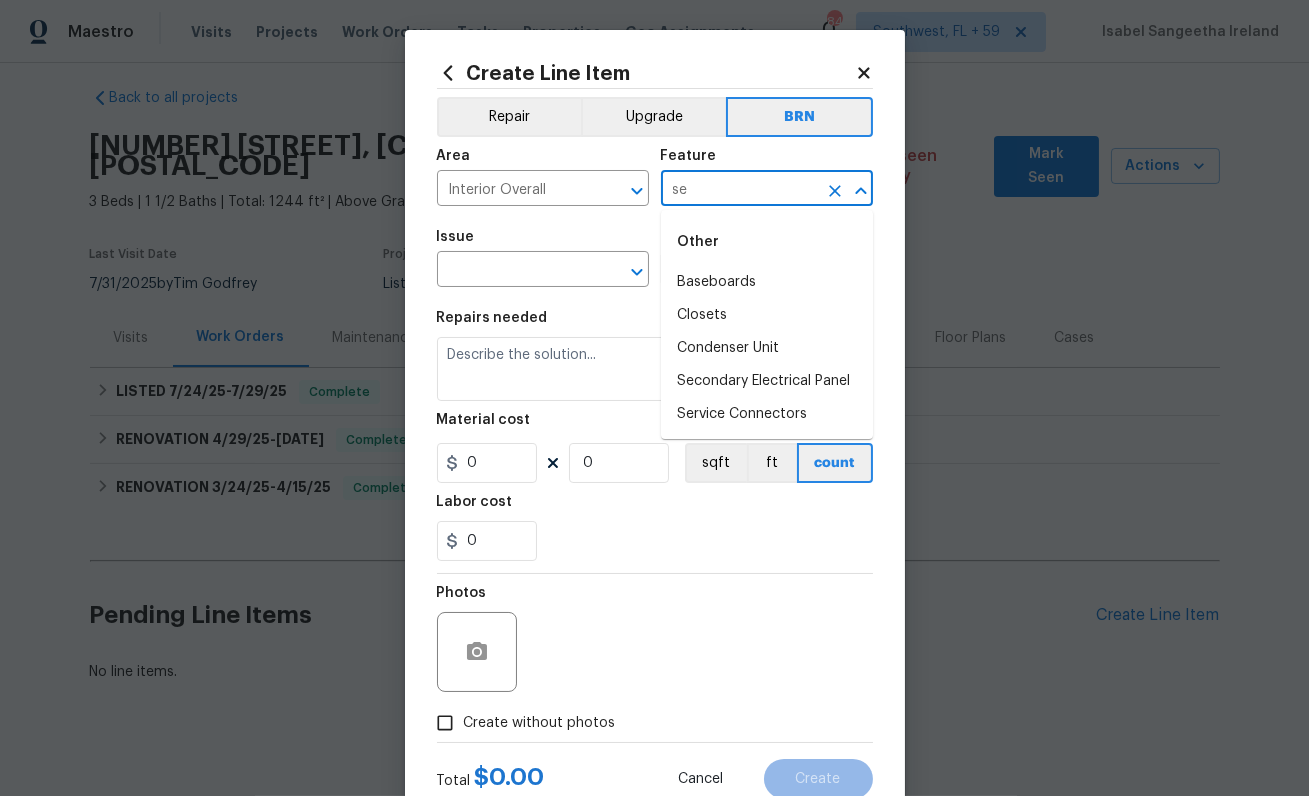 type on "s" 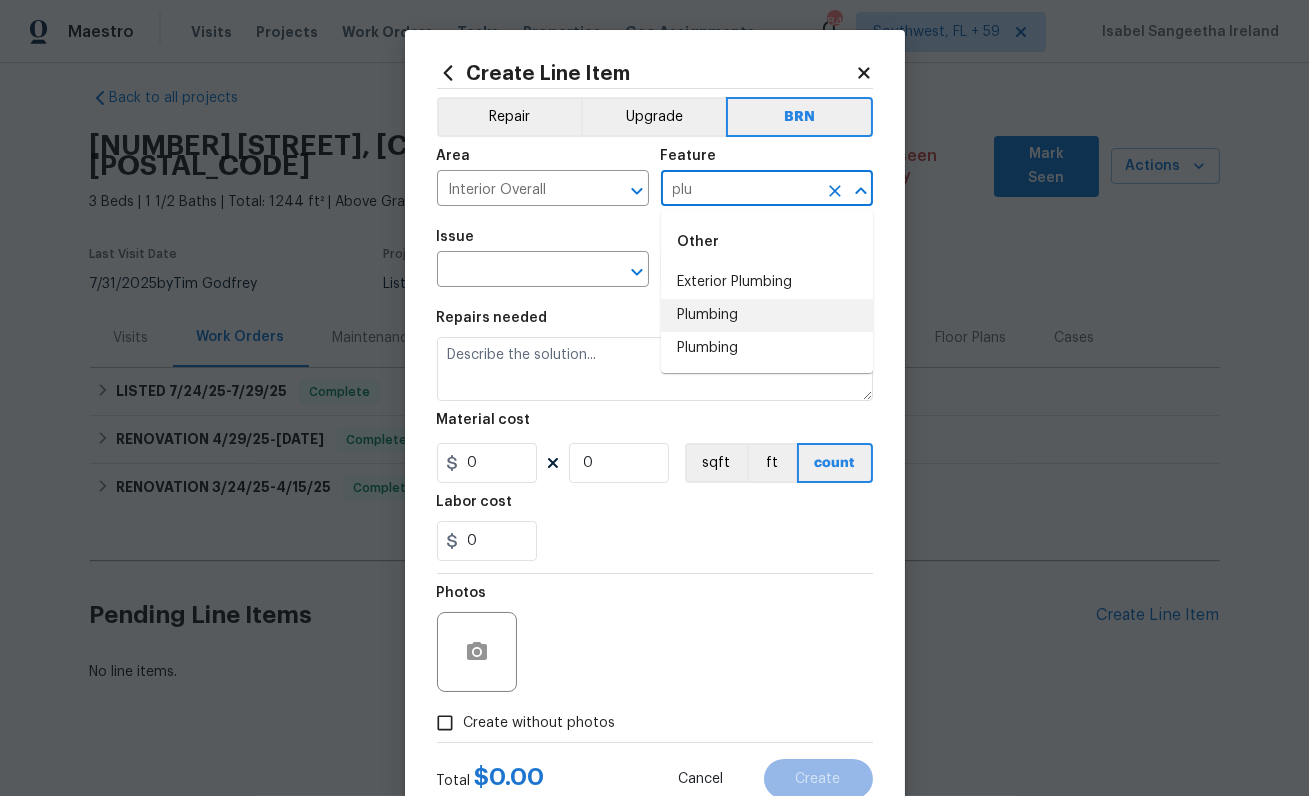 click on "Plumbing" at bounding box center [767, 315] 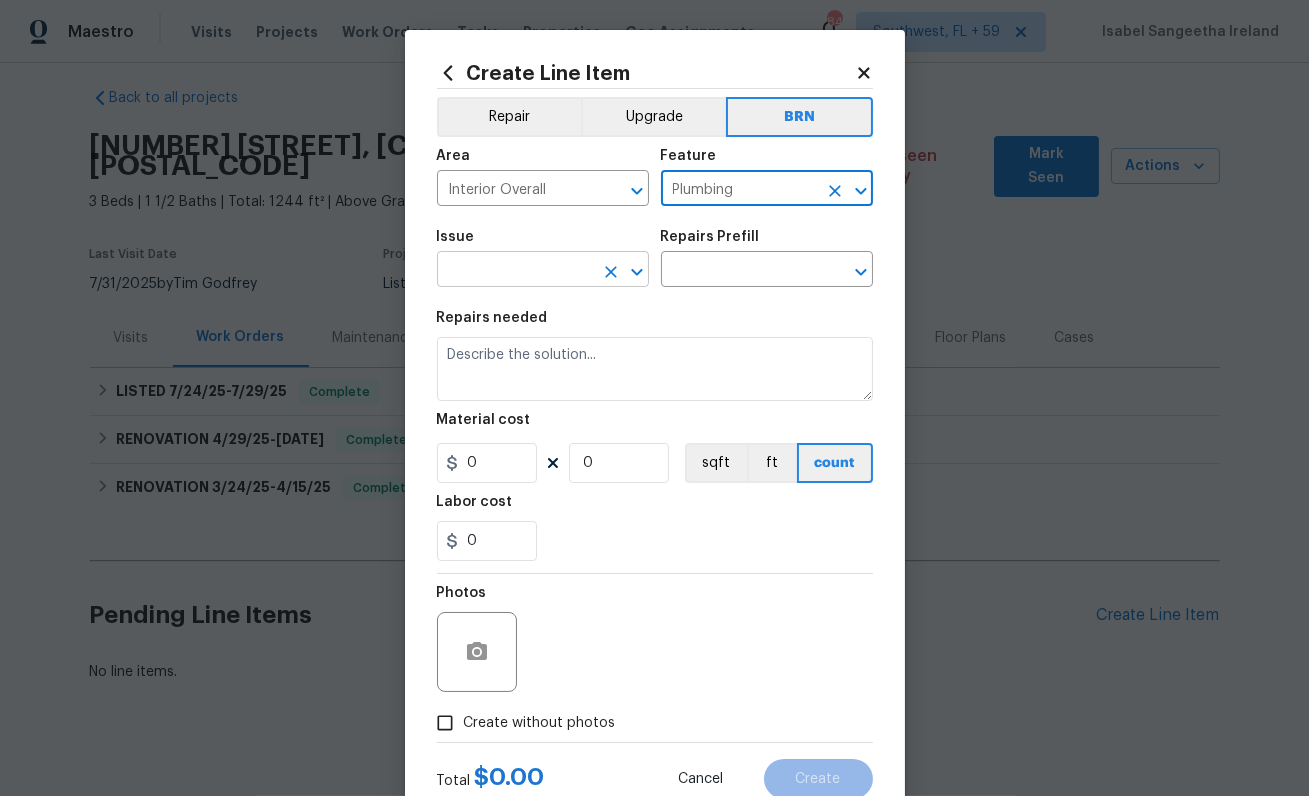 type on "Plumbing" 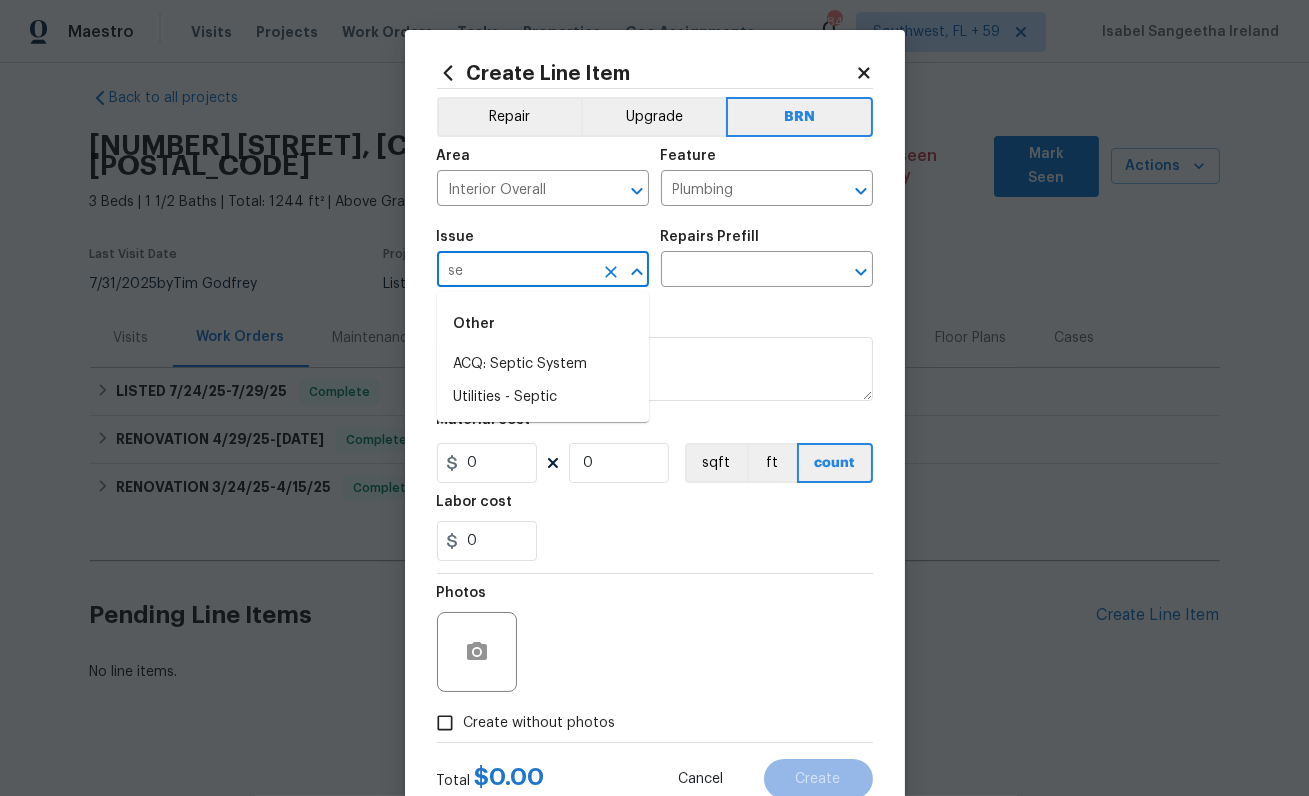 type on "s" 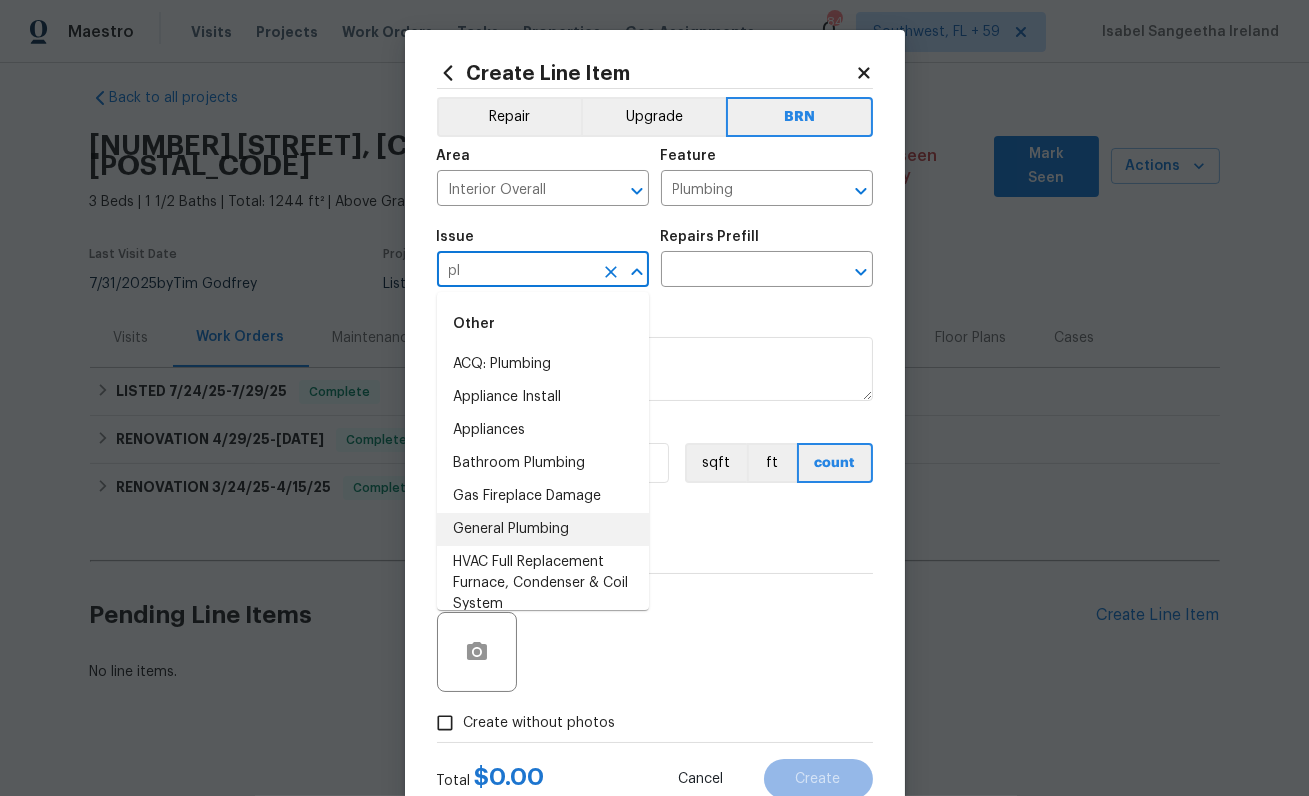 click on "General Plumbing" at bounding box center [543, 529] 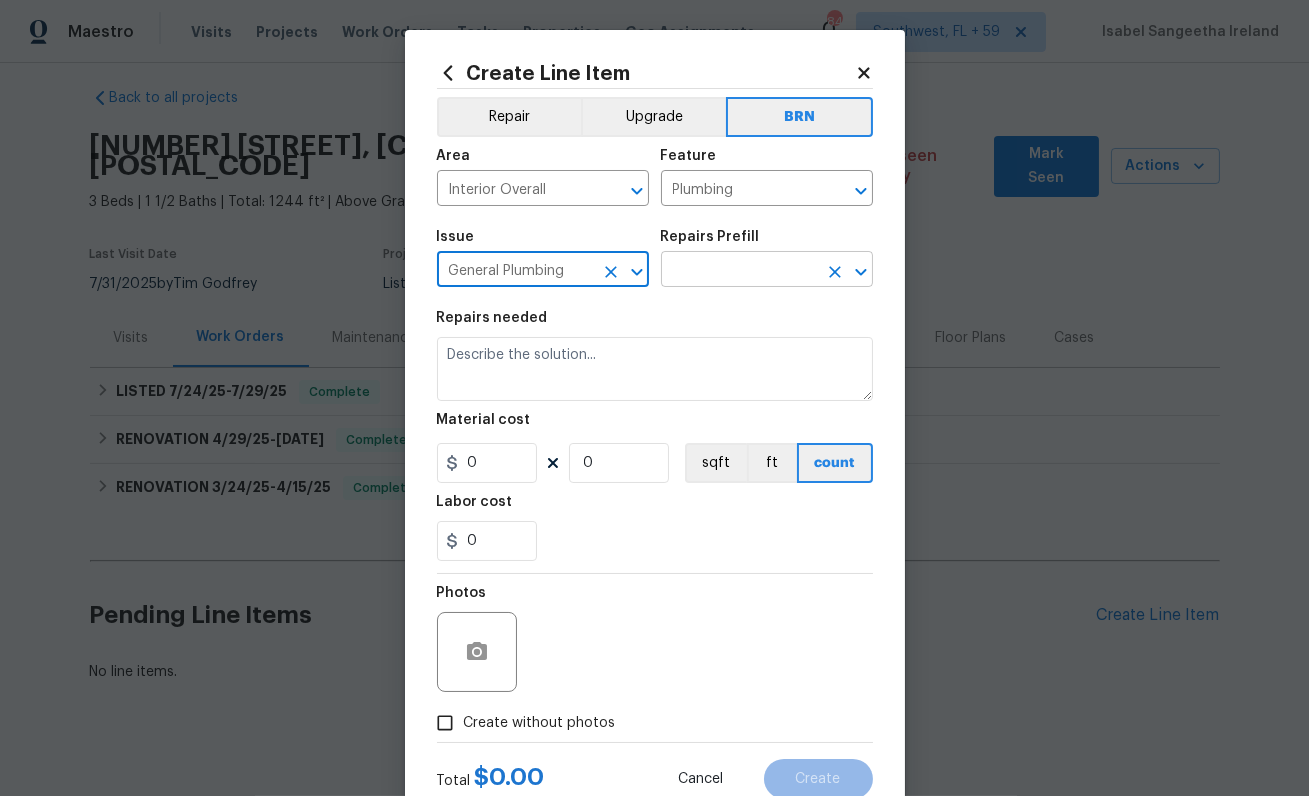 type on "General Plumbing" 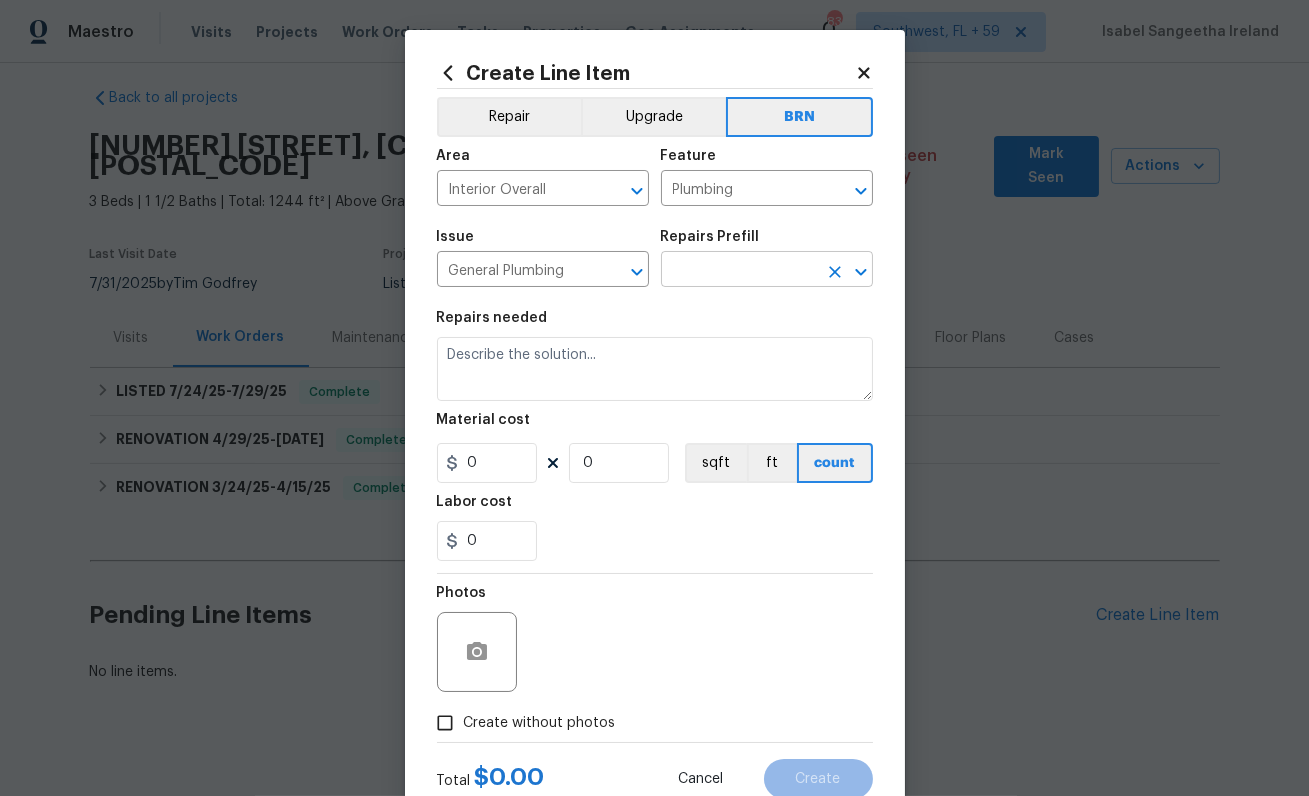 click at bounding box center (739, 271) 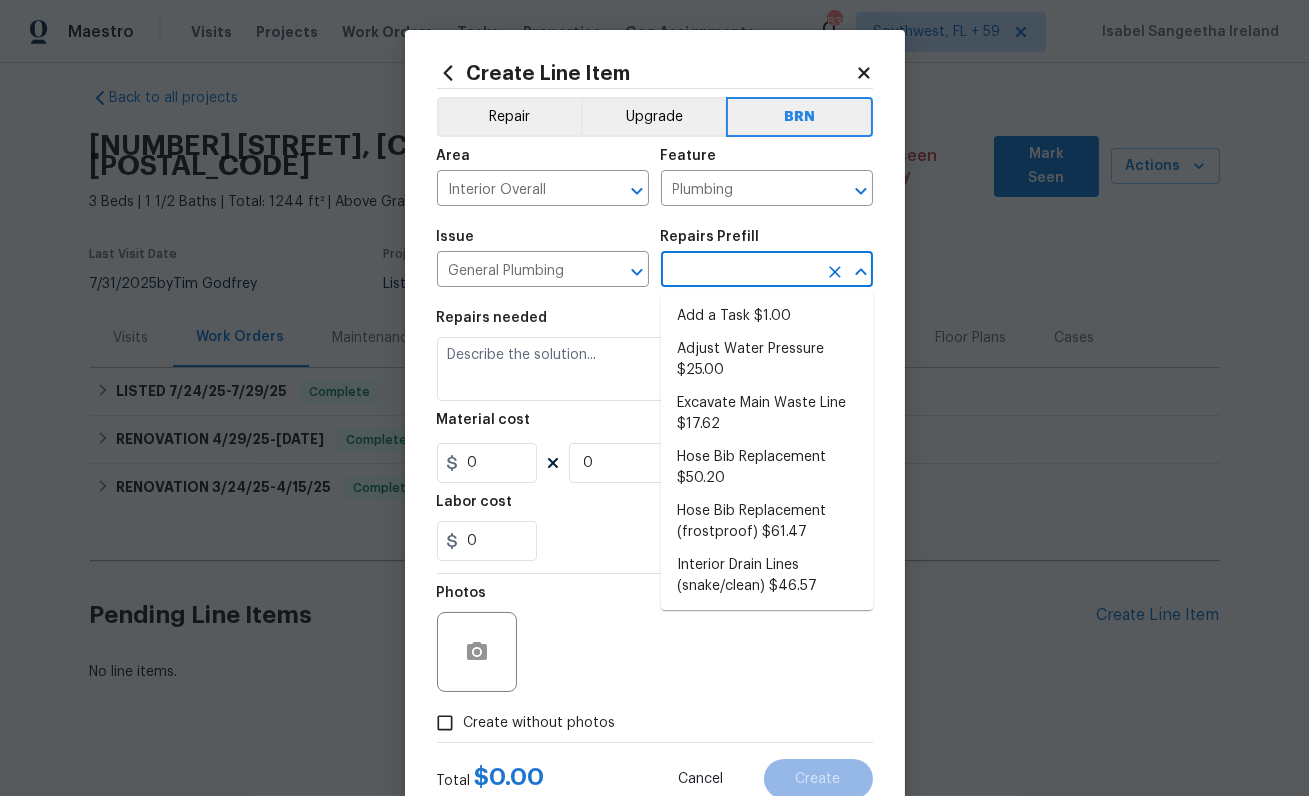 click on "Add a Task $1.00" at bounding box center [767, 316] 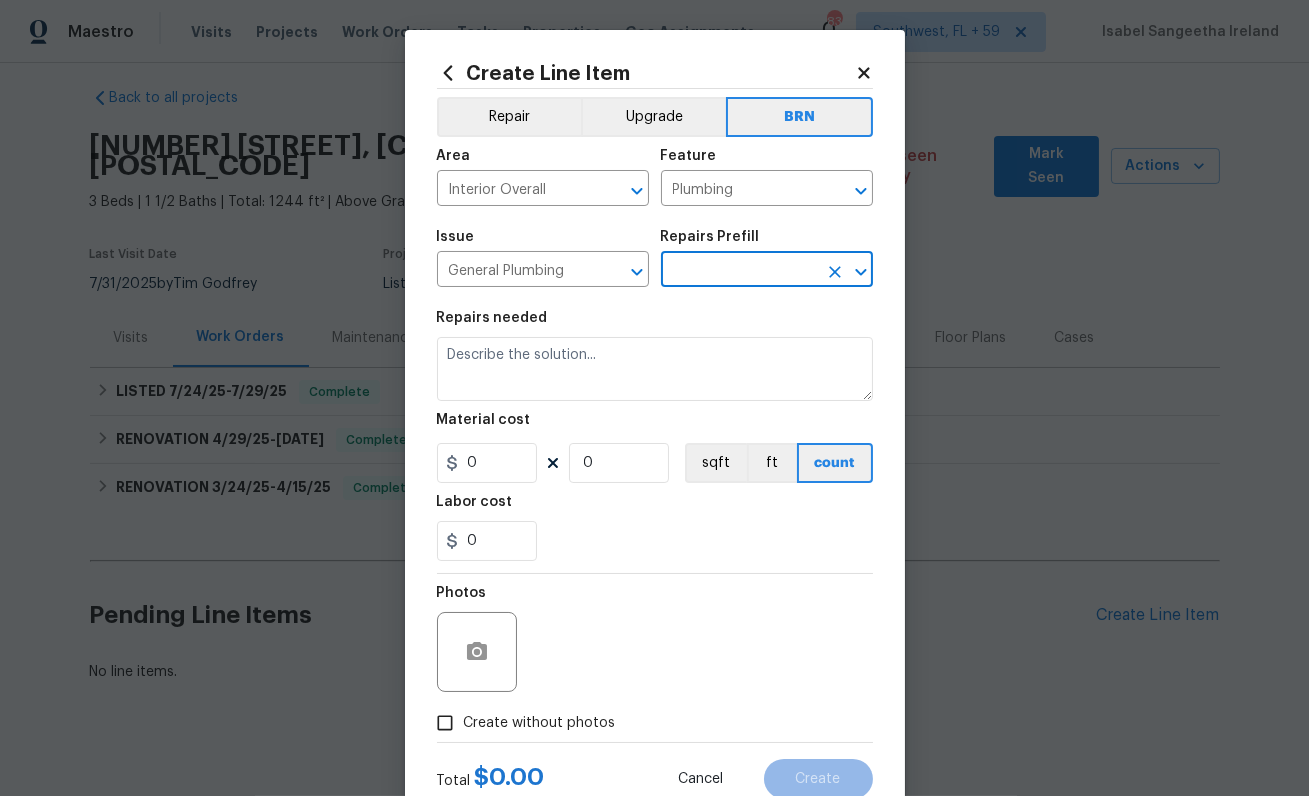 type on "Add a Task $1.00" 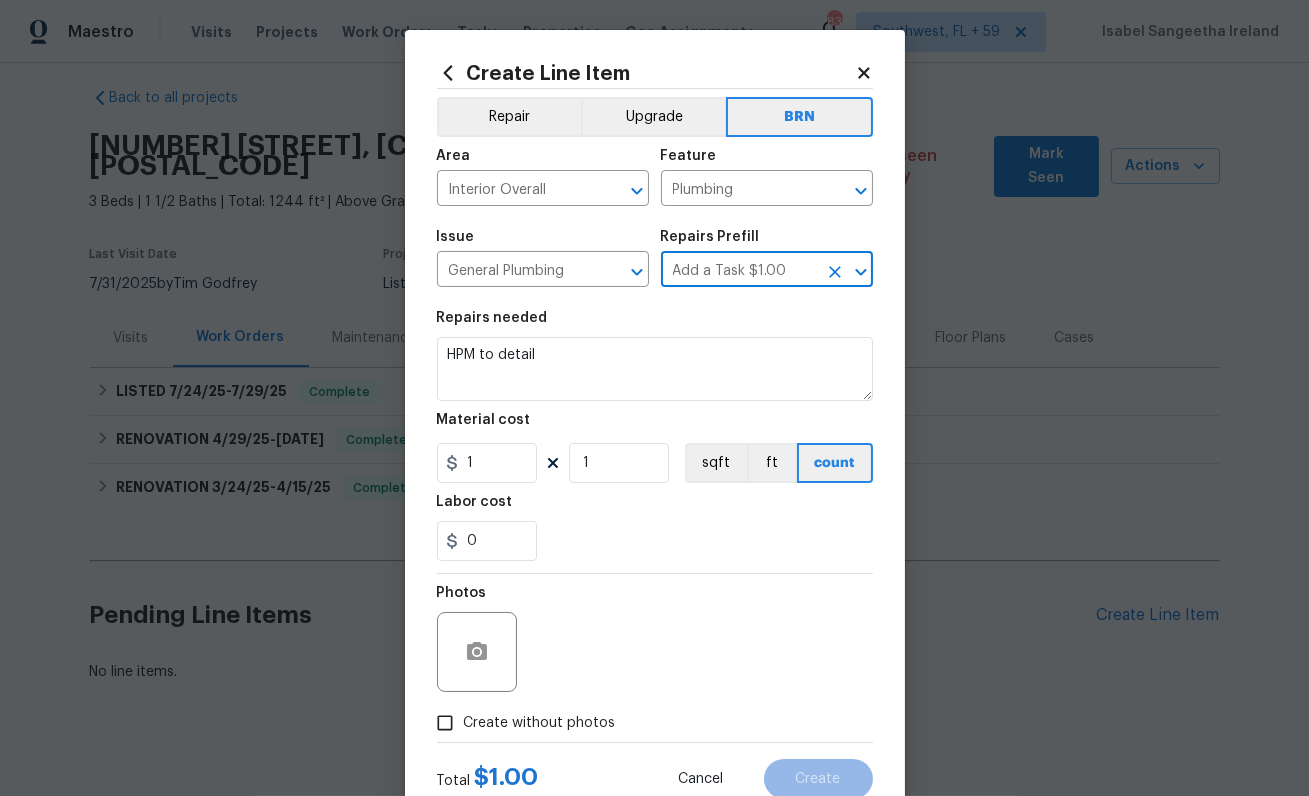 click on "Repairs needed" at bounding box center [655, 324] 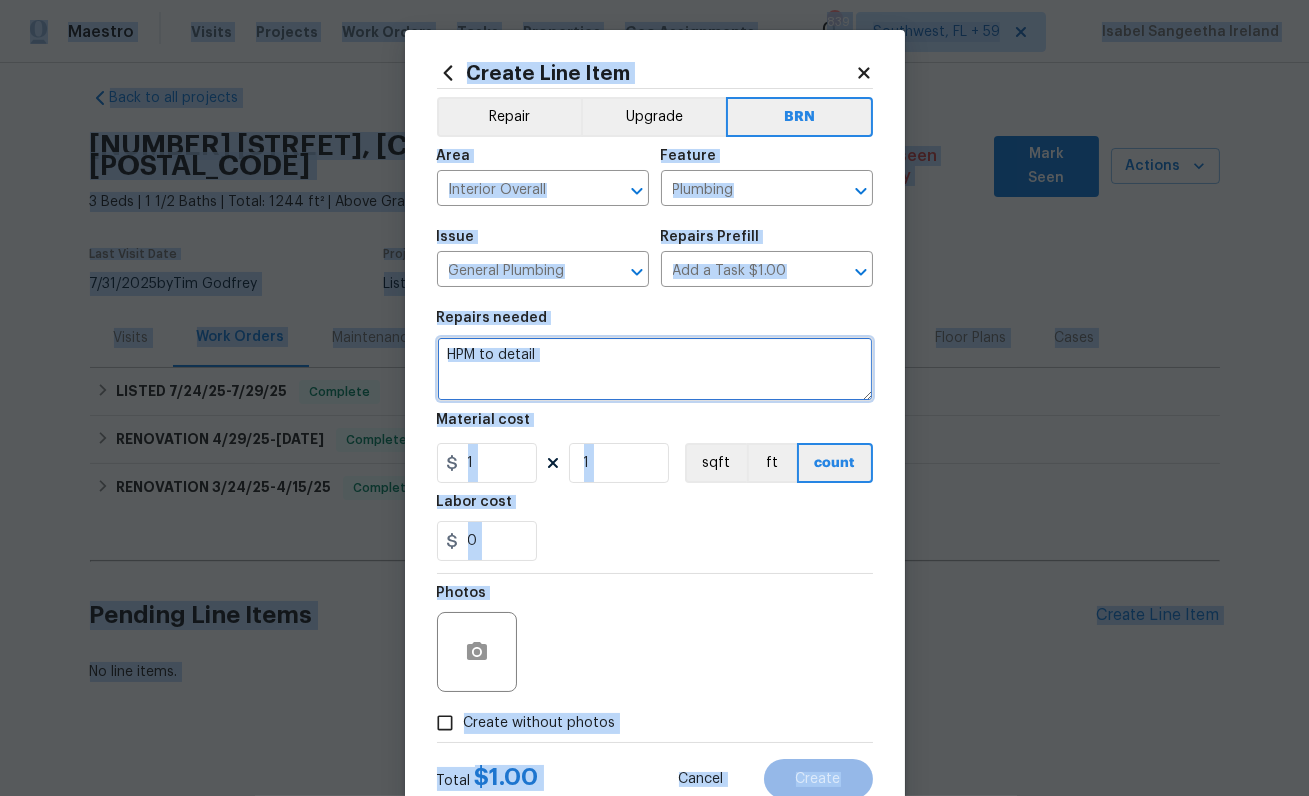 click on "HPM to detail" at bounding box center [655, 369] 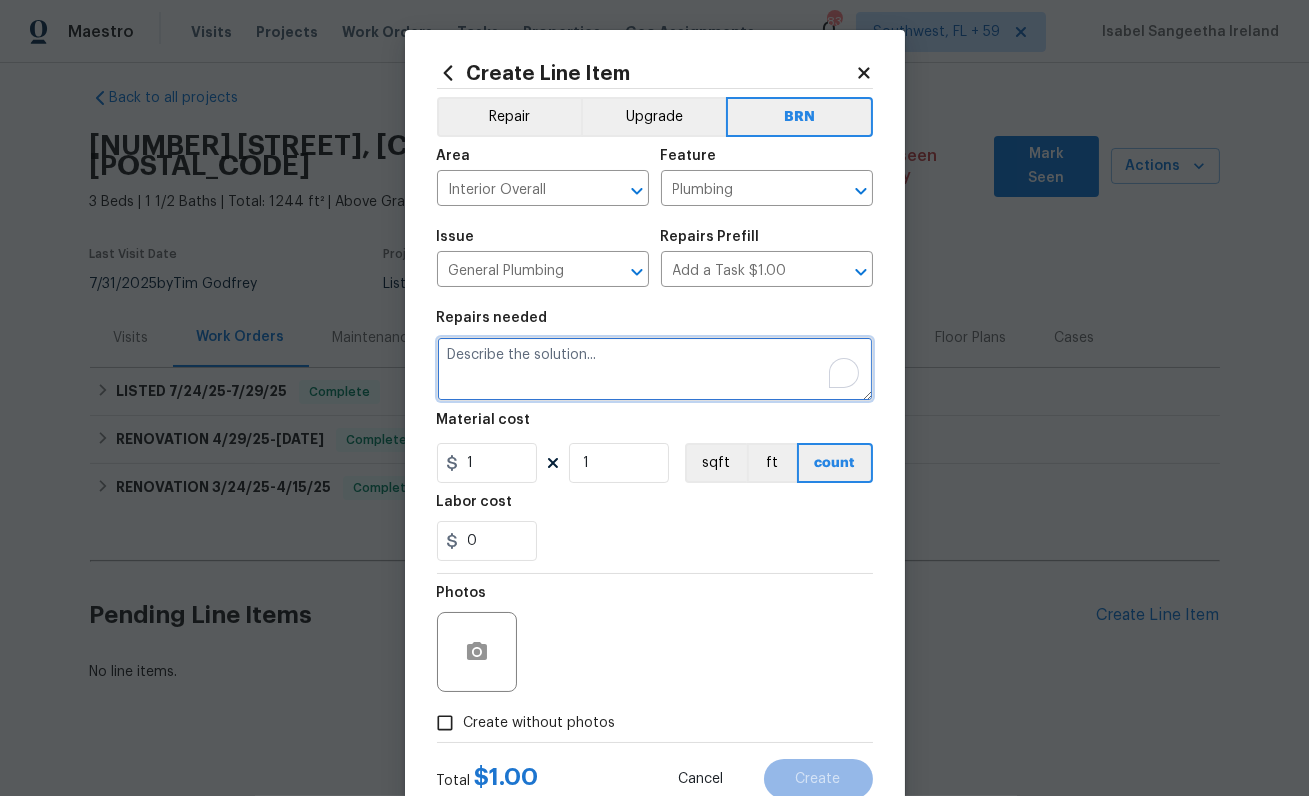 paste on "eptic contractor to pump and inspect system and provide clear report upon completion" 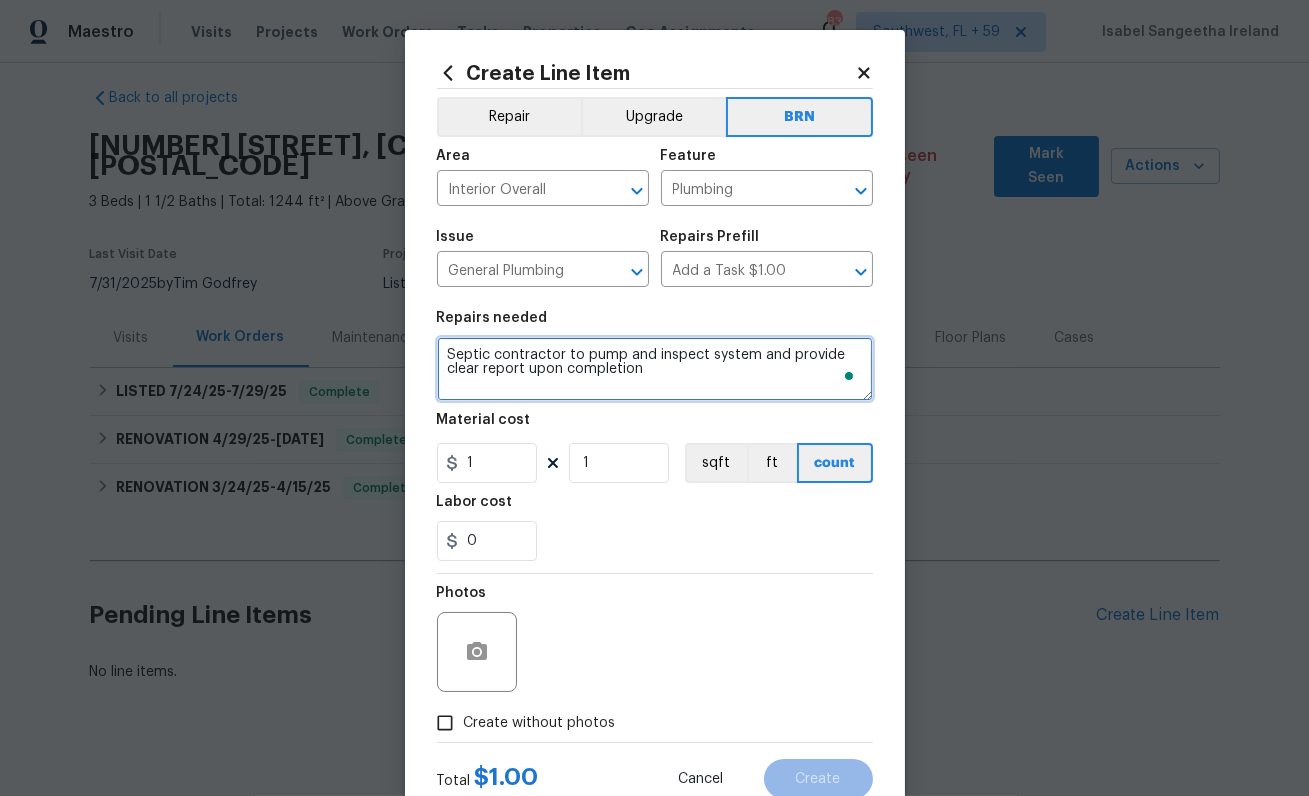 click on "eptic contractor to pump and inspect system and provide clear report upon completion" at bounding box center [655, 369] 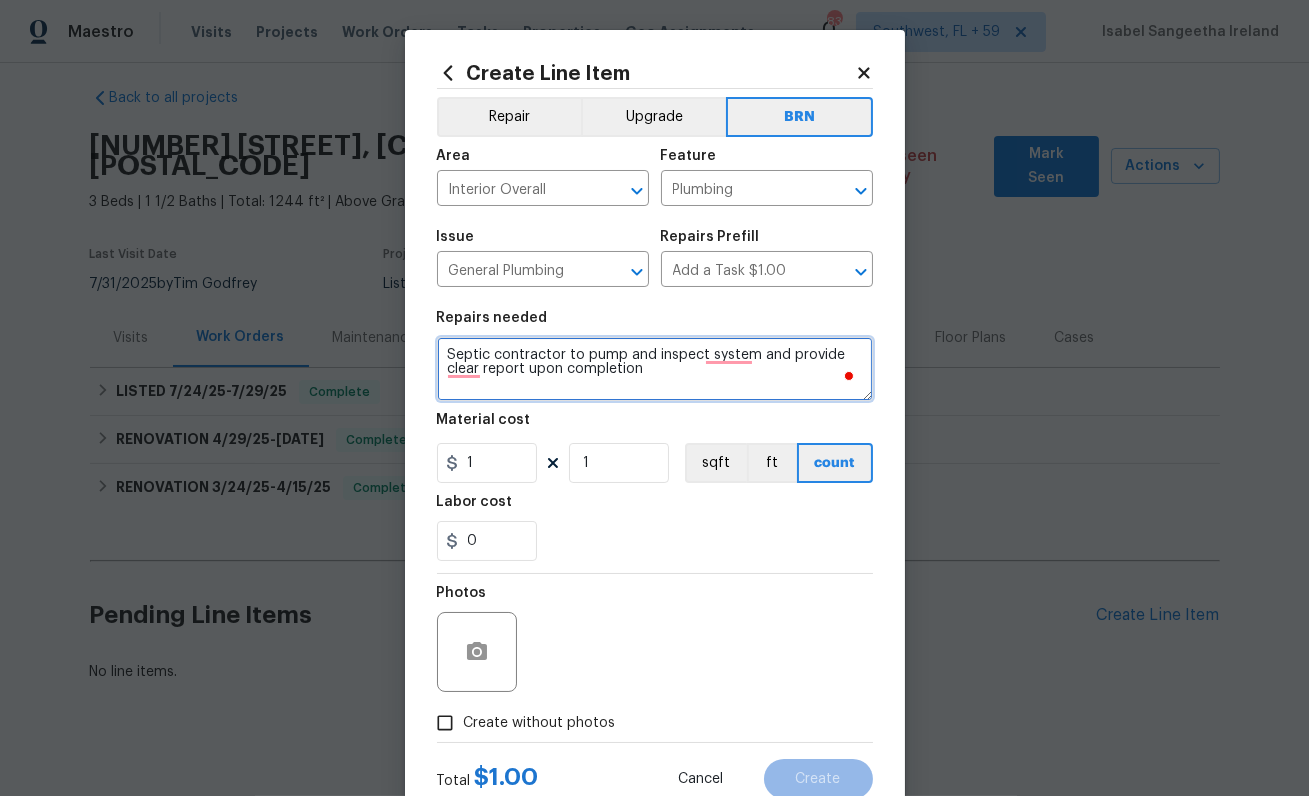 type on "Septic contractor to pump and inspect system and provide clear report upon completion" 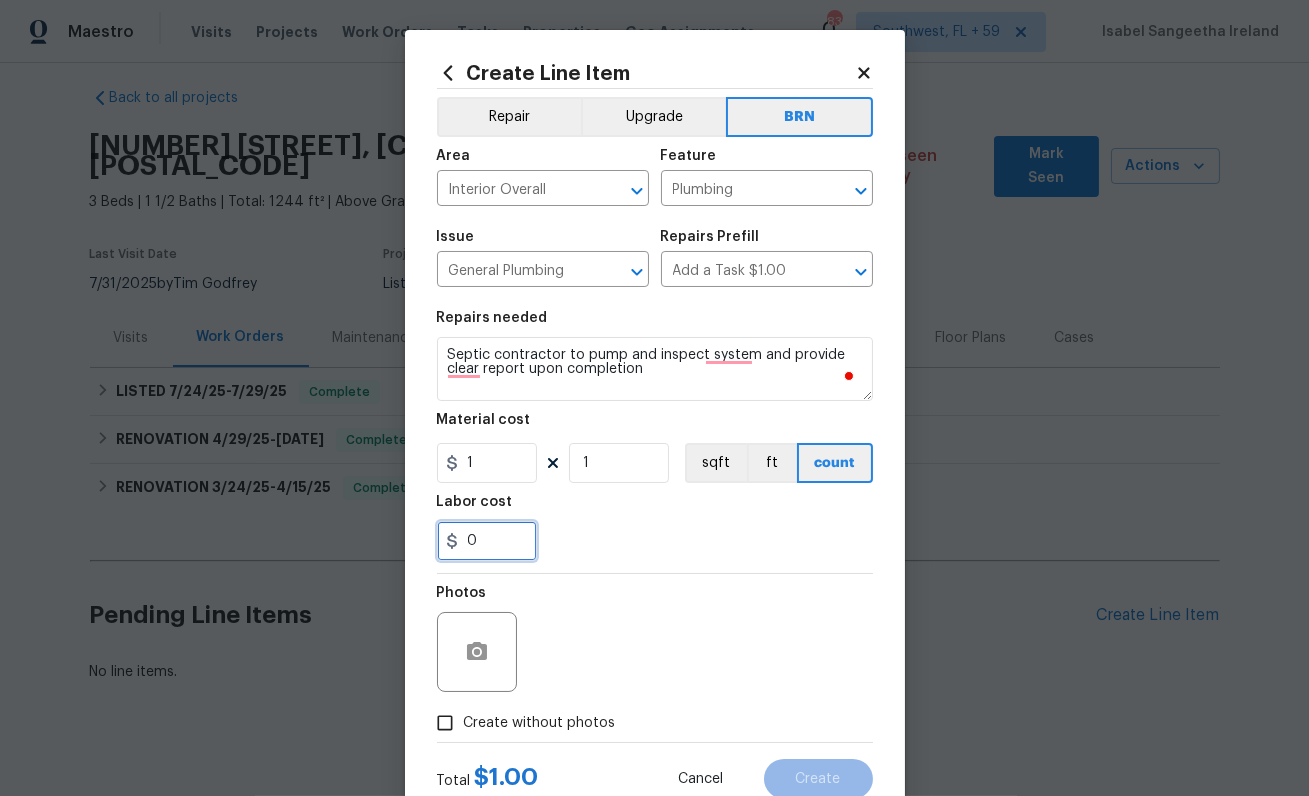 click on "0" at bounding box center [487, 541] 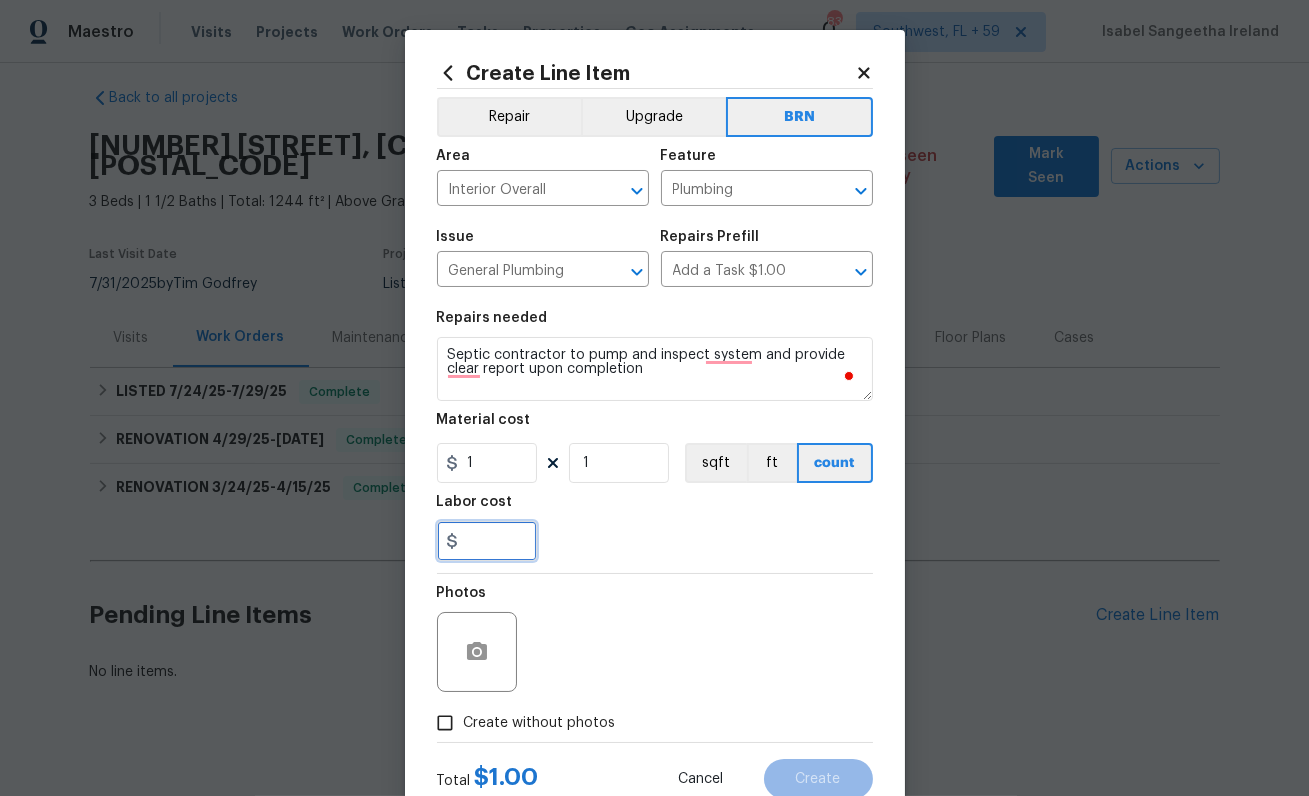 paste on "550" 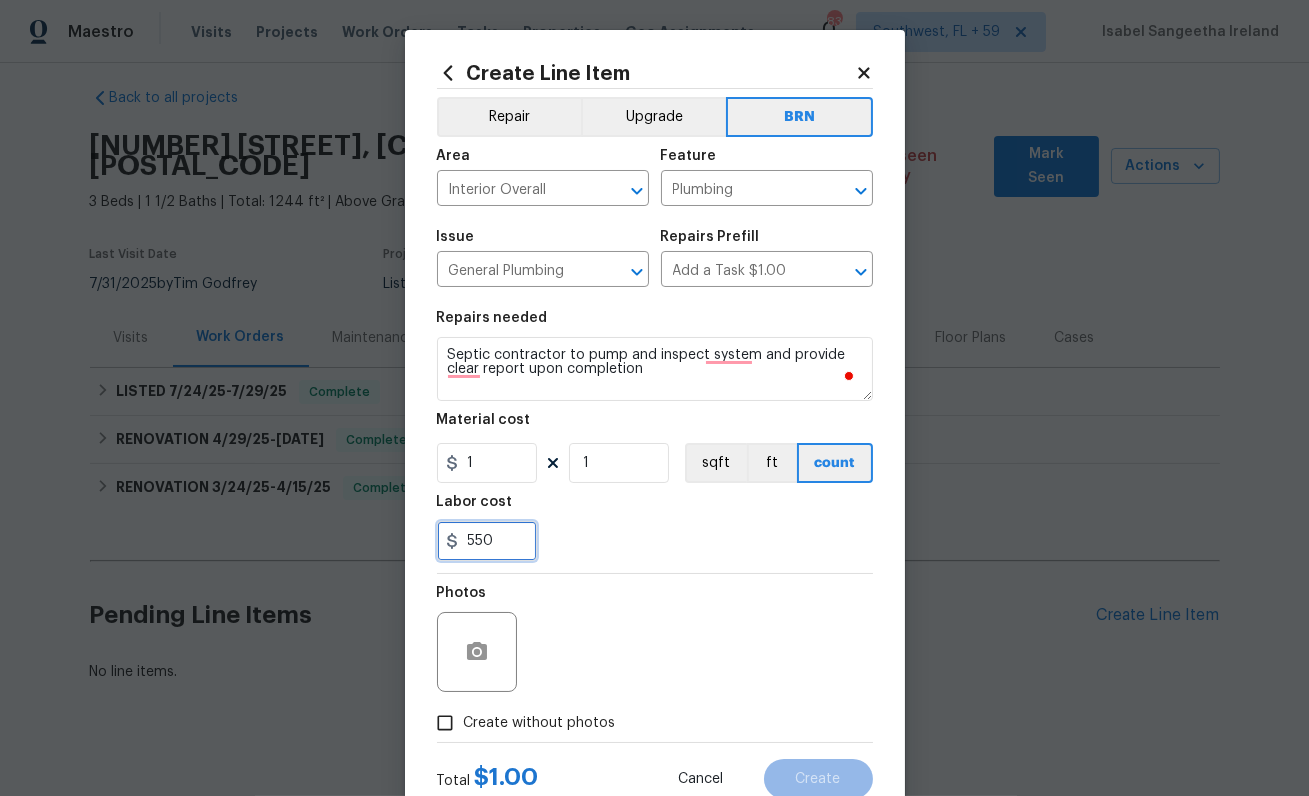 type on "550" 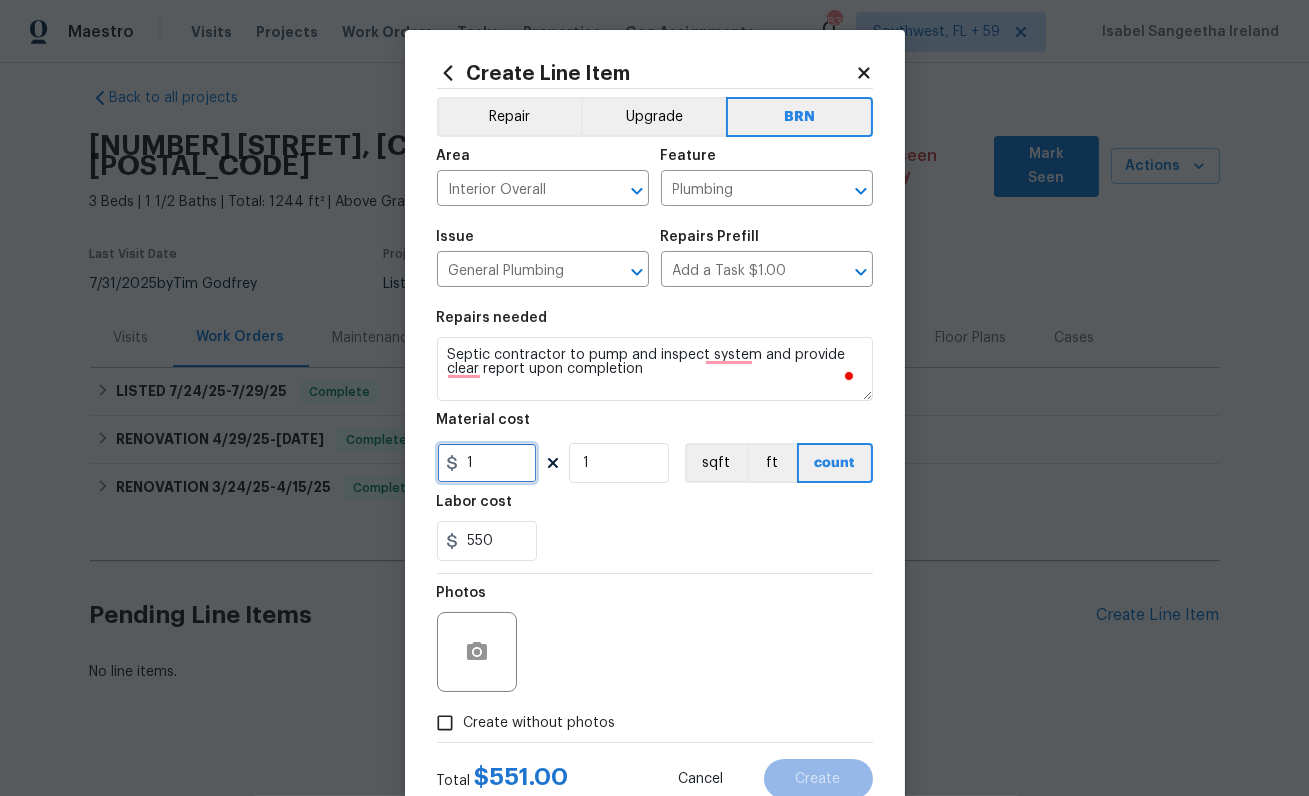 click on "1" at bounding box center [487, 463] 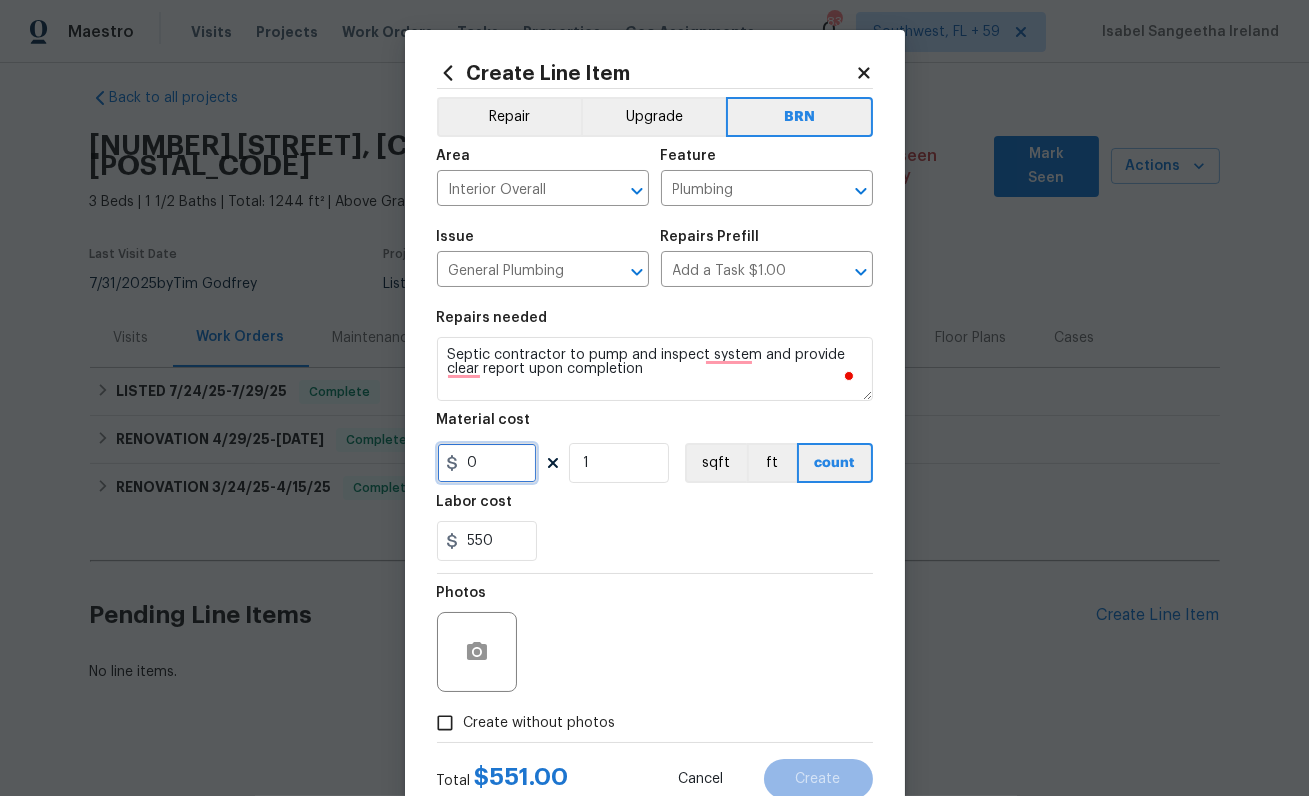 type on "0" 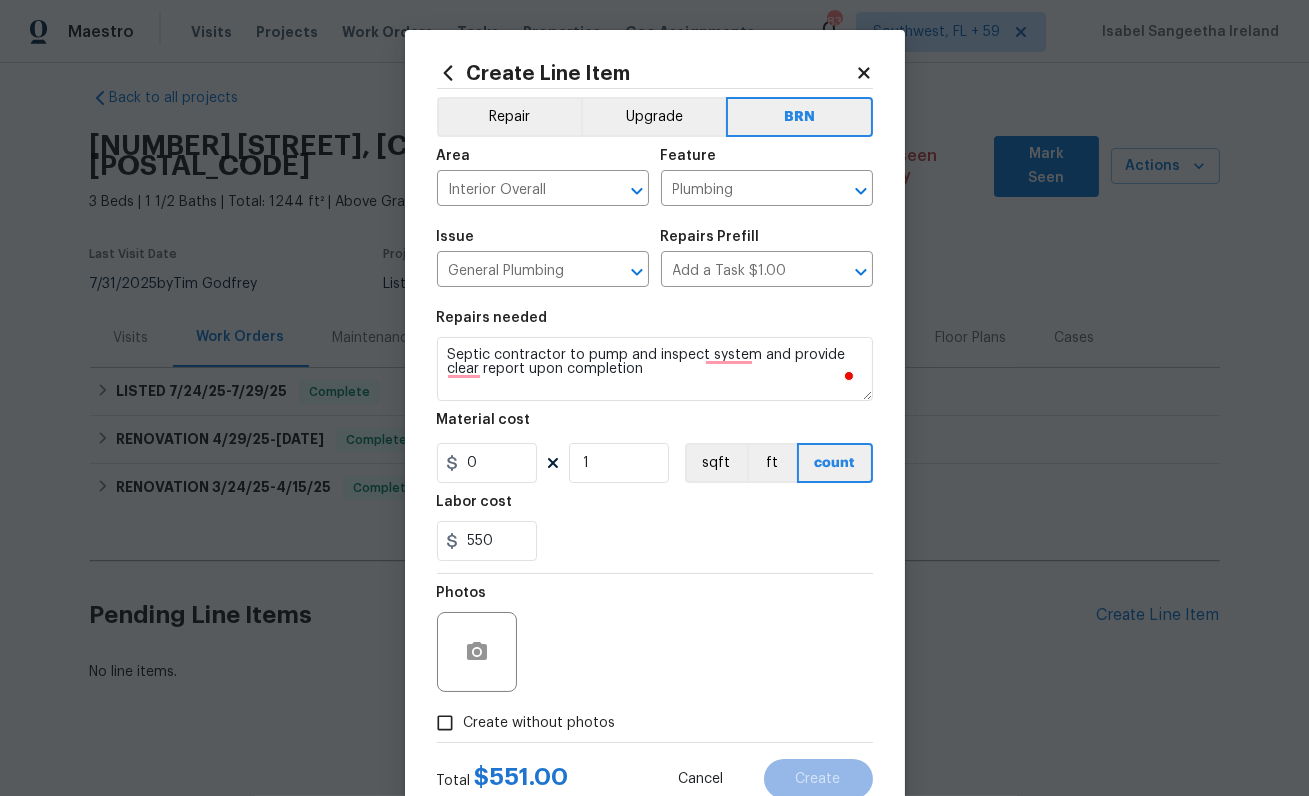 click on "Create without photos" at bounding box center [540, 723] 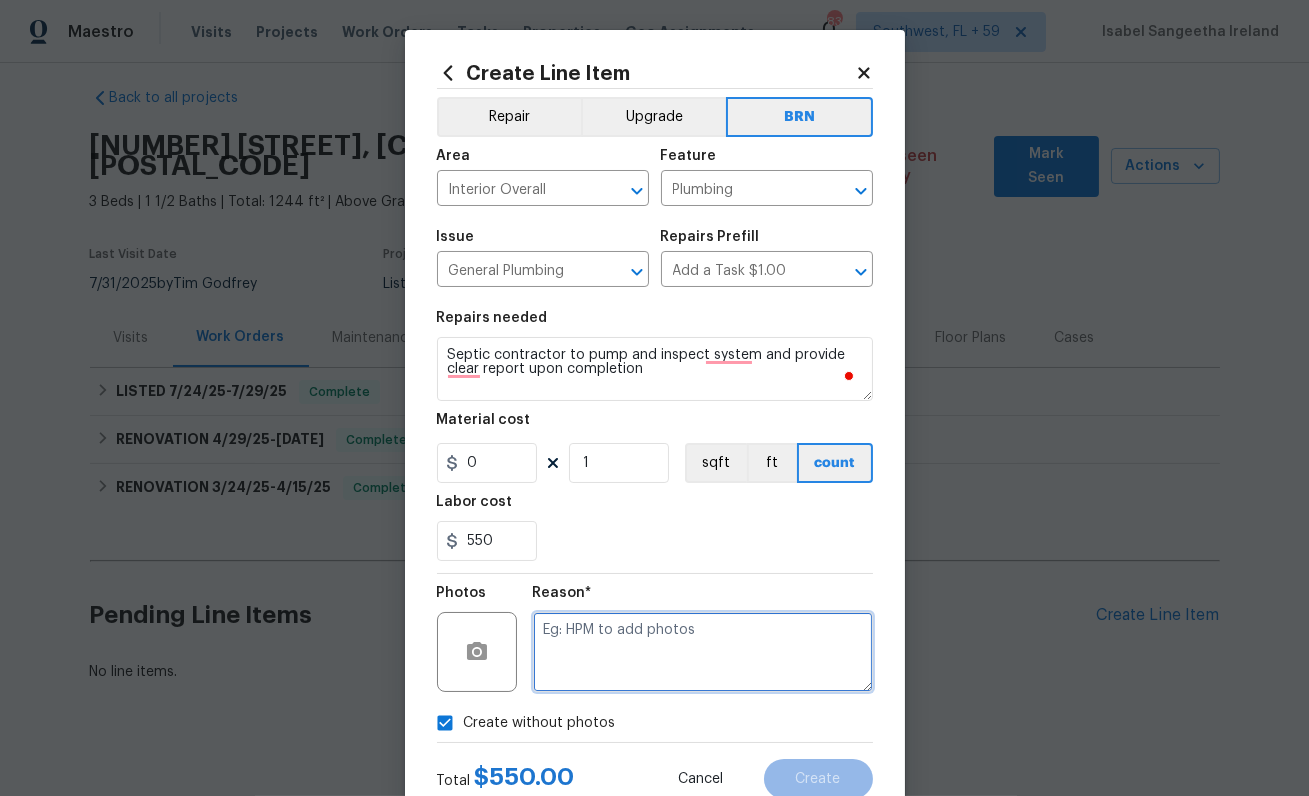 click at bounding box center [703, 652] 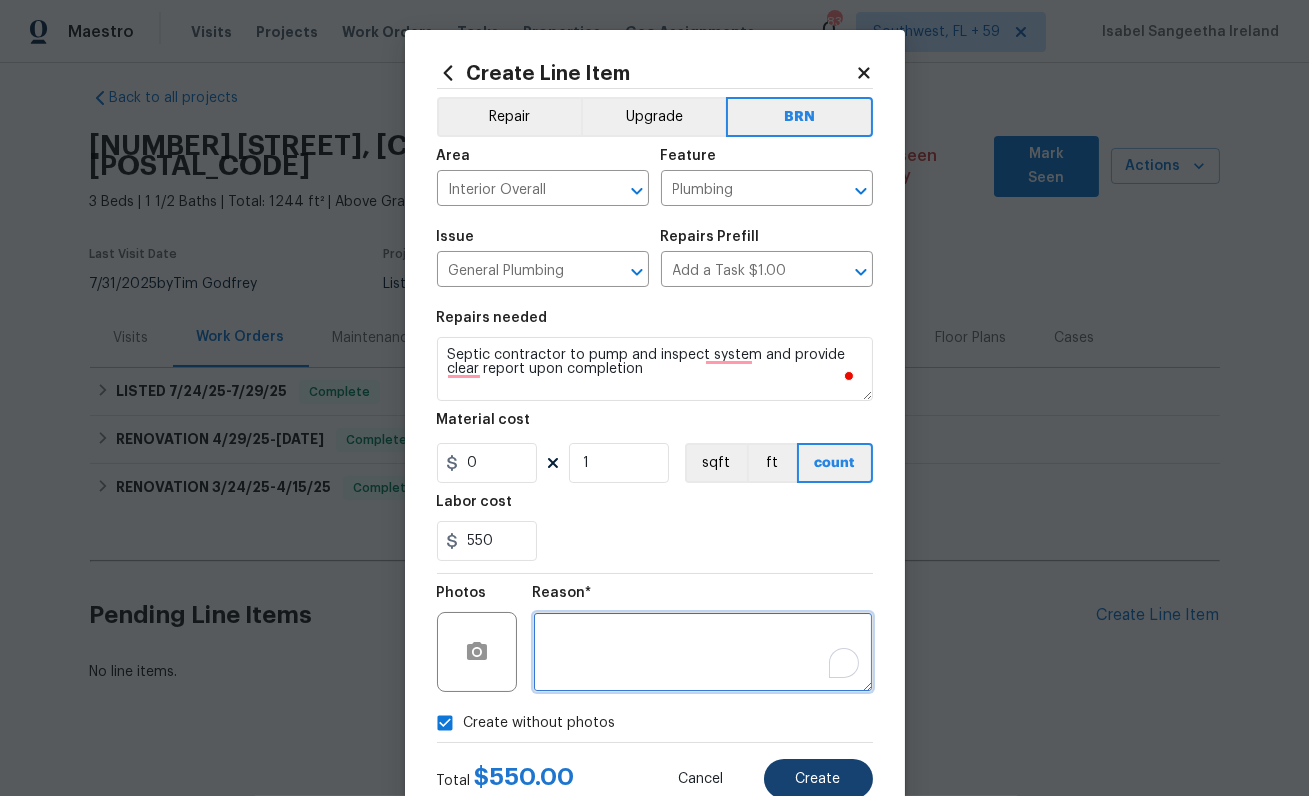 type 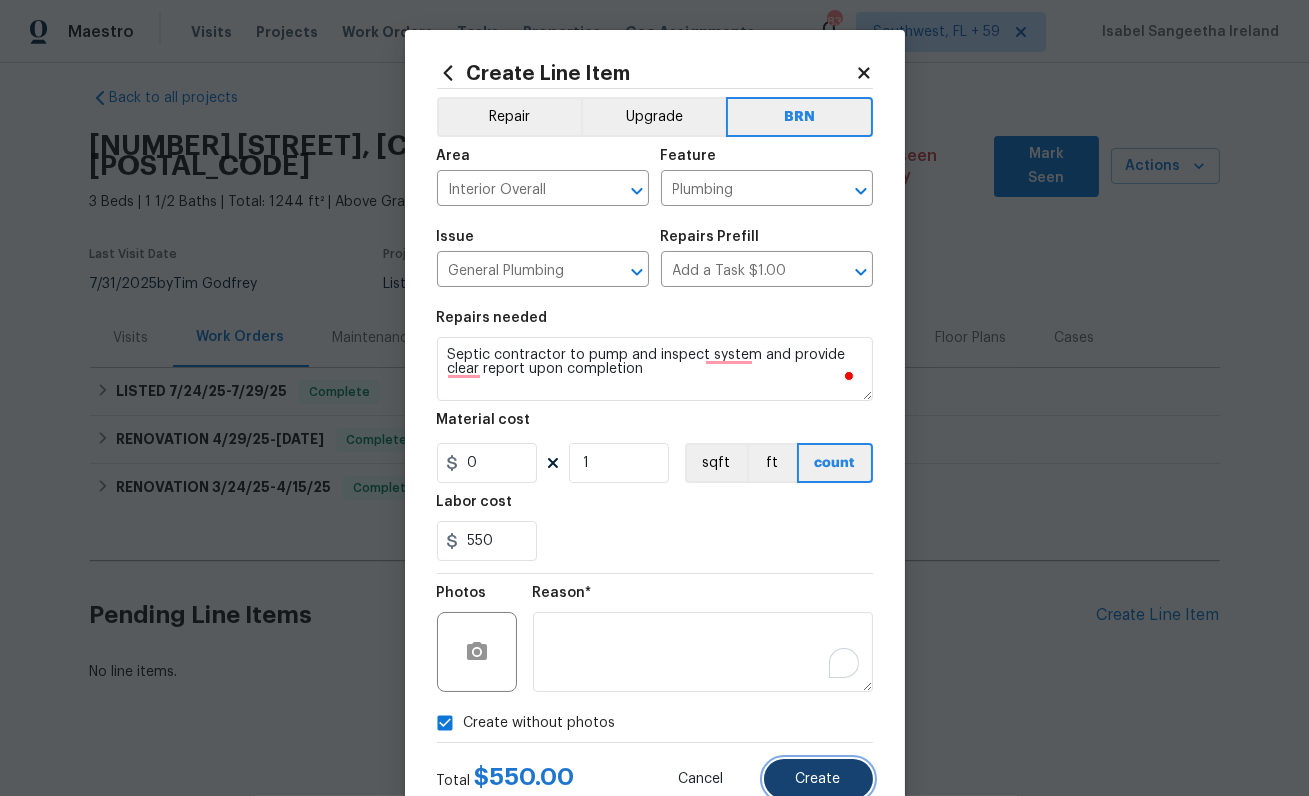 click on "Create" at bounding box center [818, 779] 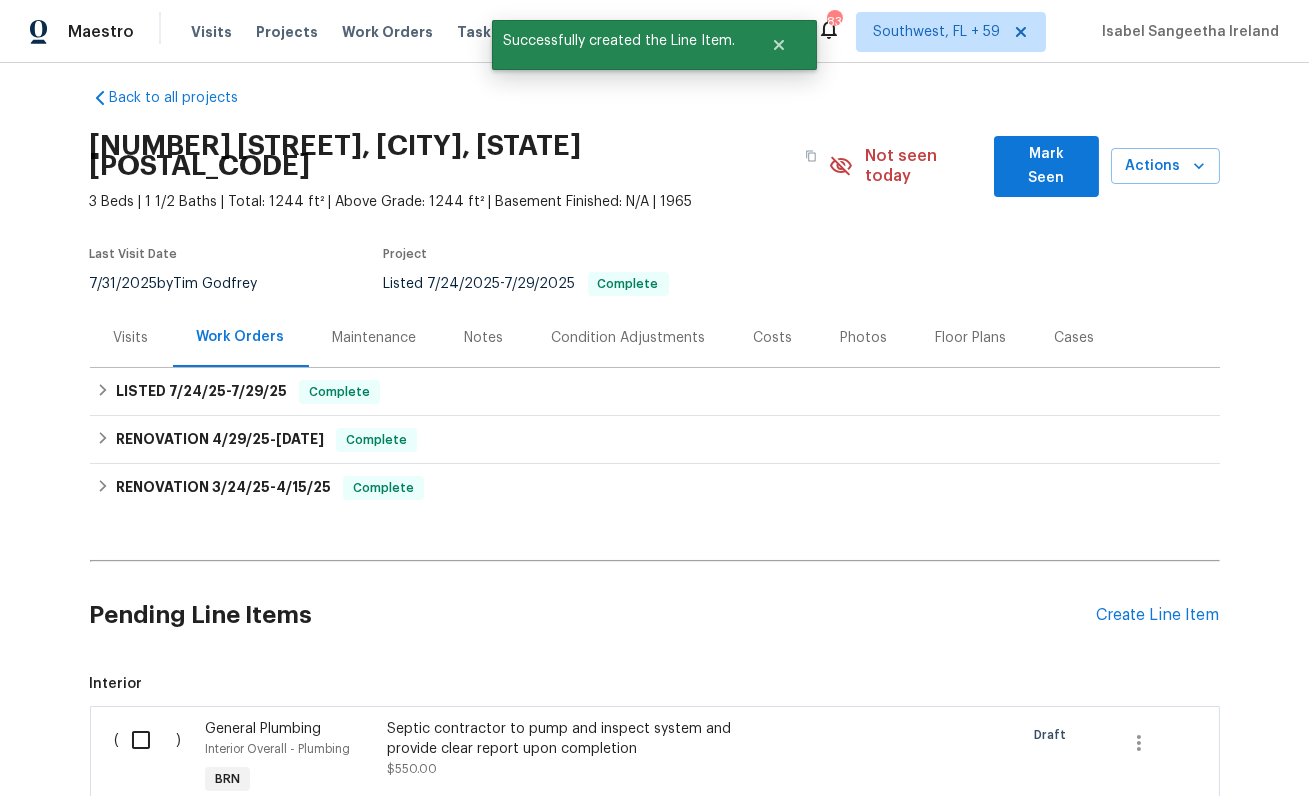 scroll, scrollTop: 244, scrollLeft: 0, axis: vertical 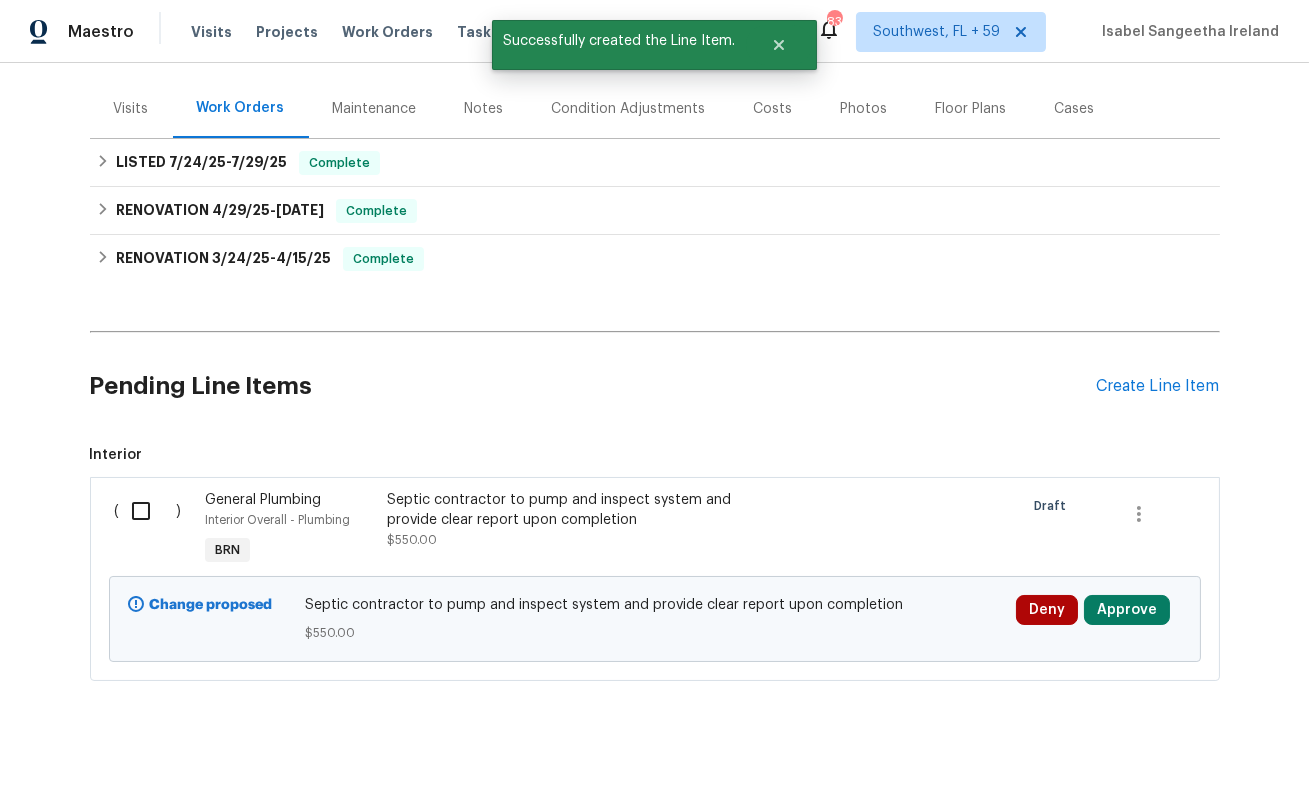 click at bounding box center (148, 511) 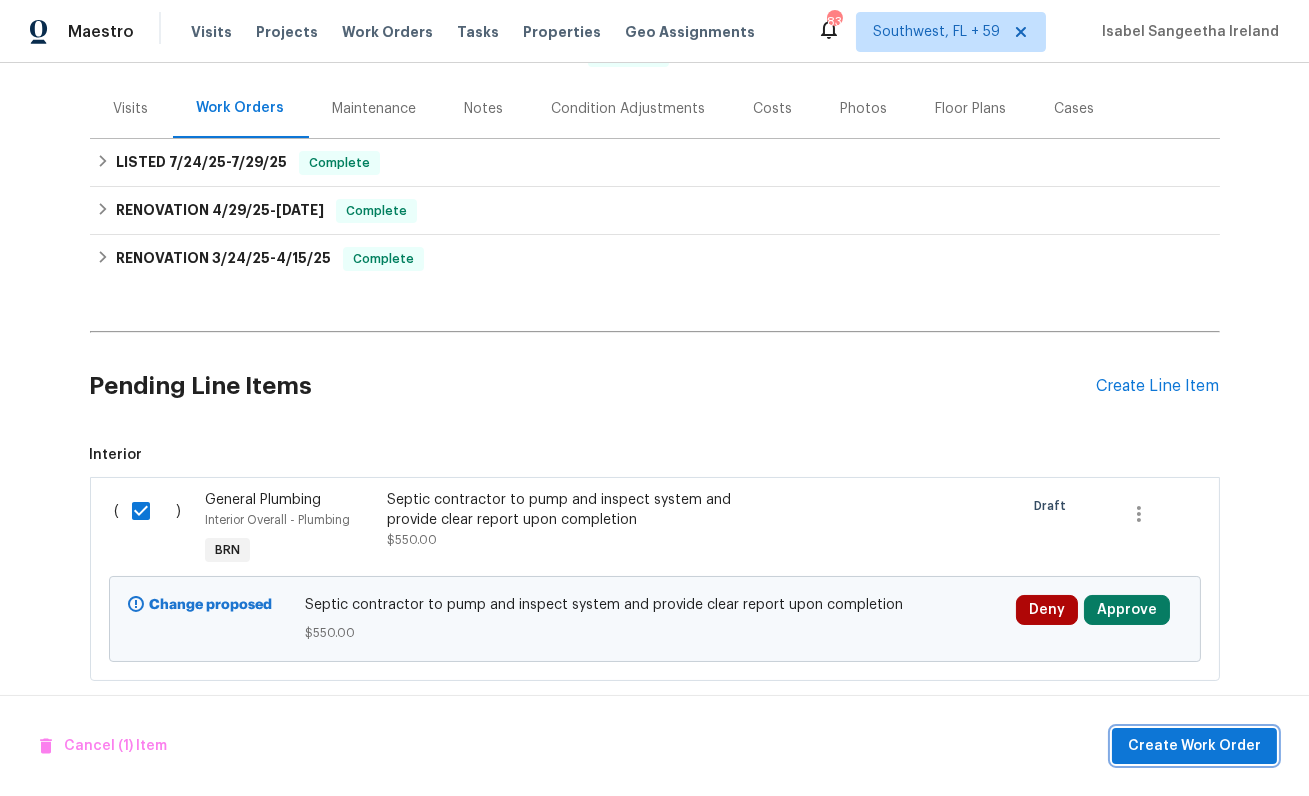 click on "Create Work Order" at bounding box center [1194, 746] 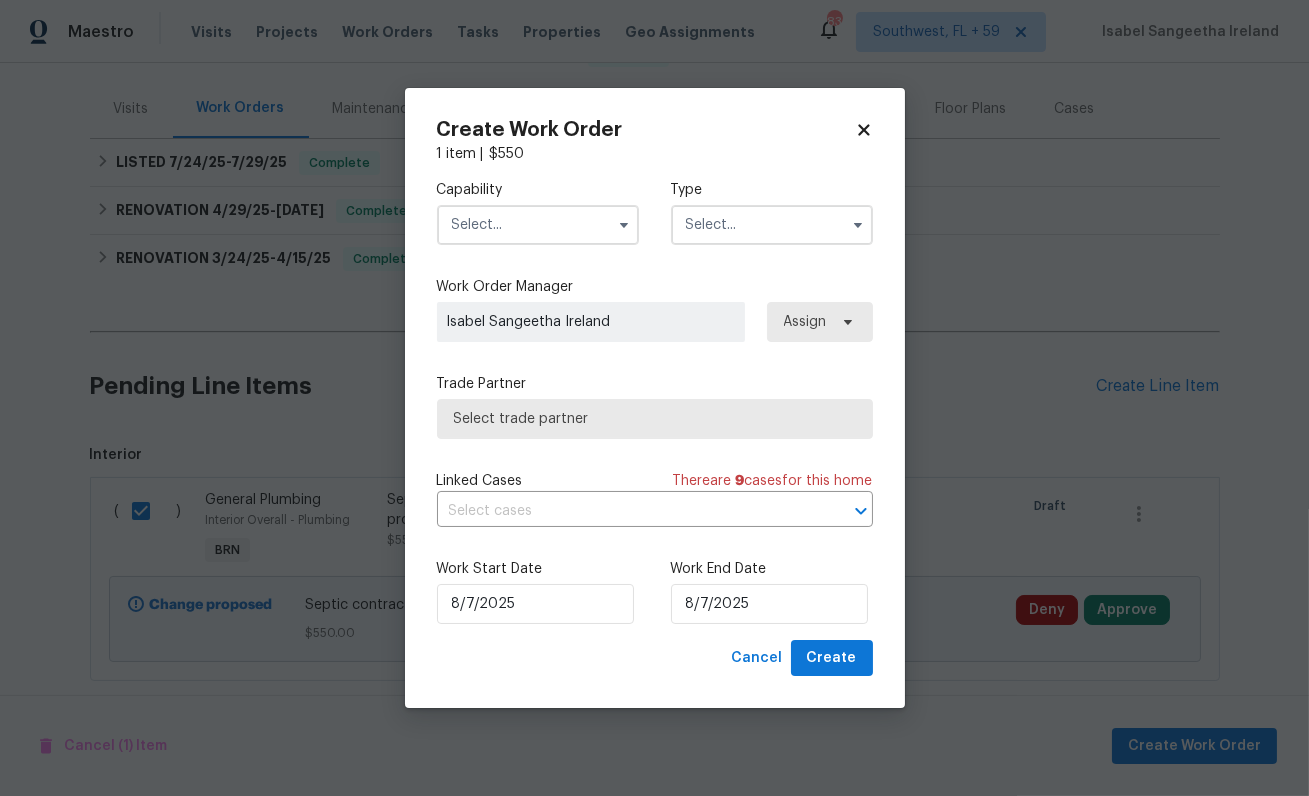 click at bounding box center (538, 225) 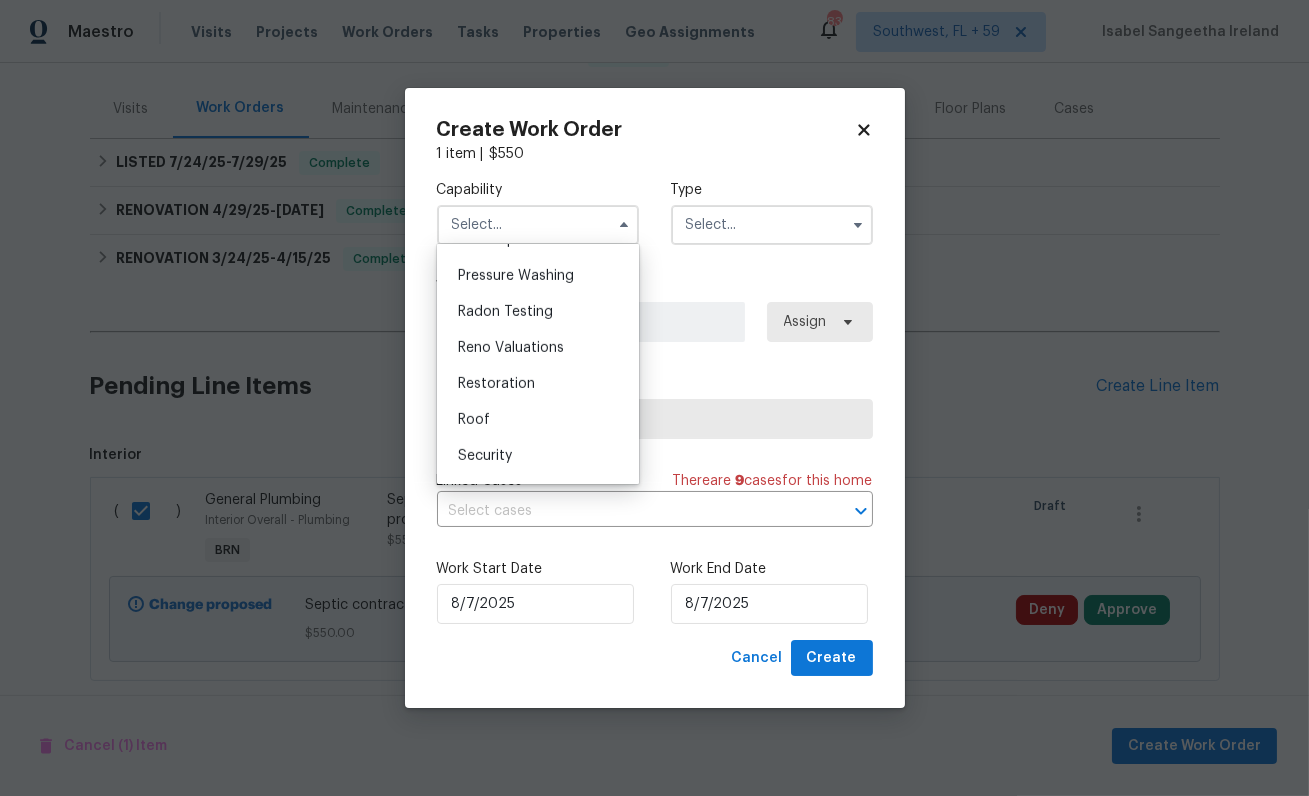 scroll, scrollTop: 1930, scrollLeft: 0, axis: vertical 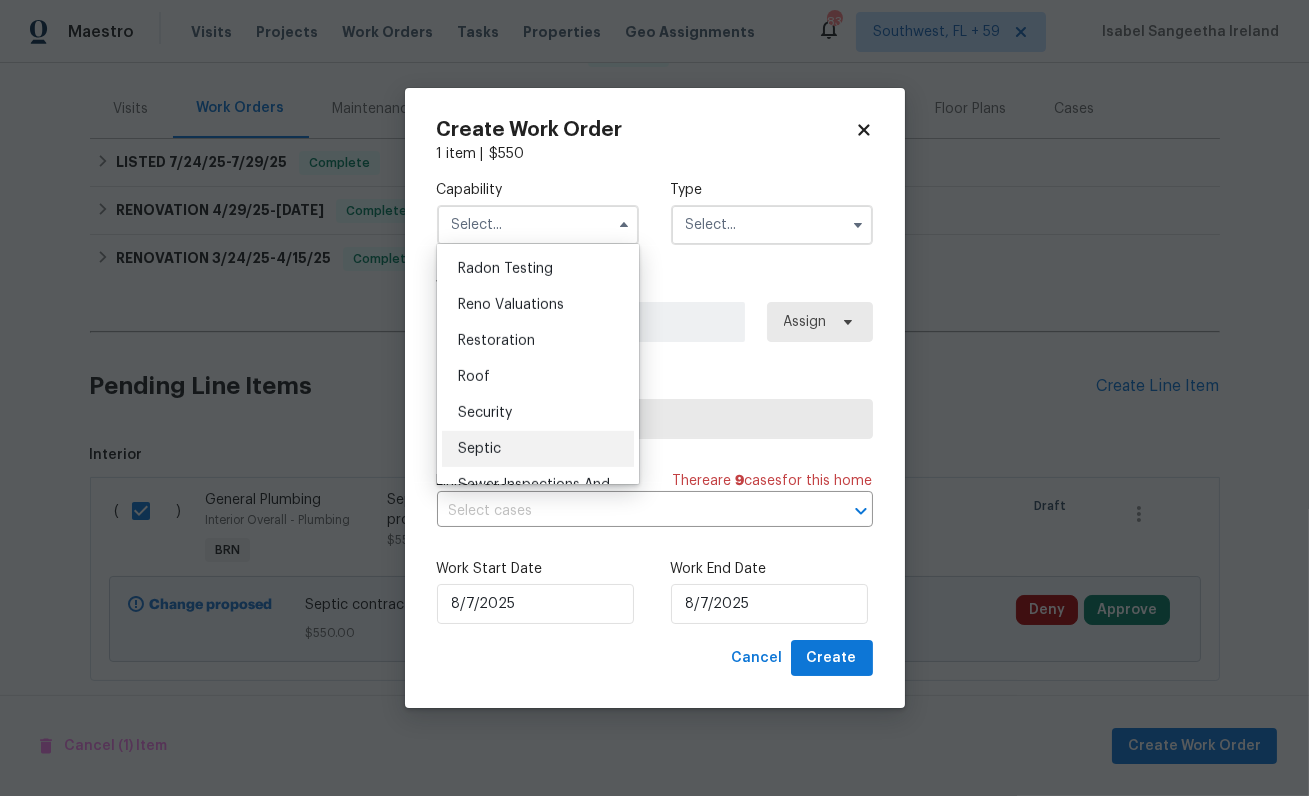 click on "Septic" at bounding box center (479, 449) 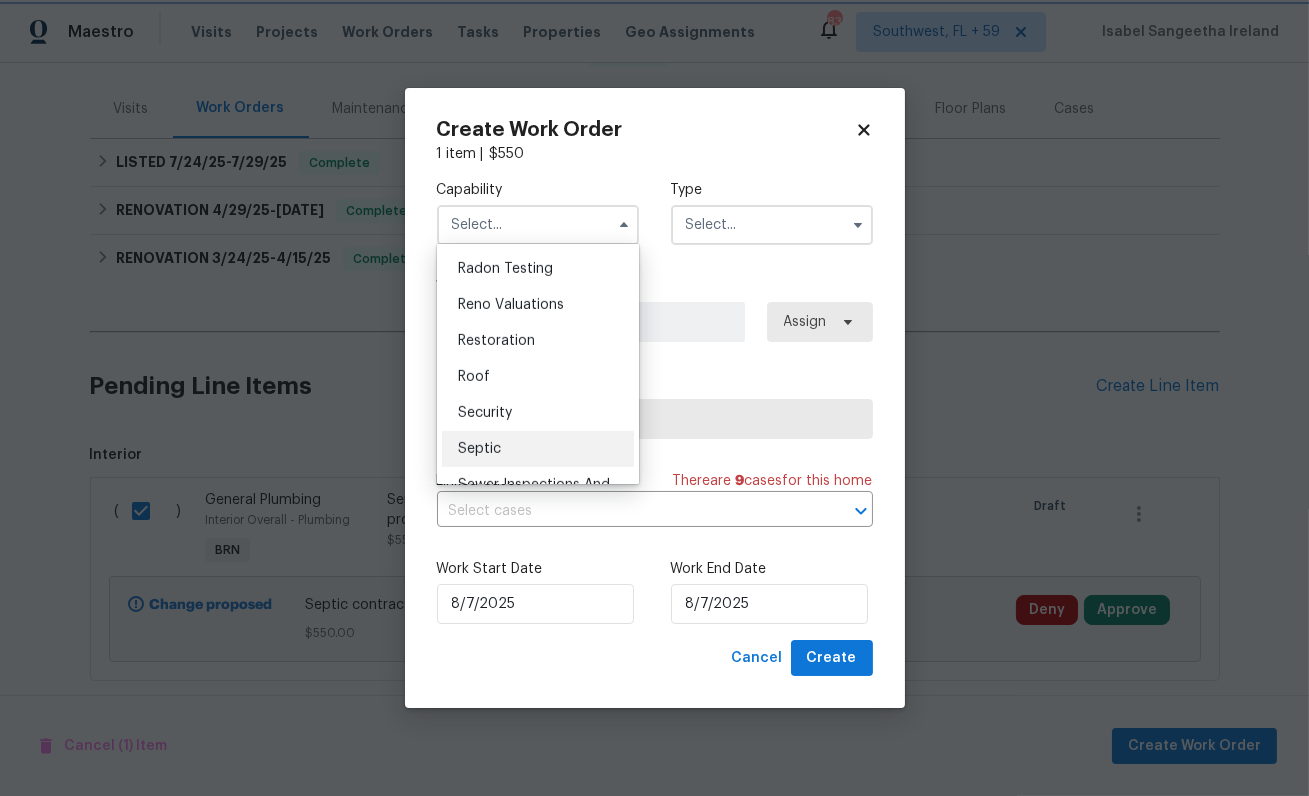 type on "Septic" 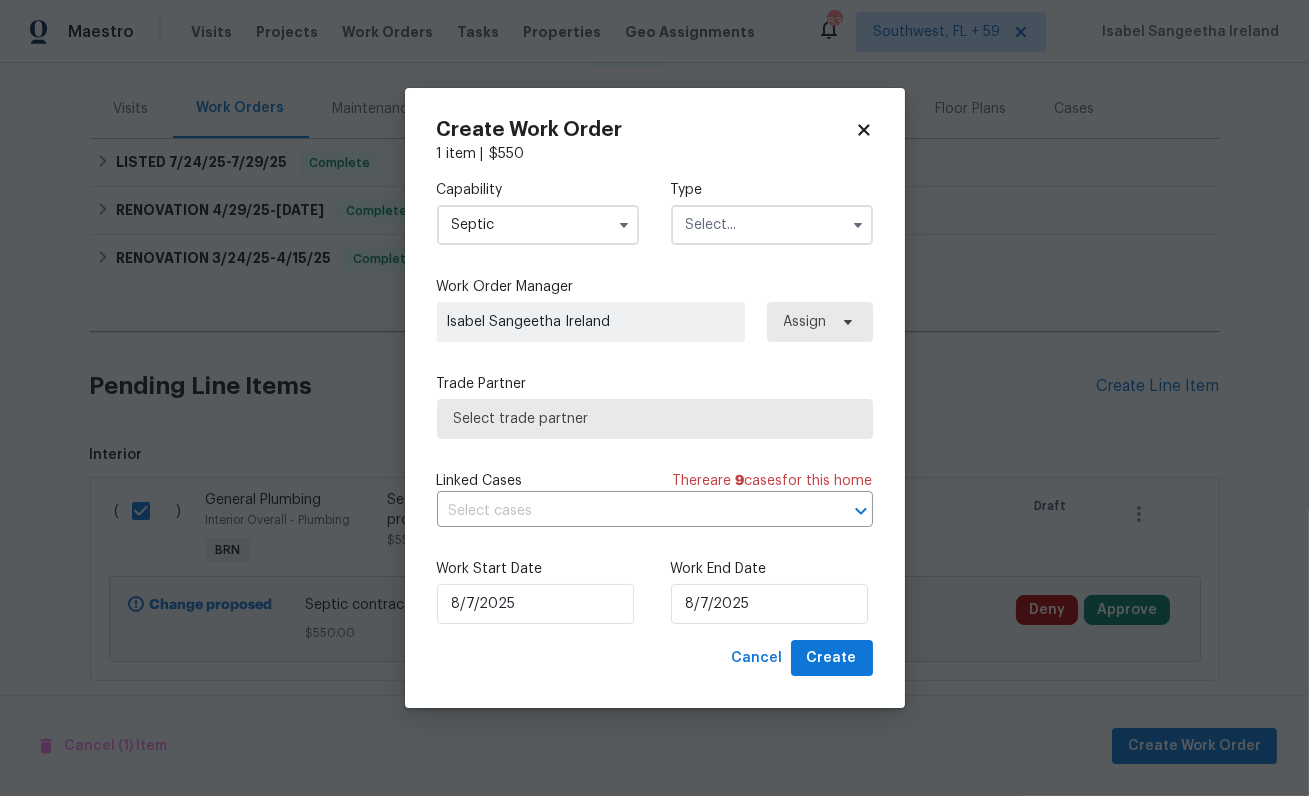 click at bounding box center [772, 225] 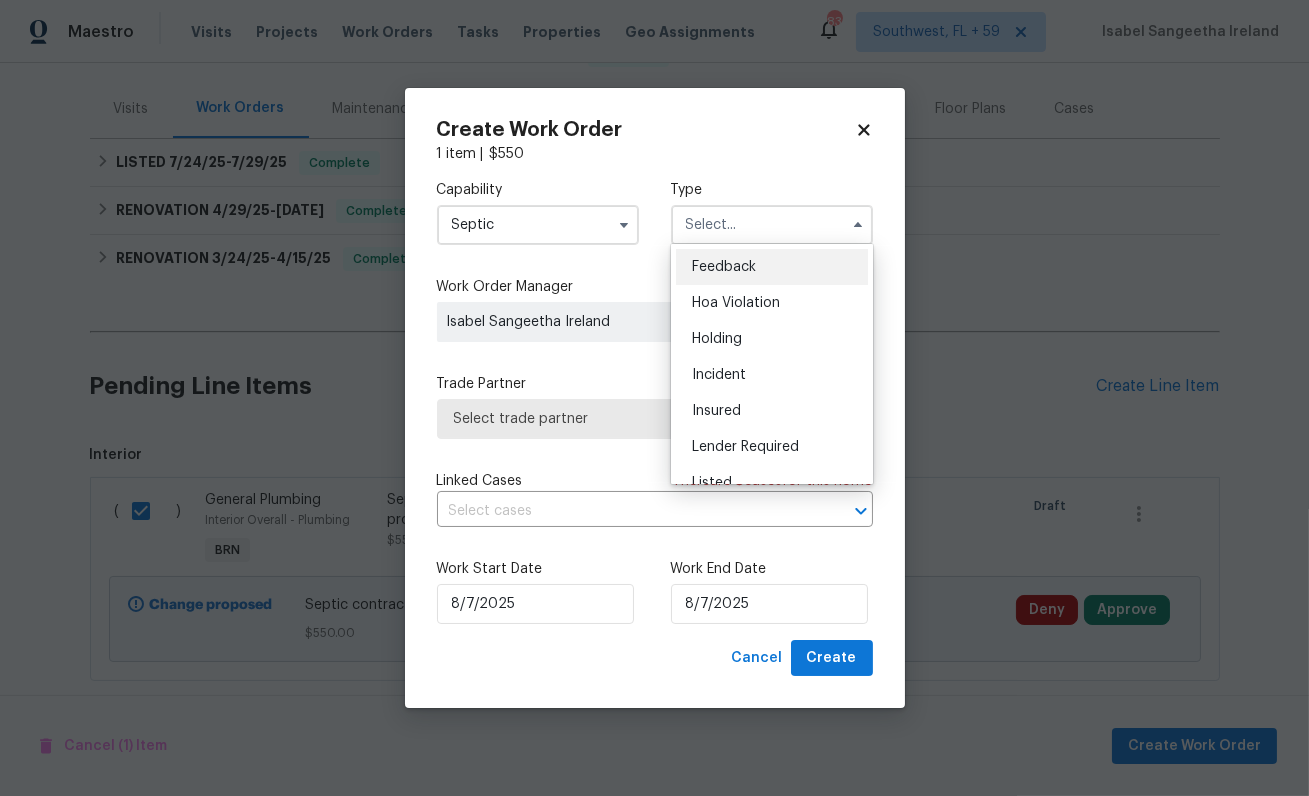 scroll, scrollTop: 454, scrollLeft: 0, axis: vertical 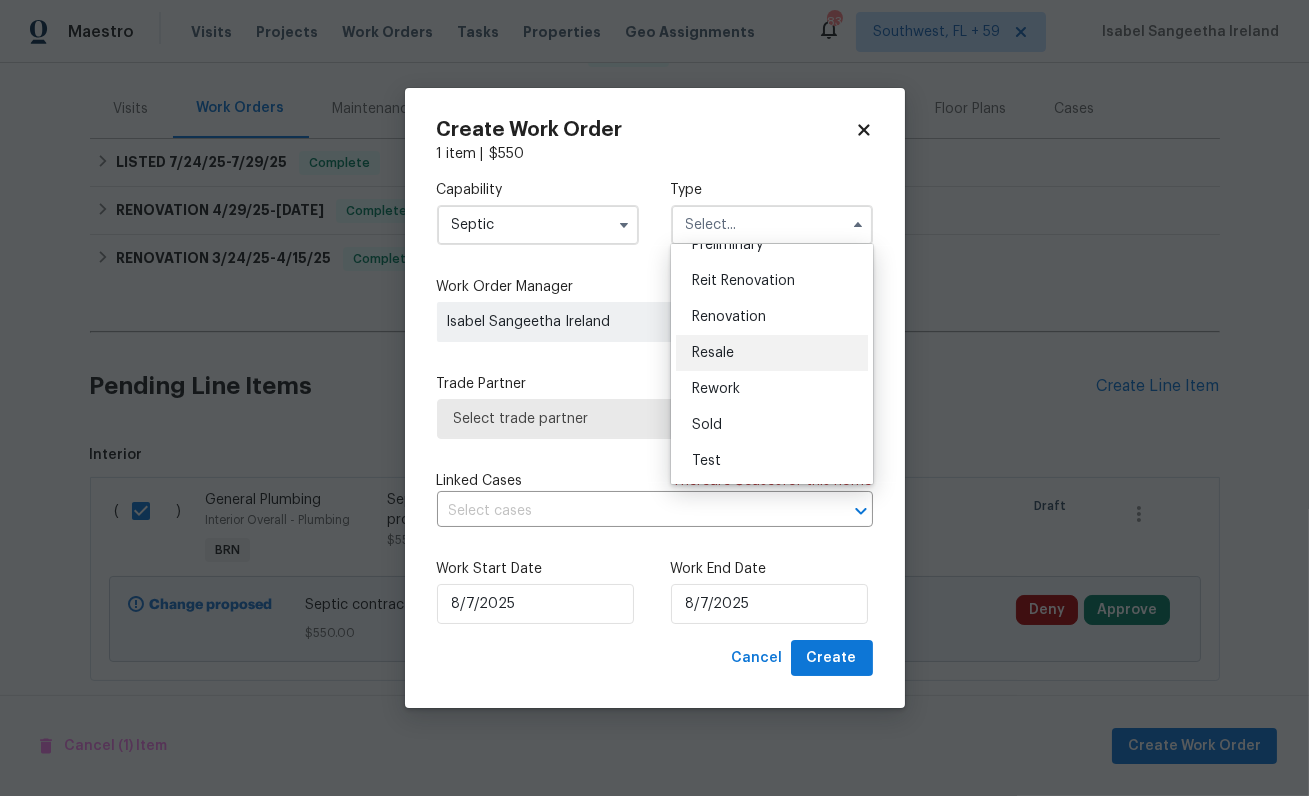 click on "Resale" at bounding box center [713, 353] 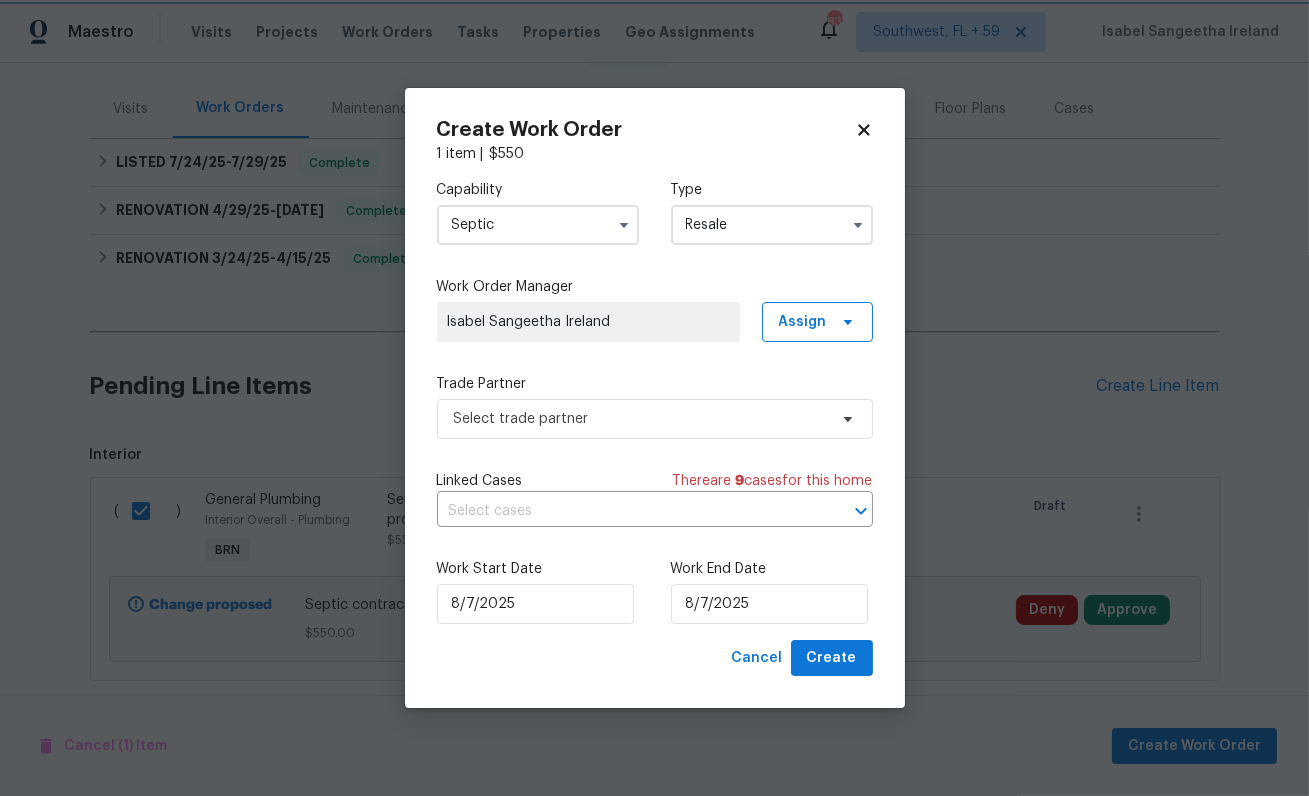 scroll, scrollTop: 0, scrollLeft: 0, axis: both 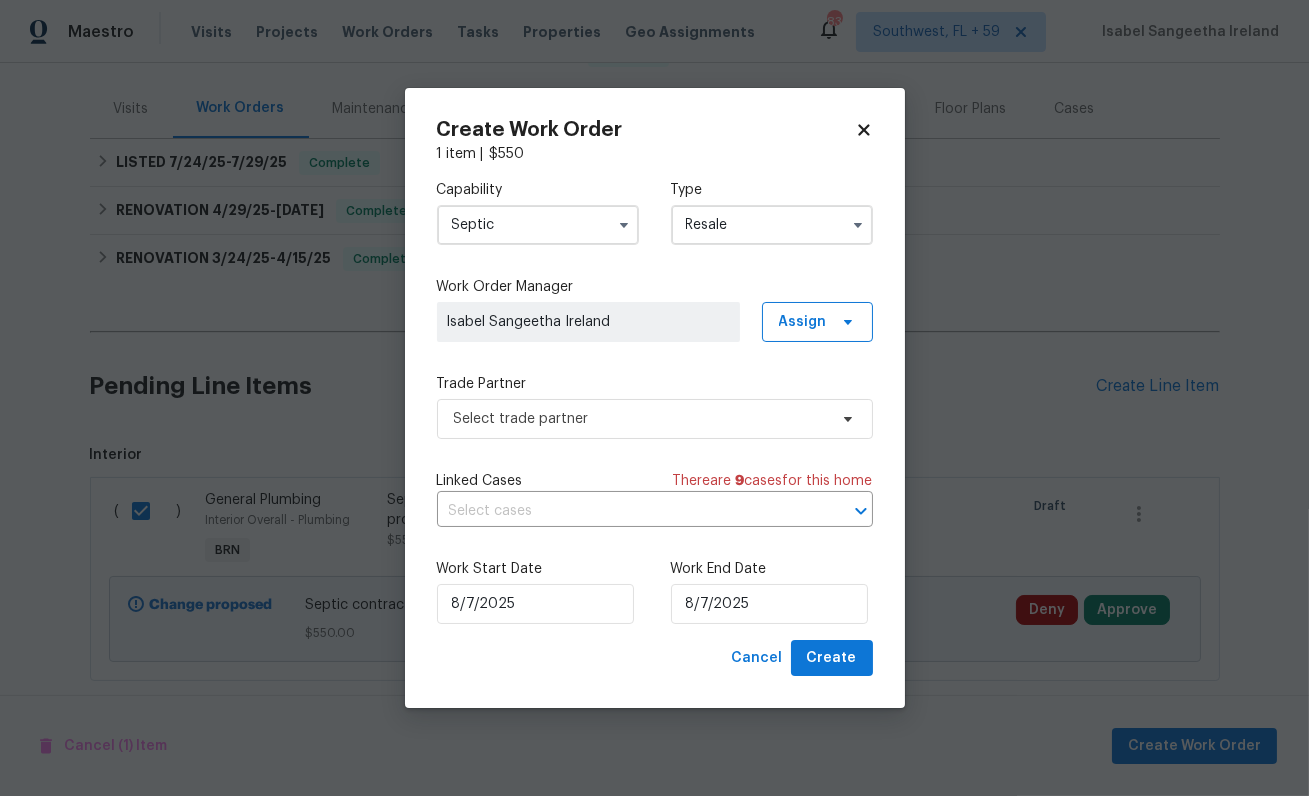 click on "Resale" at bounding box center [772, 225] 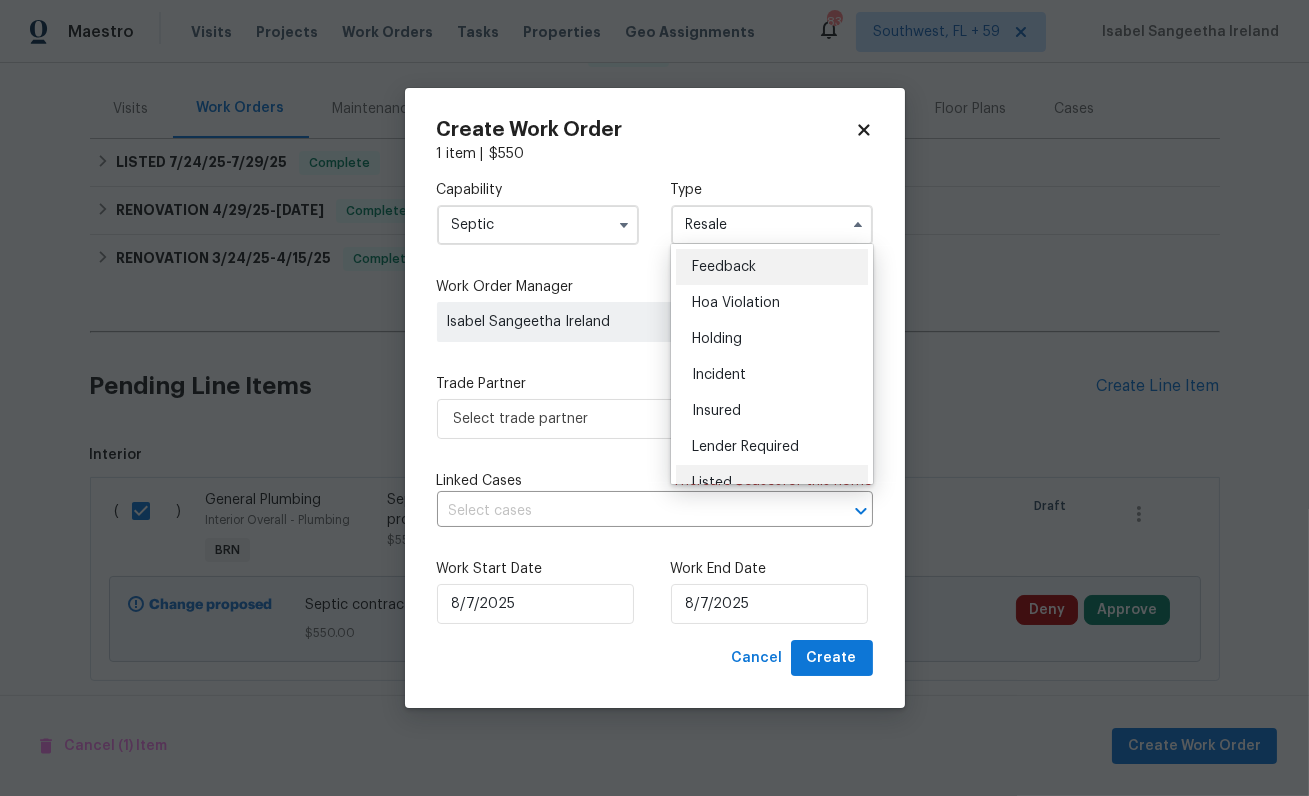 click on "Listed" at bounding box center [772, 483] 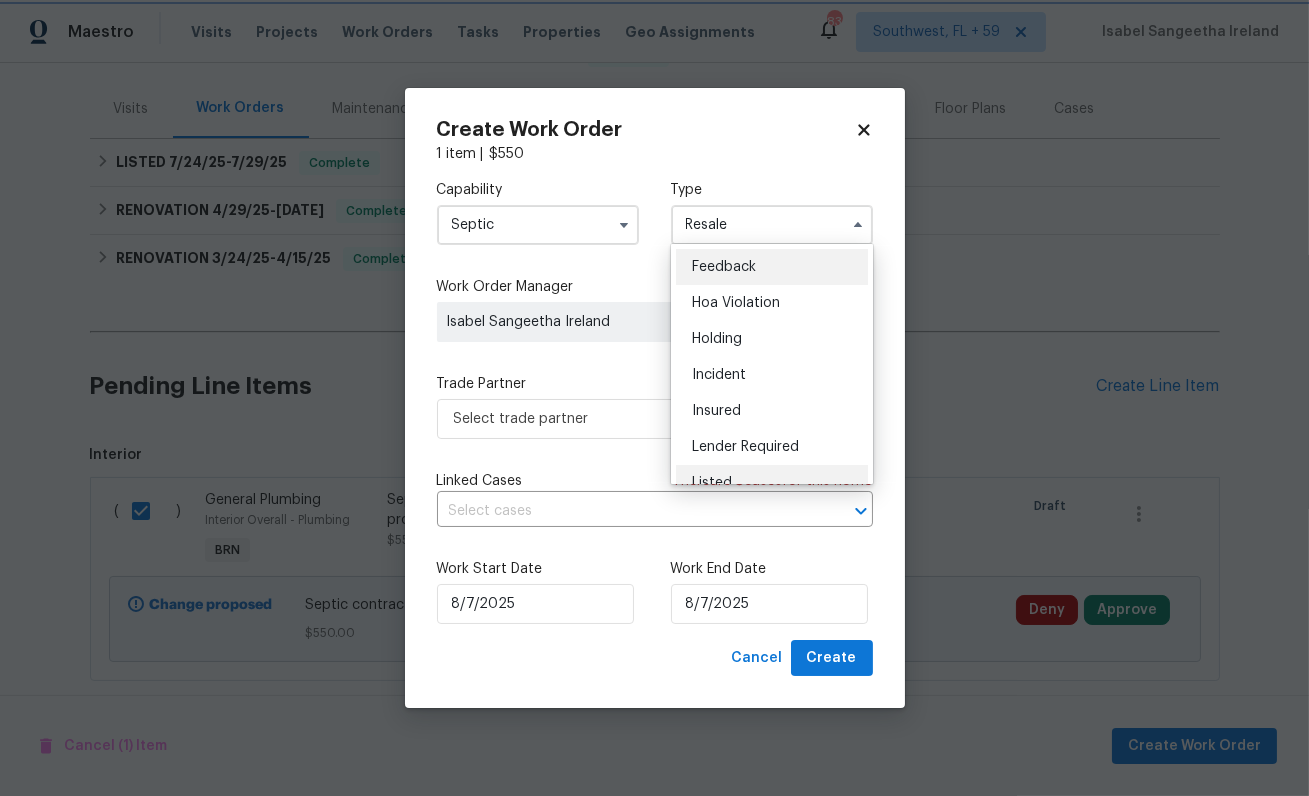 type on "Listed" 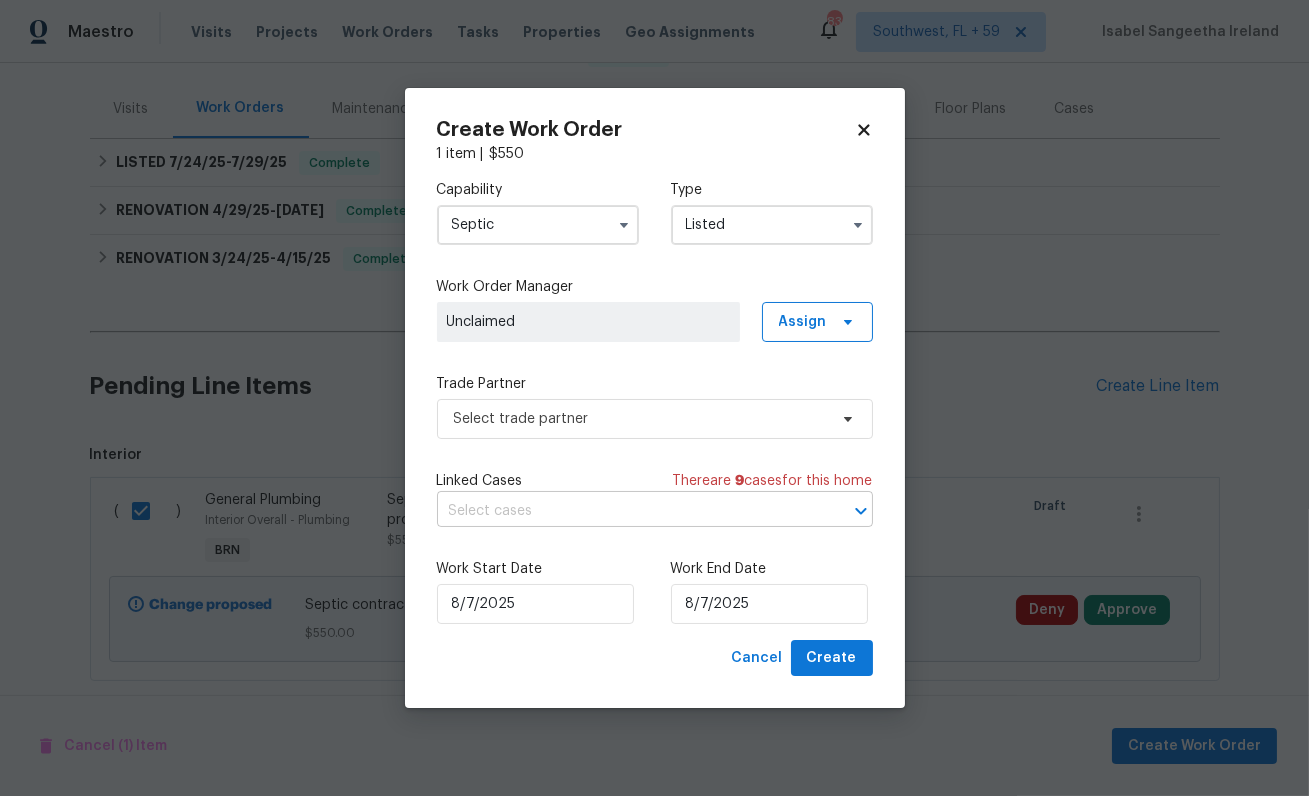 click at bounding box center (627, 511) 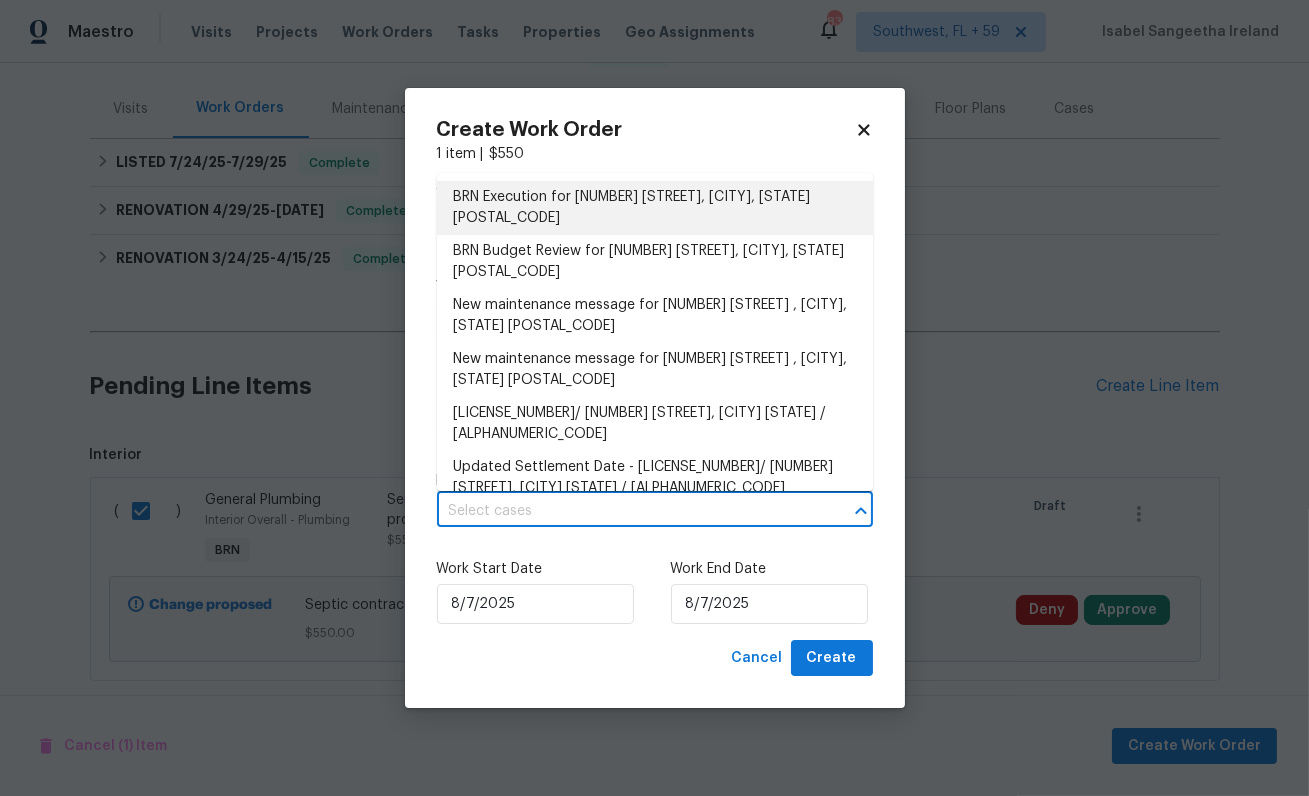 click on "BRN Execution for 4246 Chestnut Grove Ln, Austell, GA 30106" at bounding box center [655, 208] 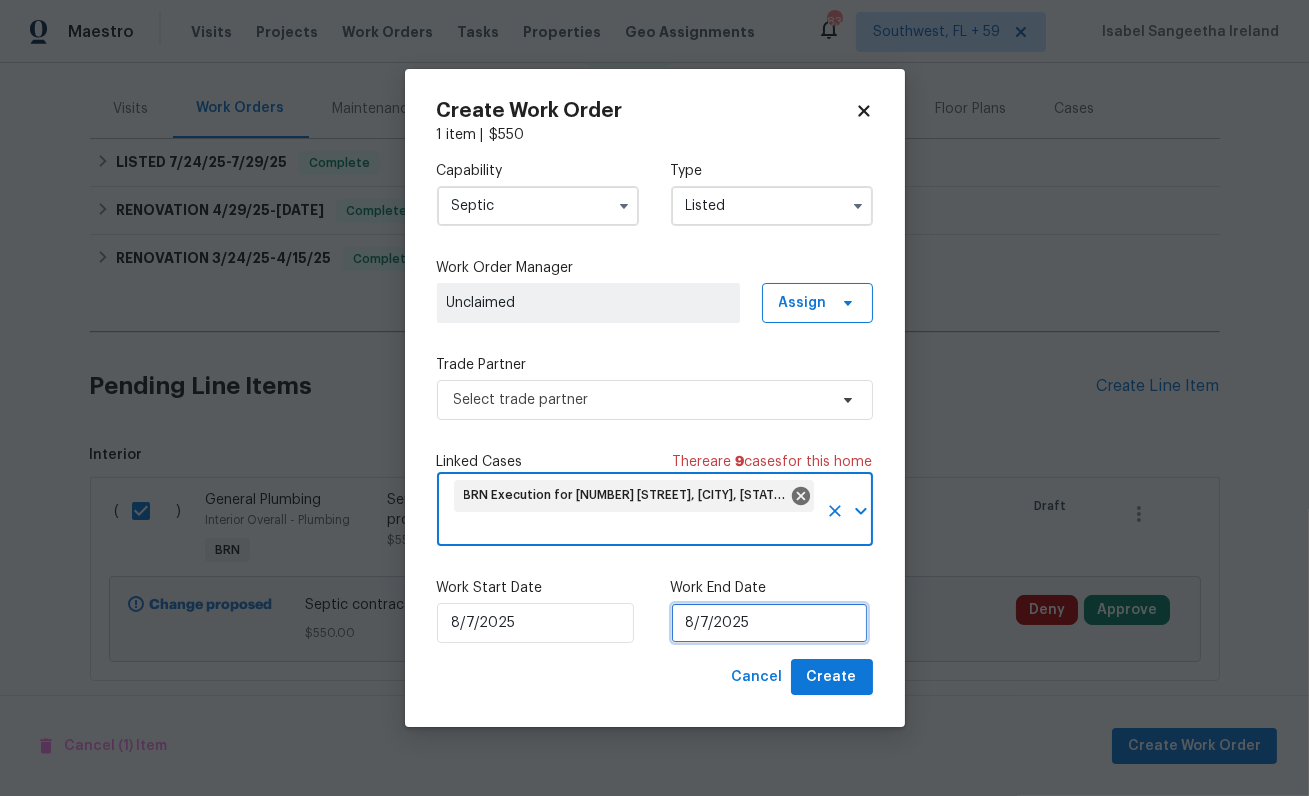 click on "8/7/2025" at bounding box center [769, 623] 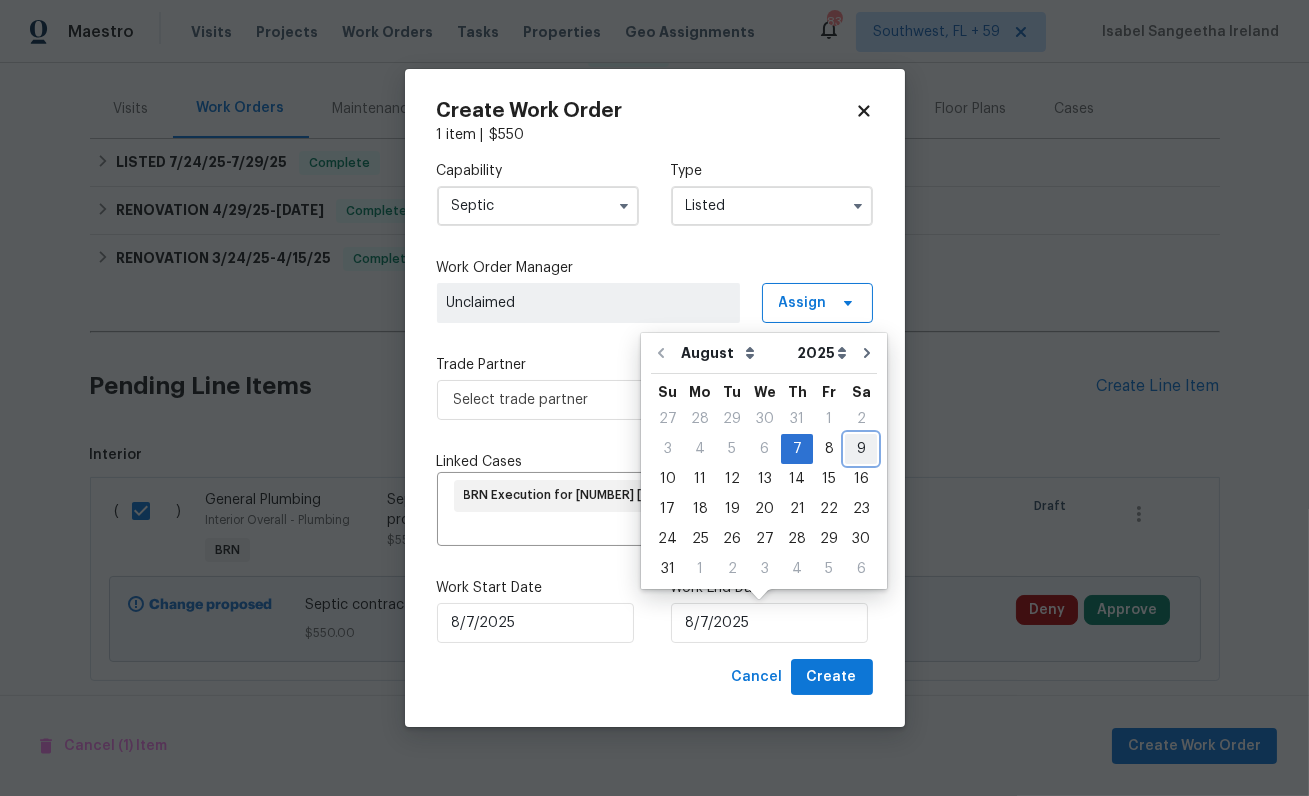 click on "9" at bounding box center (861, 449) 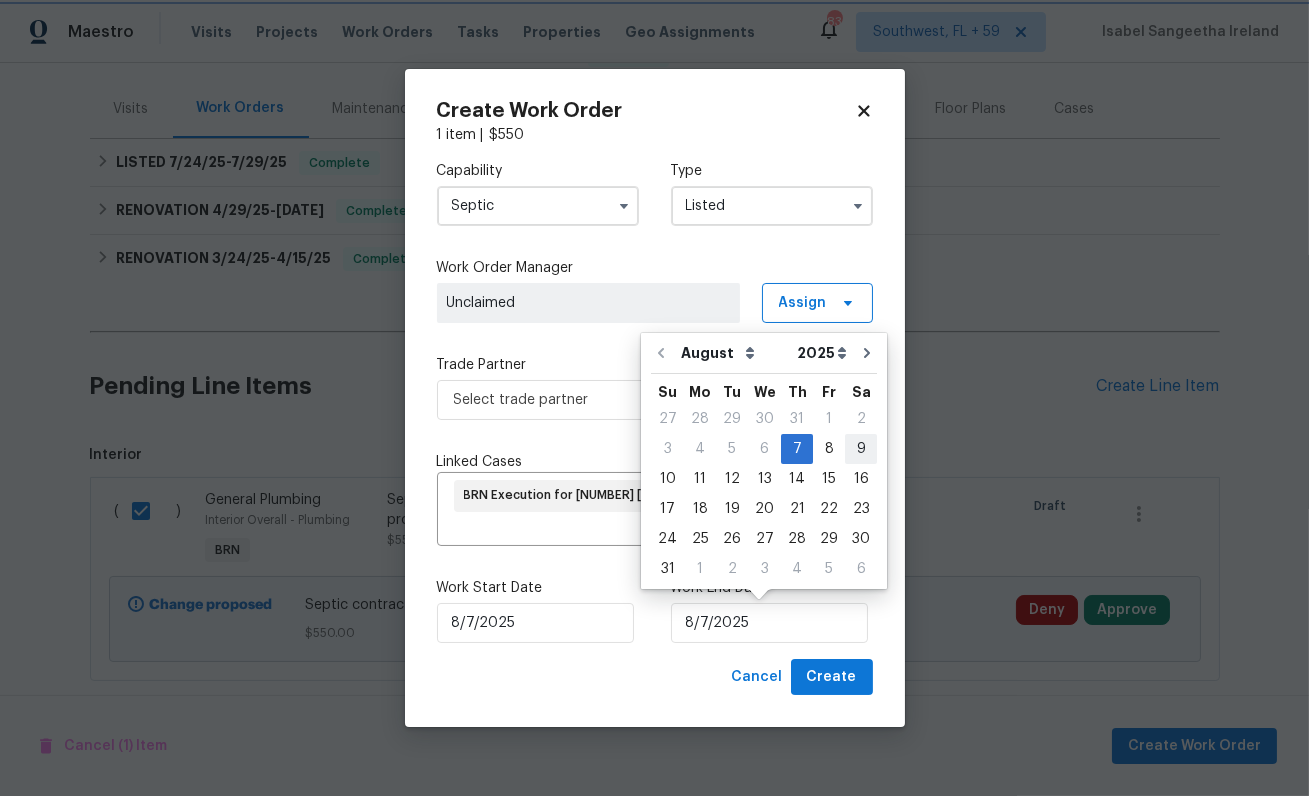 type on "8/9/2025" 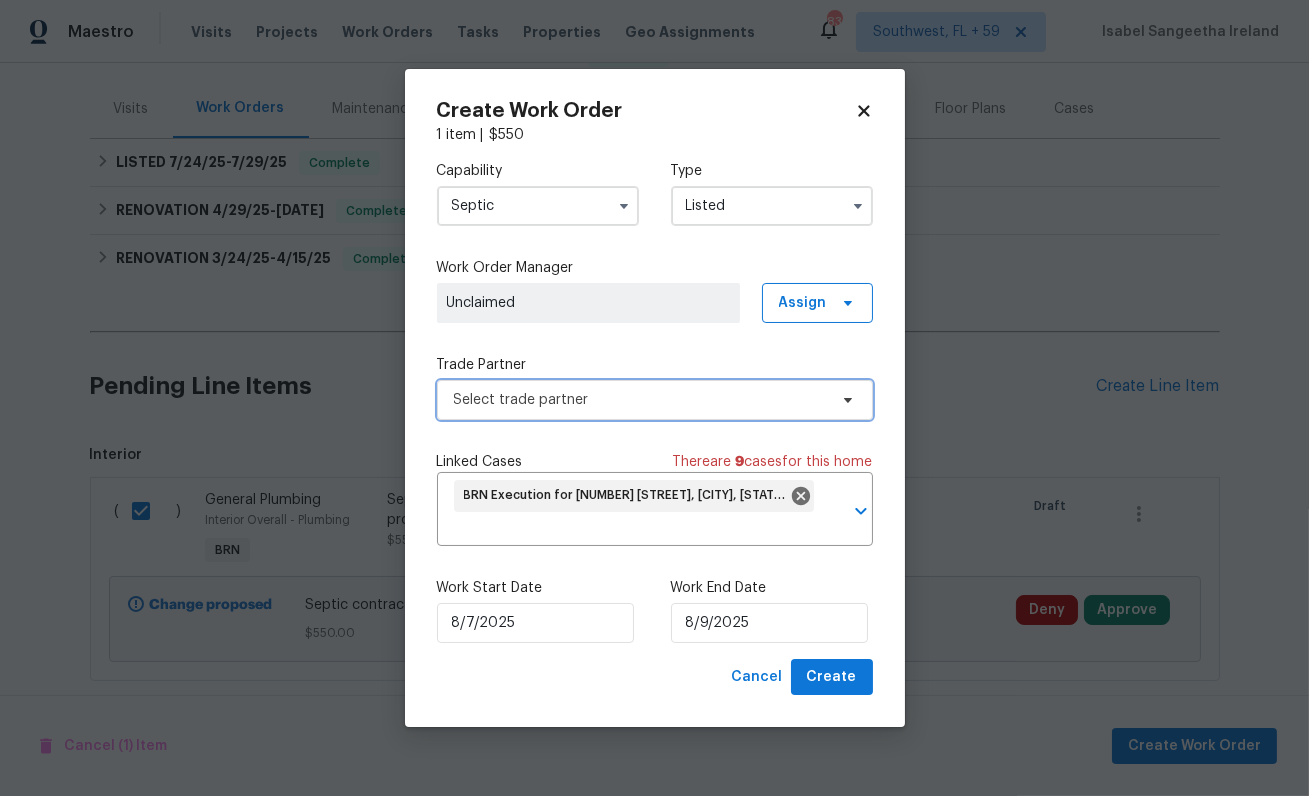 click on "Select trade partner" at bounding box center [655, 400] 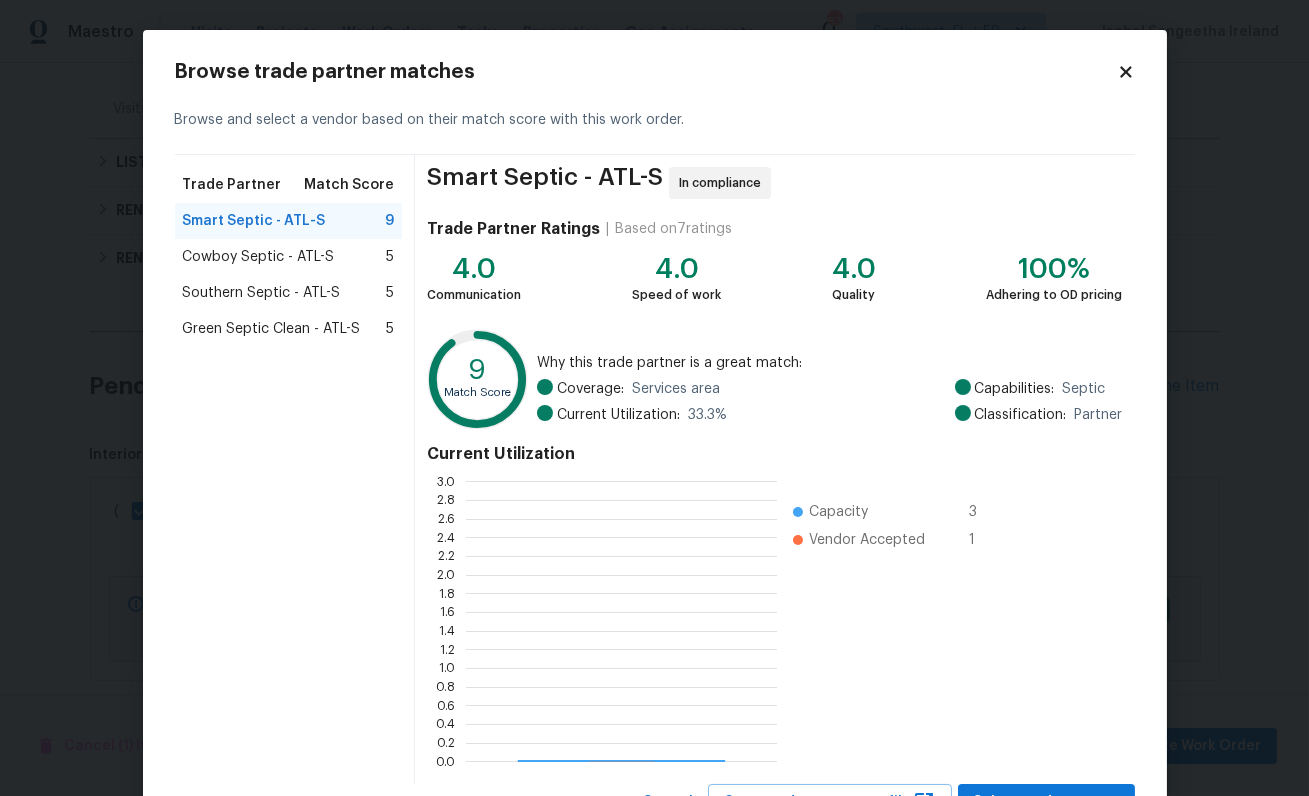 scroll, scrollTop: 1, scrollLeft: 1, axis: both 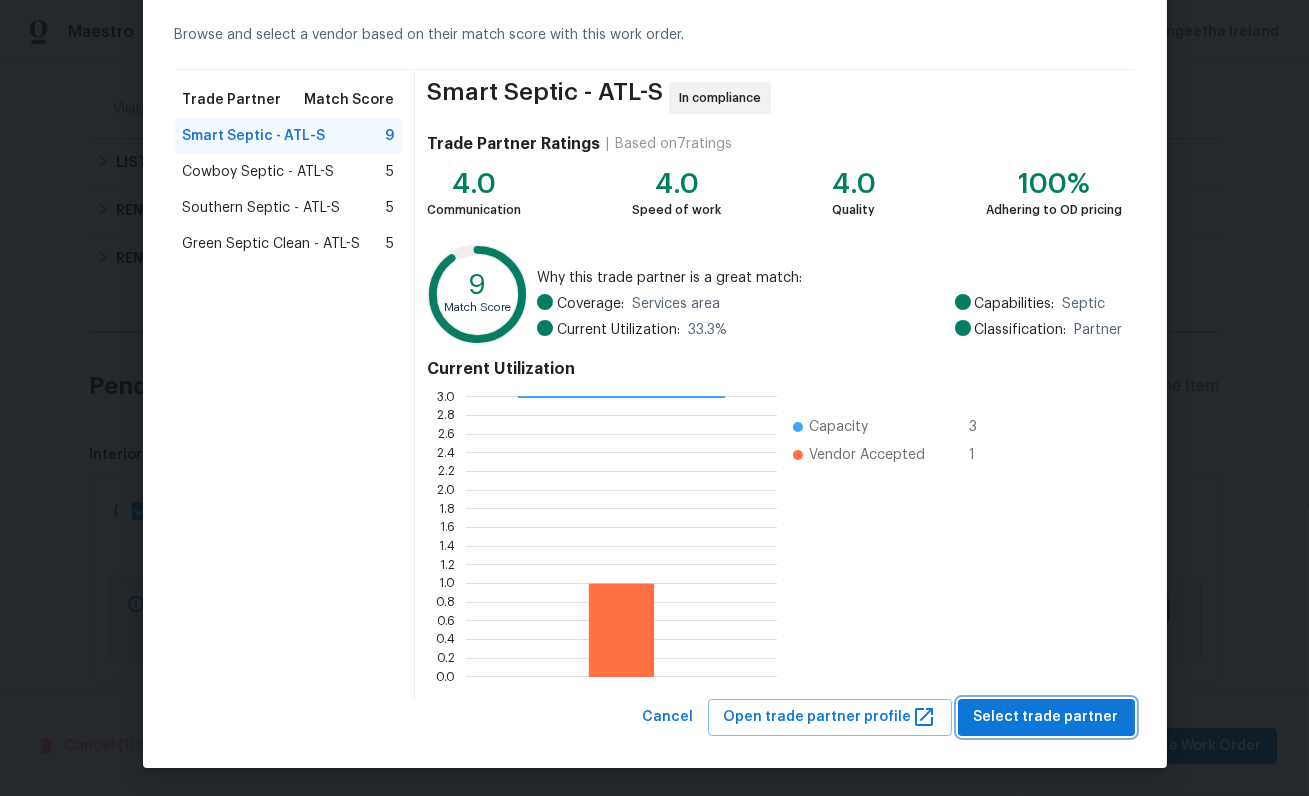 click on "Select trade partner" at bounding box center (1046, 717) 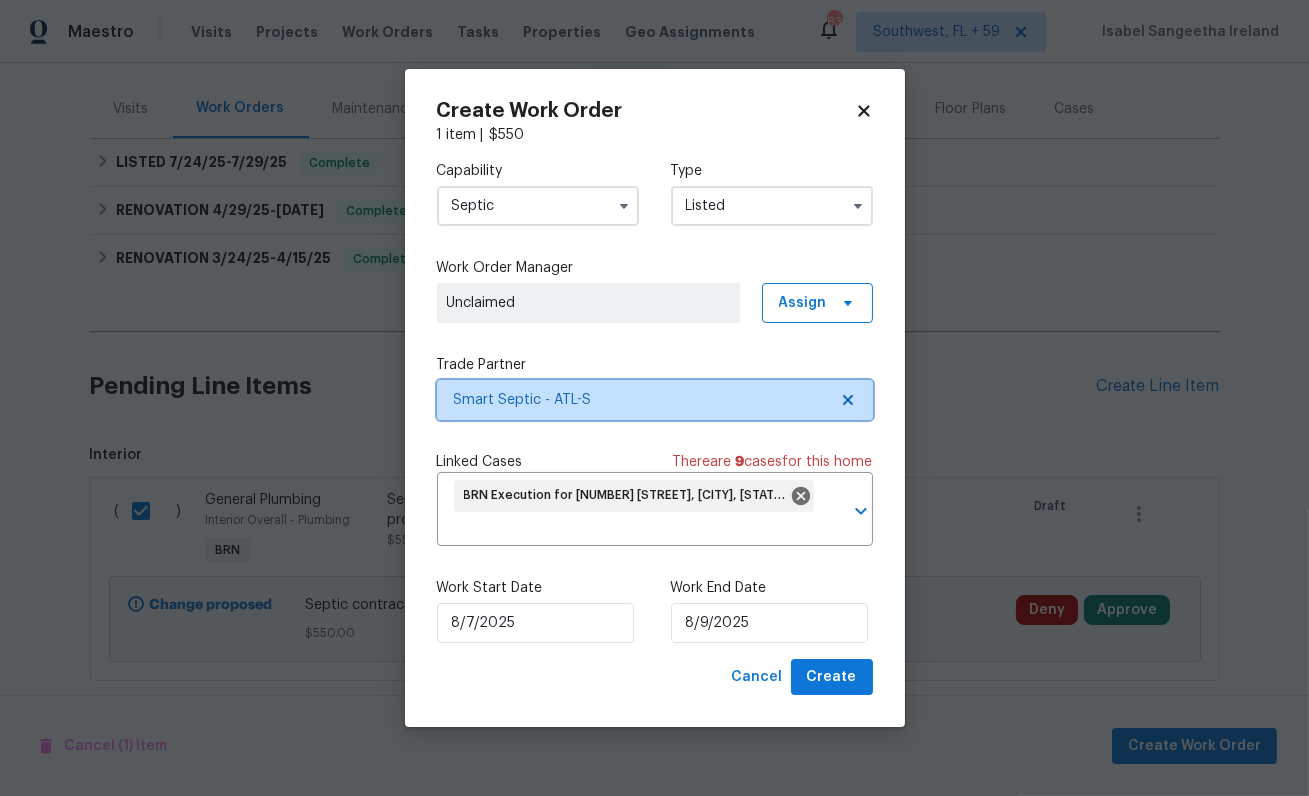 scroll, scrollTop: 0, scrollLeft: 0, axis: both 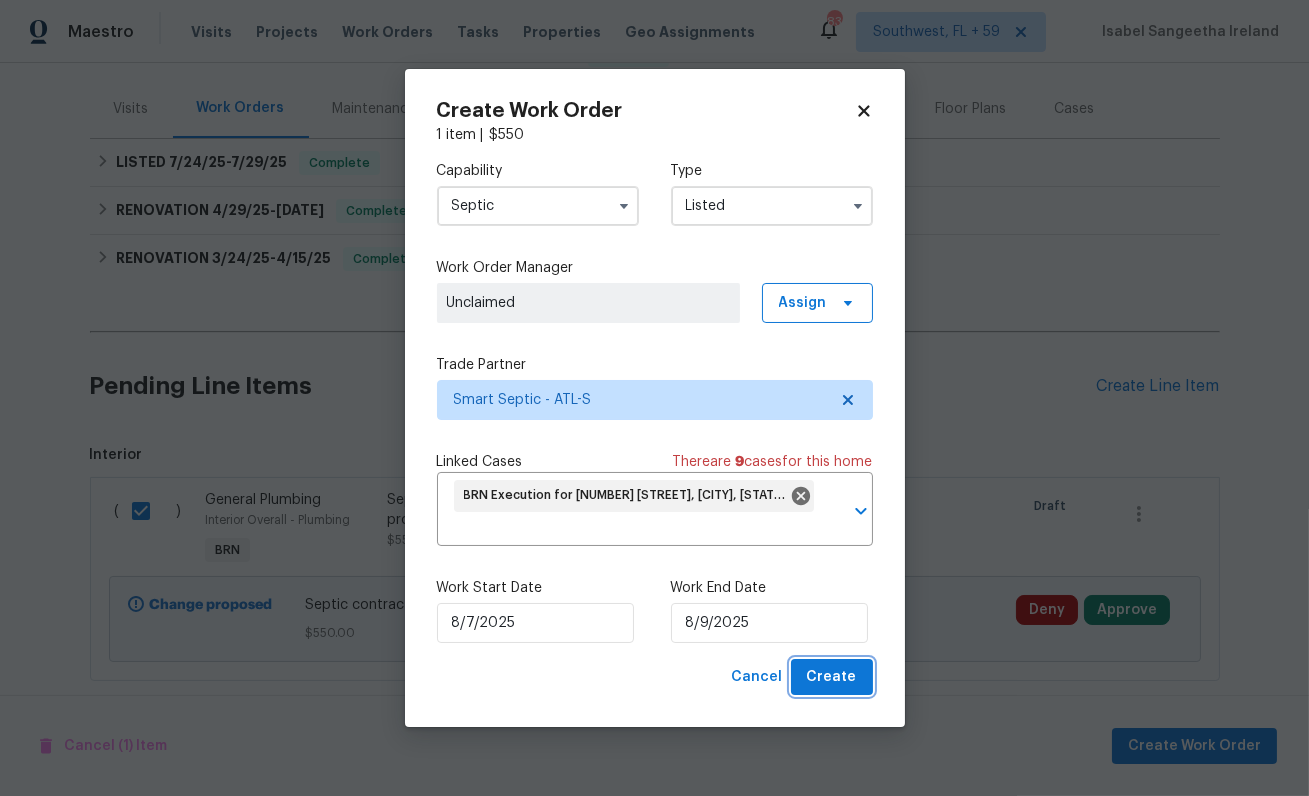 click on "Create" at bounding box center (832, 677) 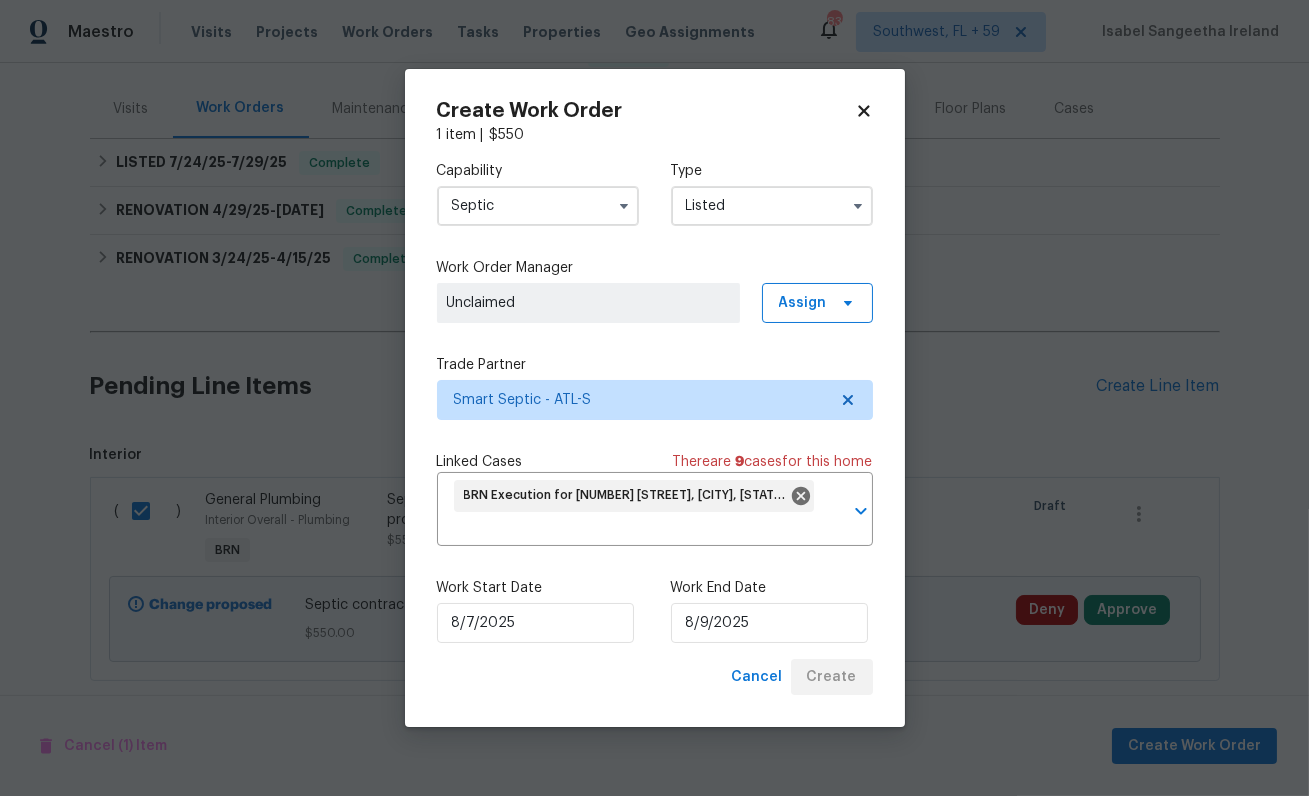 checkbox on "false" 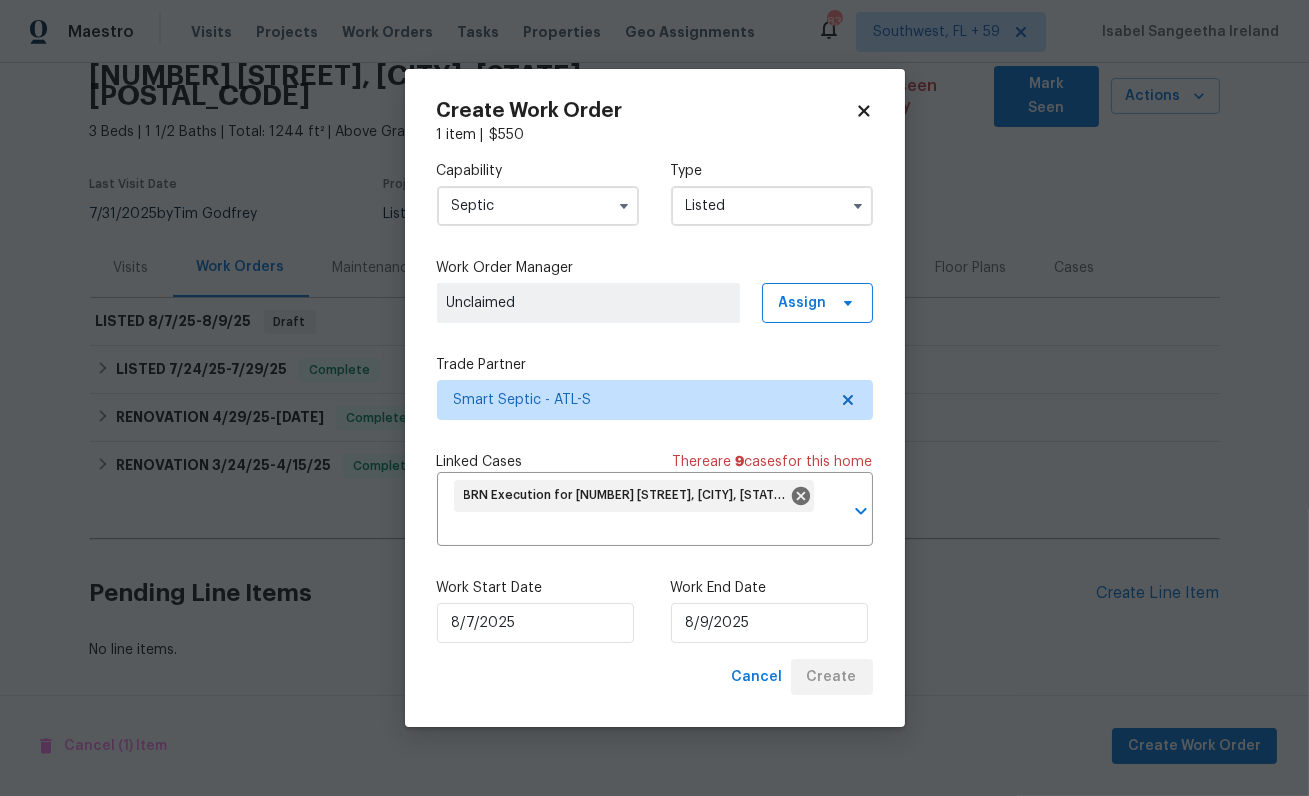 scroll, scrollTop: 64, scrollLeft: 0, axis: vertical 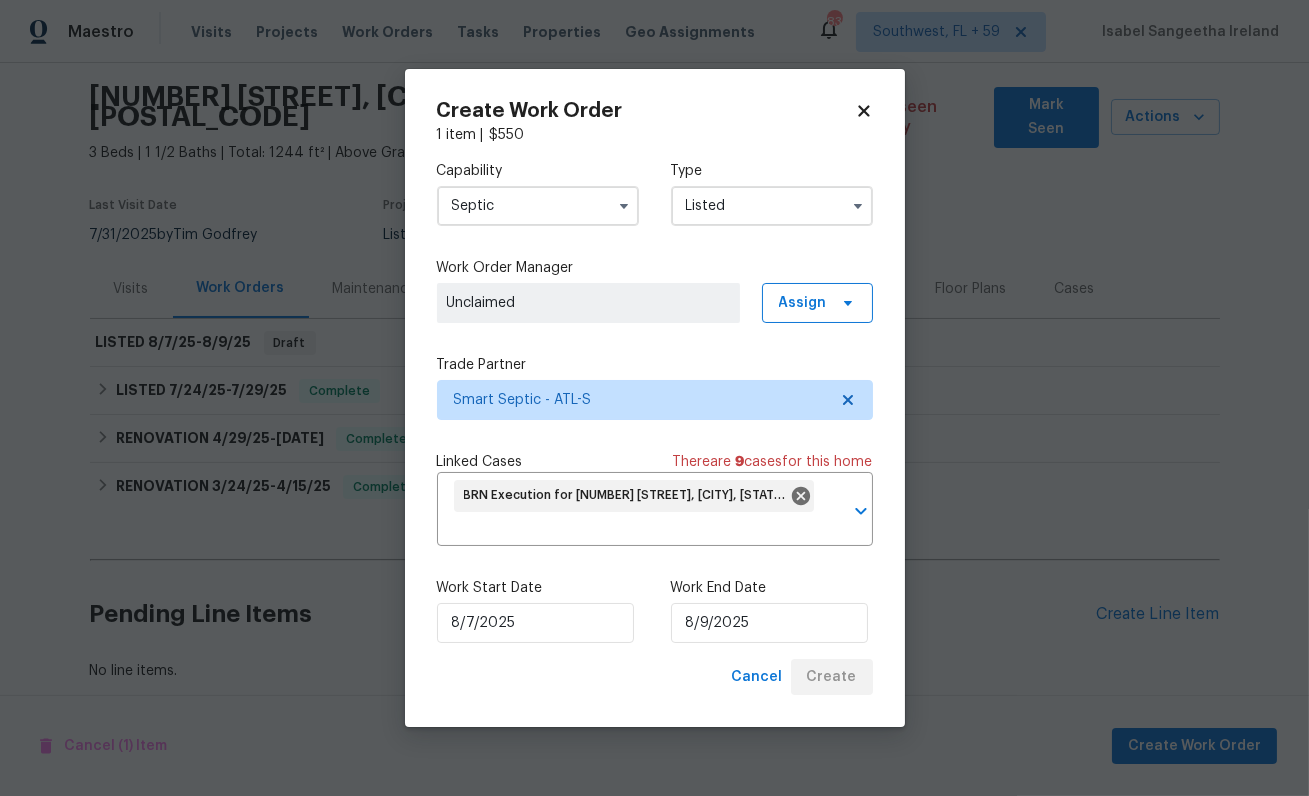 click on "Capability   Septic Type   Listed Work Order Manager   Unclaimed Assign Trade Partner   Smart Septic - ATL-S Linked Cases There  are   9  case s  for this home   BRN Execution for 4246 Chestnut Grove Ln, Austell, GA 30106 ​ Work Start Date   8/7/2025 Work End Date   8/9/2025" at bounding box center [655, 402] 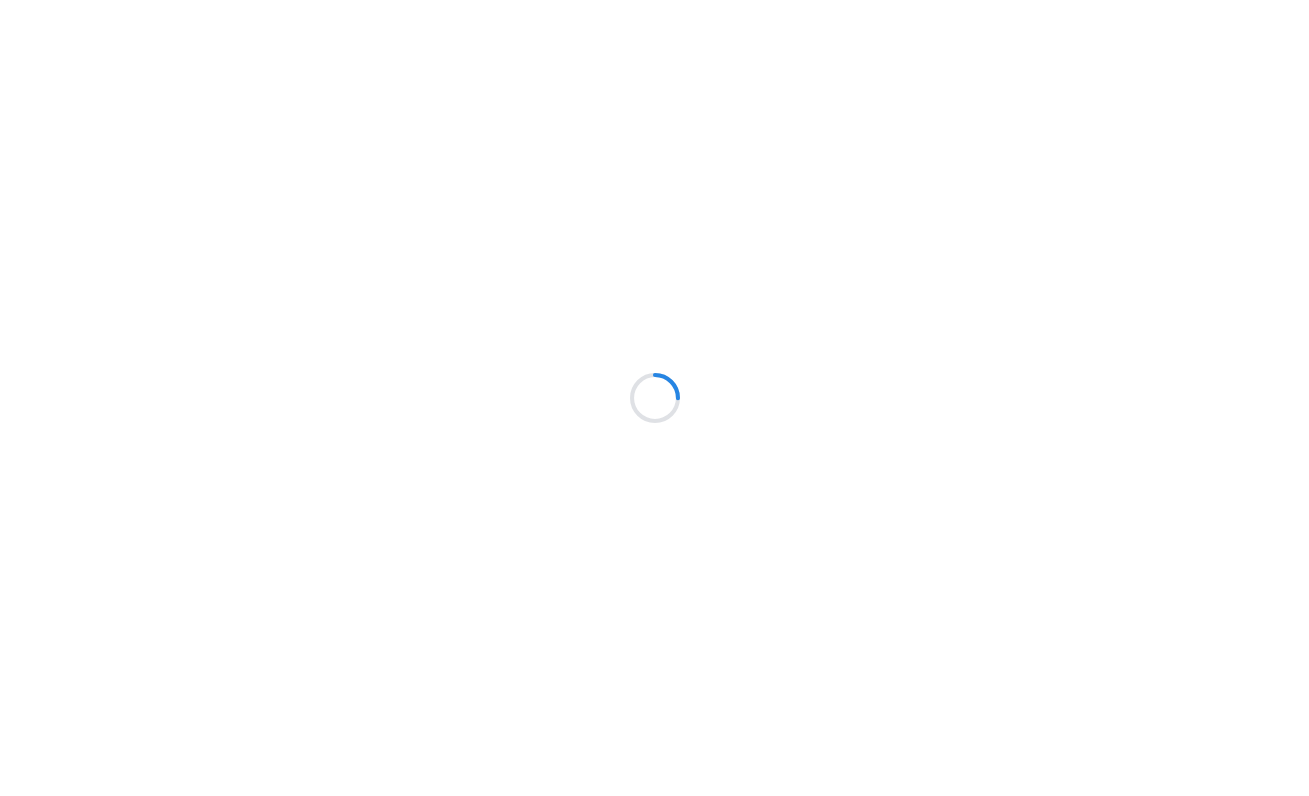 scroll, scrollTop: 0, scrollLeft: 0, axis: both 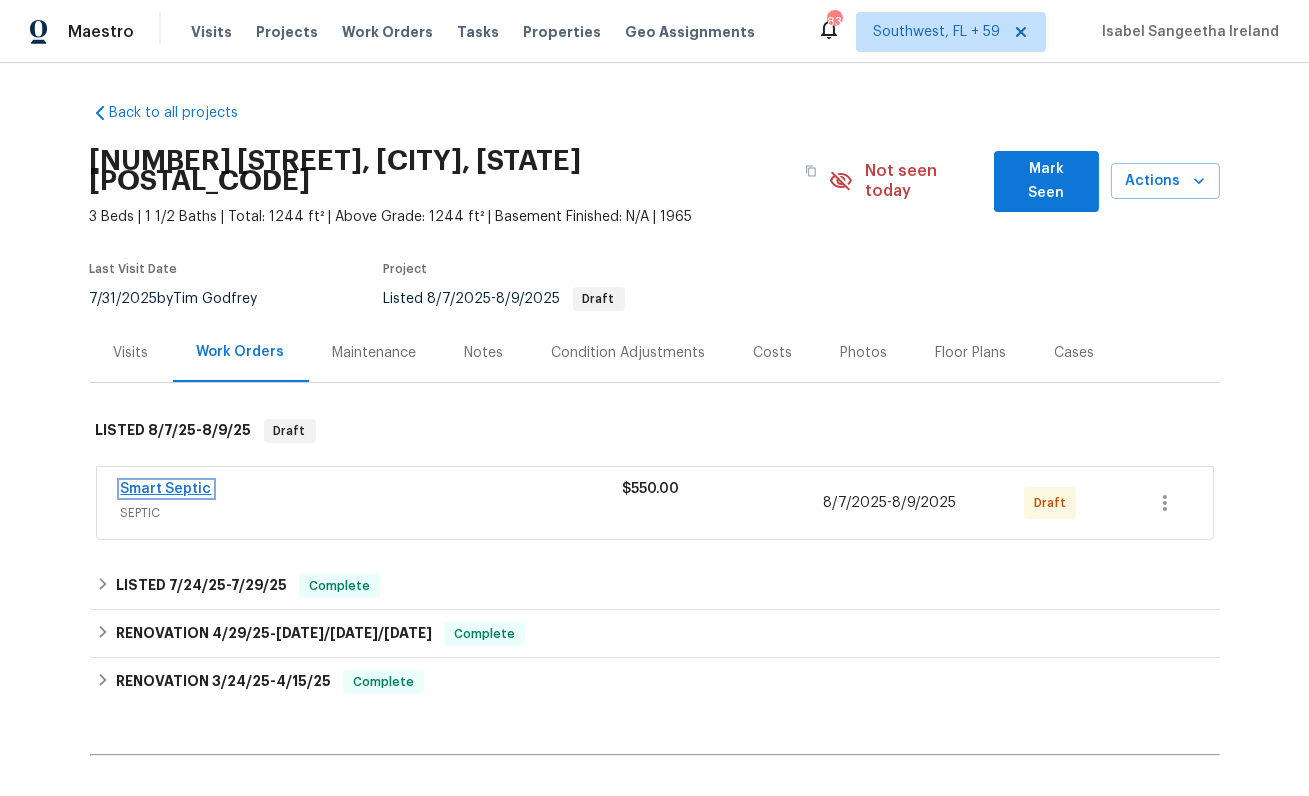 click on "Smart Septic" at bounding box center [166, 489] 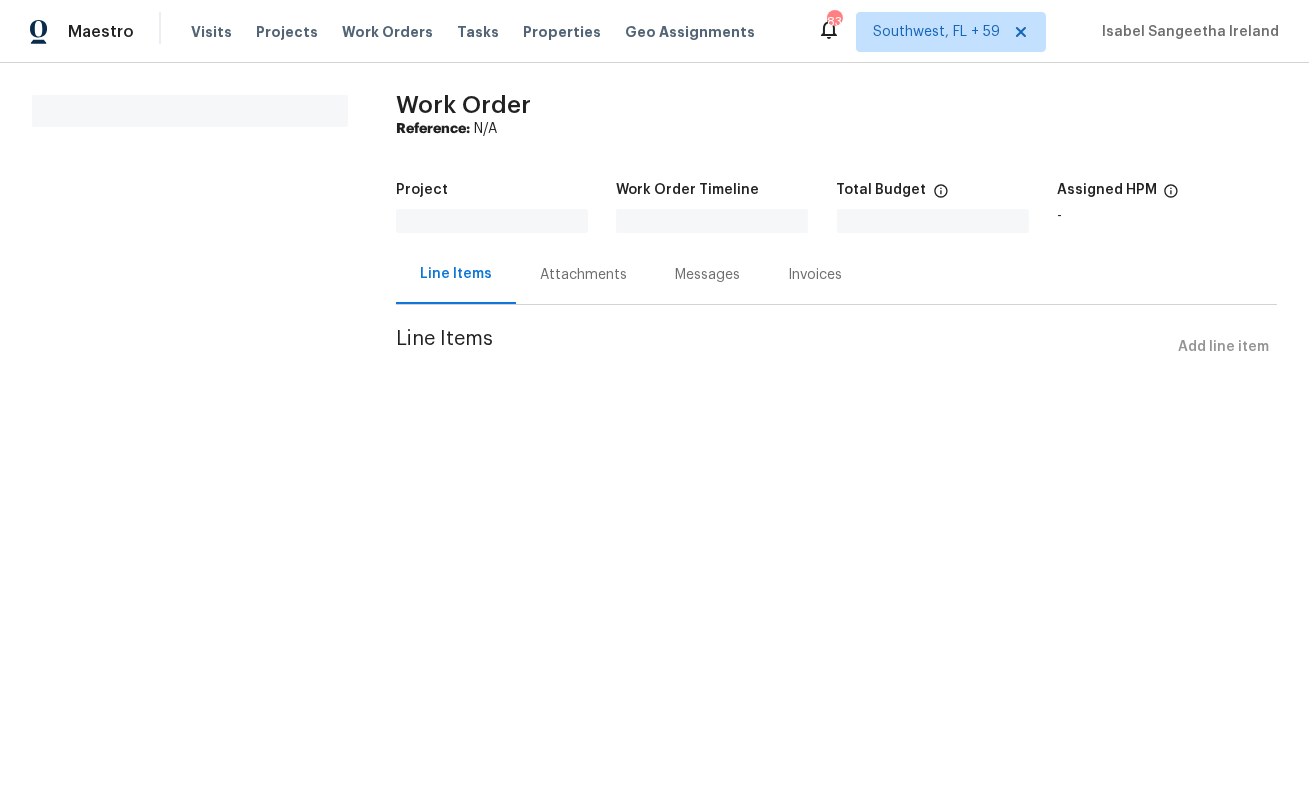scroll, scrollTop: 0, scrollLeft: 0, axis: both 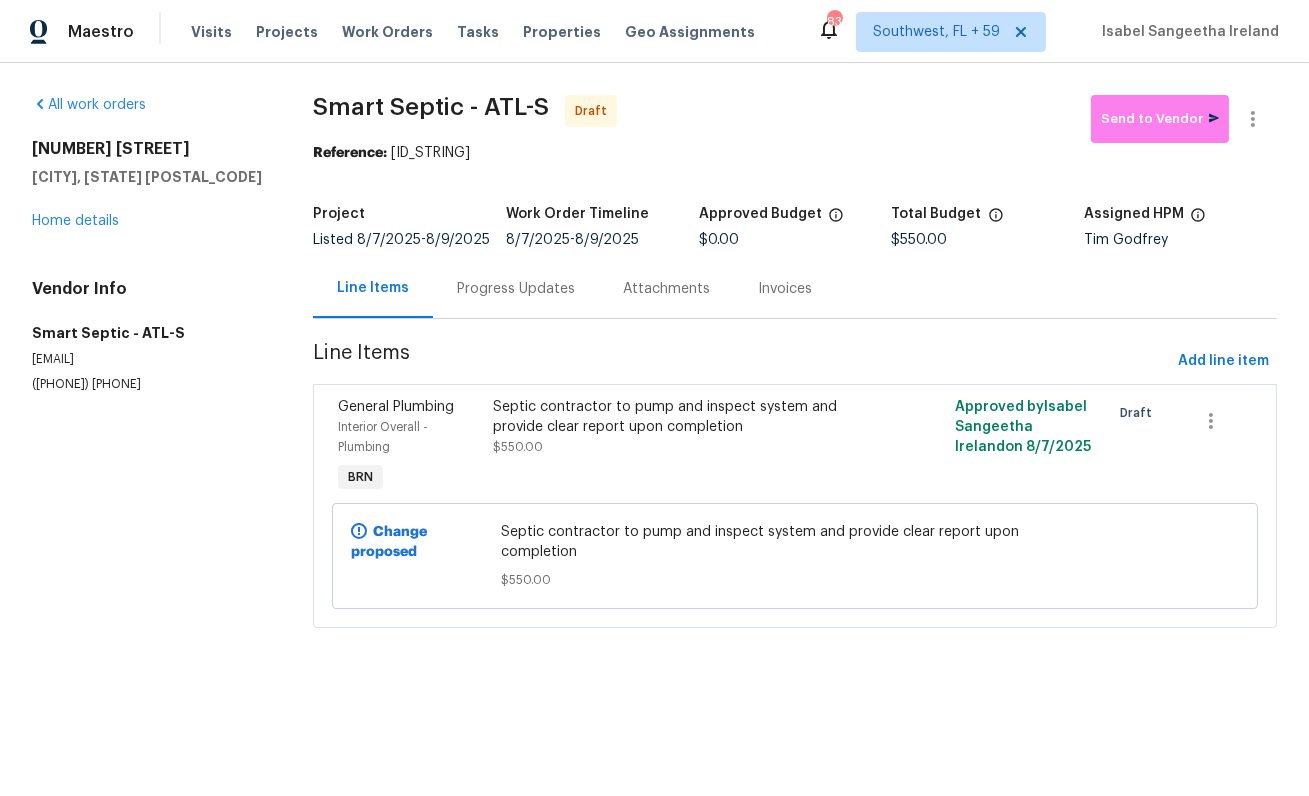 click on "Progress Updates" at bounding box center [516, 289] 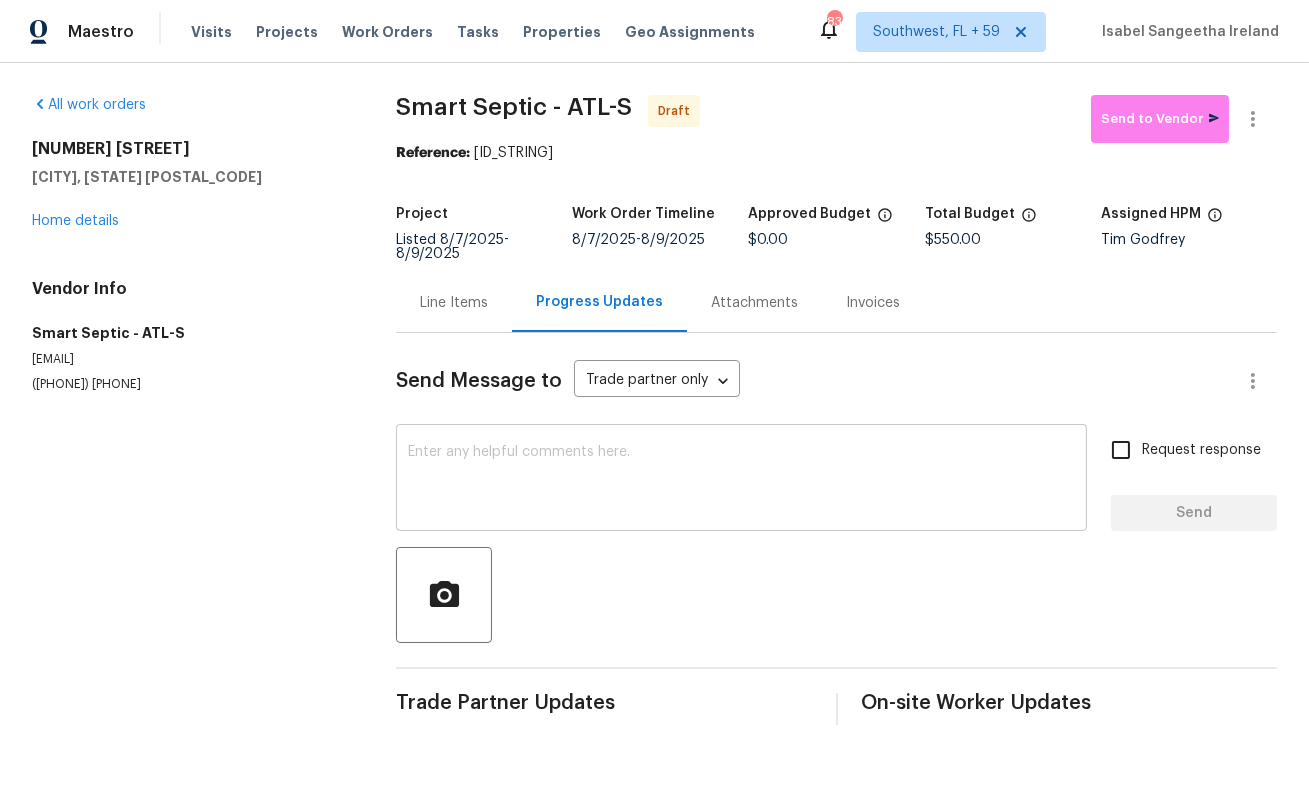 click at bounding box center (741, 480) 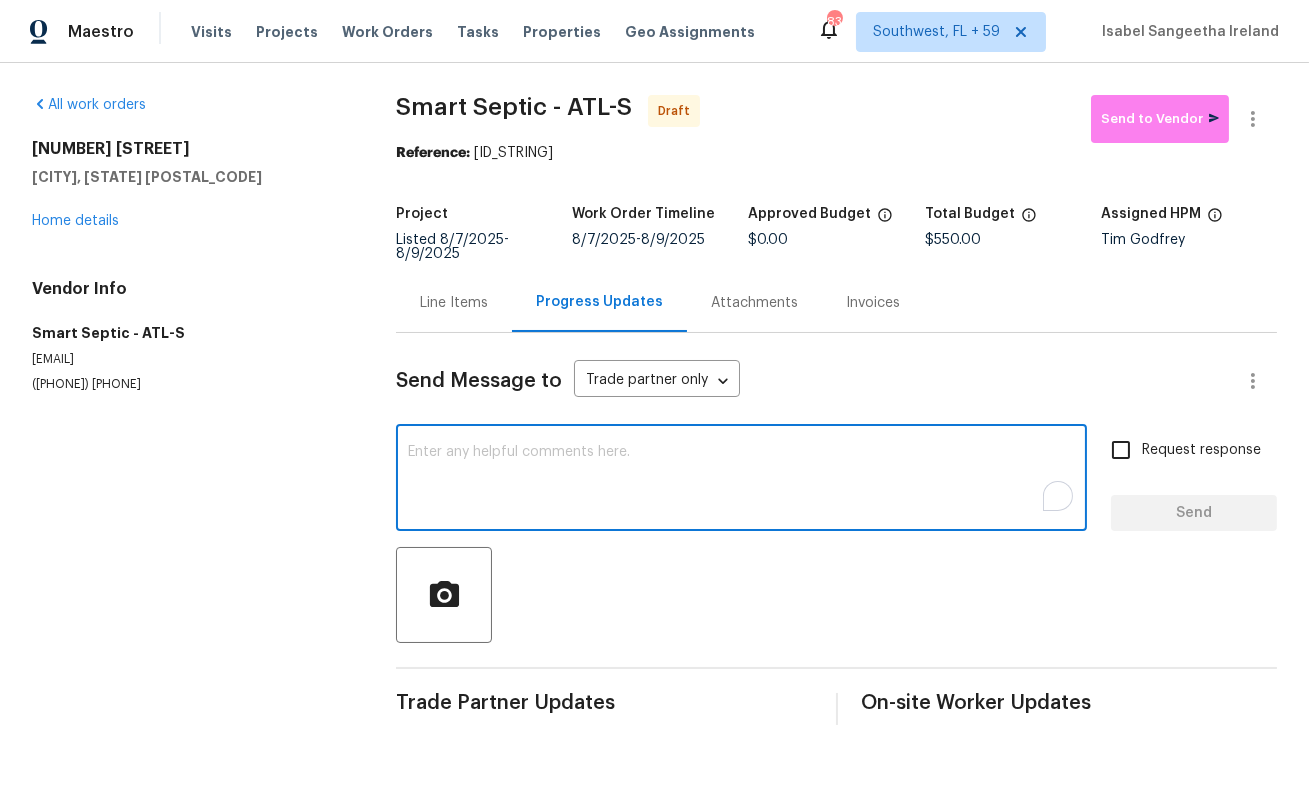 paste on "to pump and inspect system and provide clear report upon completion" - $550" 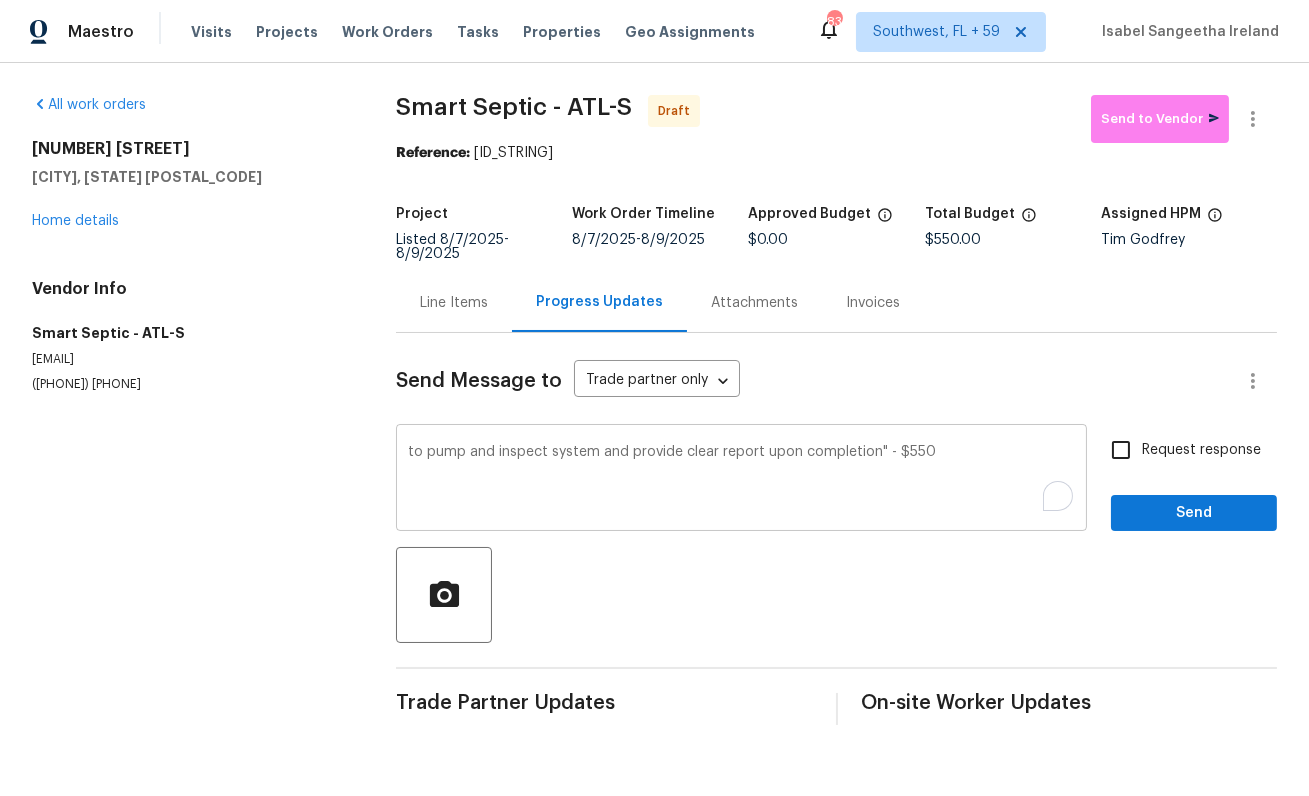 click on "to pump and inspect system and provide clear report upon completion" - $550 x ​" at bounding box center (741, 480) 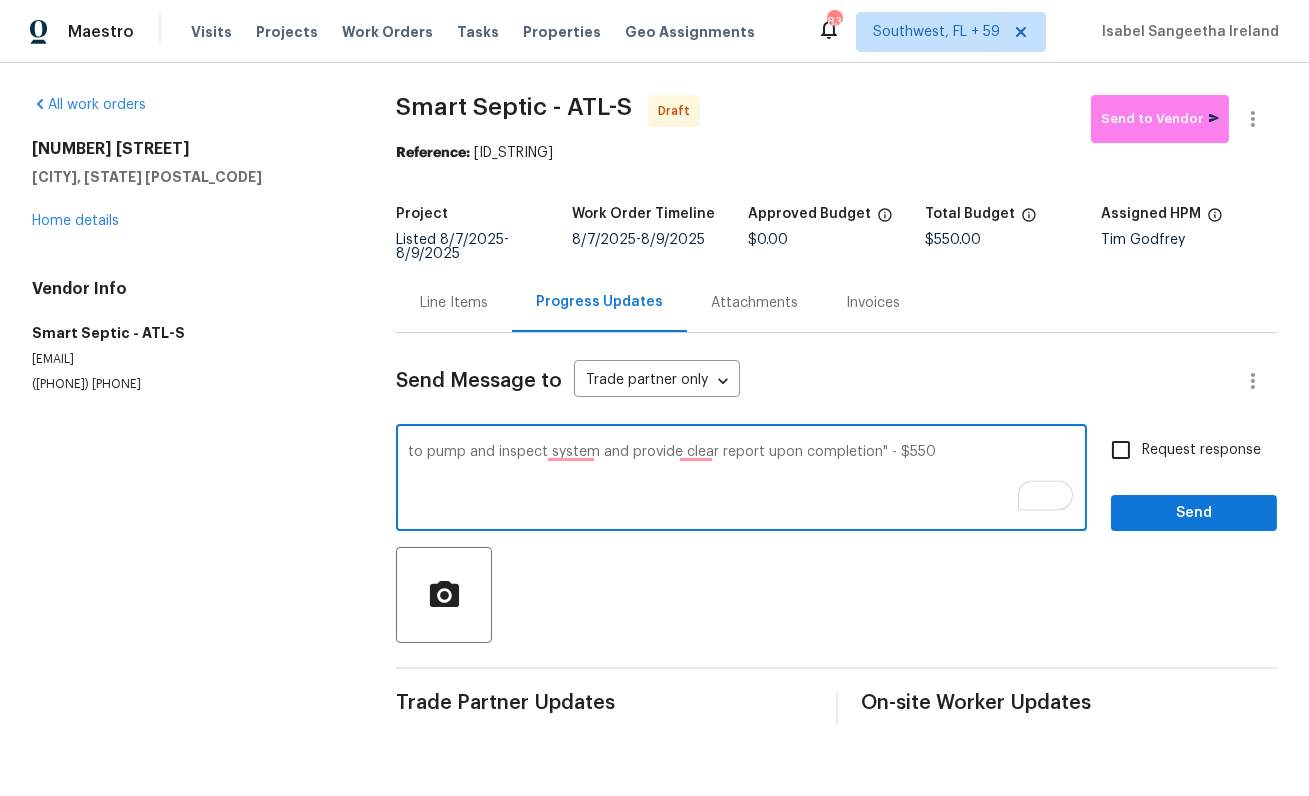 click on "to pump and inspect system and provide clear report upon completion" - $550 x ​" at bounding box center [741, 480] 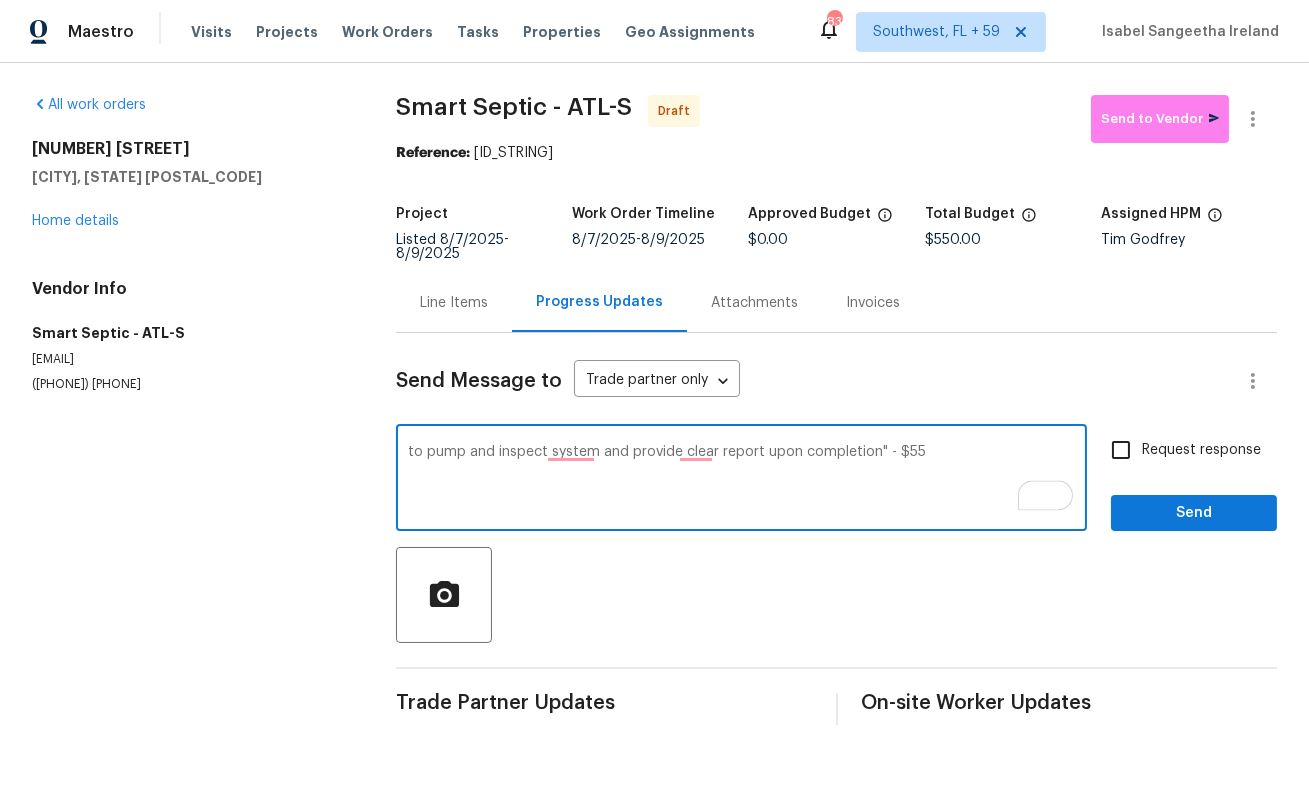 click on "to pump and inspect system and provide clear report upon completion" - $55" at bounding box center (741, 480) 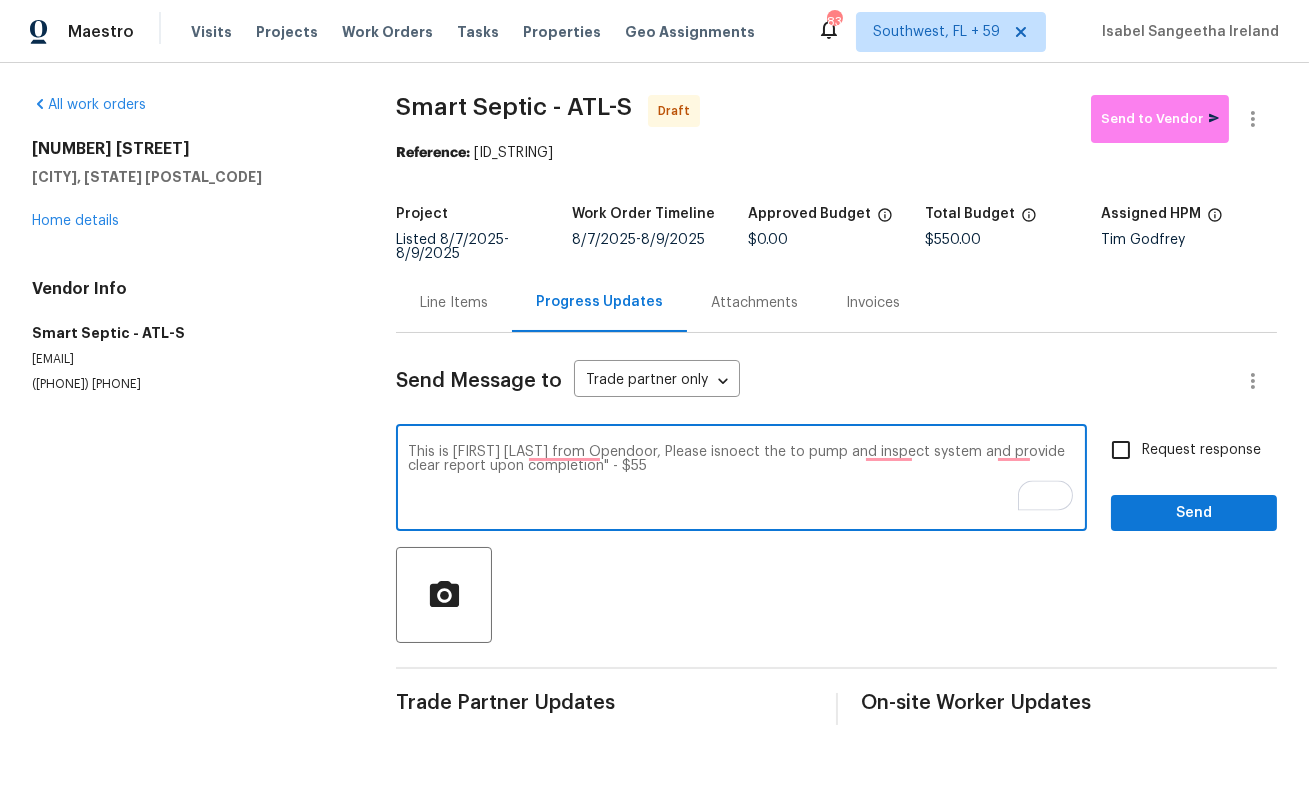 click on "This is [FIRST] [LAST] from Opendoor, Please isnoect the to pump and inspect system and provide clear report upon completion" - $55" at bounding box center [741, 480] 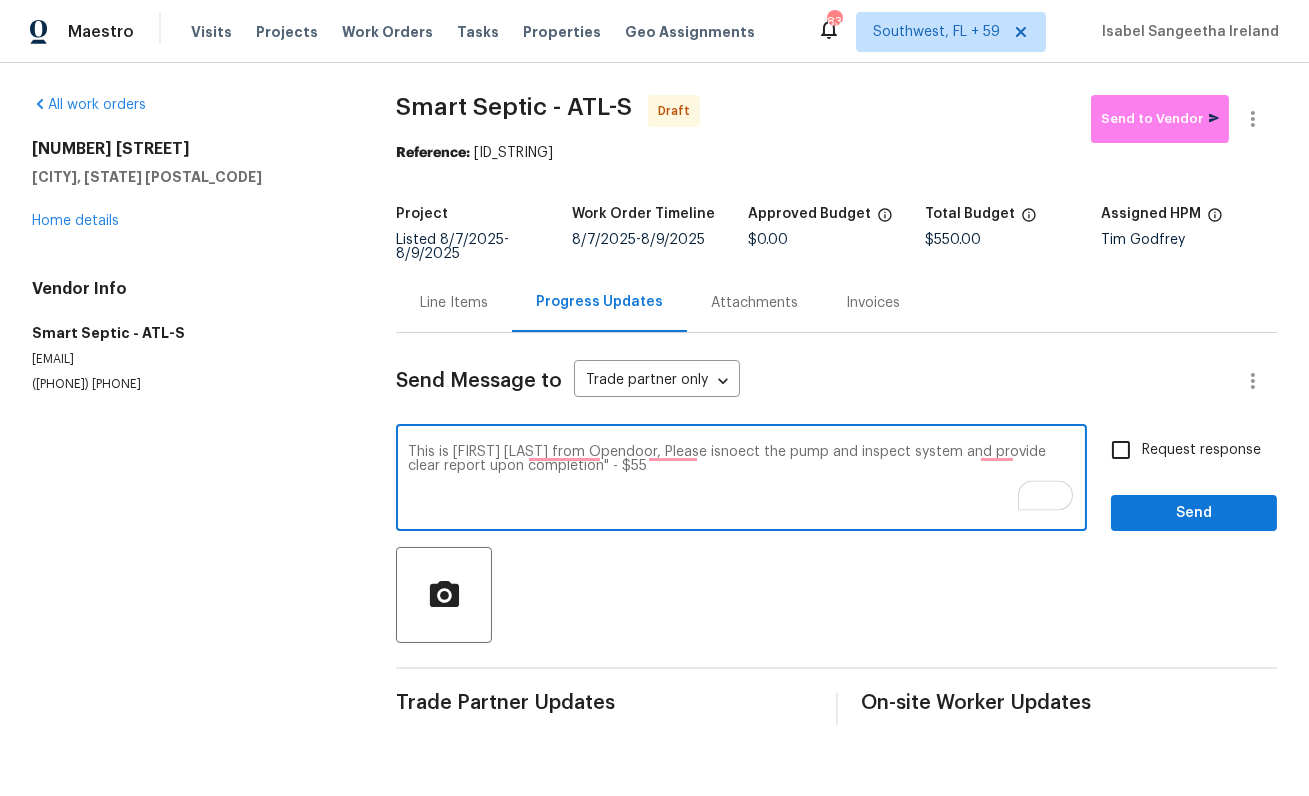 click on "This is [FIRST] [LAST] from Opendoor, Please isnoect the pump and inspect system and provide clear report upon completion" - $55" at bounding box center [741, 480] 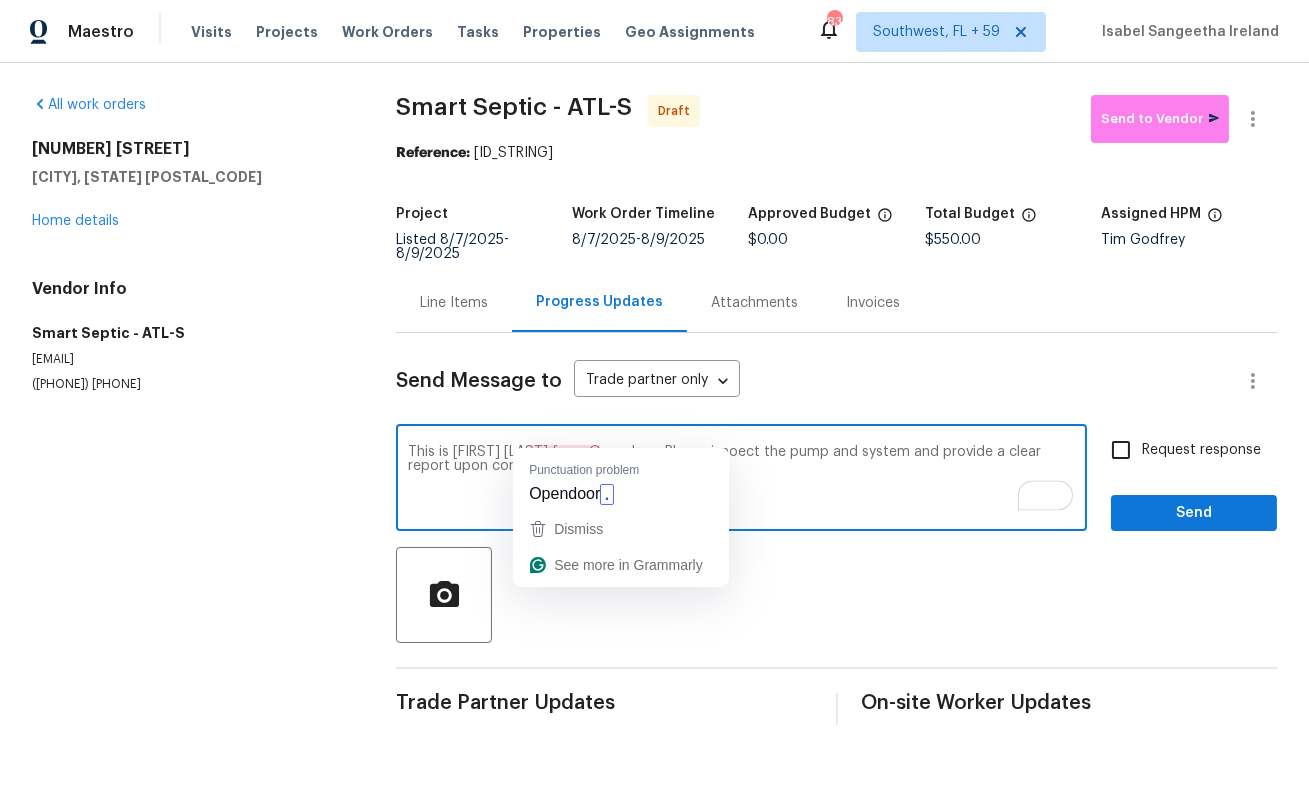 click on "This is [FIRST] [LAST] from Opendoor, Please isnoect the pump and system and provide a clear report upon completion" - $55" at bounding box center [741, 480] 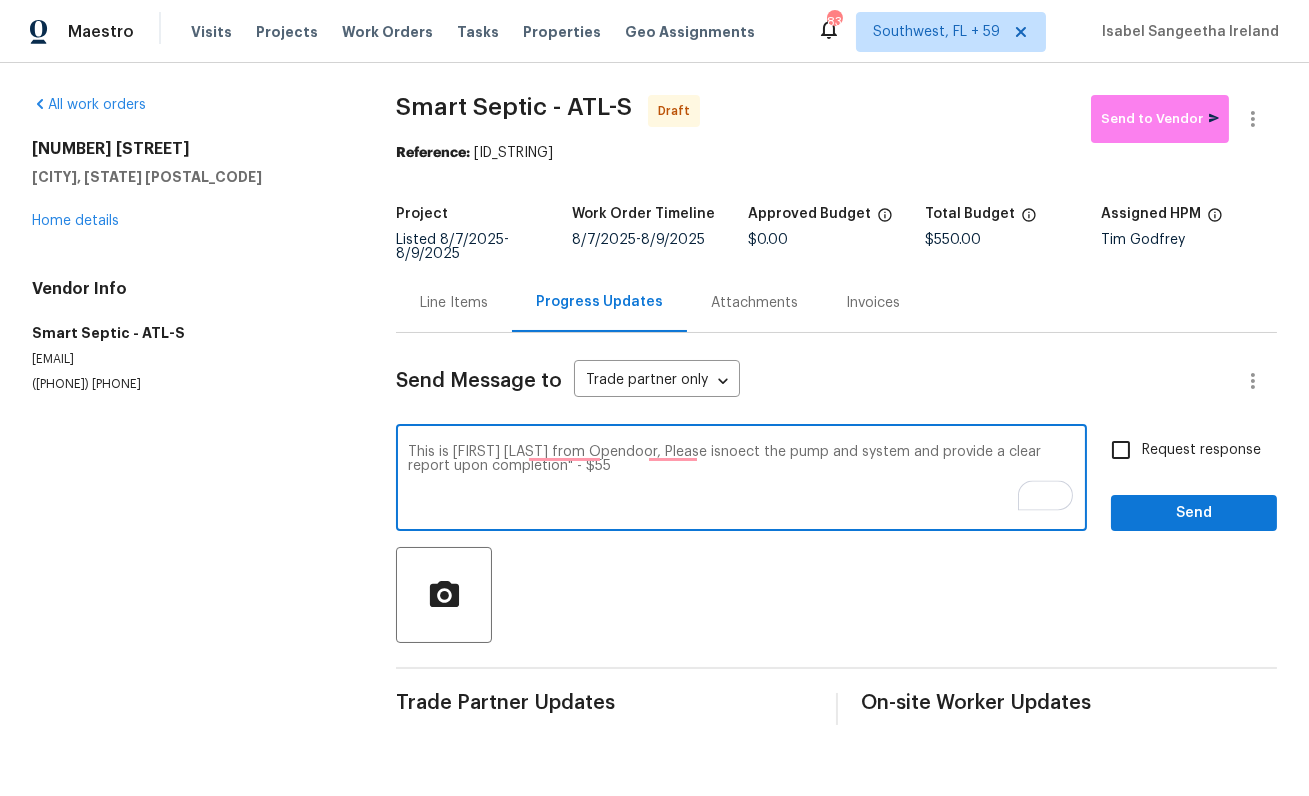 drag, startPoint x: 478, startPoint y: 450, endPoint x: 591, endPoint y: 471, distance: 114.93476 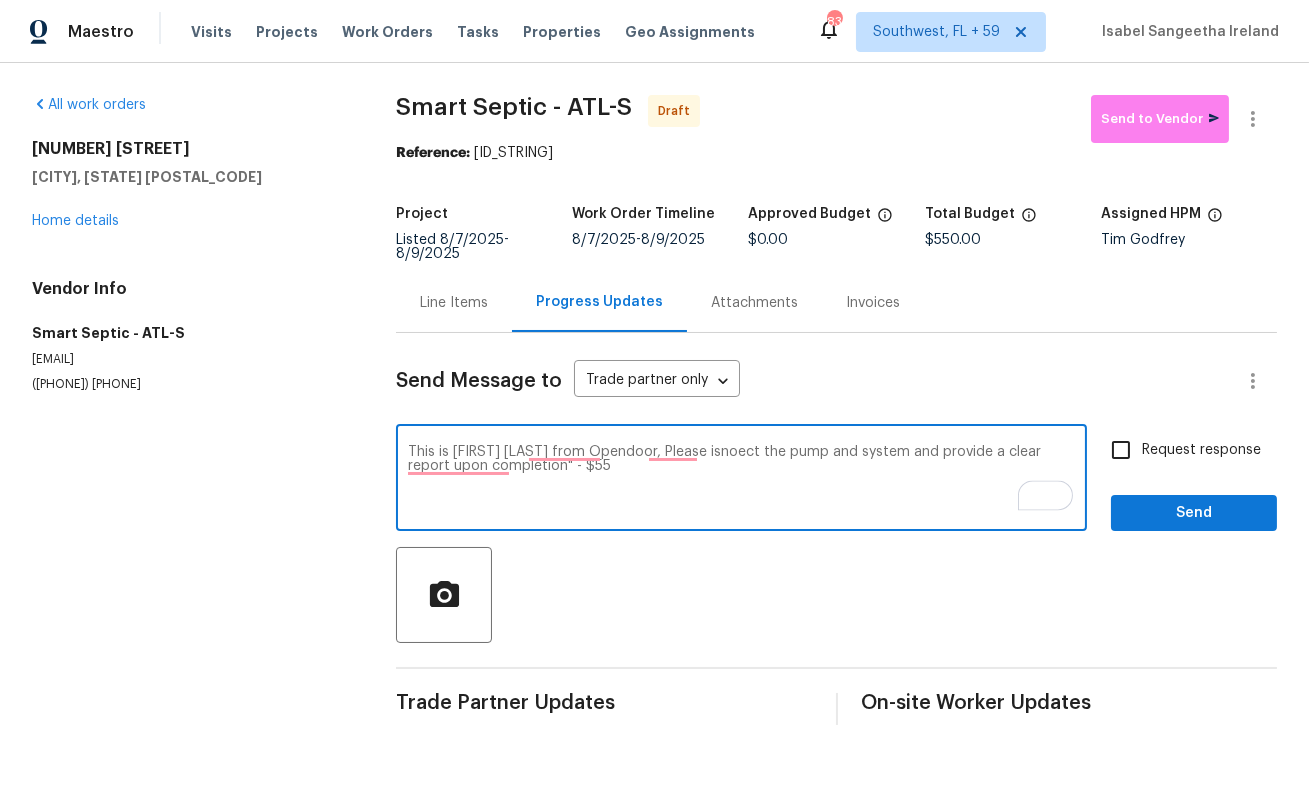 drag, startPoint x: 483, startPoint y: 451, endPoint x: 620, endPoint y: 457, distance: 137.13132 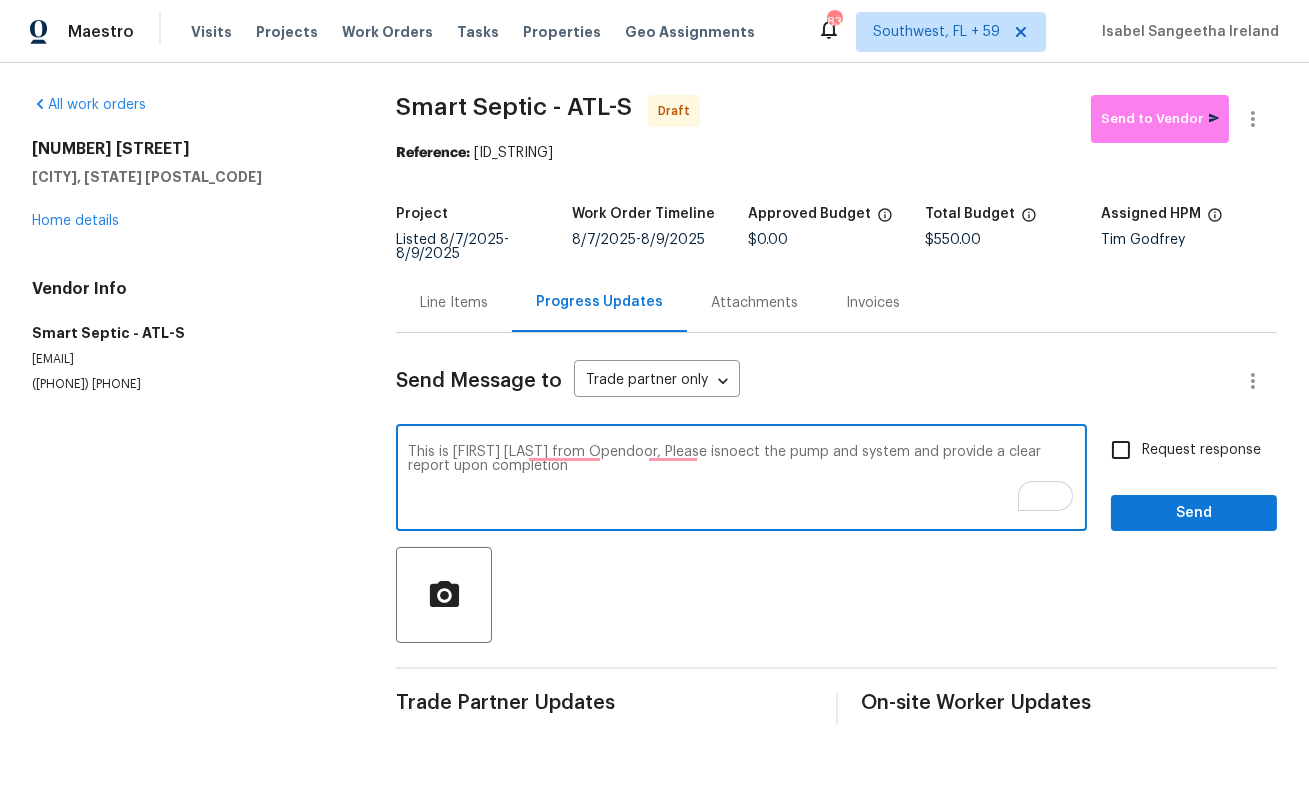 paste on ". Please inspect the pump and system and provide a clear report upon completion.
Ask ChatGPT" 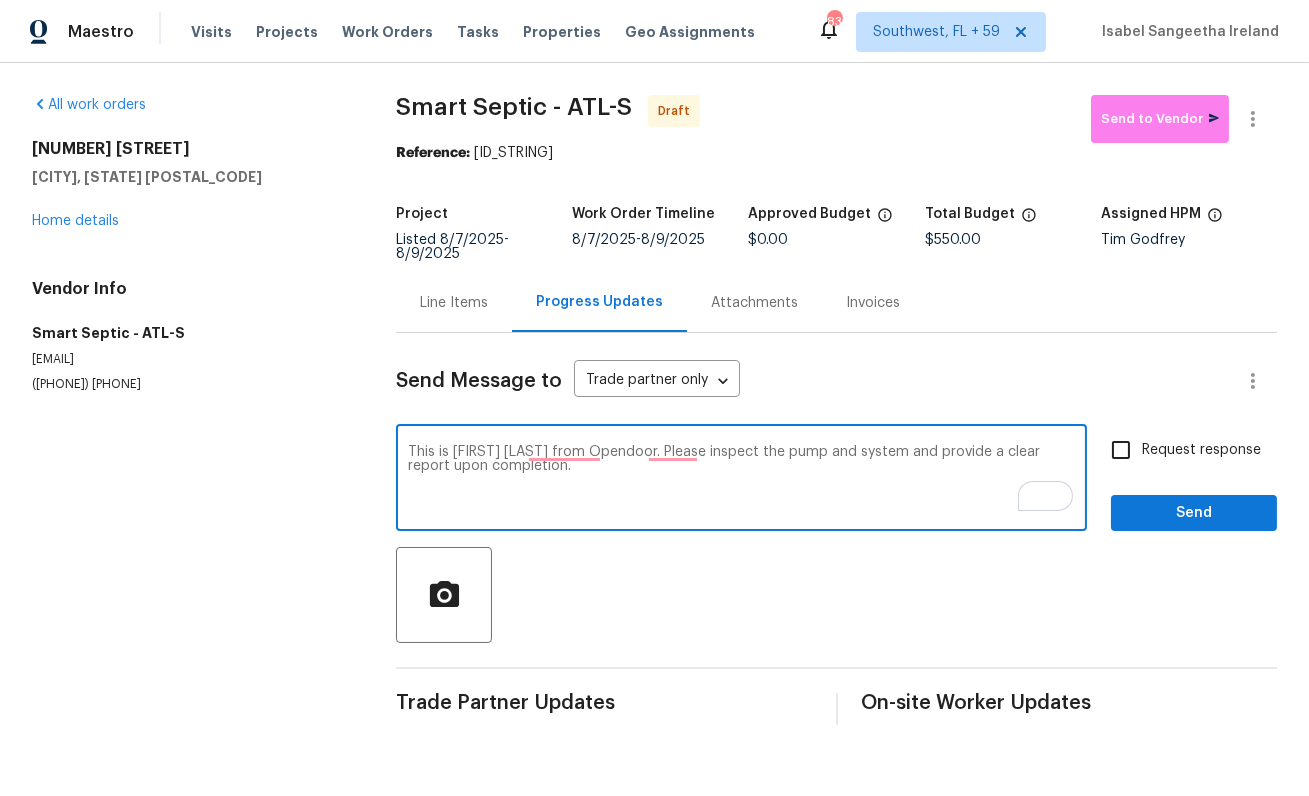 scroll, scrollTop: 111, scrollLeft: 0, axis: vertical 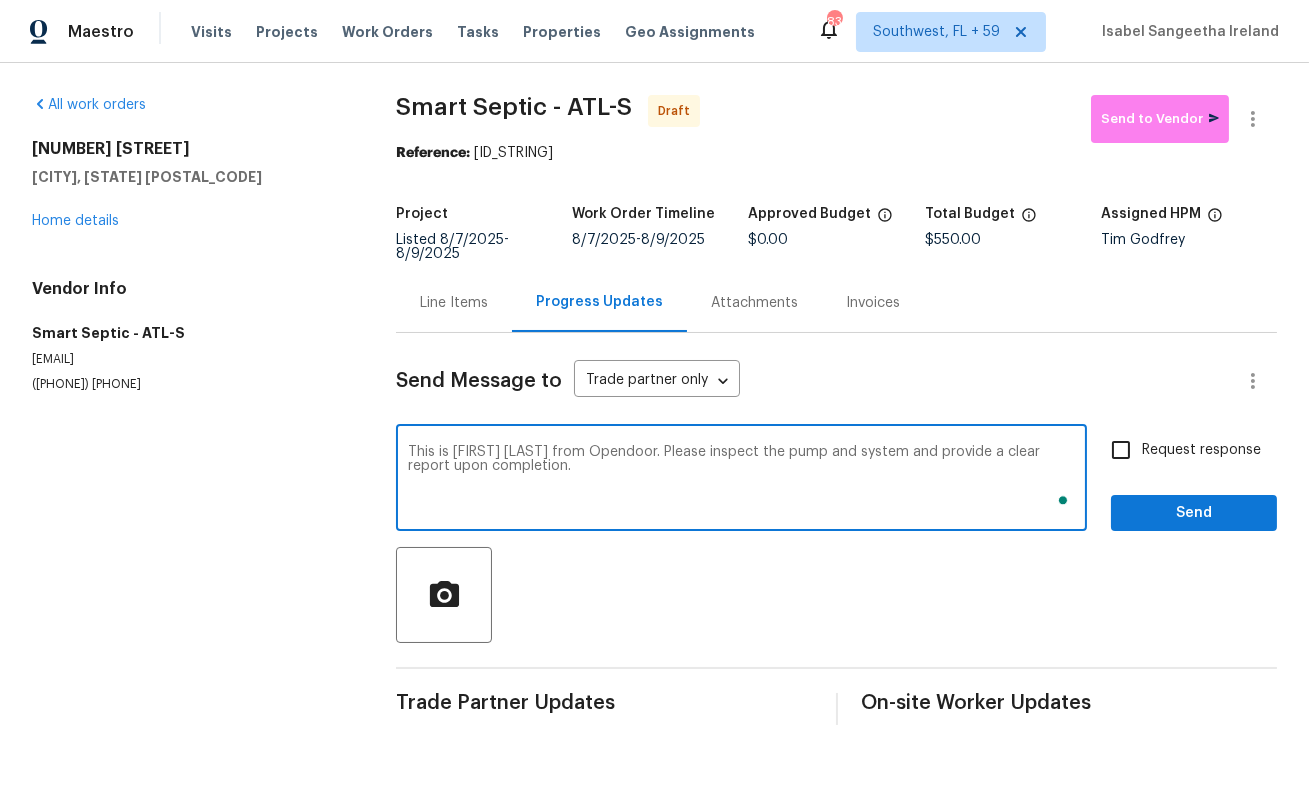 type on "This is [FIRST] [LAST] from Opendoor. Please inspect the pump and system and provide a clear report upon completion." 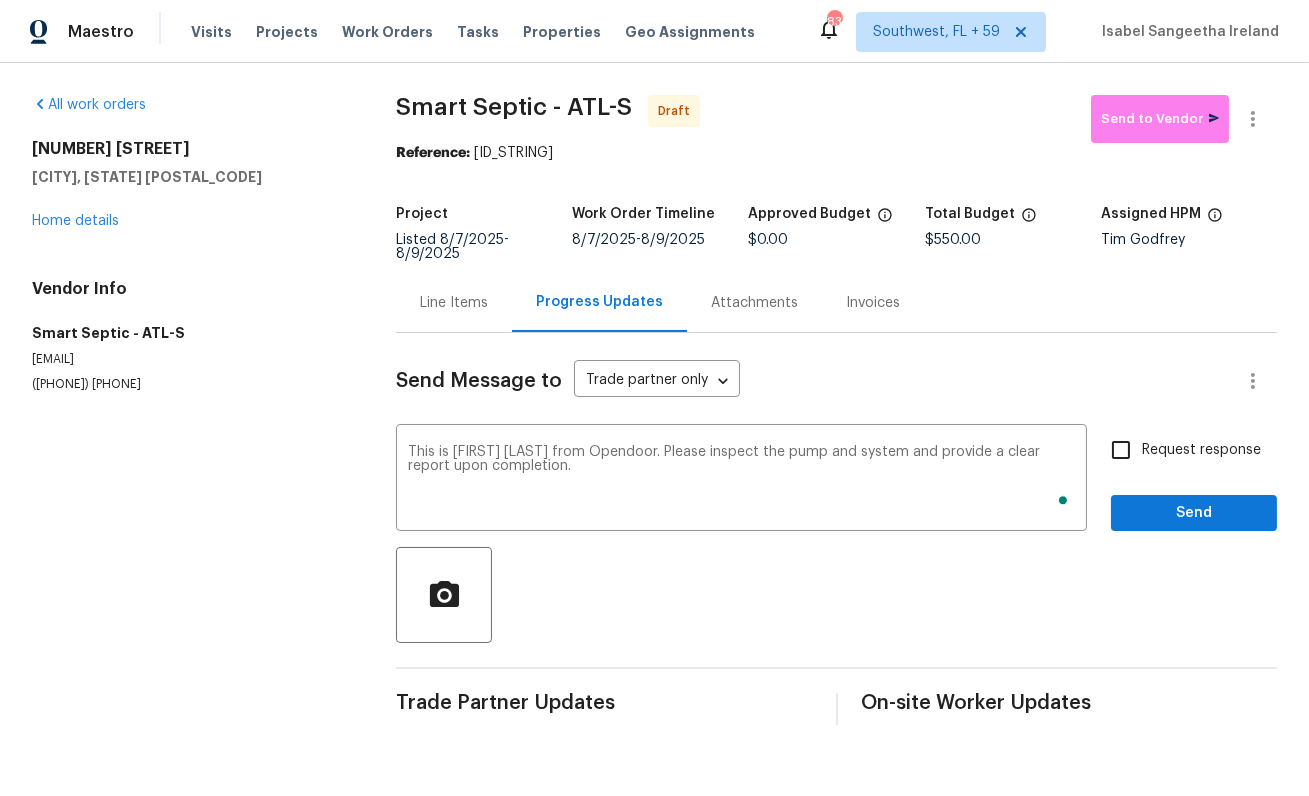 click on "Request response" at bounding box center [1180, 450] 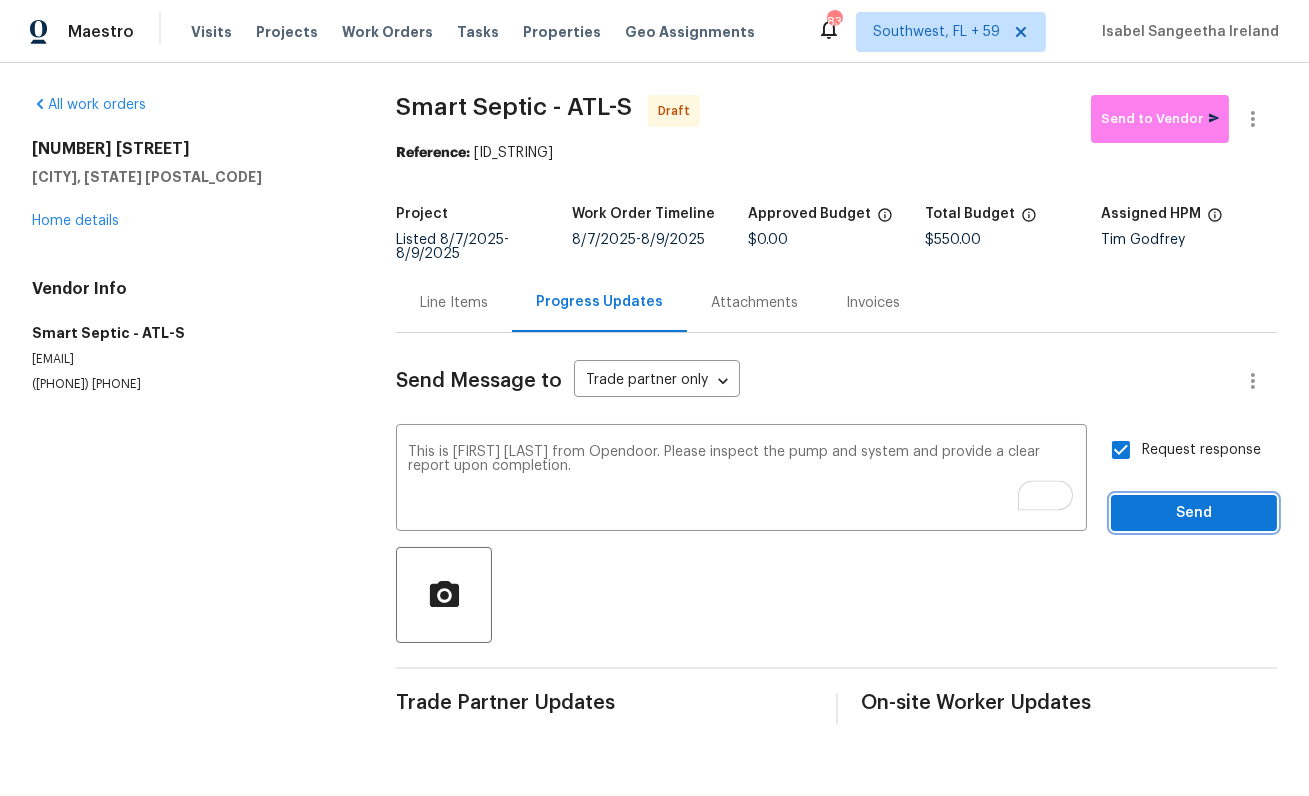 click on "Send" at bounding box center (1194, 513) 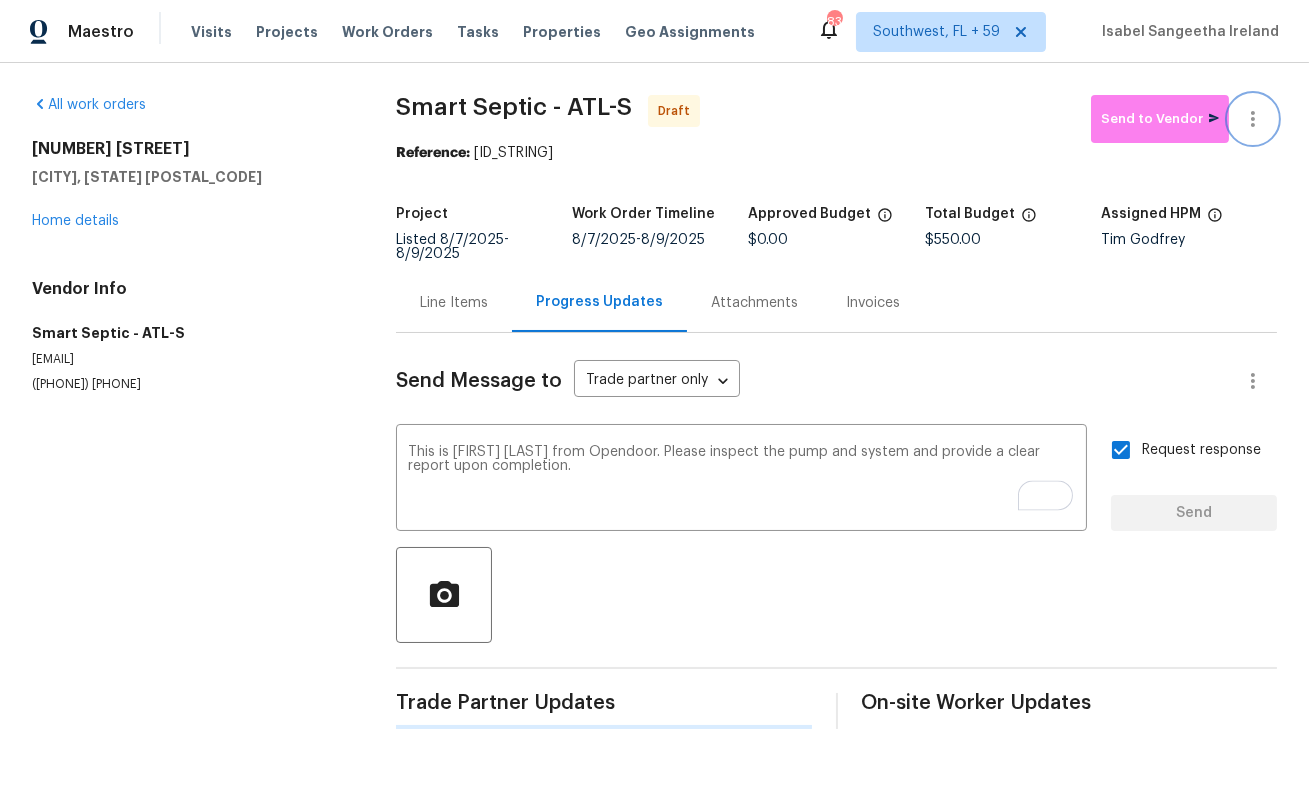 click 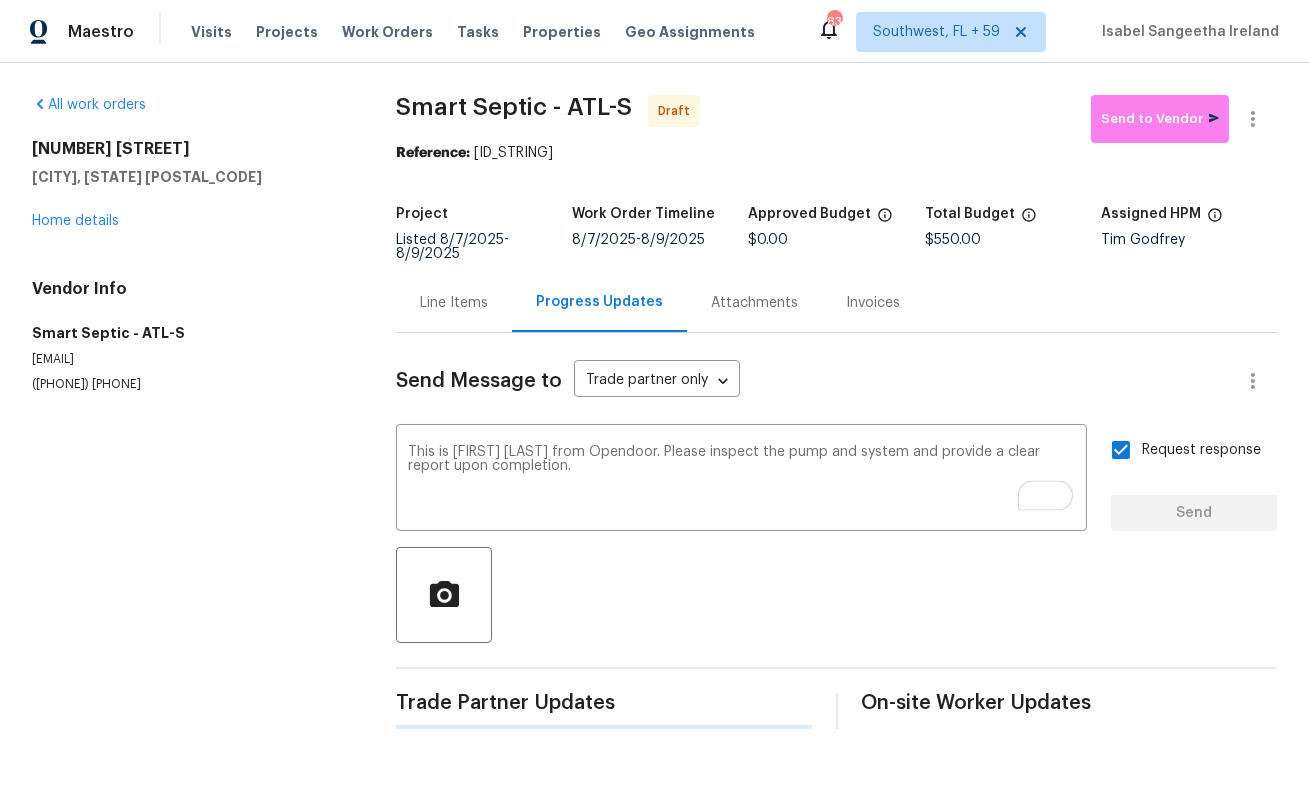 type 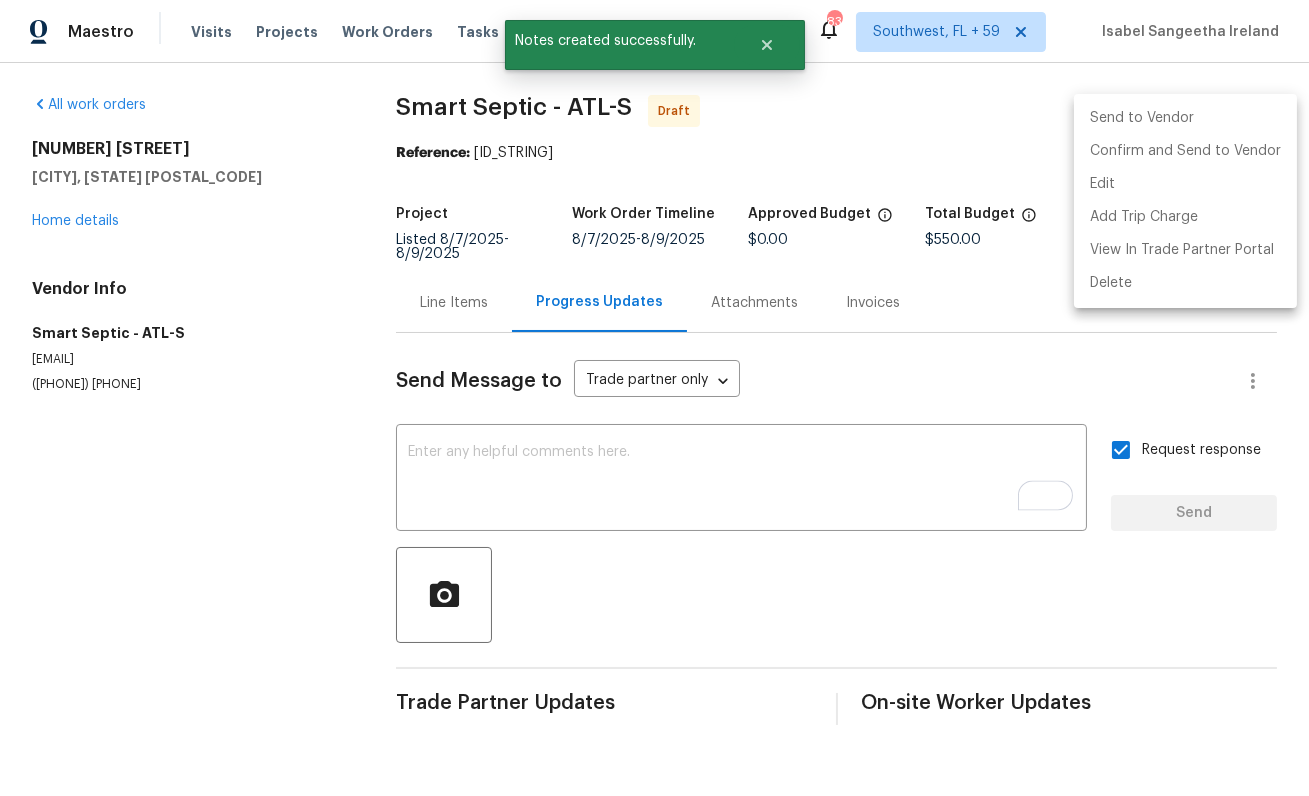 scroll, scrollTop: 0, scrollLeft: 0, axis: both 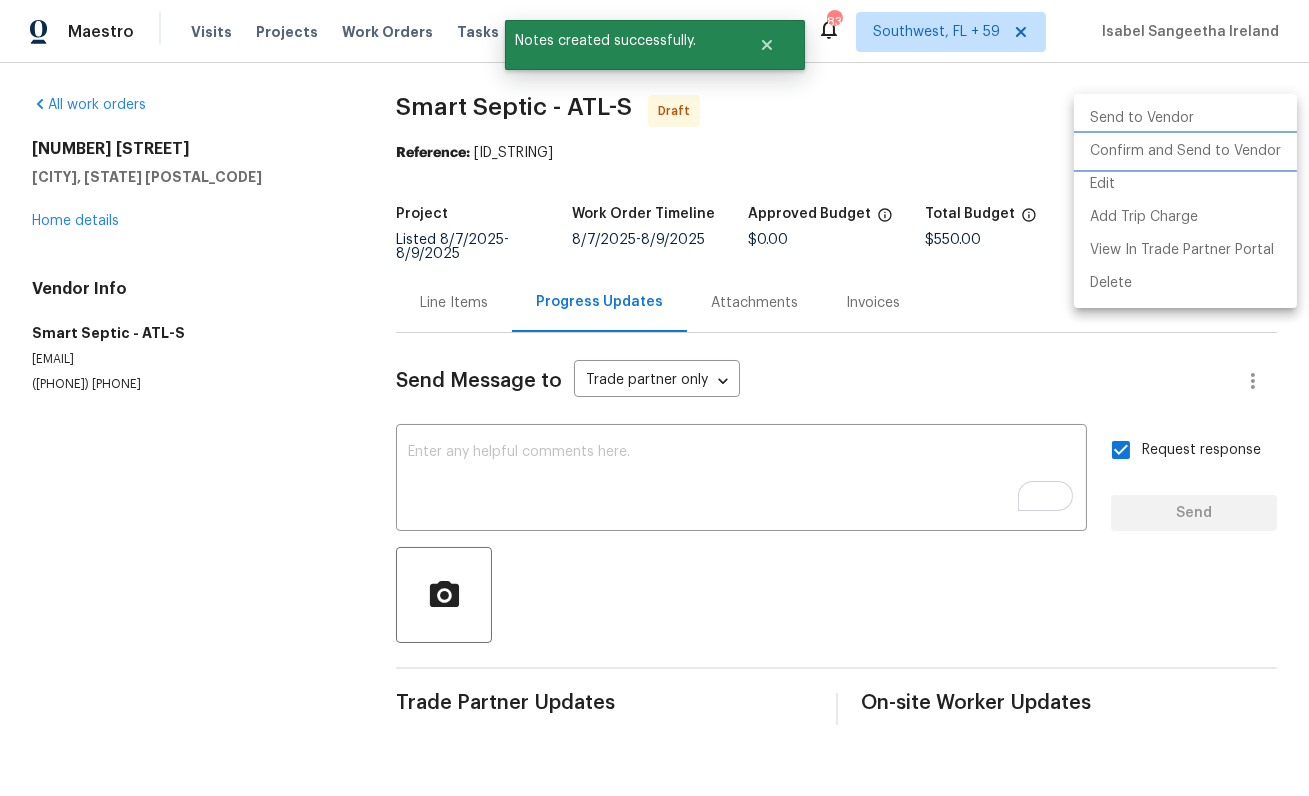 click on "Confirm and Send to Vendor" at bounding box center [1185, 151] 